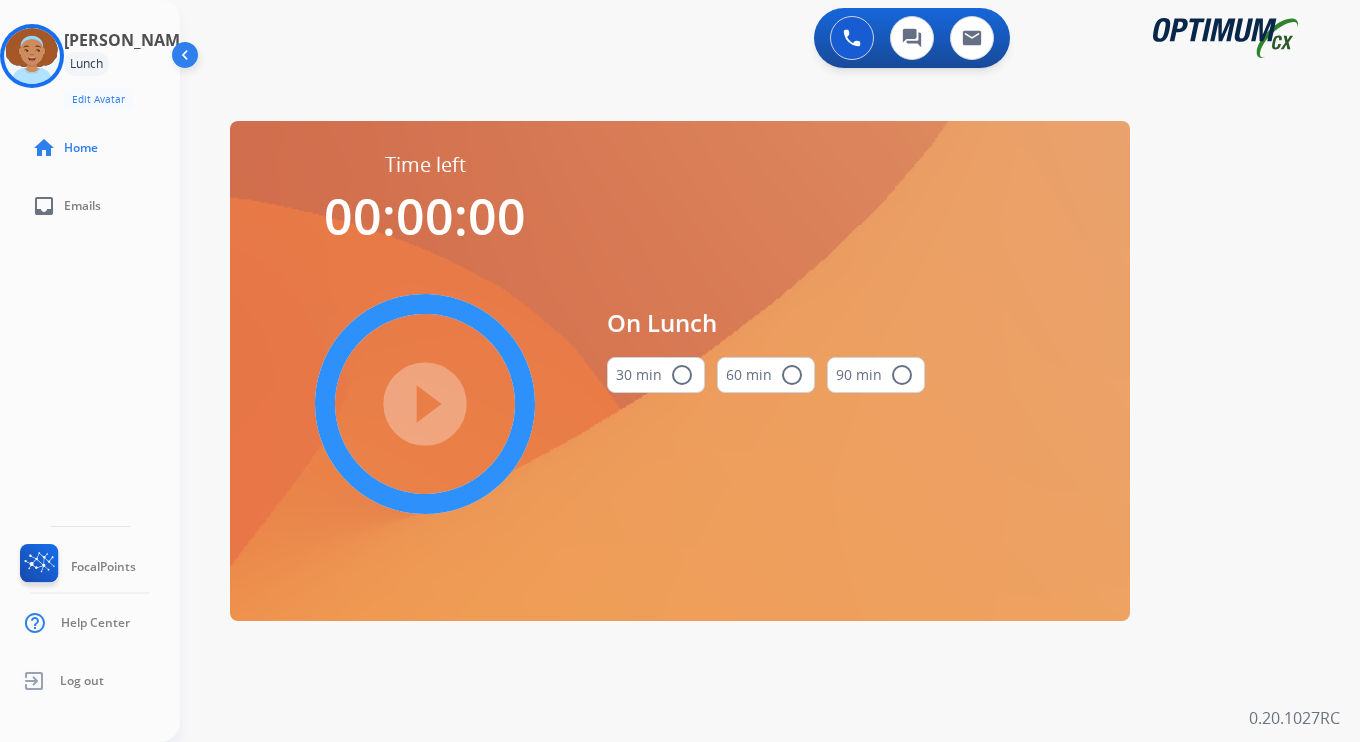 scroll, scrollTop: 0, scrollLeft: 0, axis: both 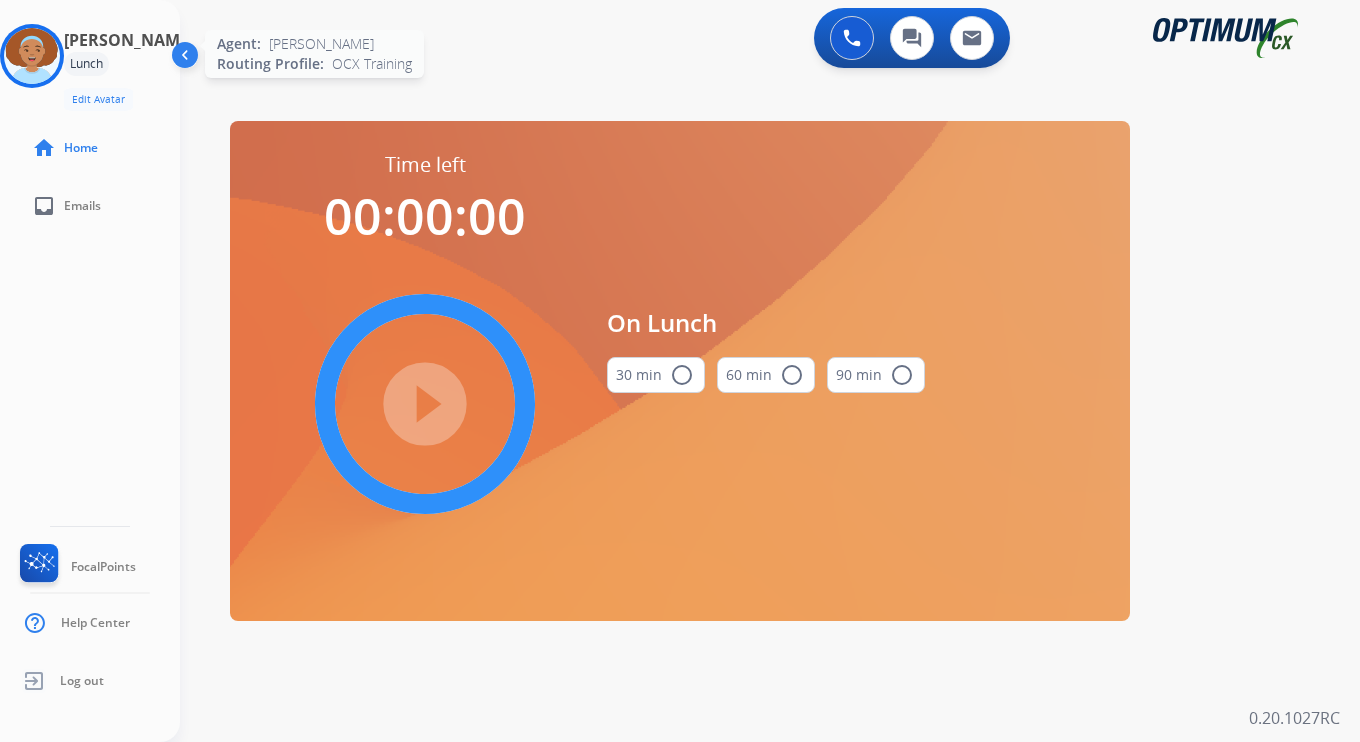 click at bounding box center (32, 56) 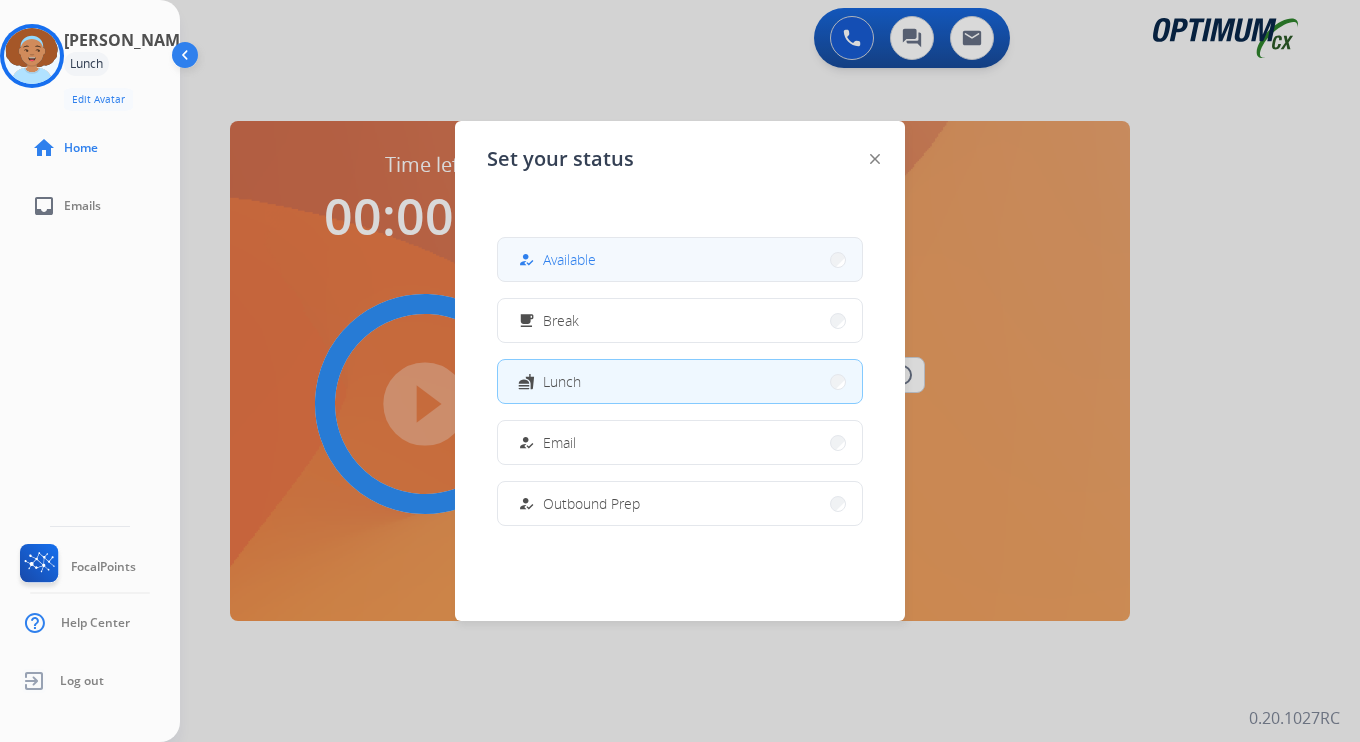 click on "Available" at bounding box center (569, 259) 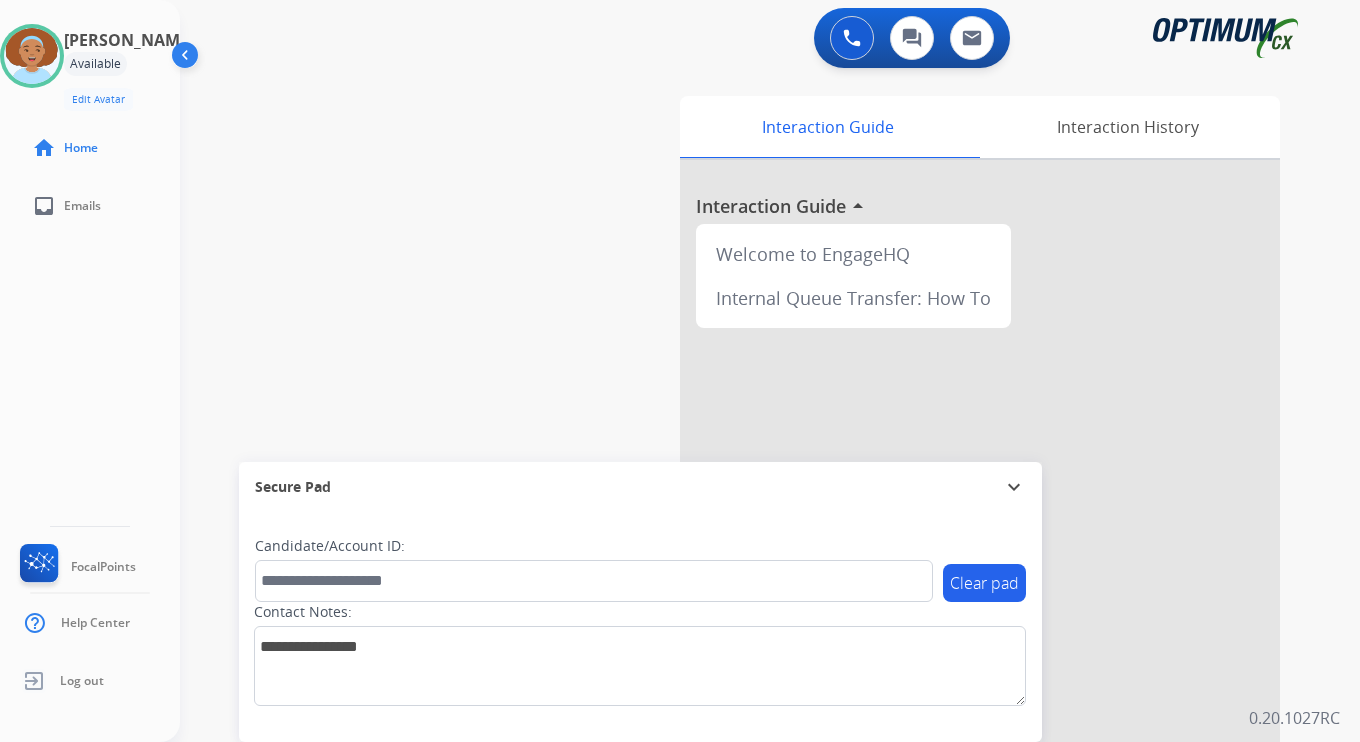 click on "Interaction Guide   Interaction History  Interaction Guide arrow_drop_up  Welcome to EngageHQ   Internal Queue Transfer: How To" at bounding box center [995, 497] 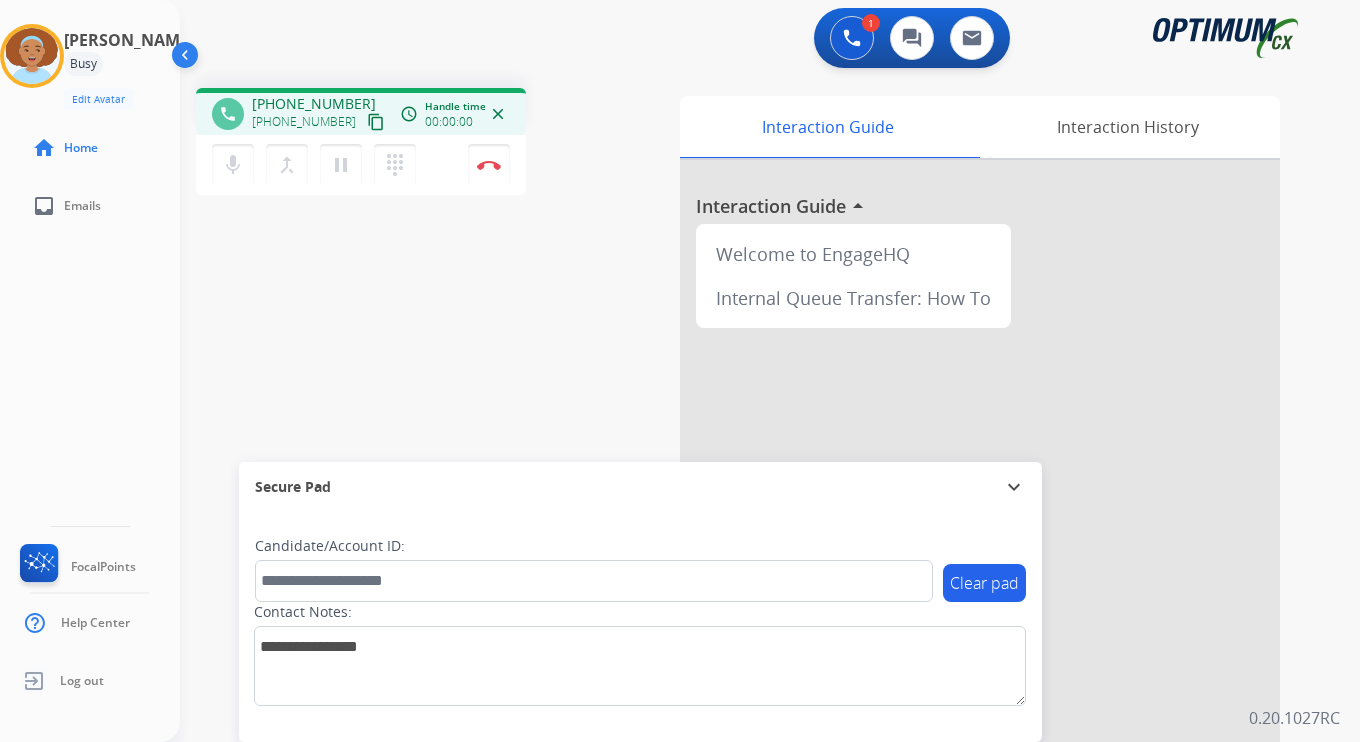 click on "Interaction Guide   Interaction History  Interaction Guide arrow_drop_up  Welcome to EngageHQ   Internal Queue Transfer: How To" at bounding box center [995, 497] 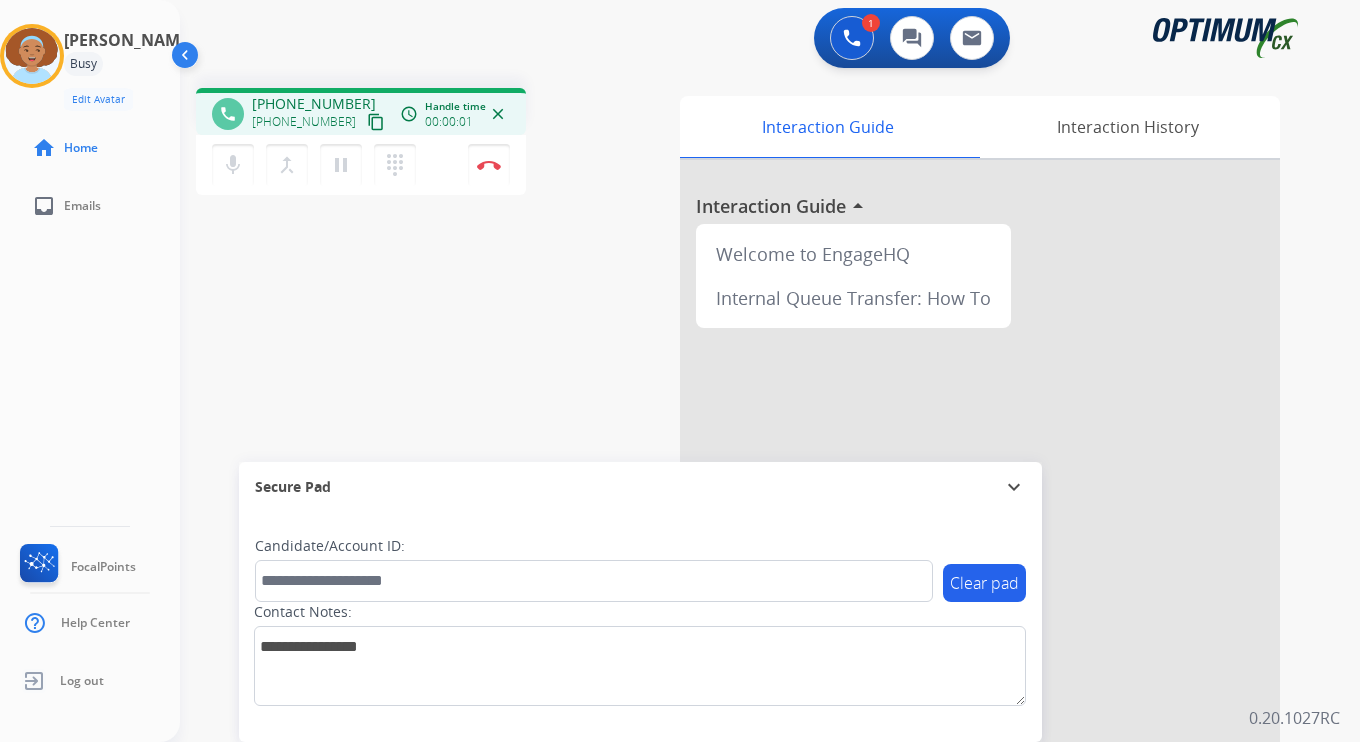 click on "content_copy" at bounding box center (376, 122) 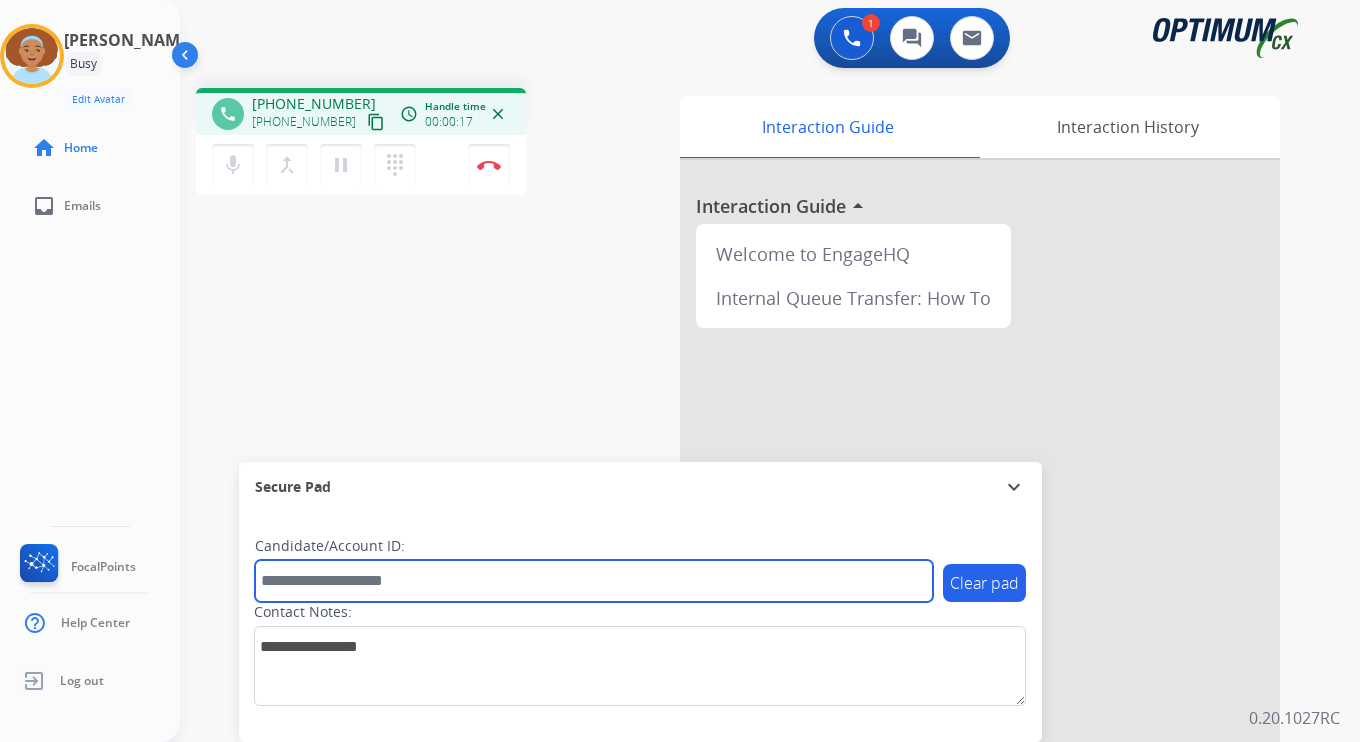 click at bounding box center (594, 581) 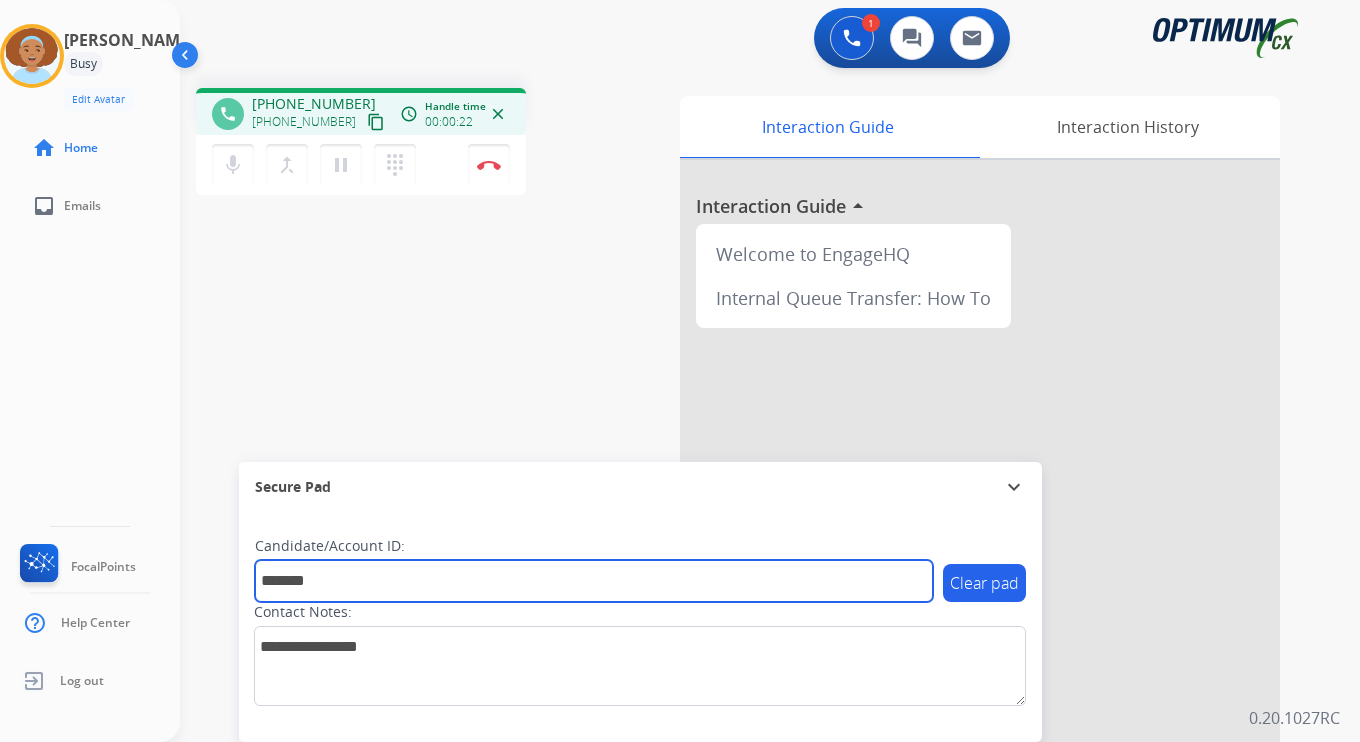 type on "*******" 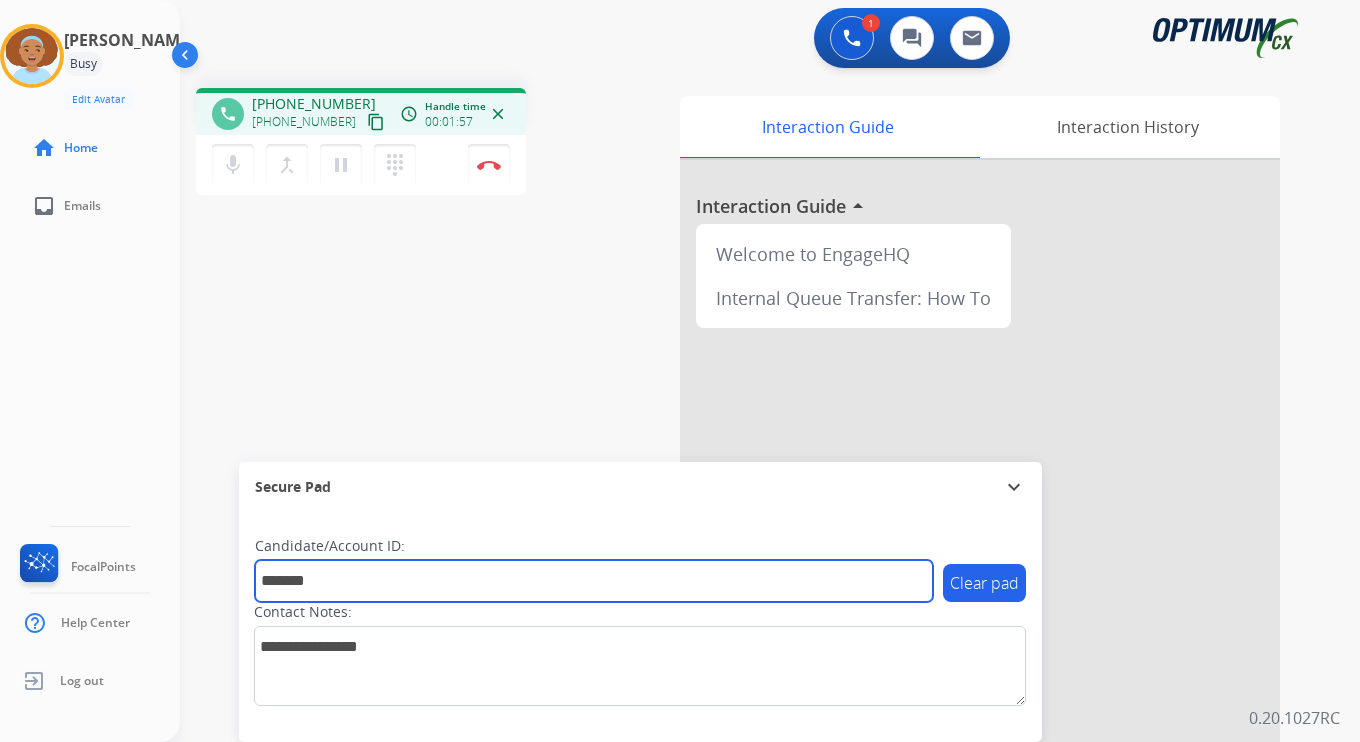 click on "*******" at bounding box center [594, 581] 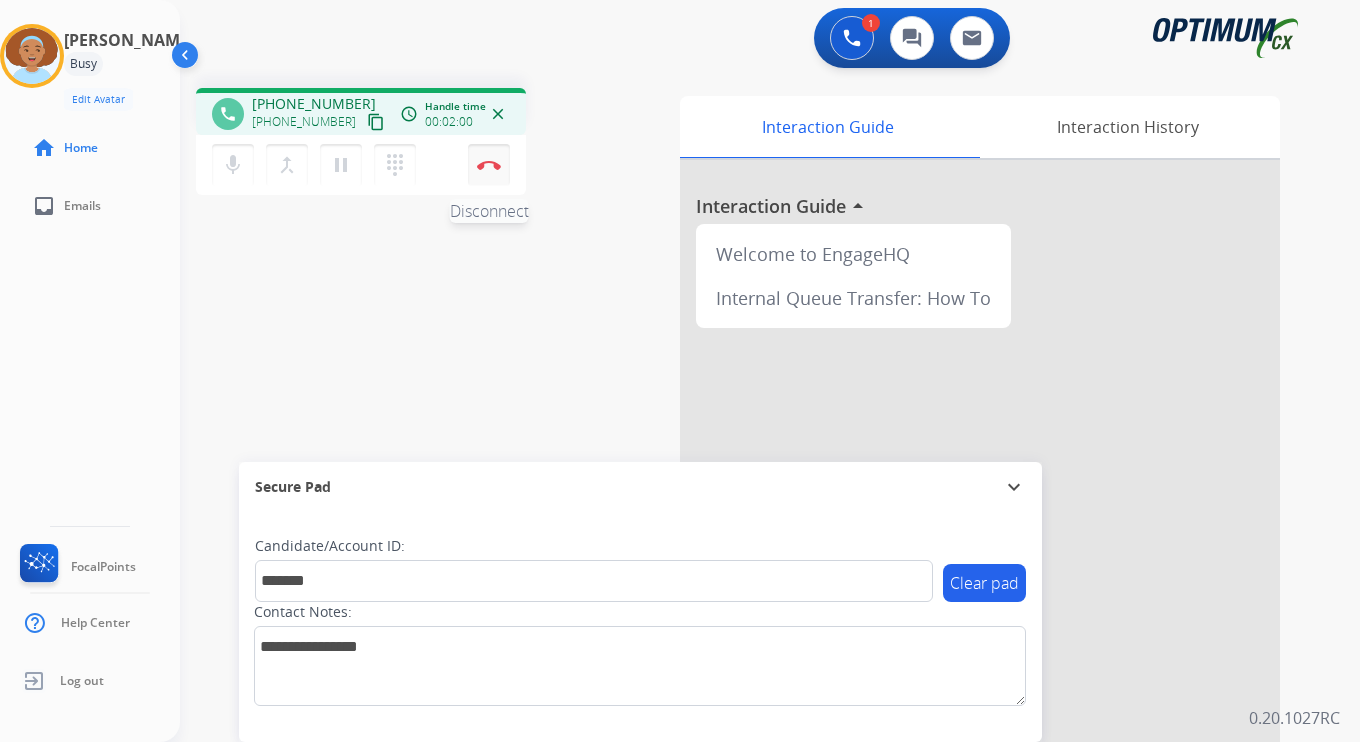 click on "Disconnect" at bounding box center (489, 165) 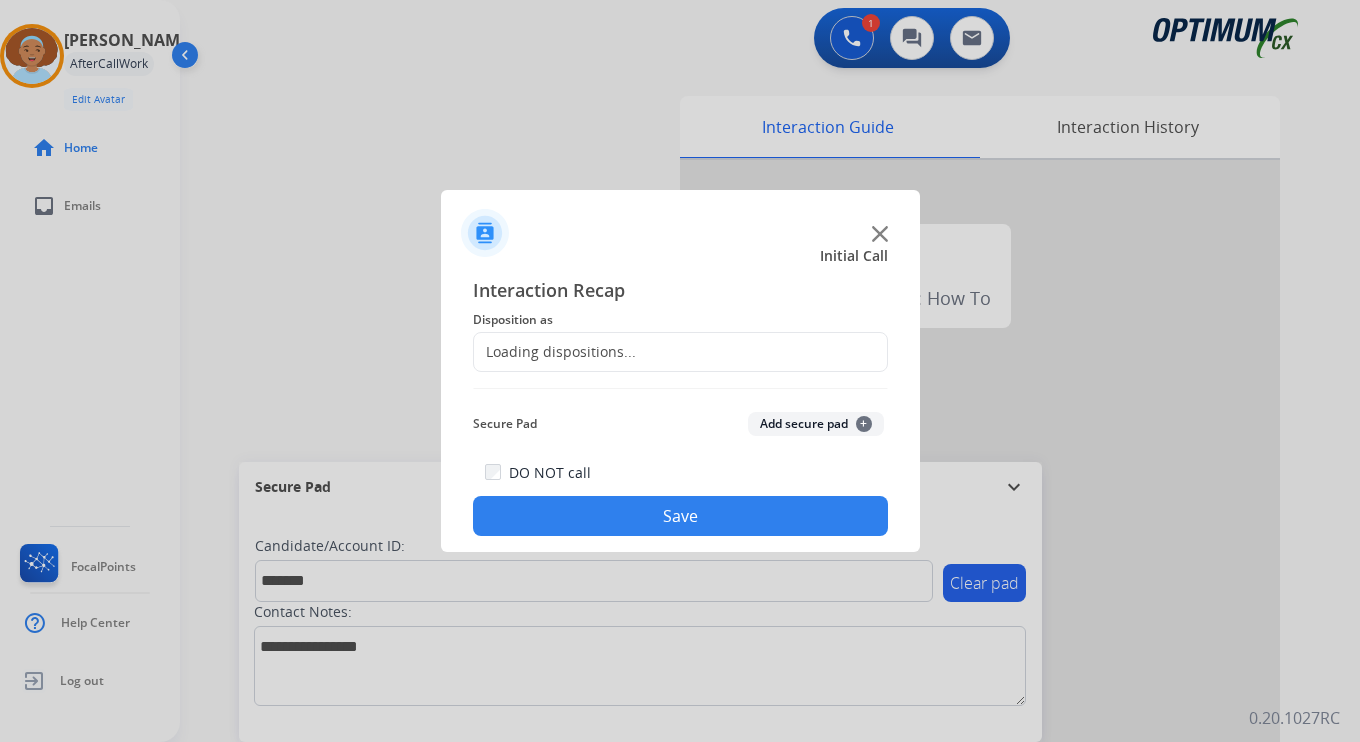 click on "Add secure pad  +" 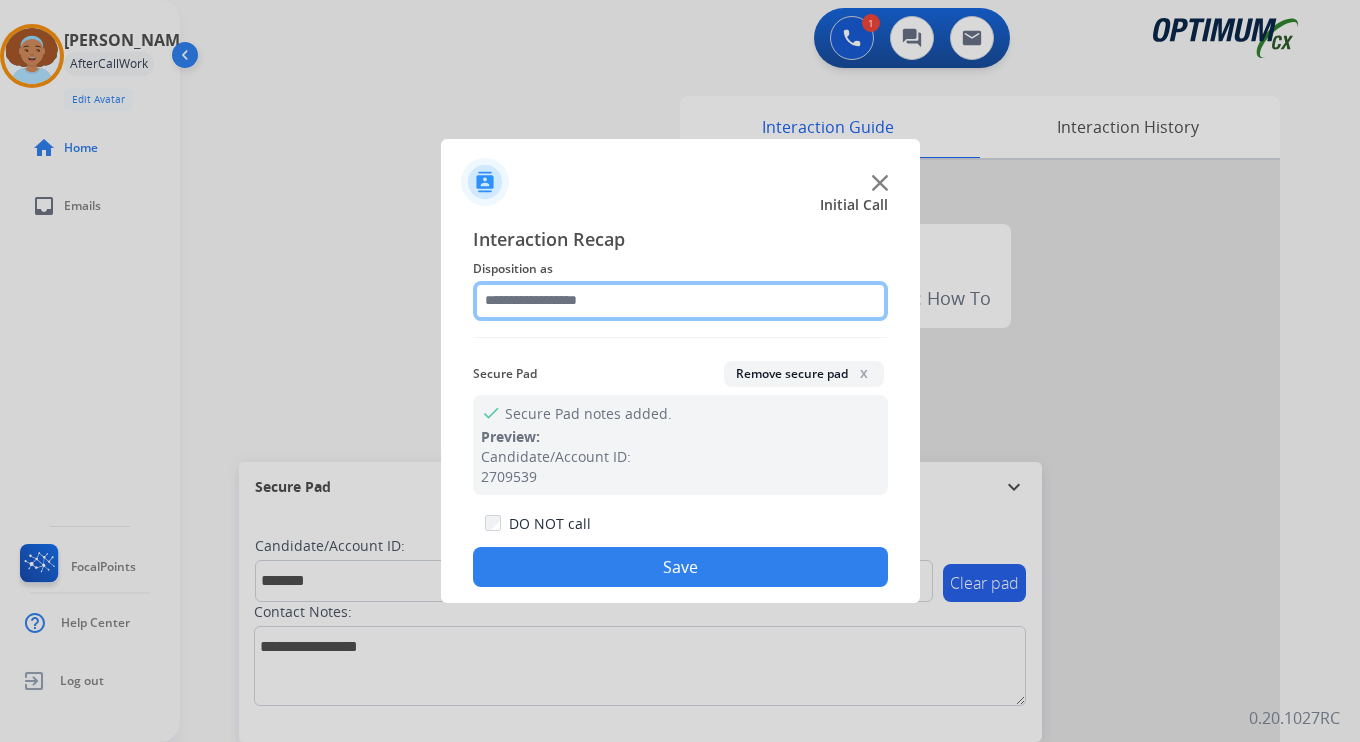 click 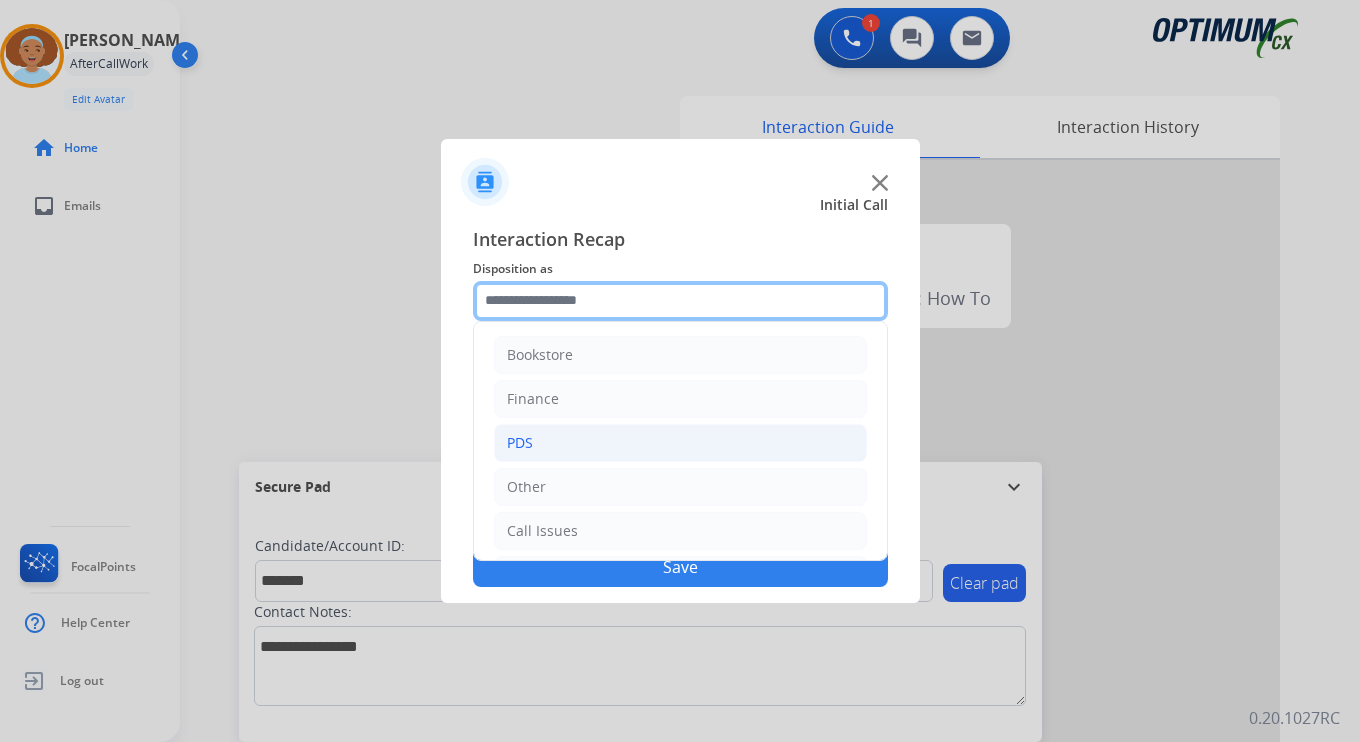 scroll, scrollTop: 136, scrollLeft: 0, axis: vertical 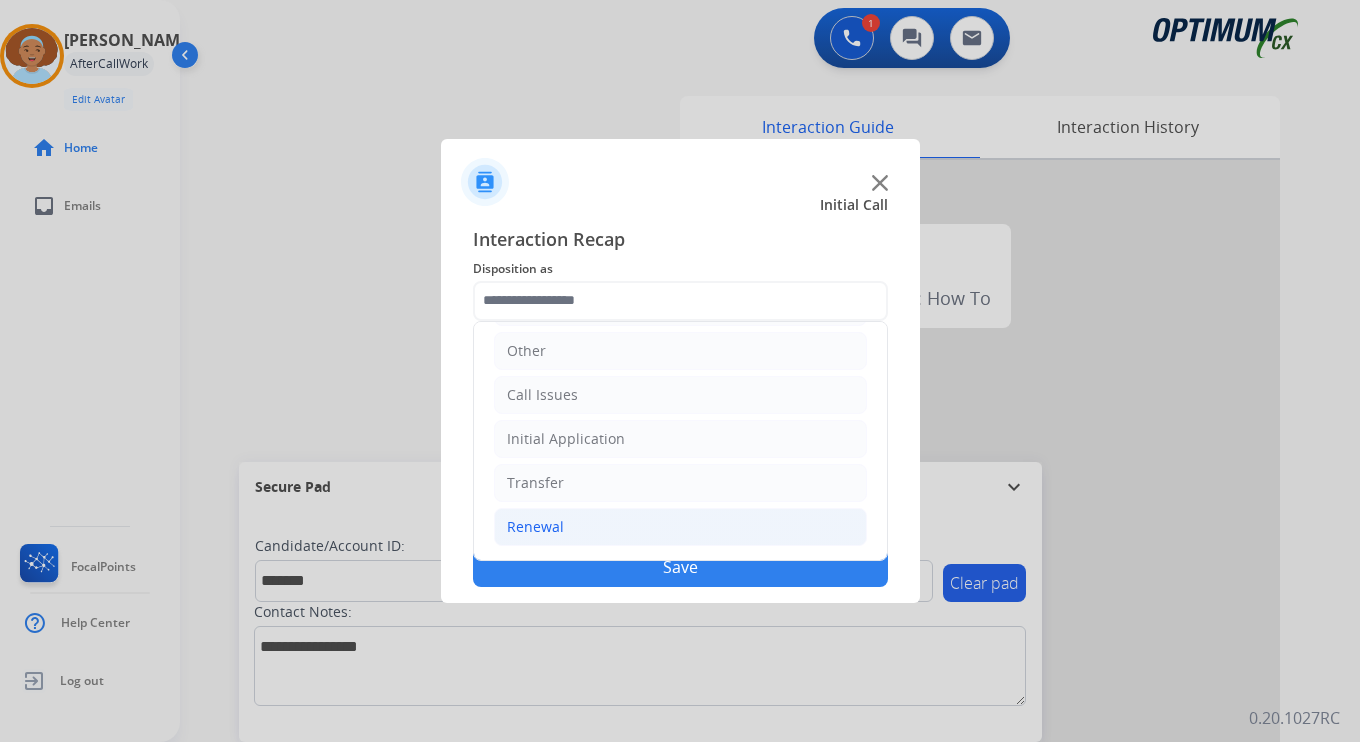 click on "Renewal" 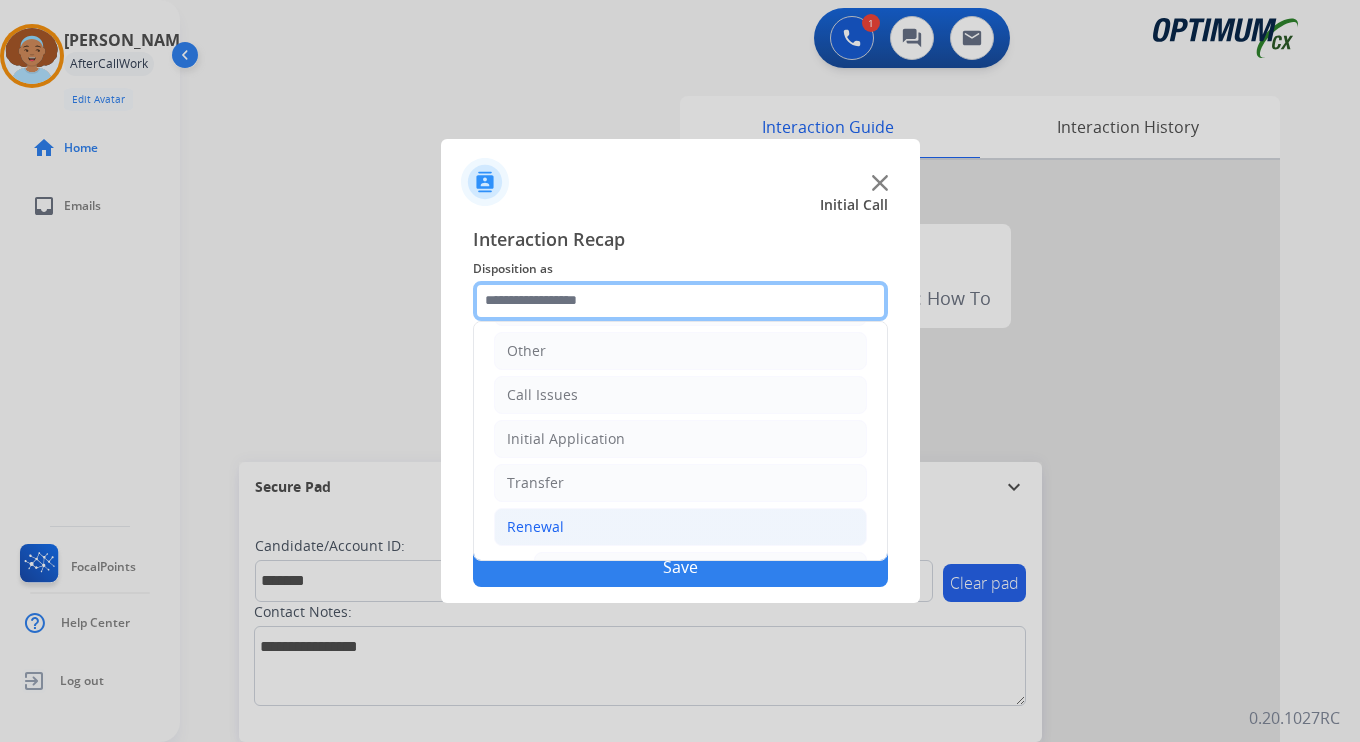 scroll, scrollTop: 469, scrollLeft: 0, axis: vertical 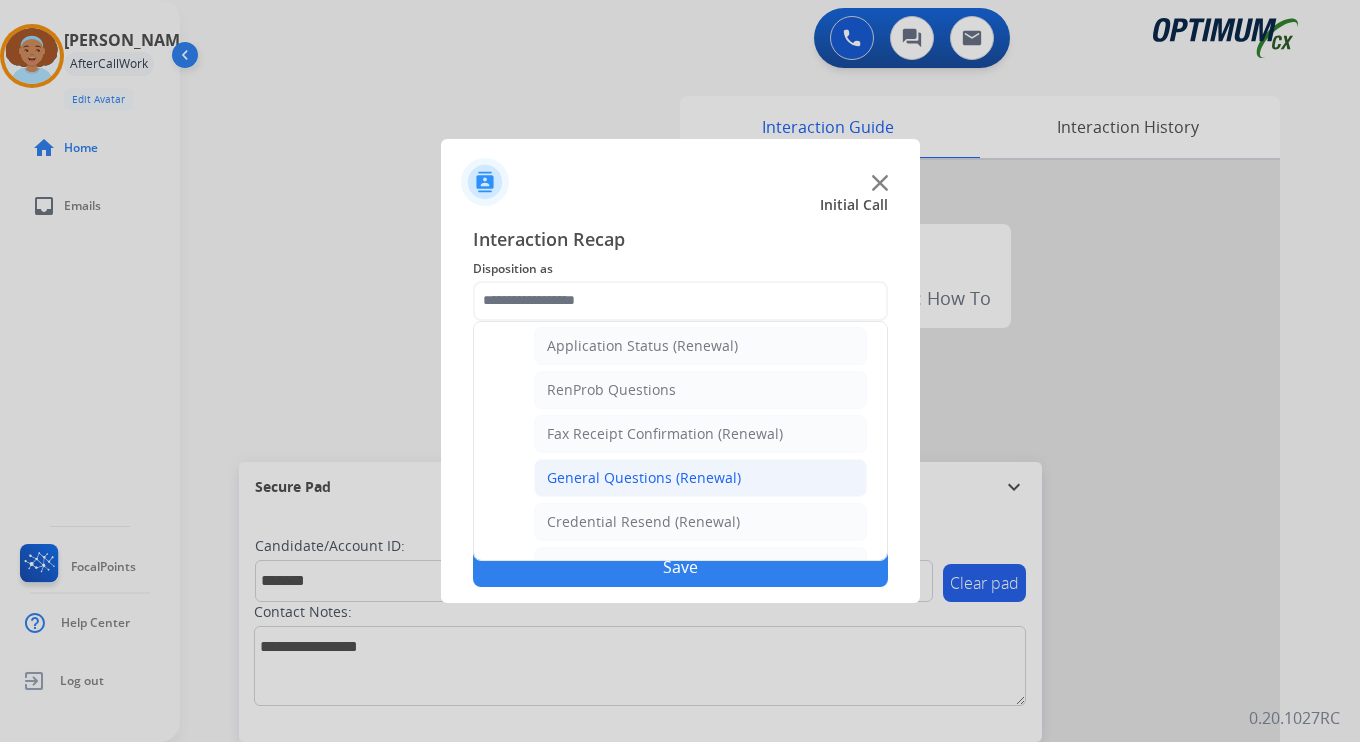 click on "General Questions (Renewal)" 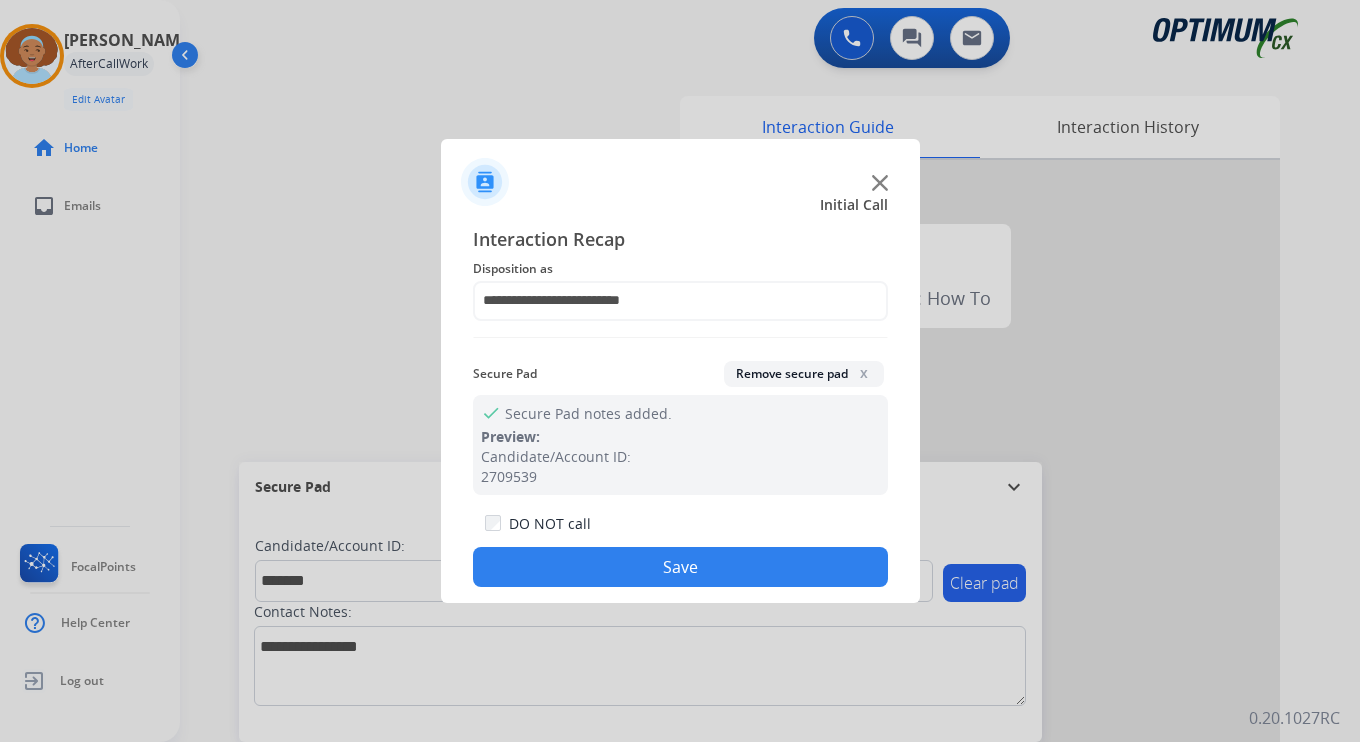 click on "Save" 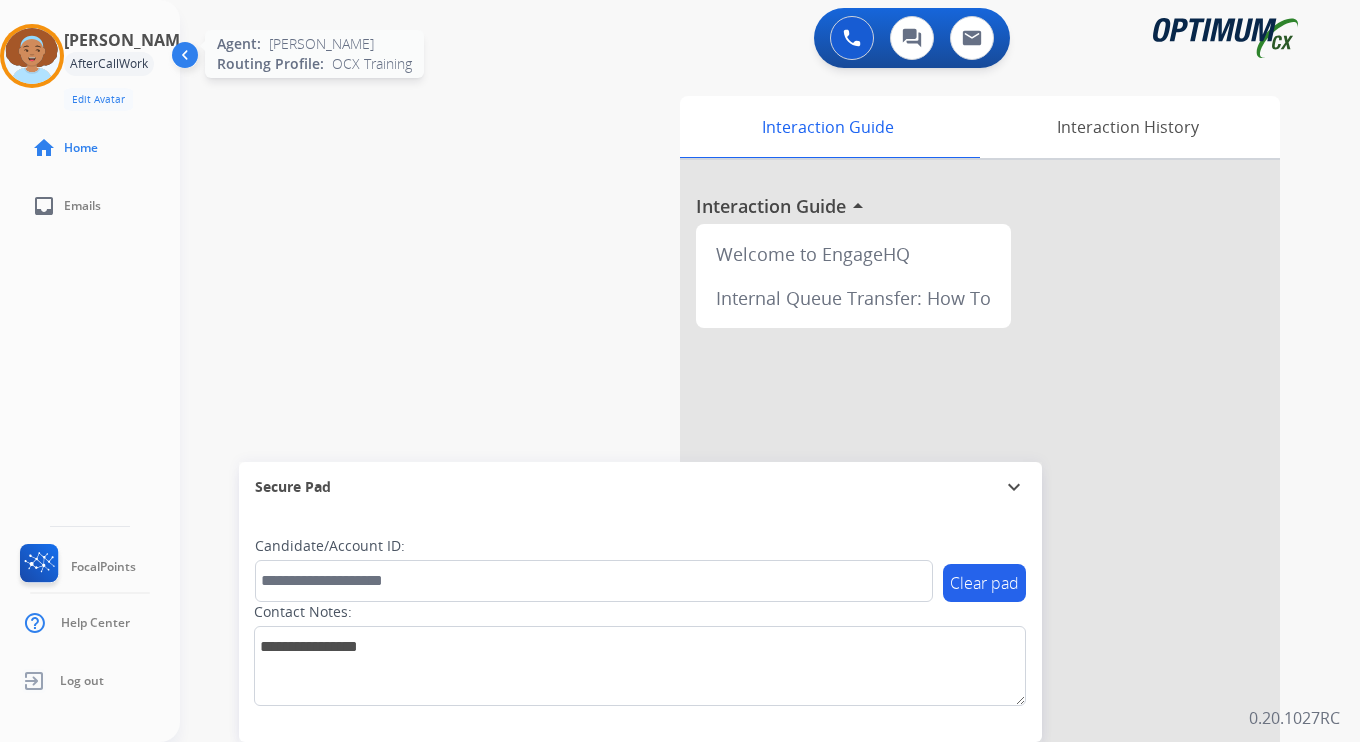 click at bounding box center [32, 56] 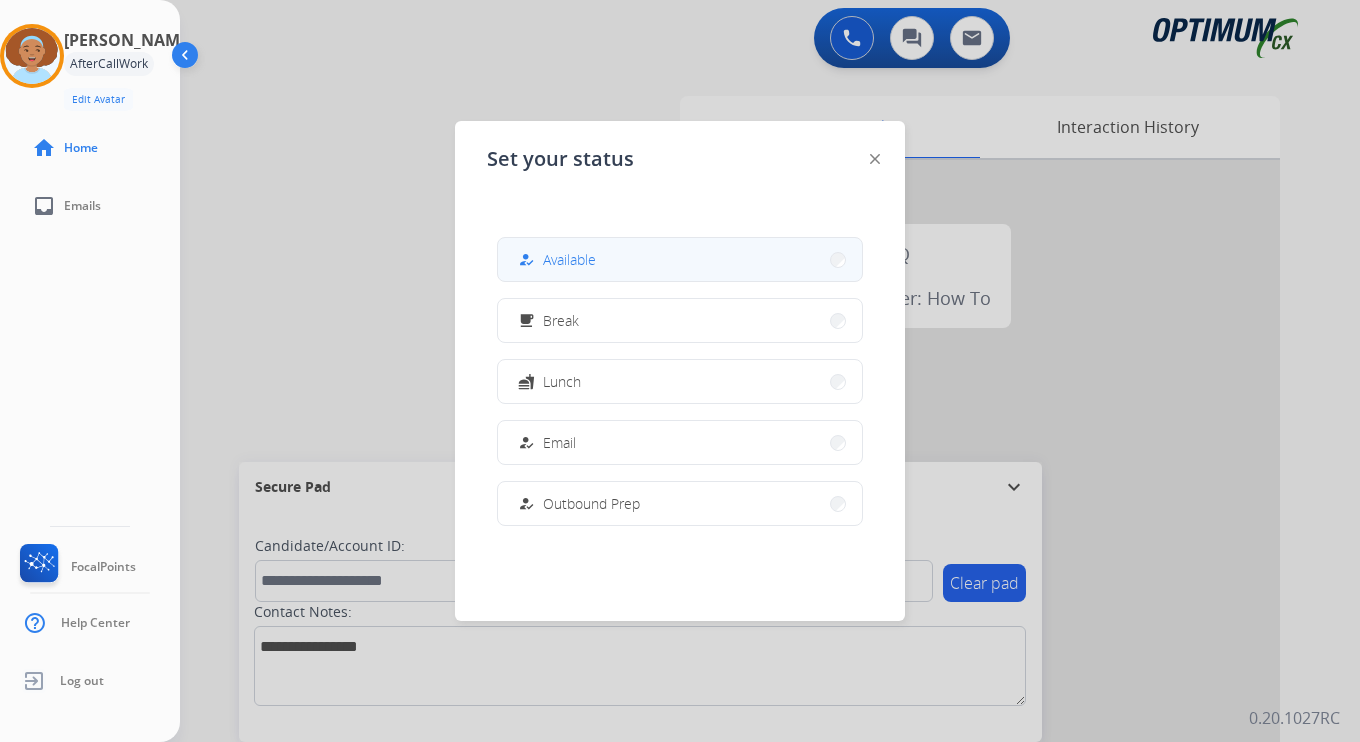 click on "how_to_reg Available" at bounding box center [680, 259] 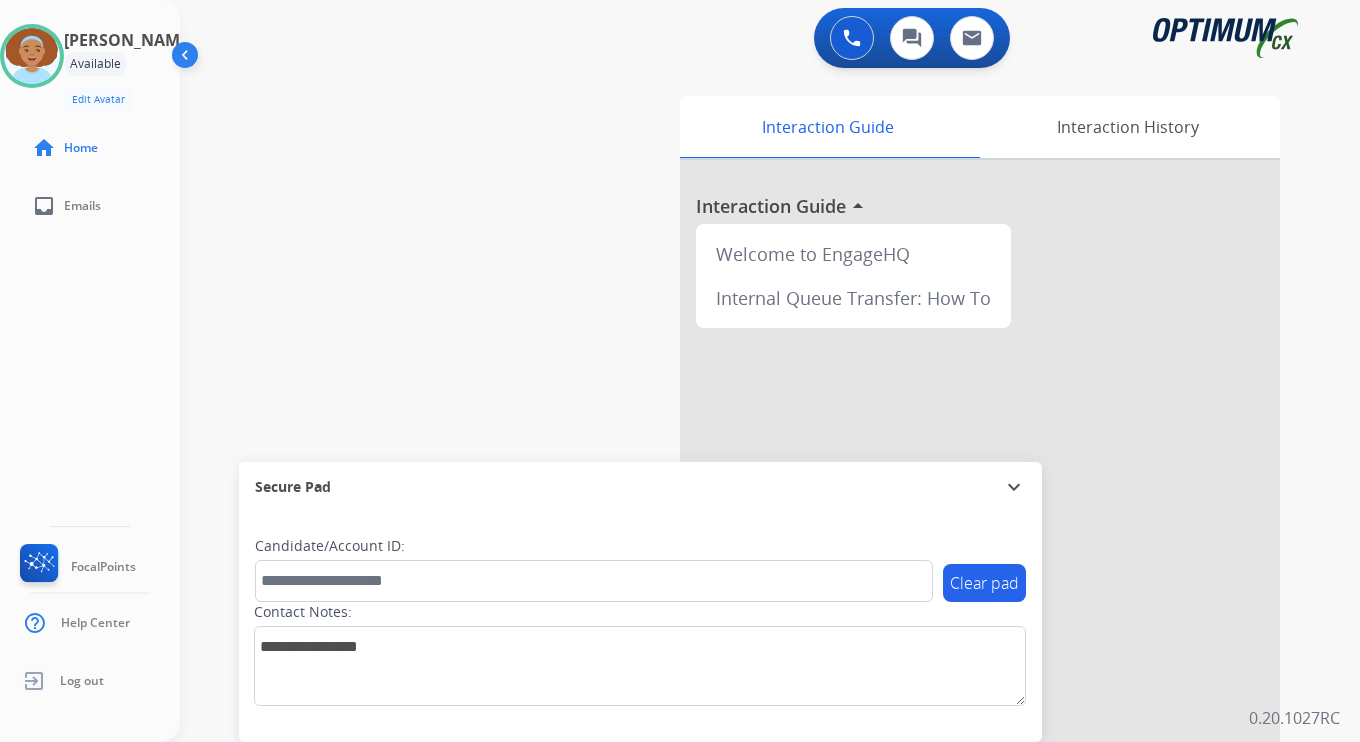 click on "0 Voice Interactions  0  Chat Interactions   0  Email Interactions swap_horiz Break voice bridge close_fullscreen Connect 3-Way Call merge_type Separate 3-Way Call  Interaction Guide   Interaction History  Interaction Guide arrow_drop_up  Welcome to EngageHQ   Internal Queue Transfer: How To  Secure Pad expand_more Clear pad Candidate/Account ID: Contact Notes:                  0.20.1027RC" at bounding box center (770, 371) 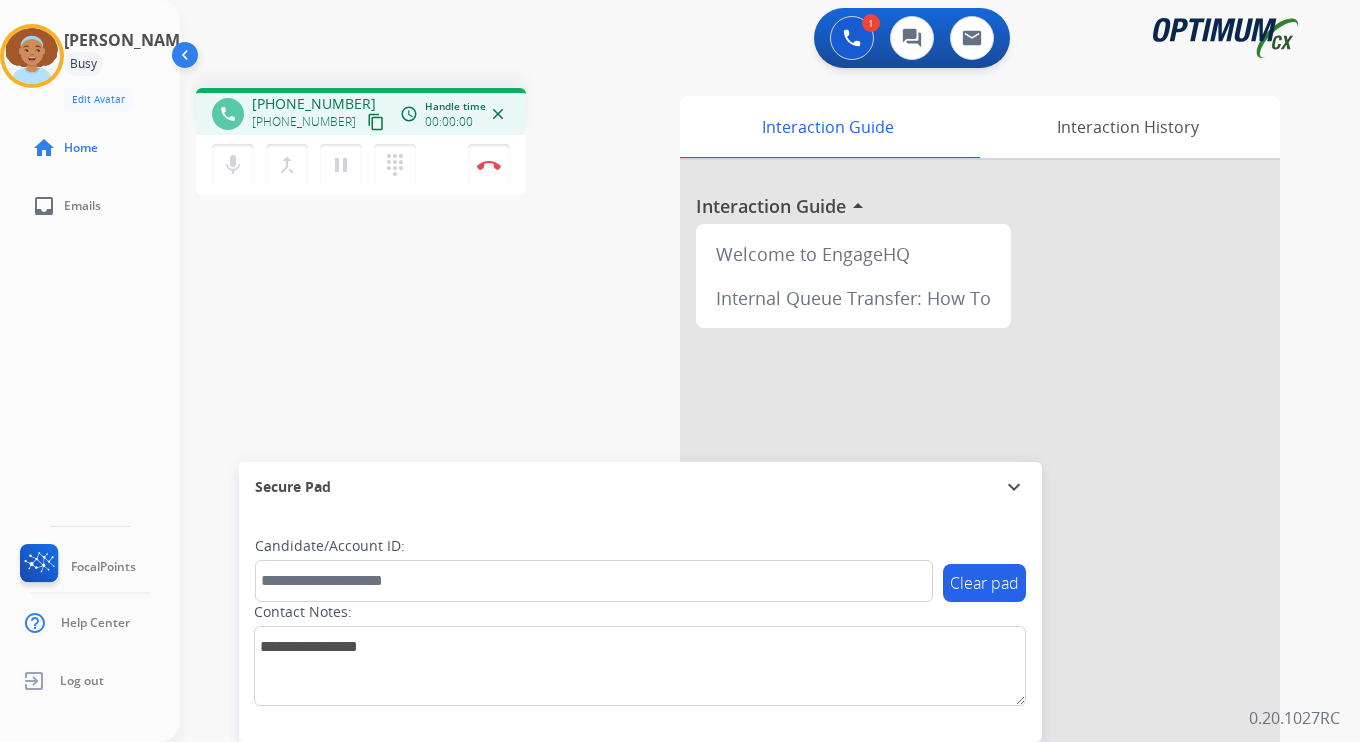 click on "content_copy" at bounding box center [376, 122] 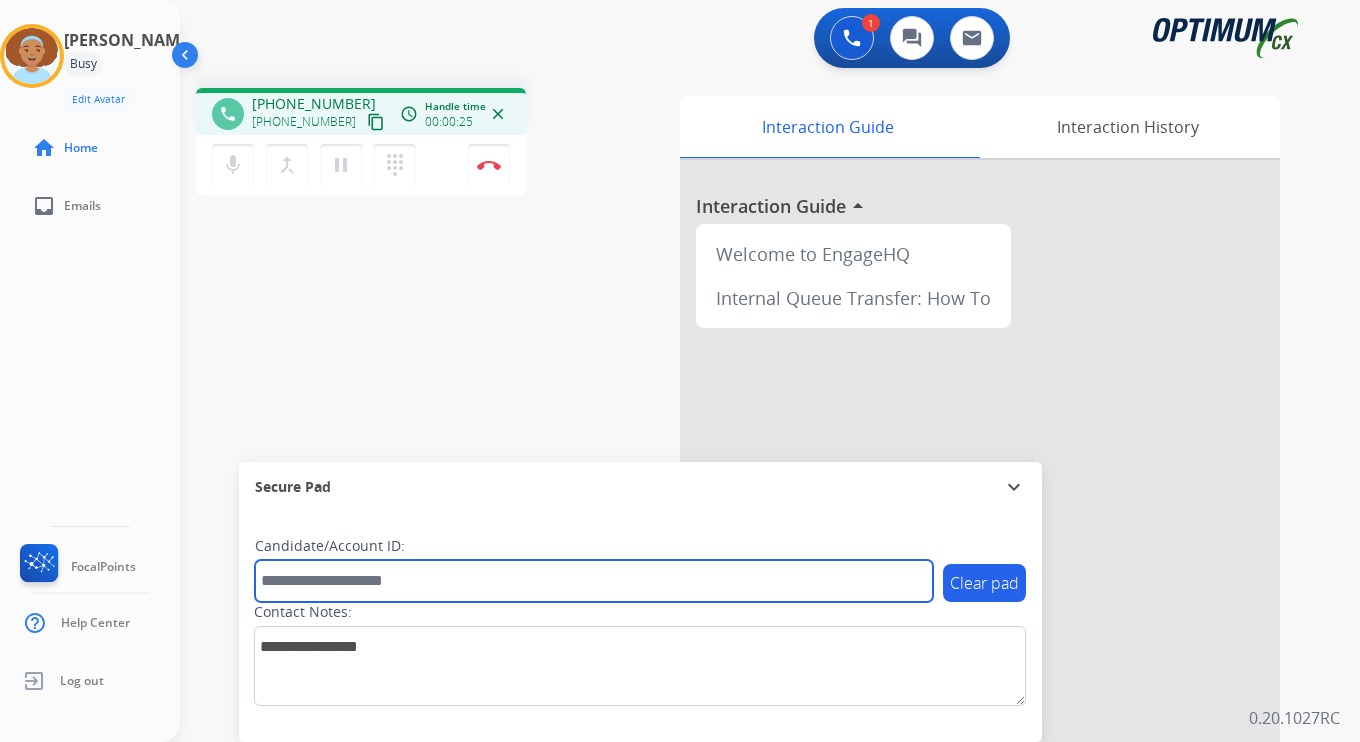 click at bounding box center [594, 581] 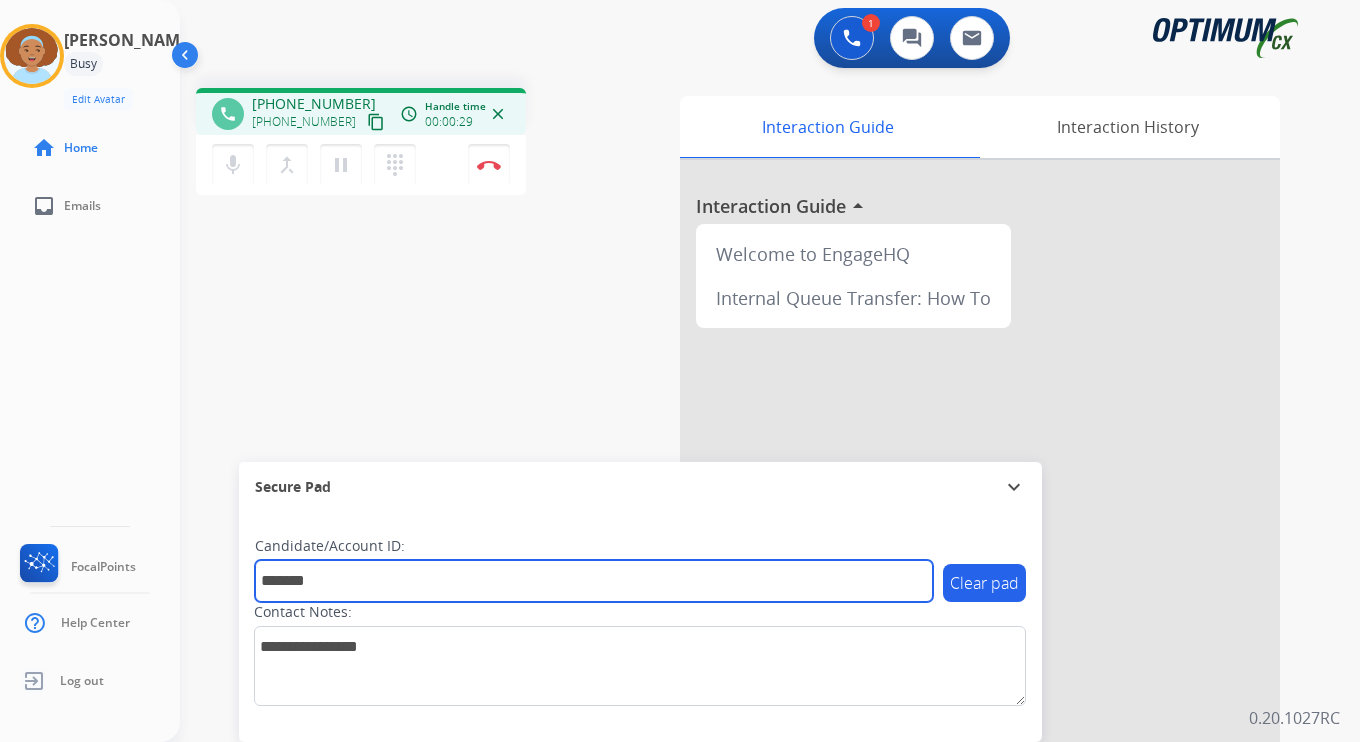 type on "*******" 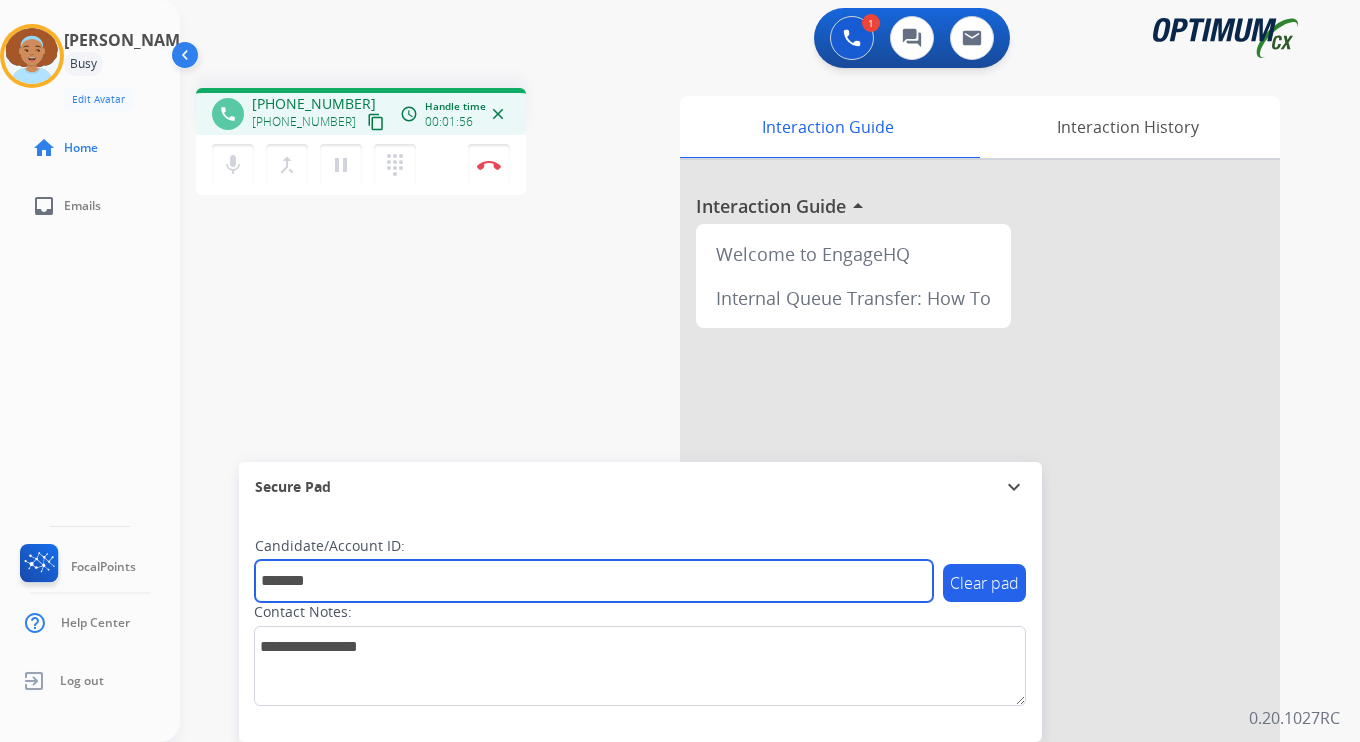 click on "*******" at bounding box center (594, 581) 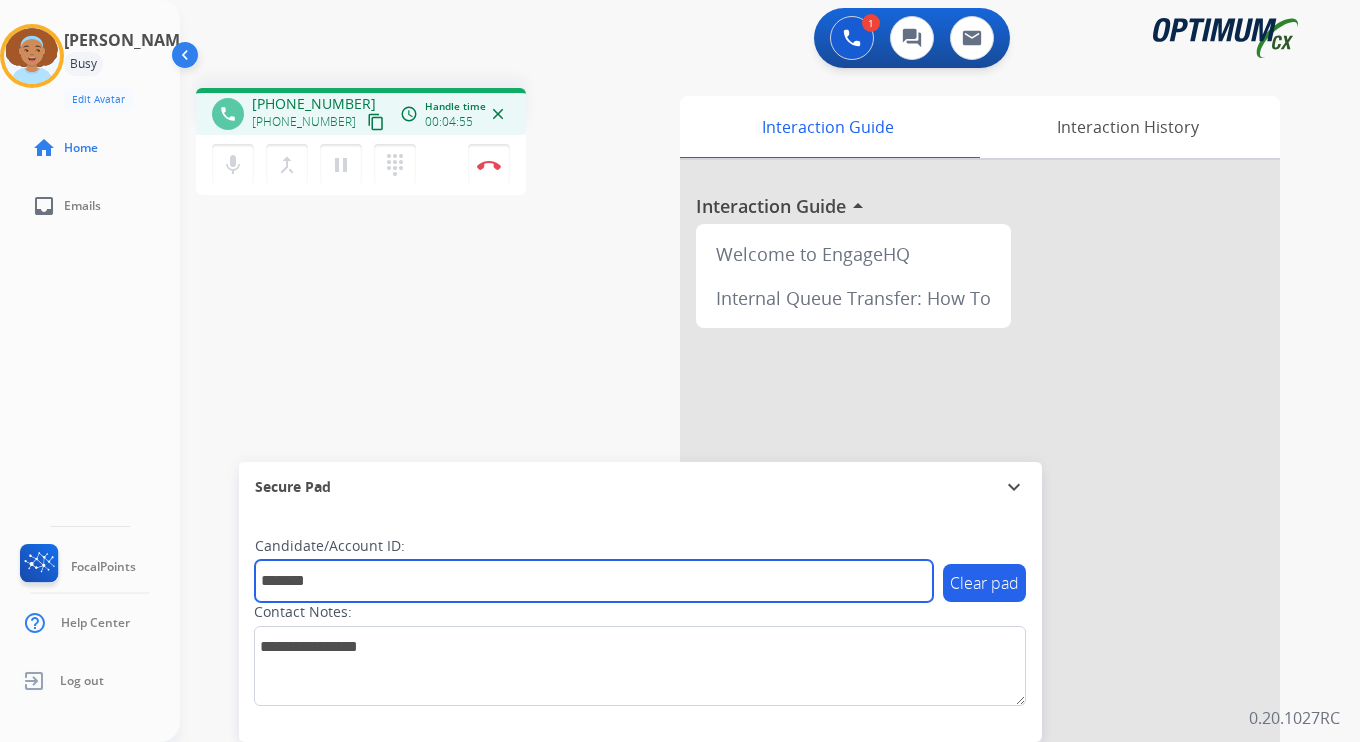 click on "*******" at bounding box center [594, 581] 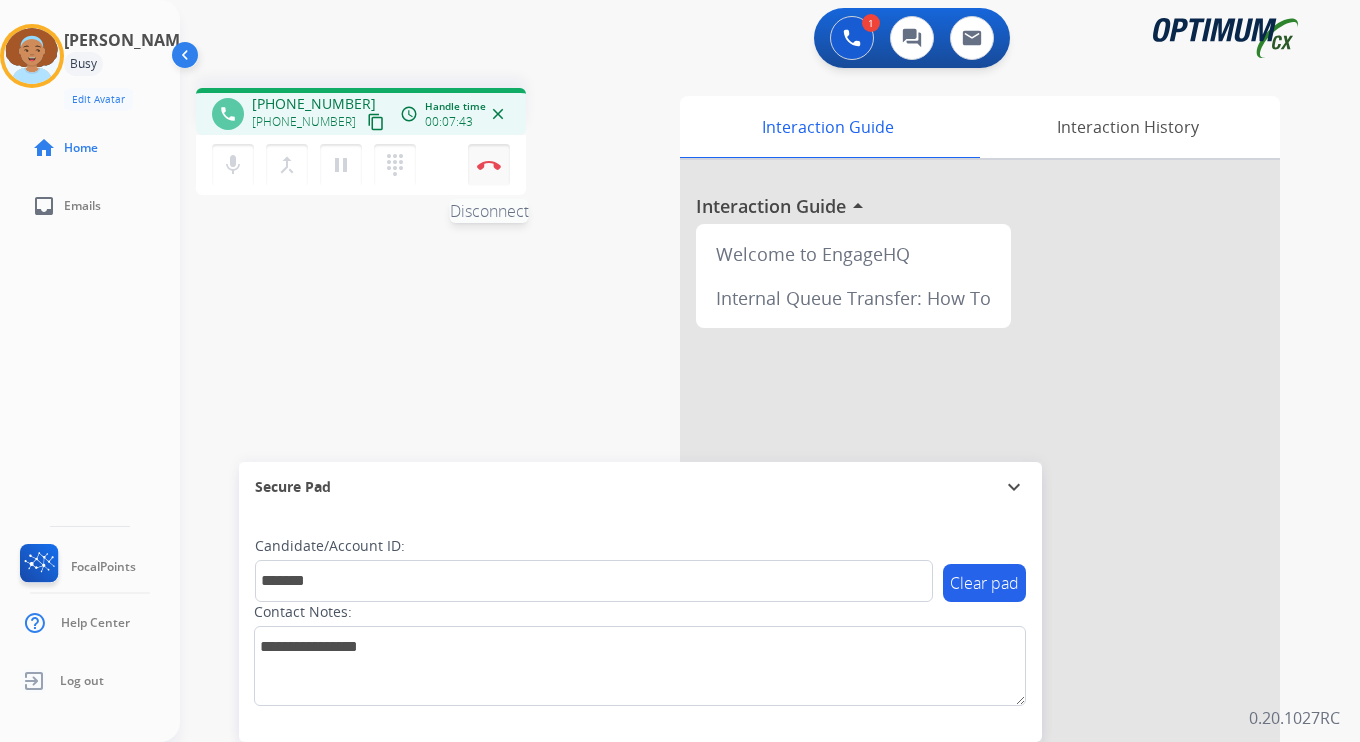 click on "Disconnect" at bounding box center [489, 165] 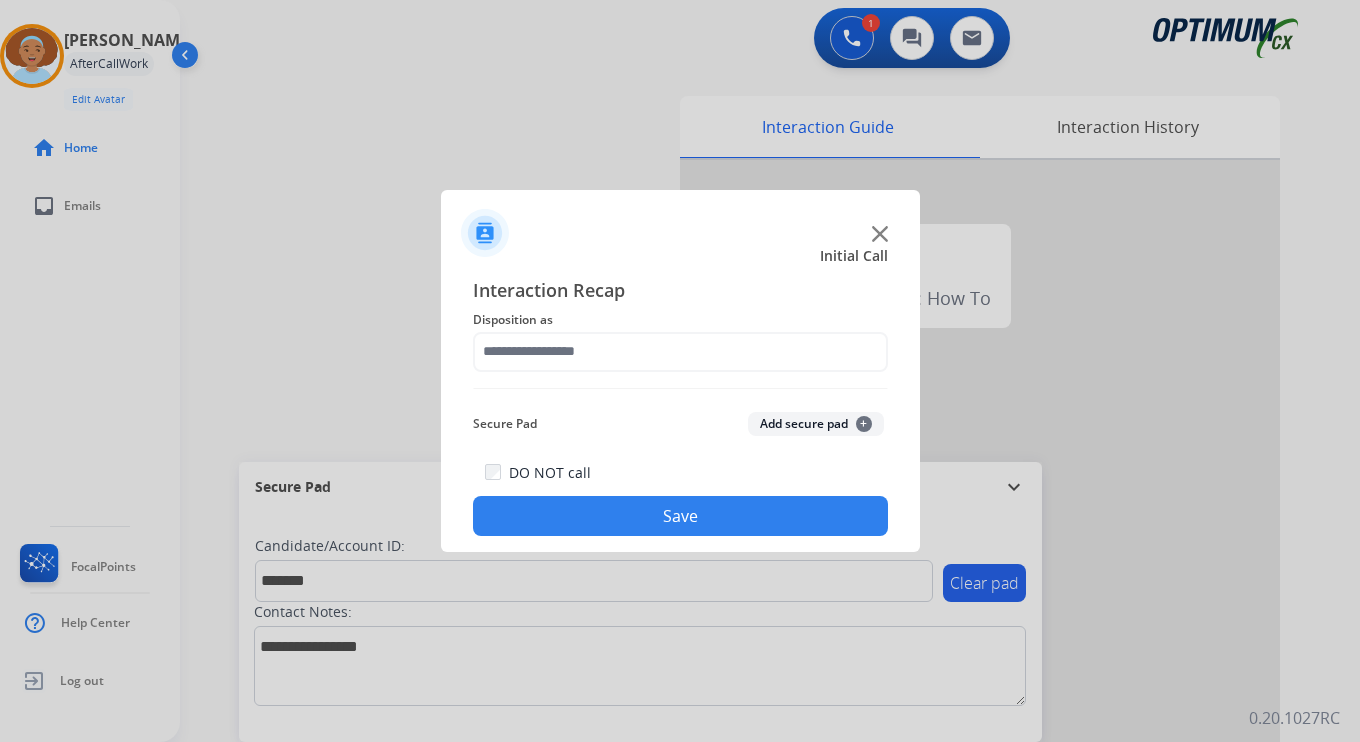 click on "Add secure pad  +" 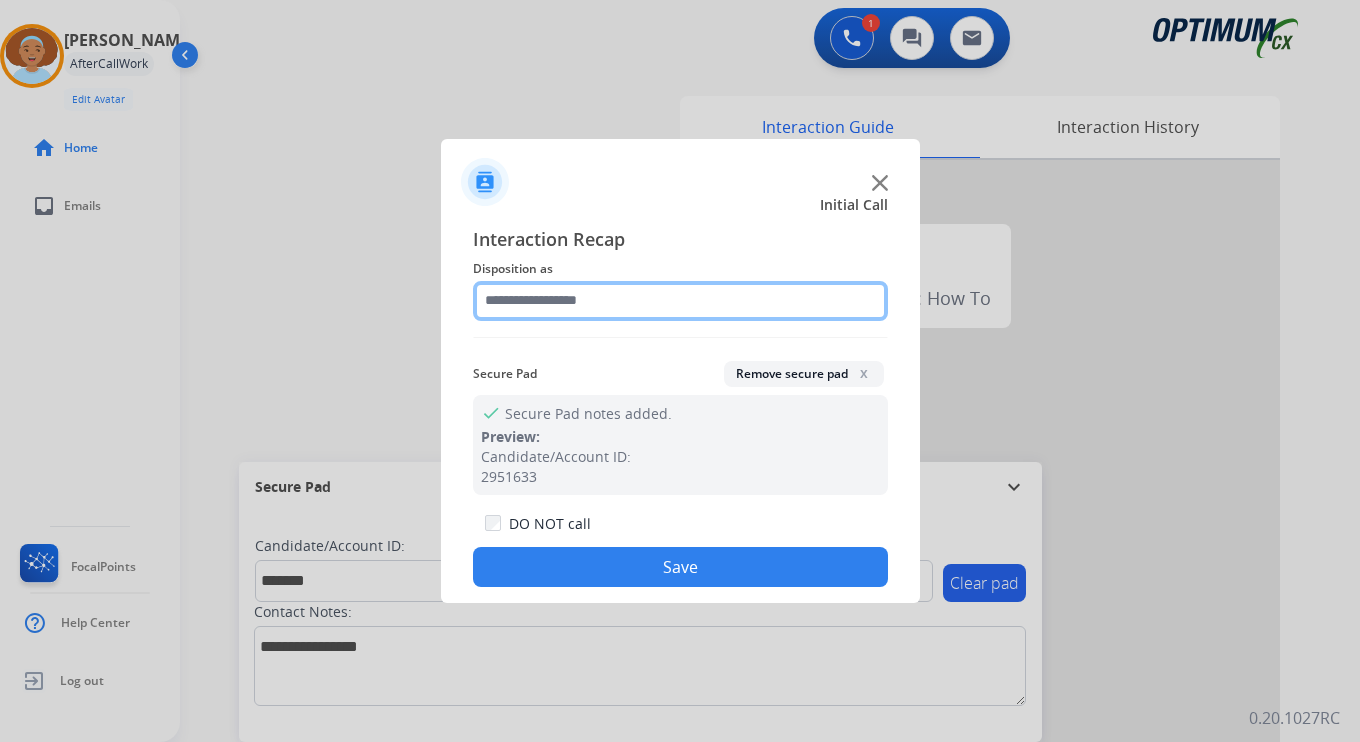 click 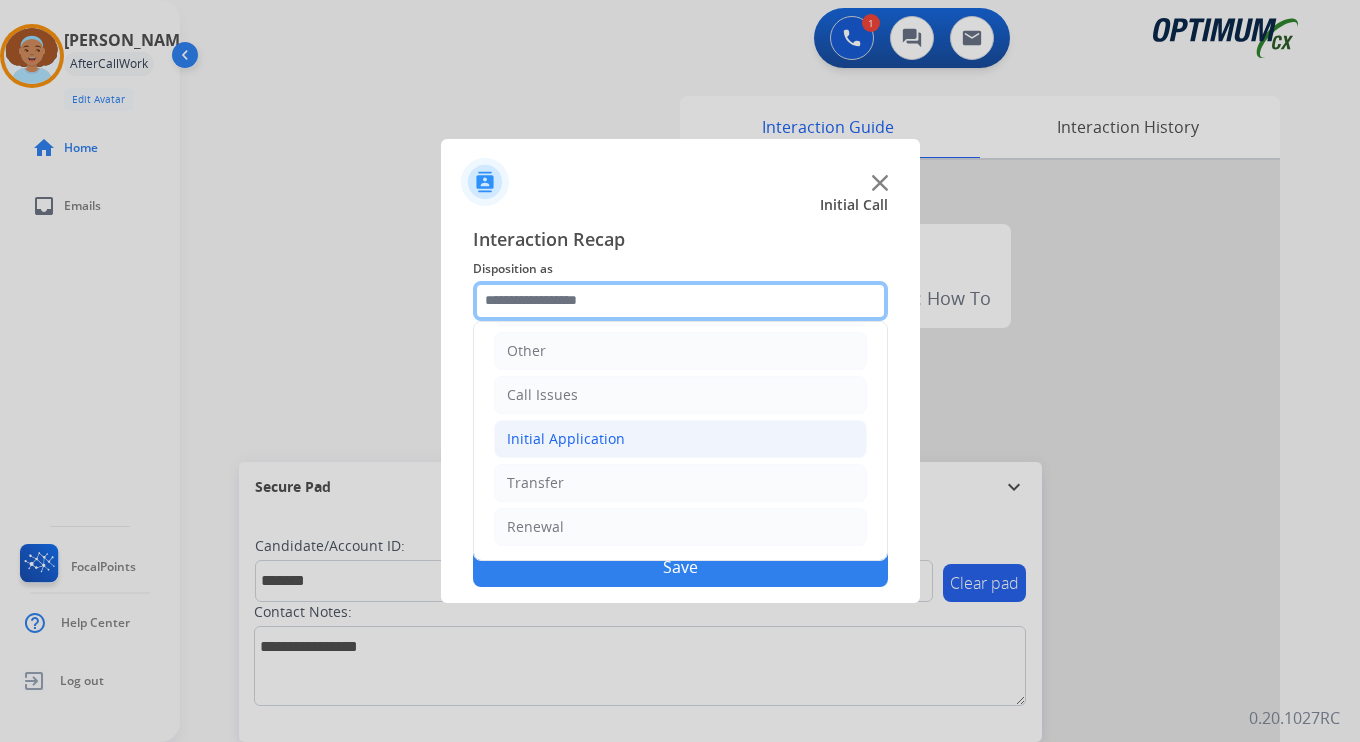 scroll, scrollTop: 0, scrollLeft: 0, axis: both 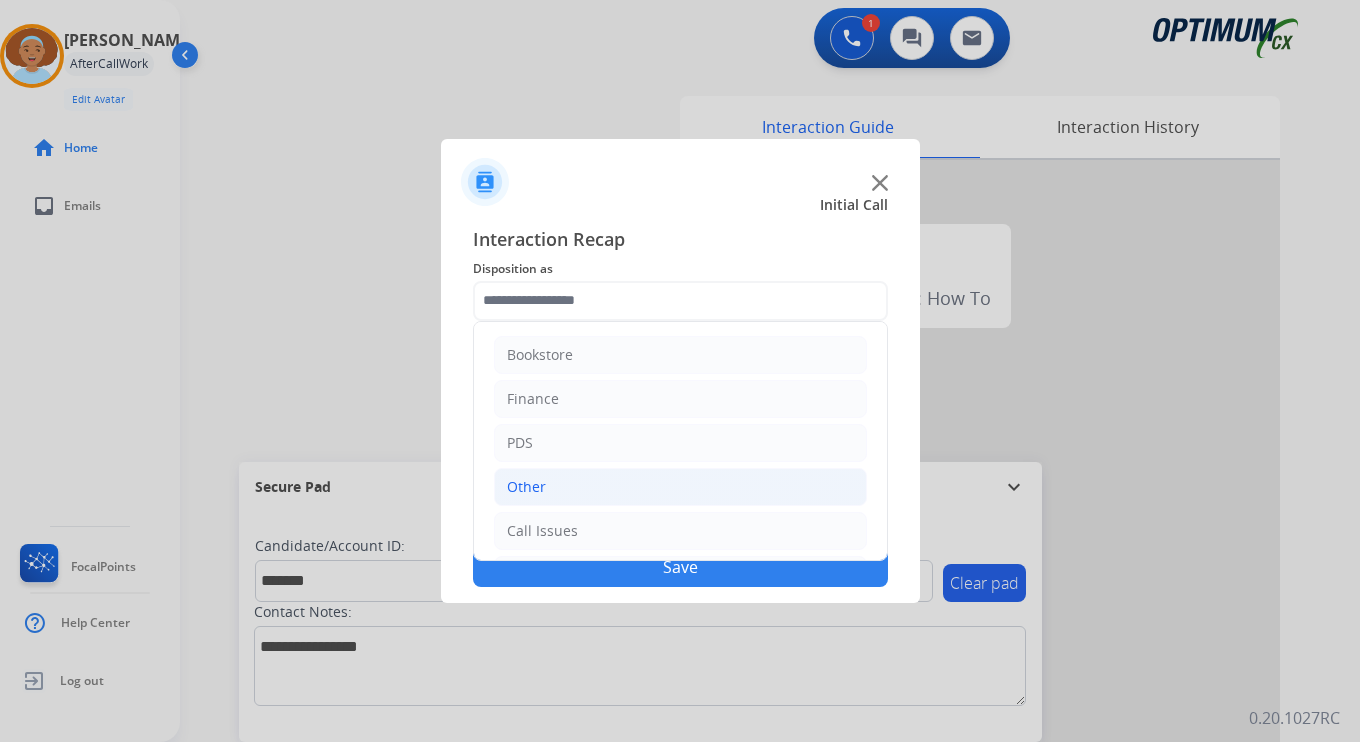 click on "Other" 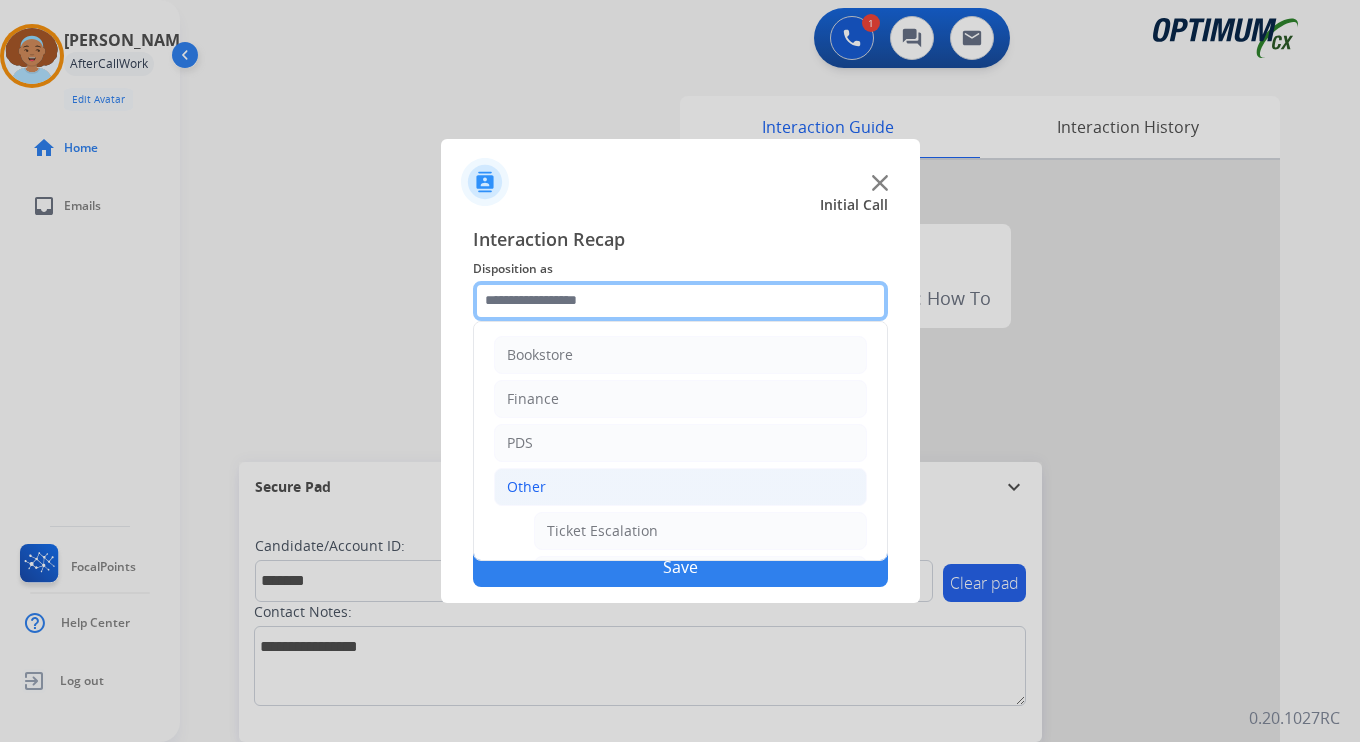 scroll, scrollTop: 333, scrollLeft: 0, axis: vertical 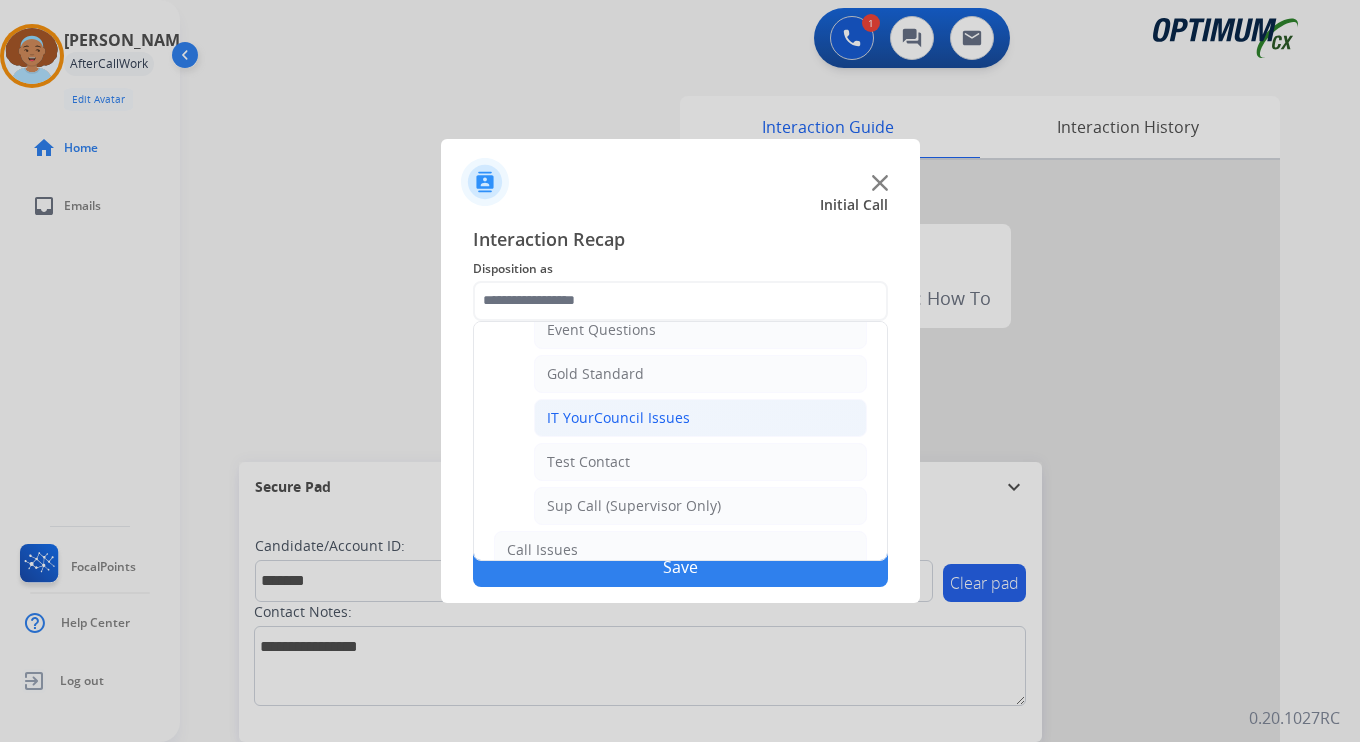 click on "IT YourCouncil Issues" 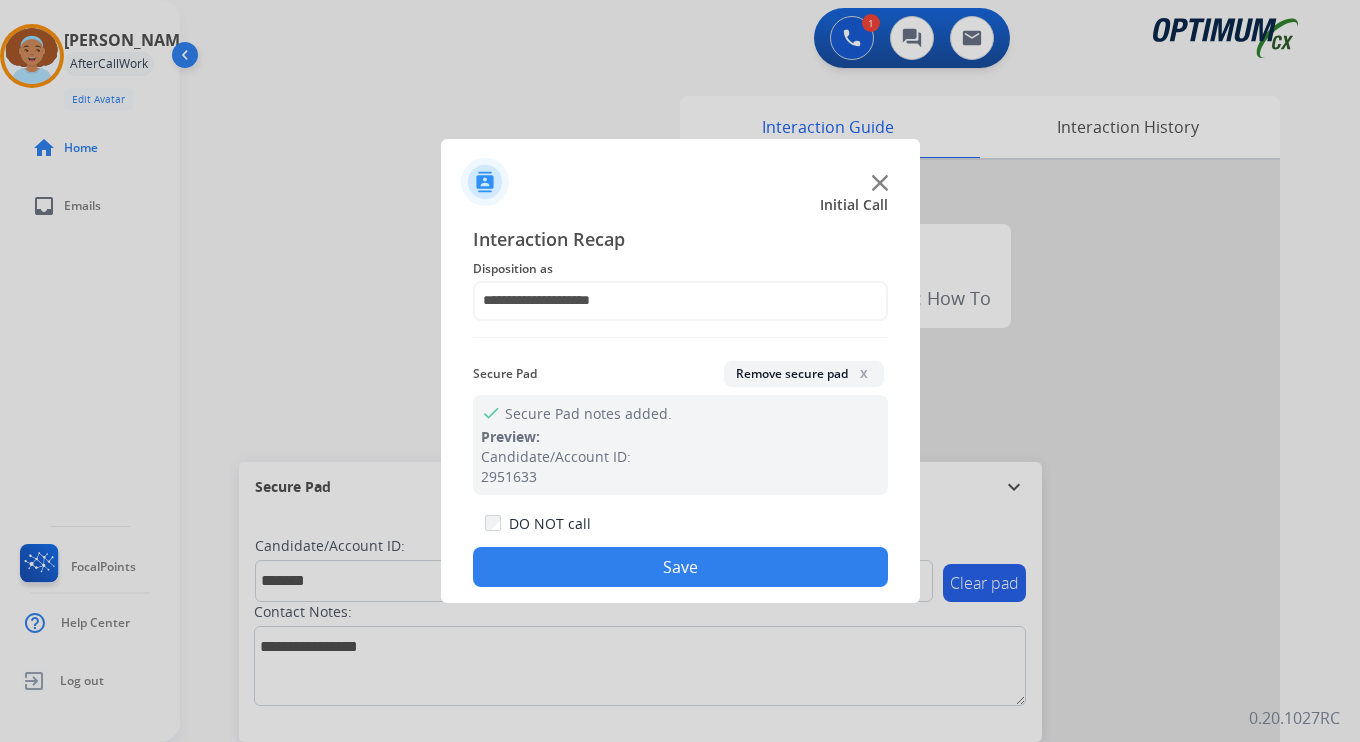 click on "Save" 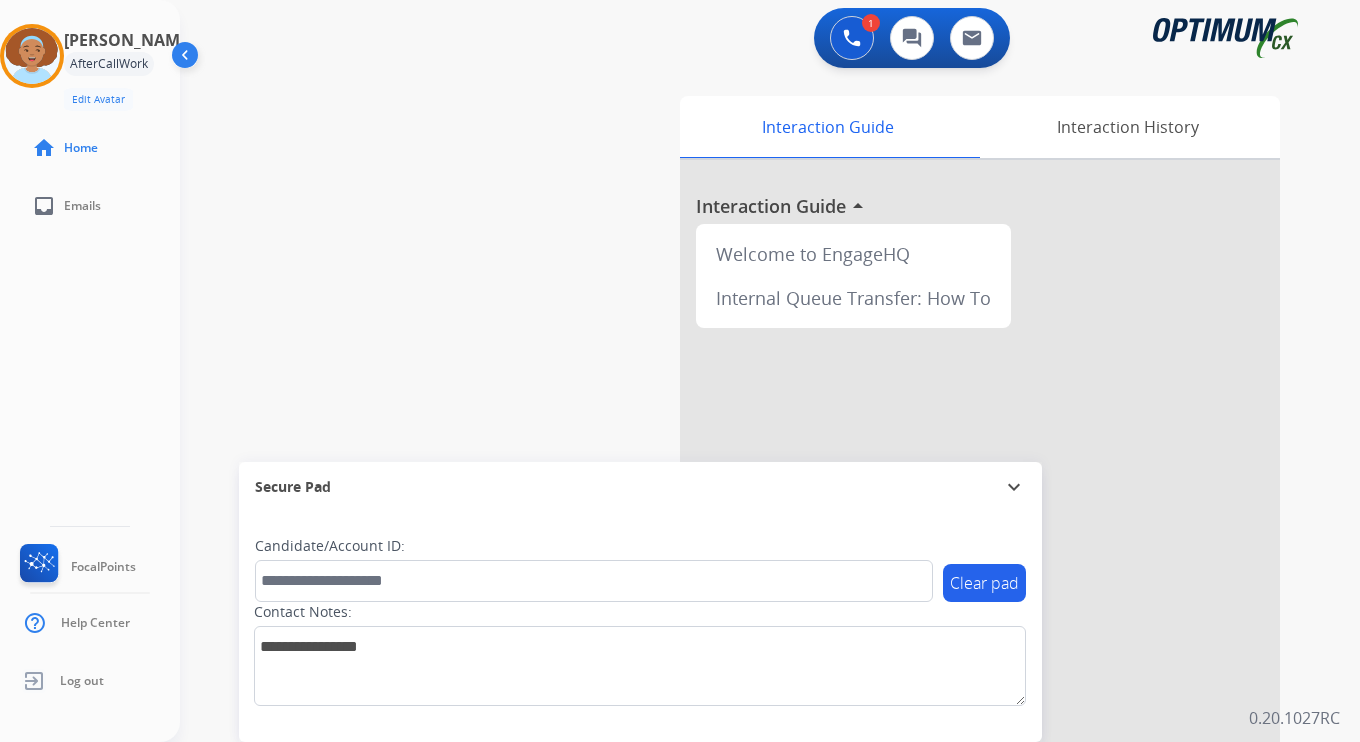 click on "1 Voice Interactions  0  Chat Interactions   0  Email Interactions swap_horiz Break voice bridge close_fullscreen Connect 3-Way Call merge_type Separate 3-Way Call  Interaction Guide   Interaction History  Interaction Guide arrow_drop_up  Welcome to EngageHQ   Internal Queue Transfer: How To  Secure Pad expand_more Clear pad Candidate/Account ID: Contact Notes:                  0.20.1027RC" at bounding box center (770, 371) 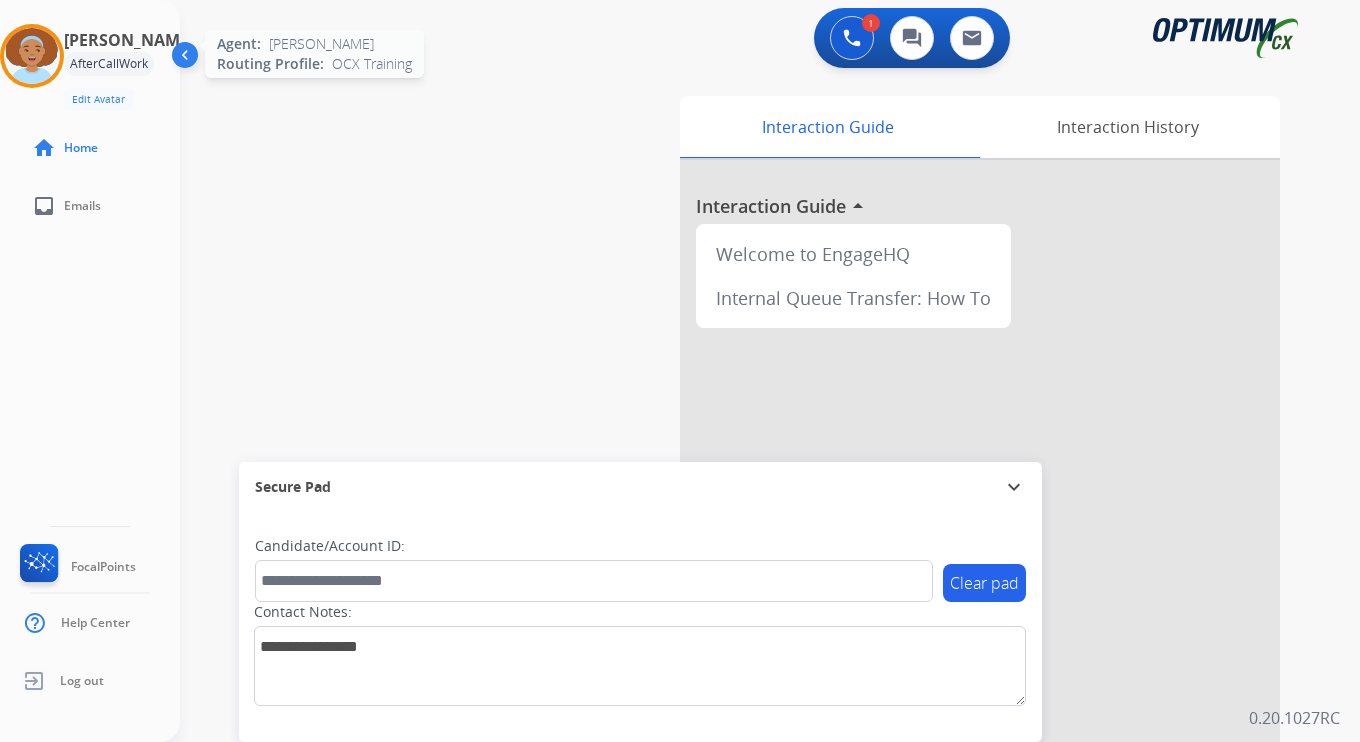 click at bounding box center (32, 56) 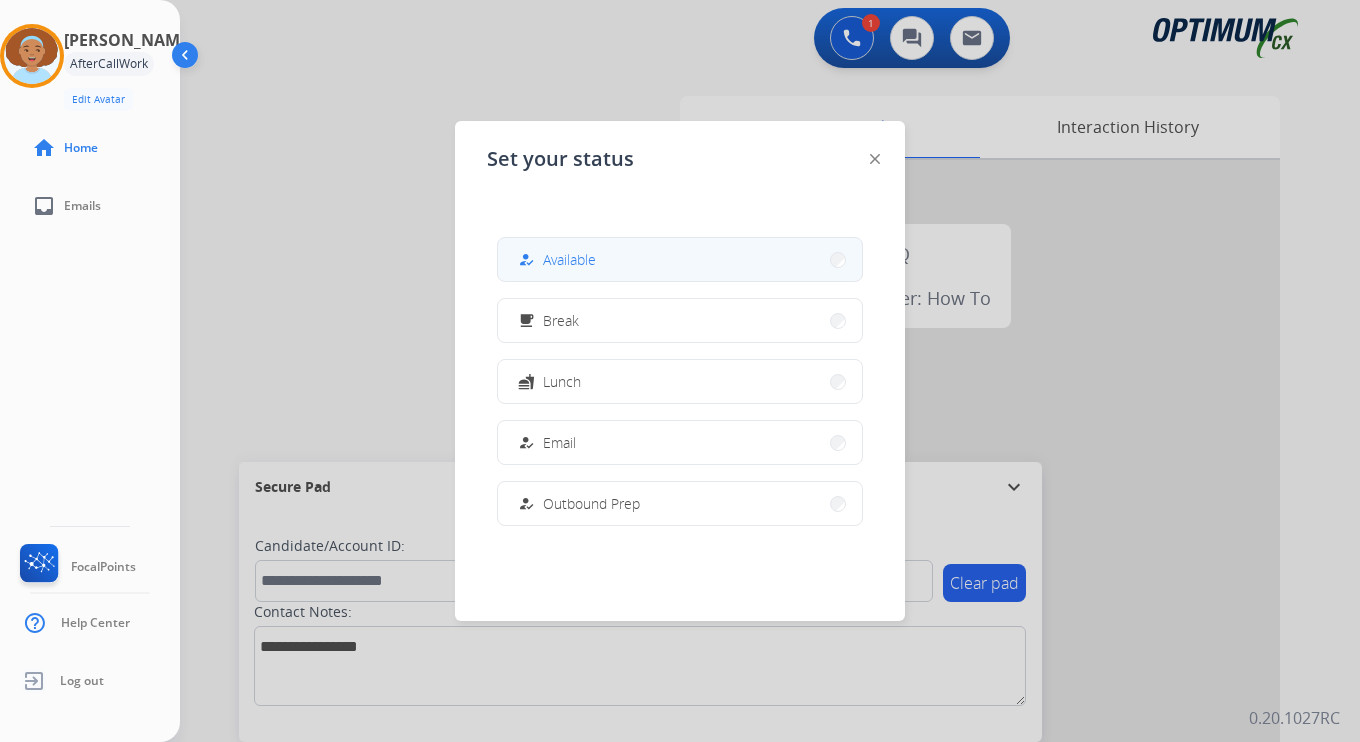 click on "how_to_reg" at bounding box center (528, 260) 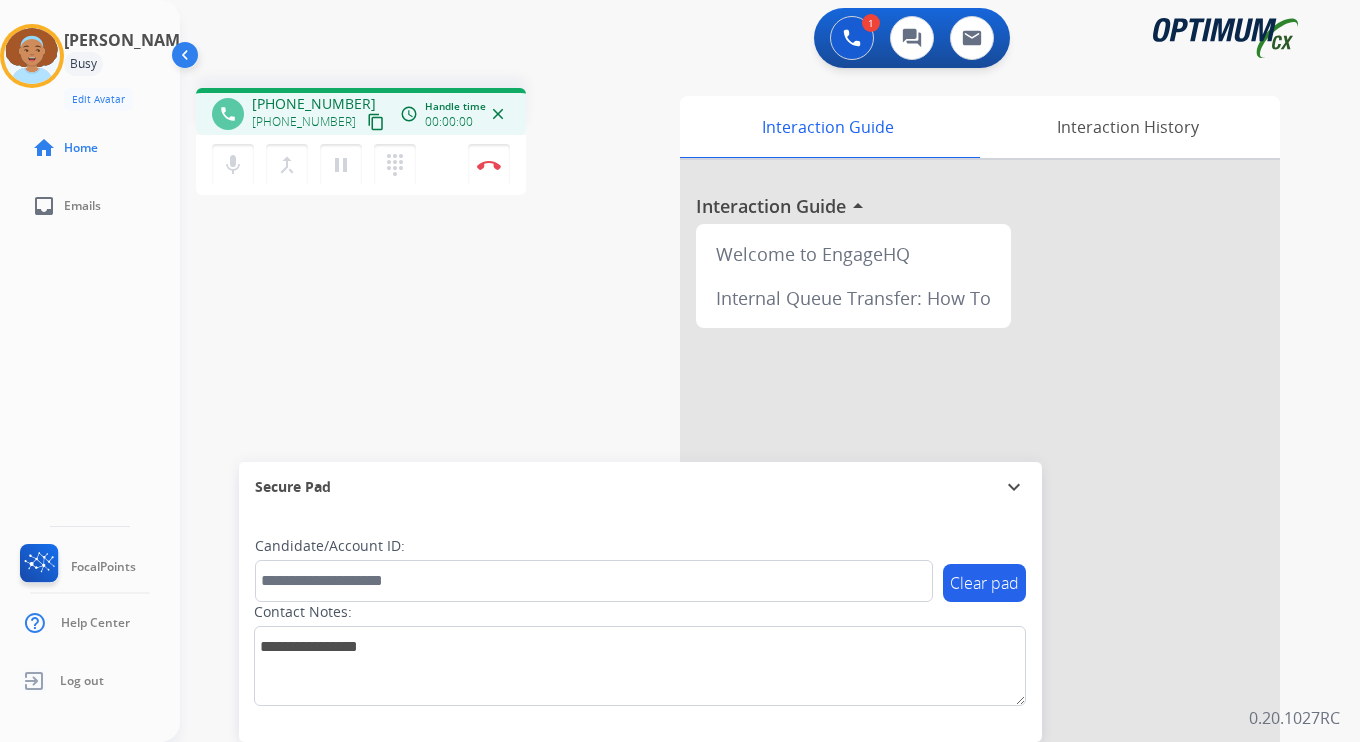 click on "content_copy" at bounding box center [376, 122] 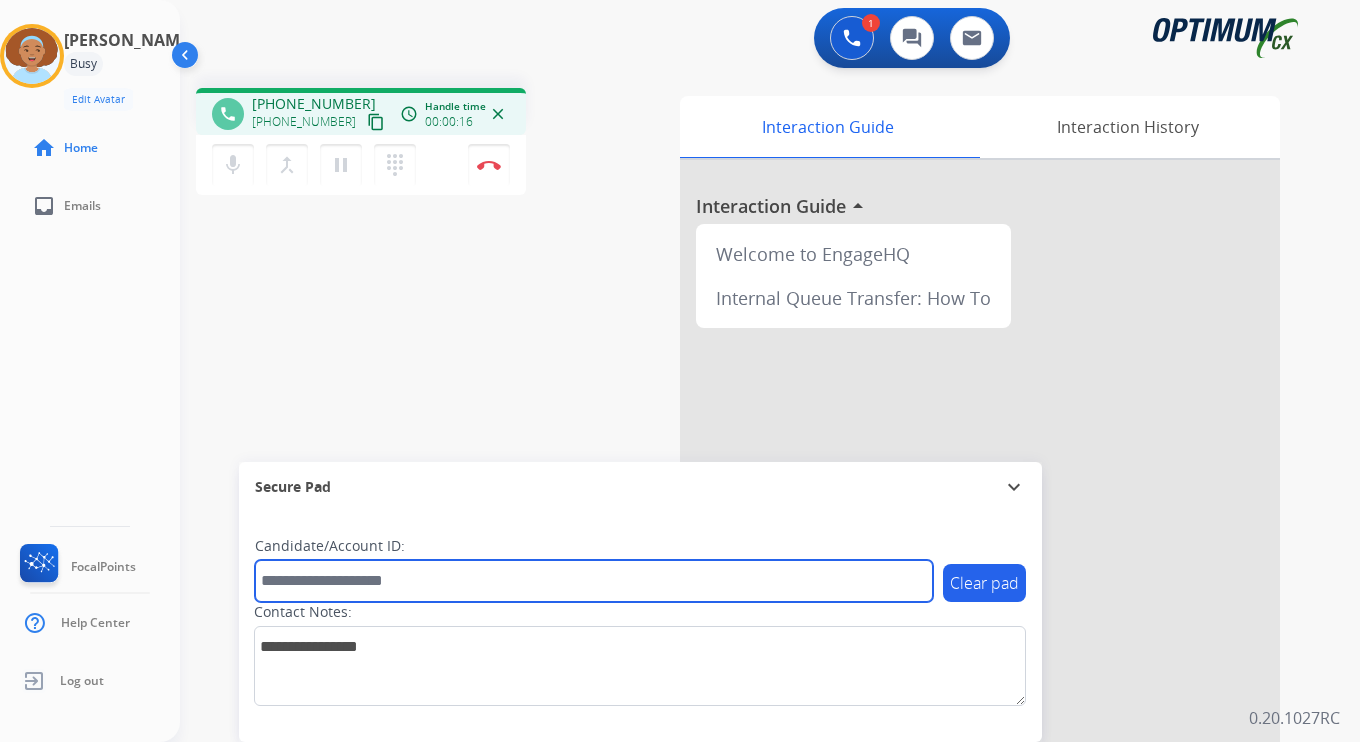 click at bounding box center (594, 581) 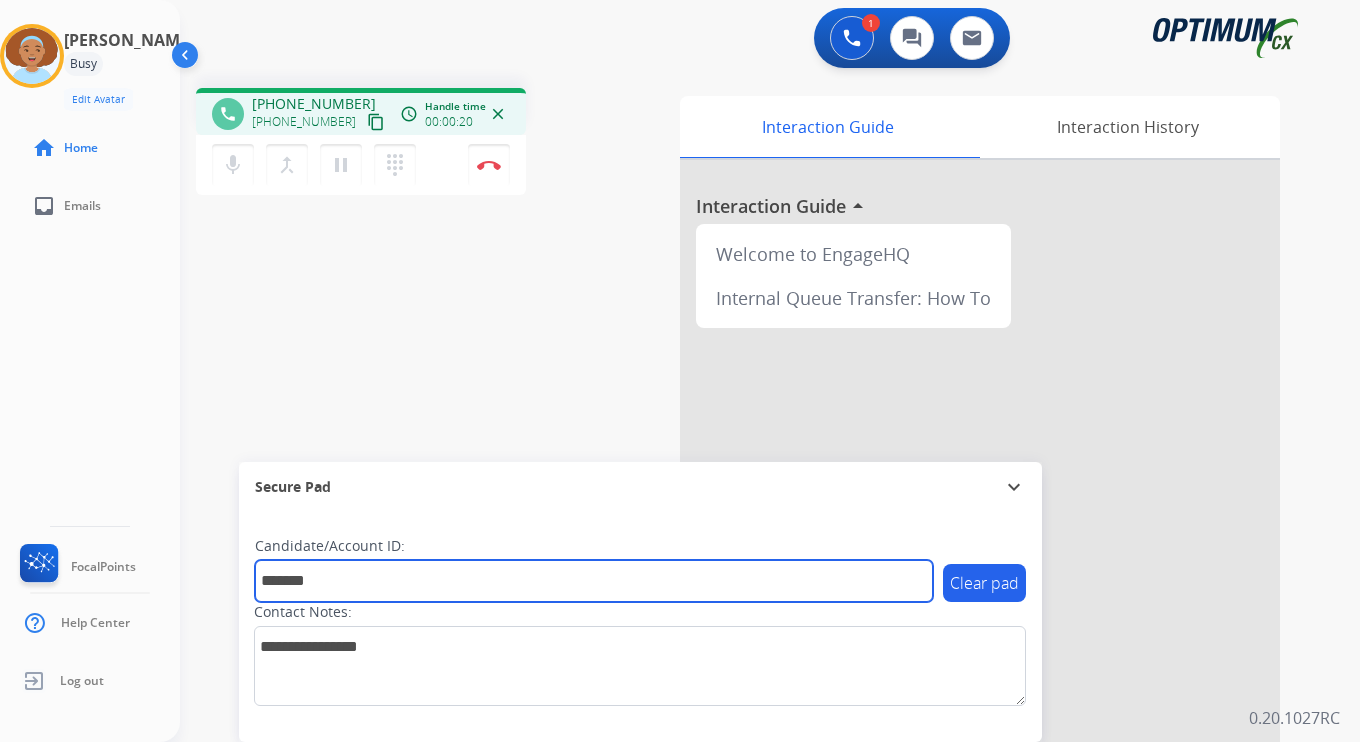 type on "*******" 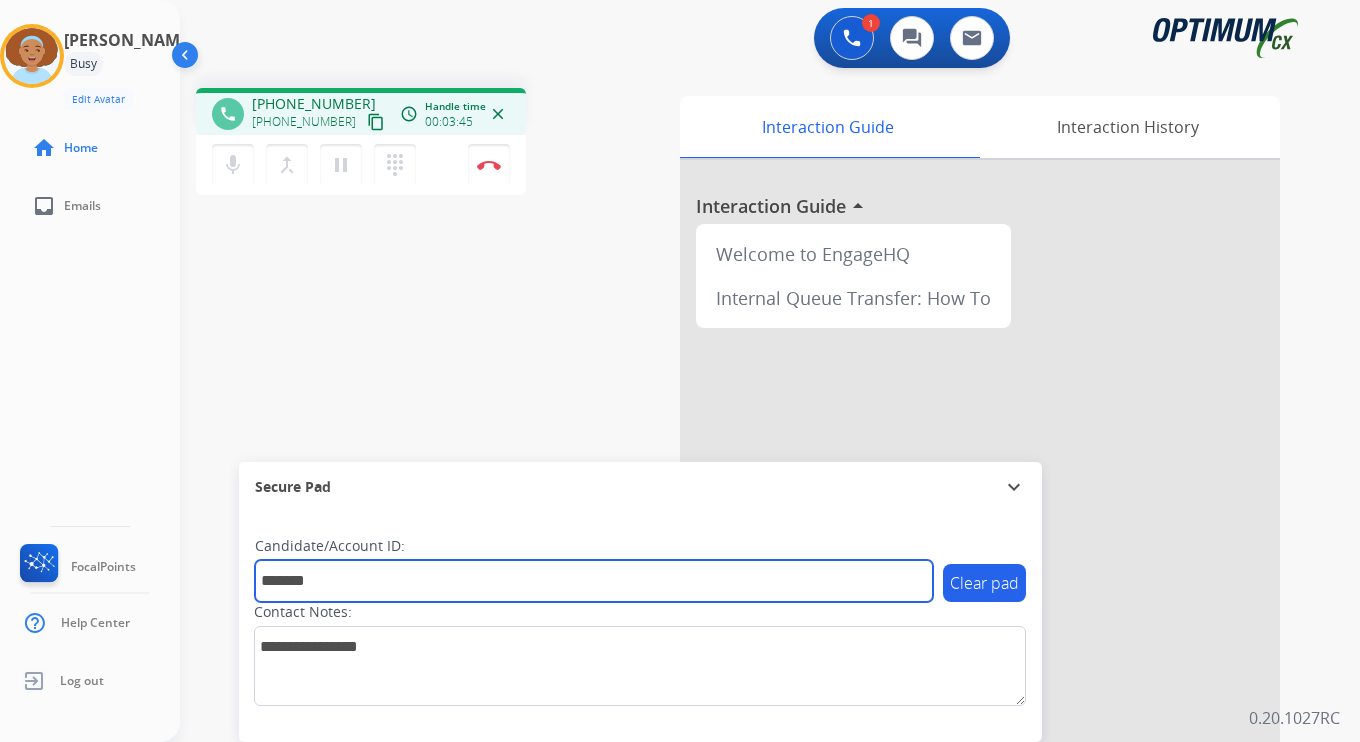 click on "*******" at bounding box center (594, 581) 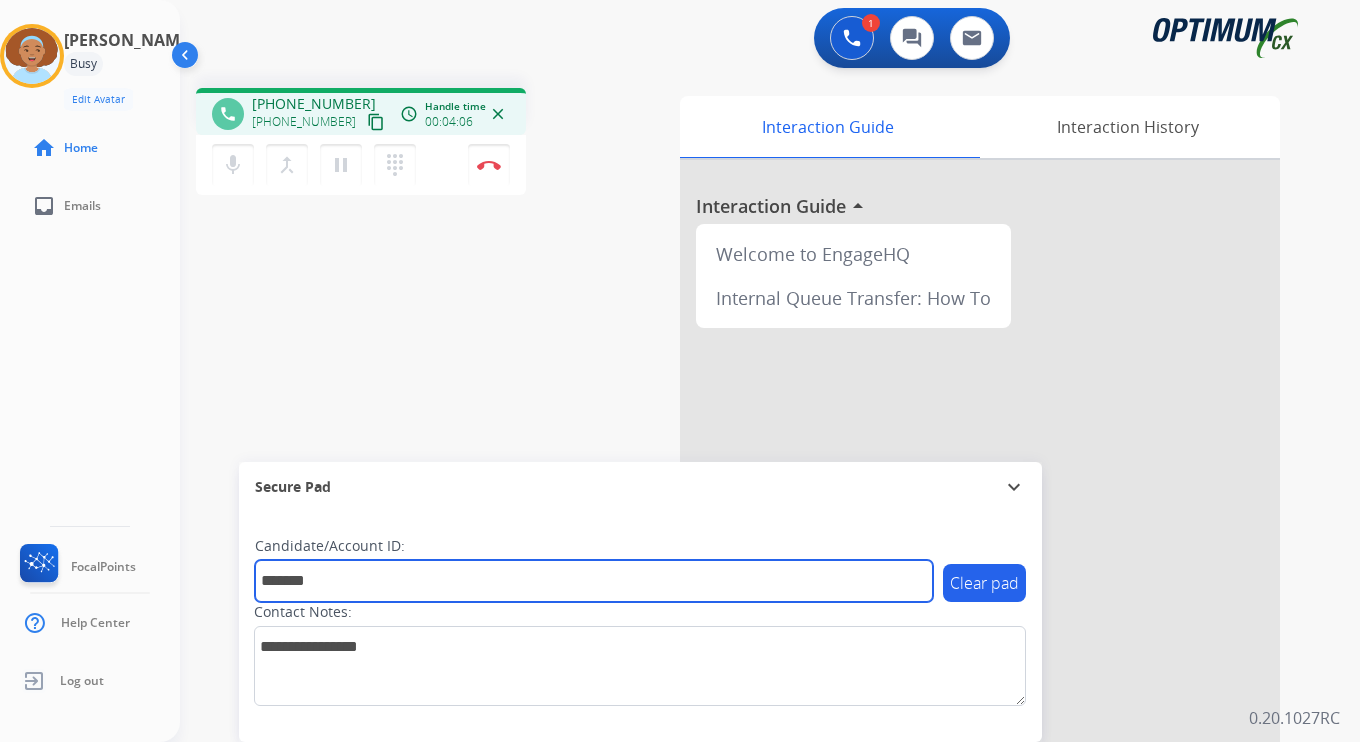 click on "*******" at bounding box center (594, 581) 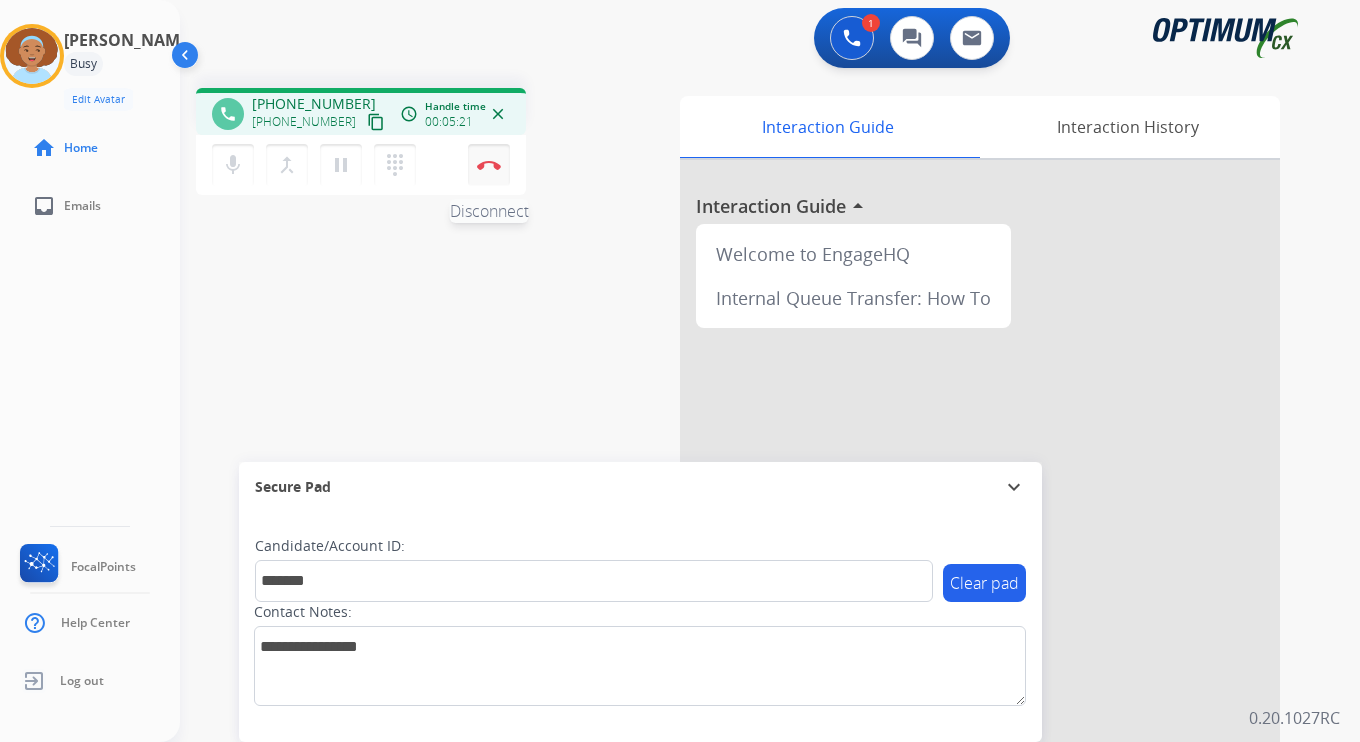 click at bounding box center [489, 165] 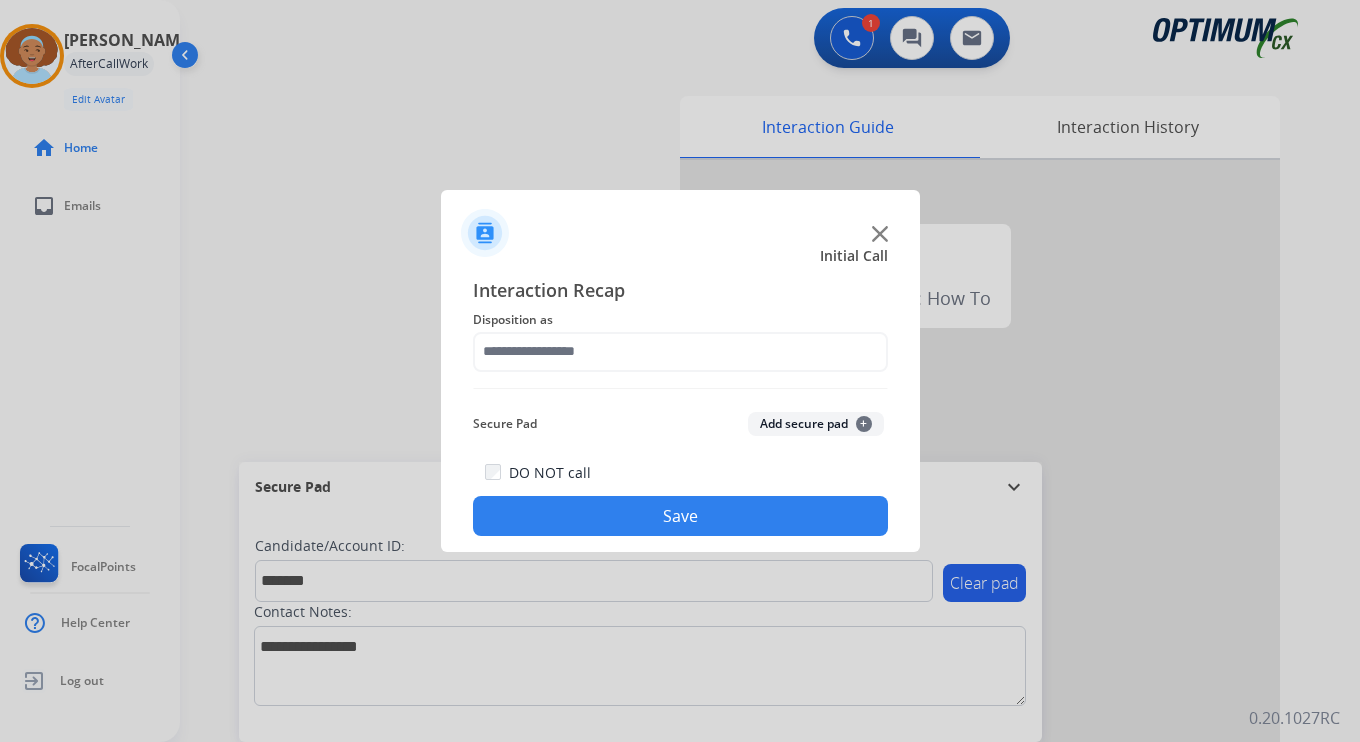 click on "Add secure pad  +" 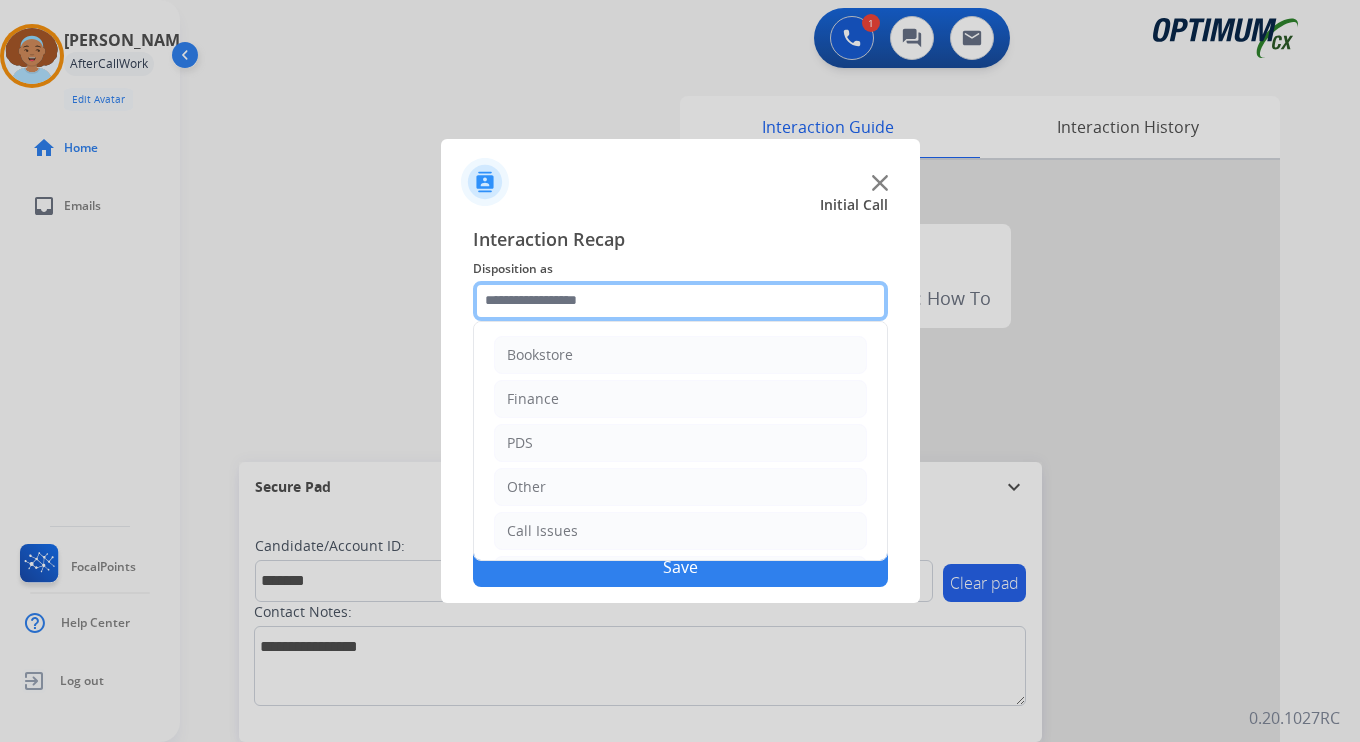 click 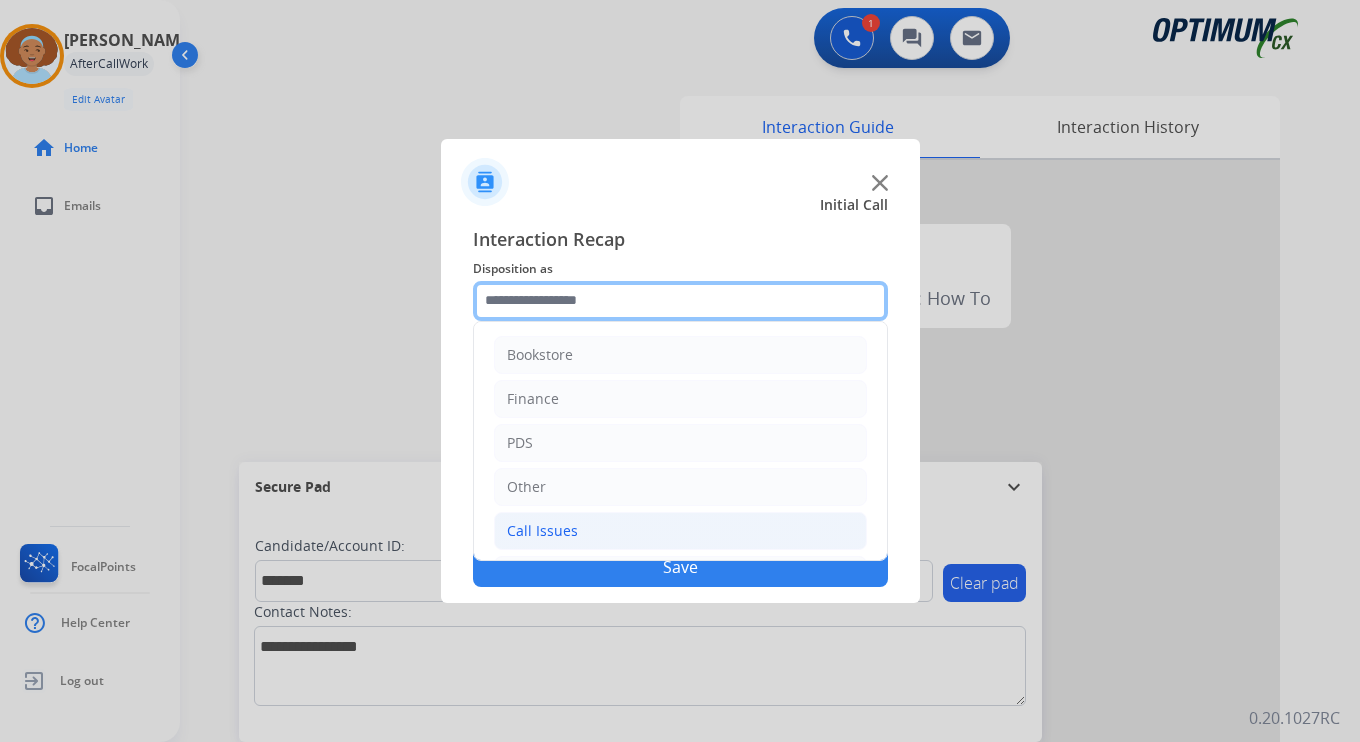 scroll, scrollTop: 136, scrollLeft: 0, axis: vertical 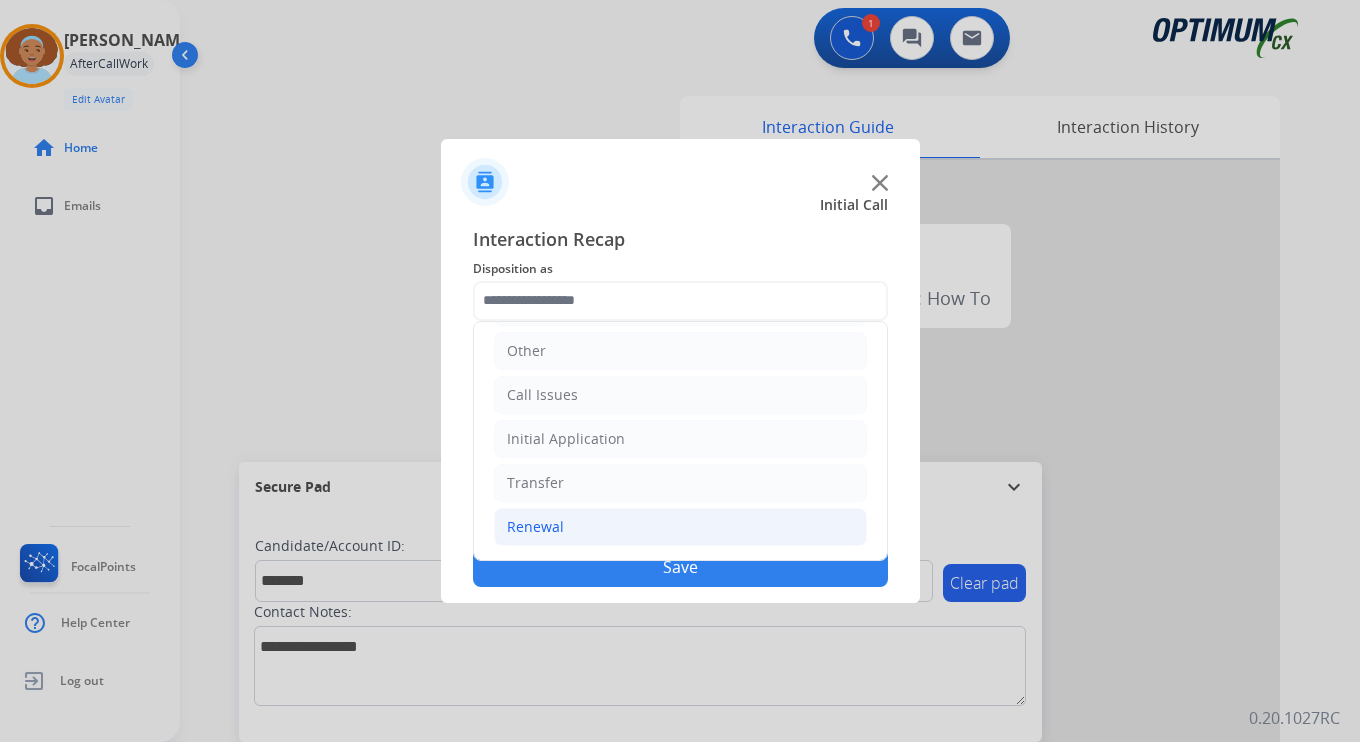 click on "Renewal" 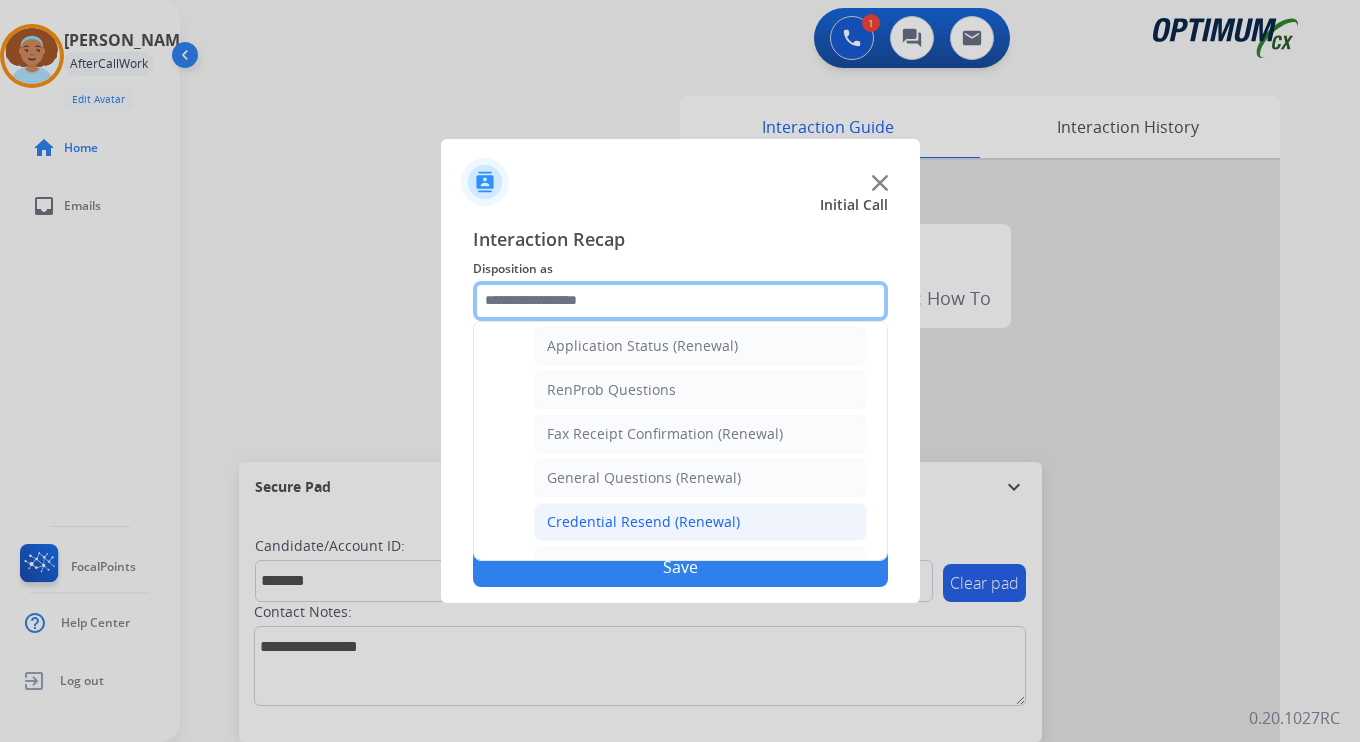 scroll, scrollTop: 772, scrollLeft: 0, axis: vertical 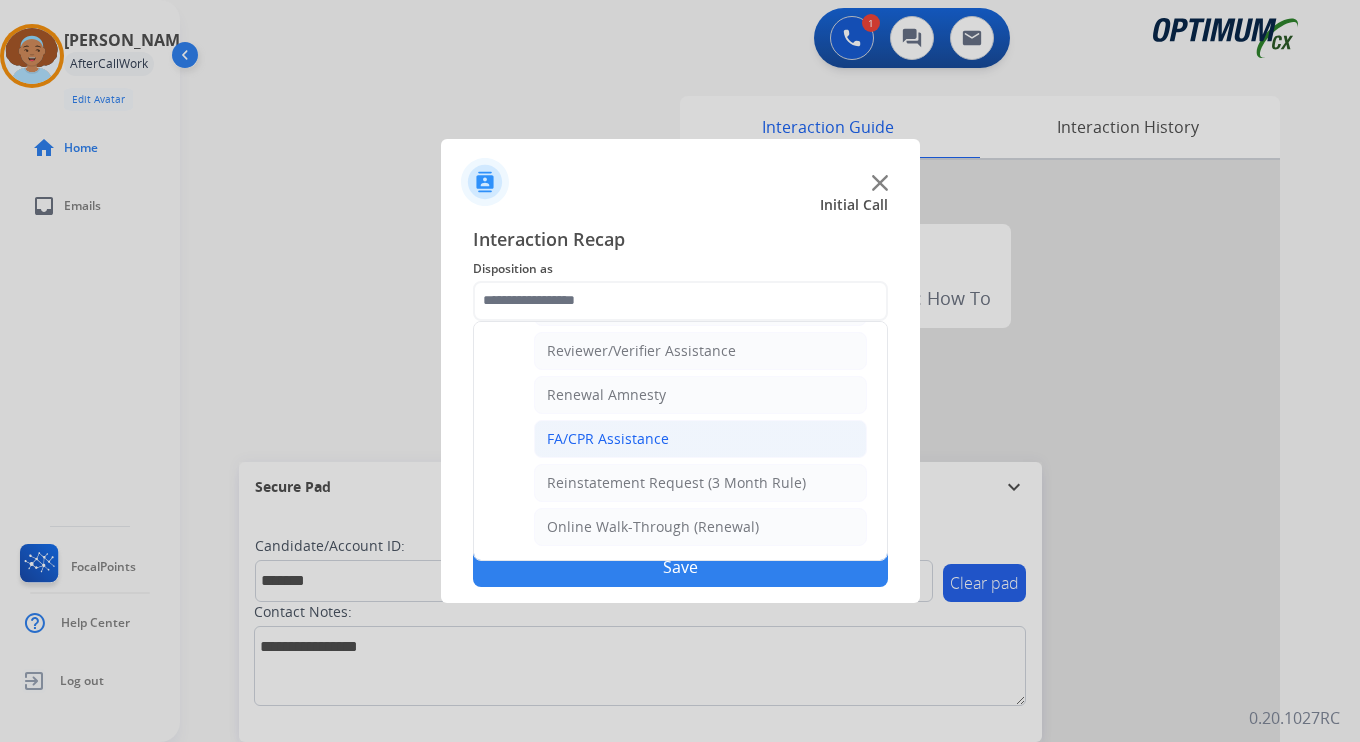 click on "FA/CPR Assistance" 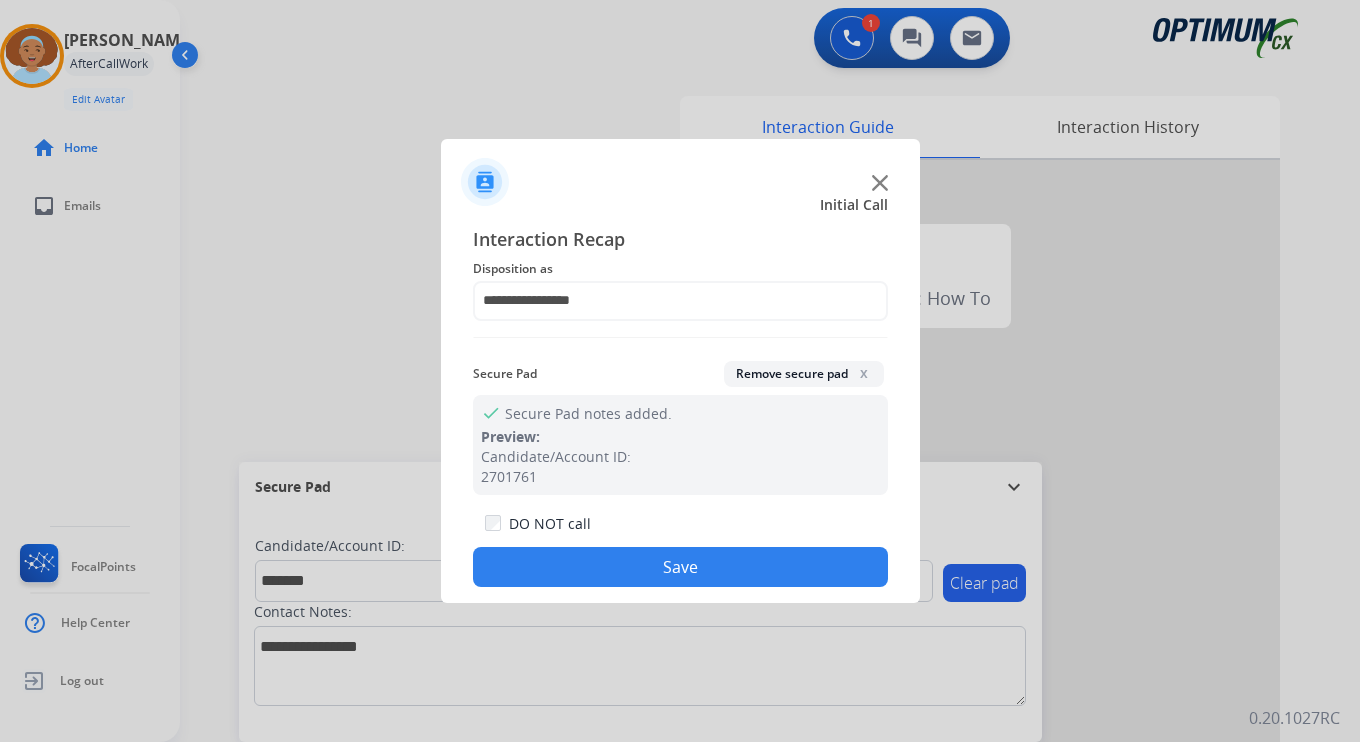 click on "Save" 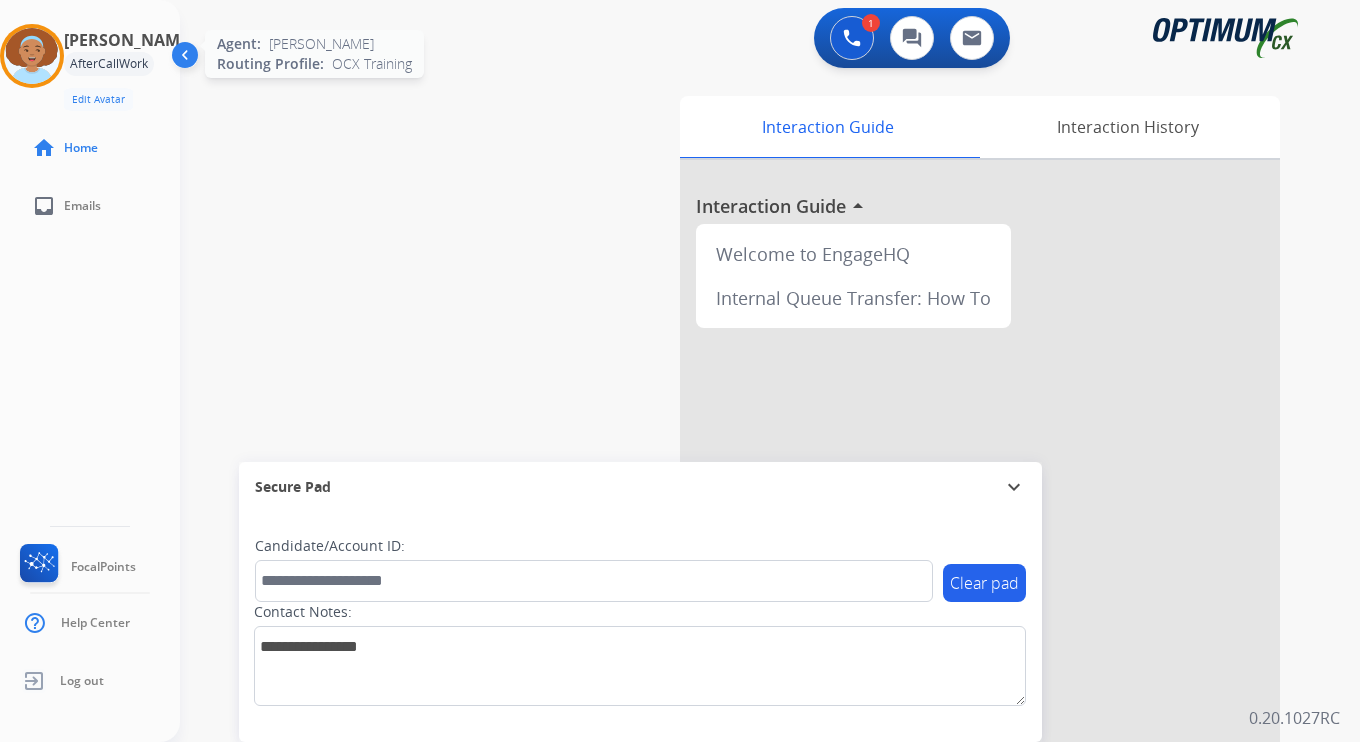 click at bounding box center [32, 56] 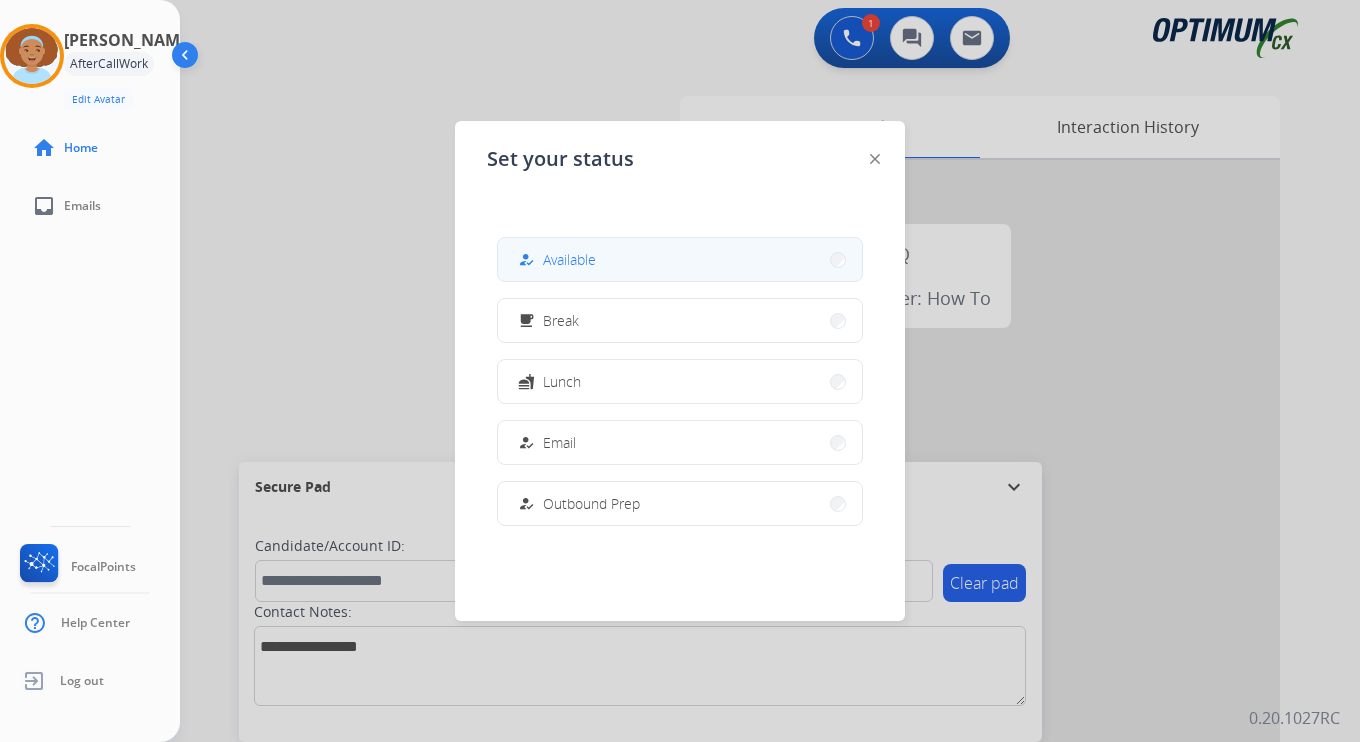click on "how_to_reg" at bounding box center [526, 259] 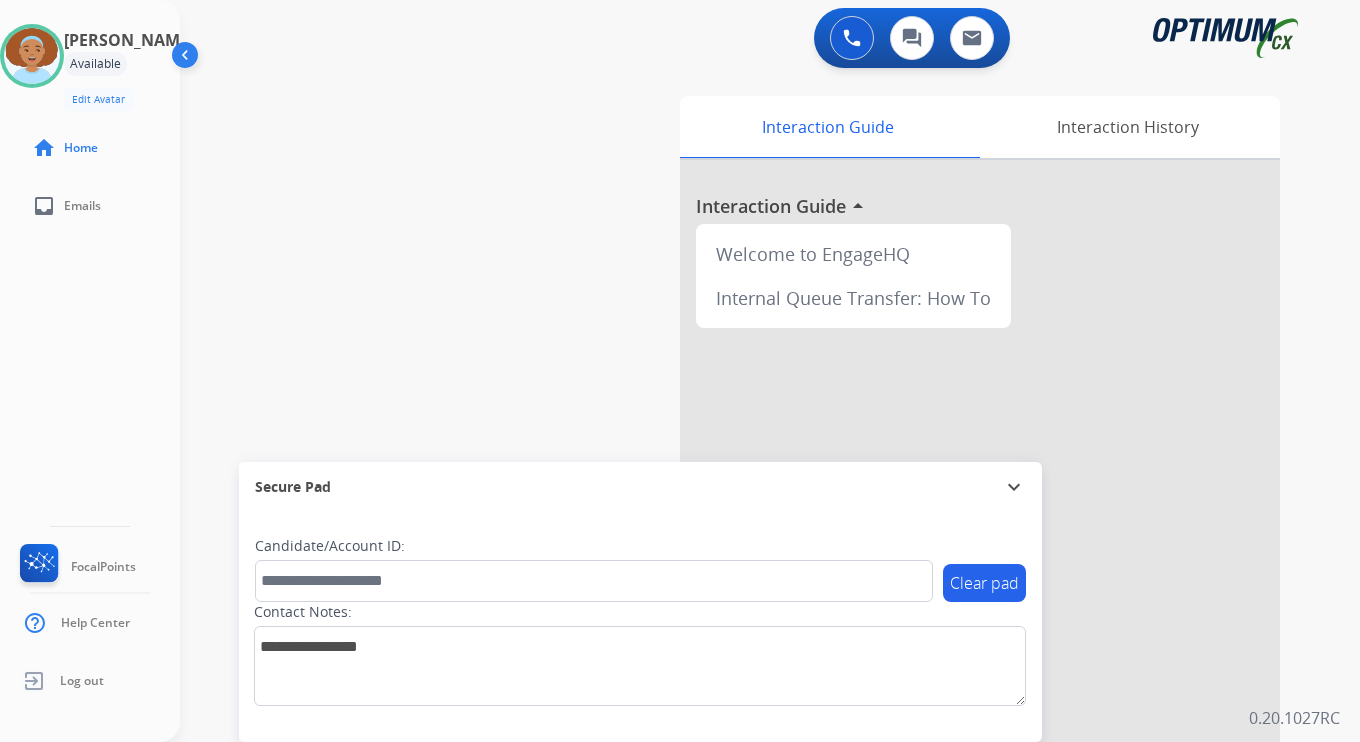 click on "0 Voice Interactions  0  Chat Interactions   0  Email Interactions swap_horiz Break voice bridge close_fullscreen Connect 3-Way Call merge_type Separate 3-Way Call  Interaction Guide   Interaction History  Interaction Guide arrow_drop_up  Welcome to EngageHQ   Internal Queue Transfer: How To  Secure Pad expand_more Clear pad Candidate/Account ID: Contact Notes:                  0.20.1027RC" at bounding box center (770, 371) 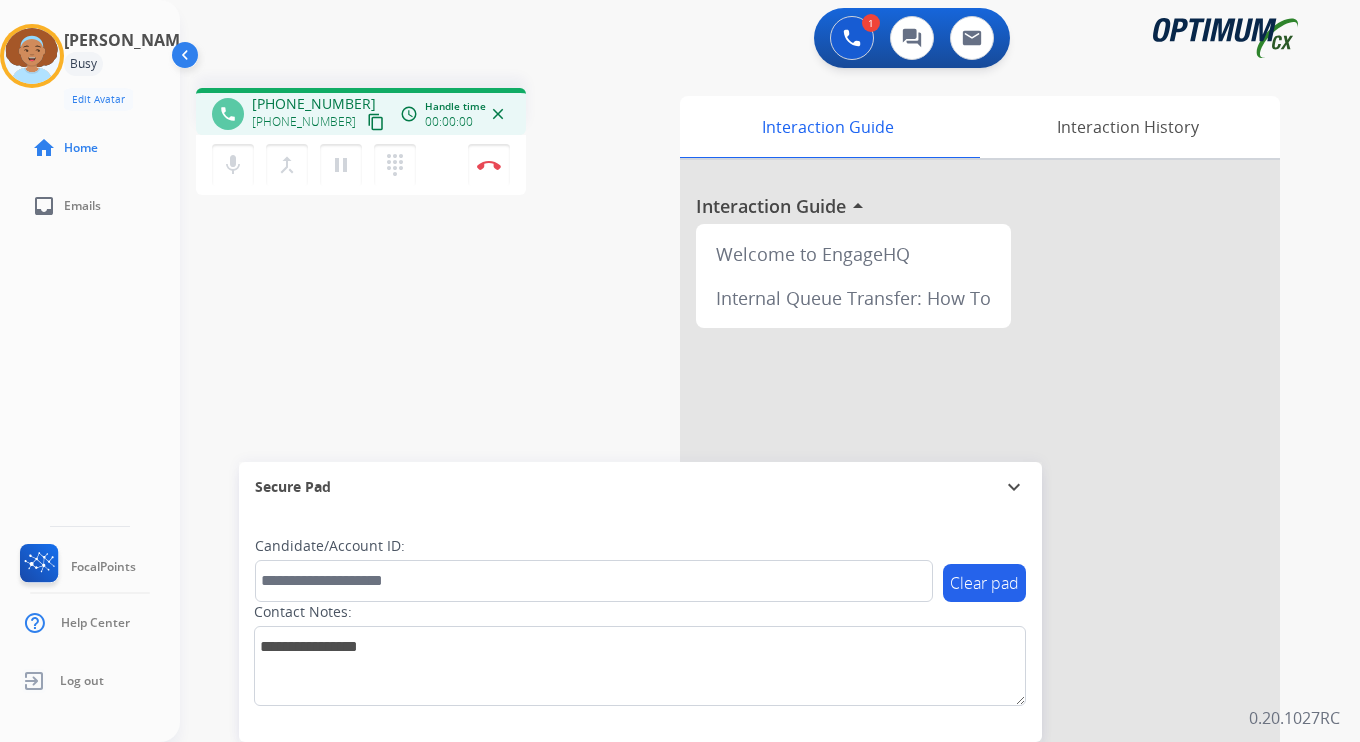click on "content_copy" at bounding box center (376, 122) 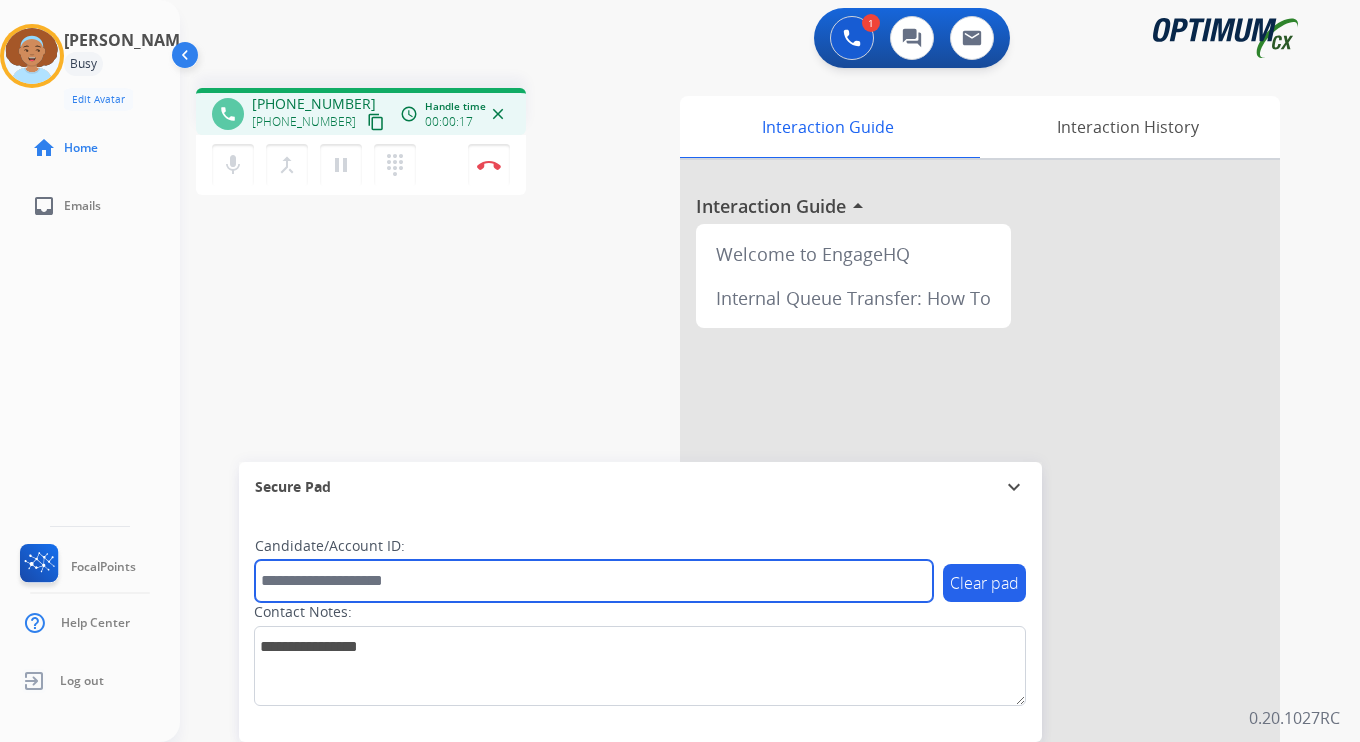 click at bounding box center (594, 581) 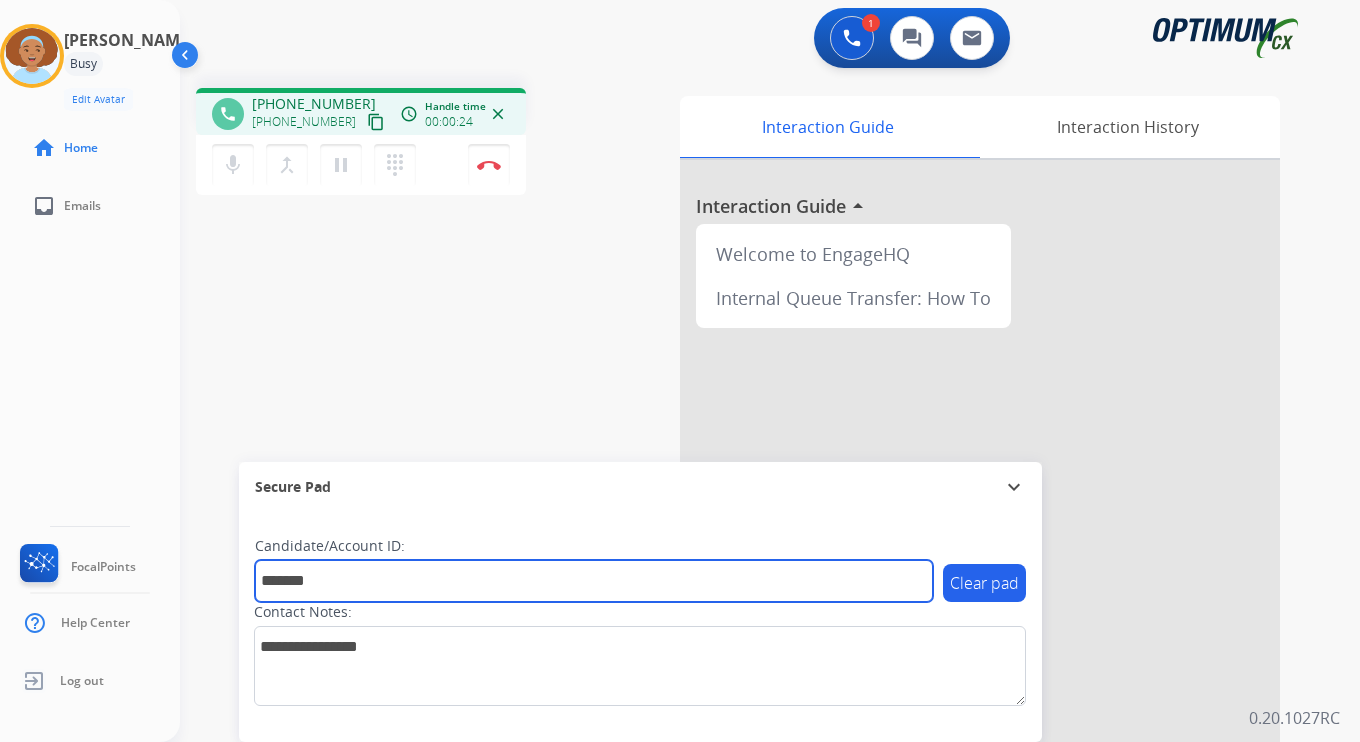 type on "*******" 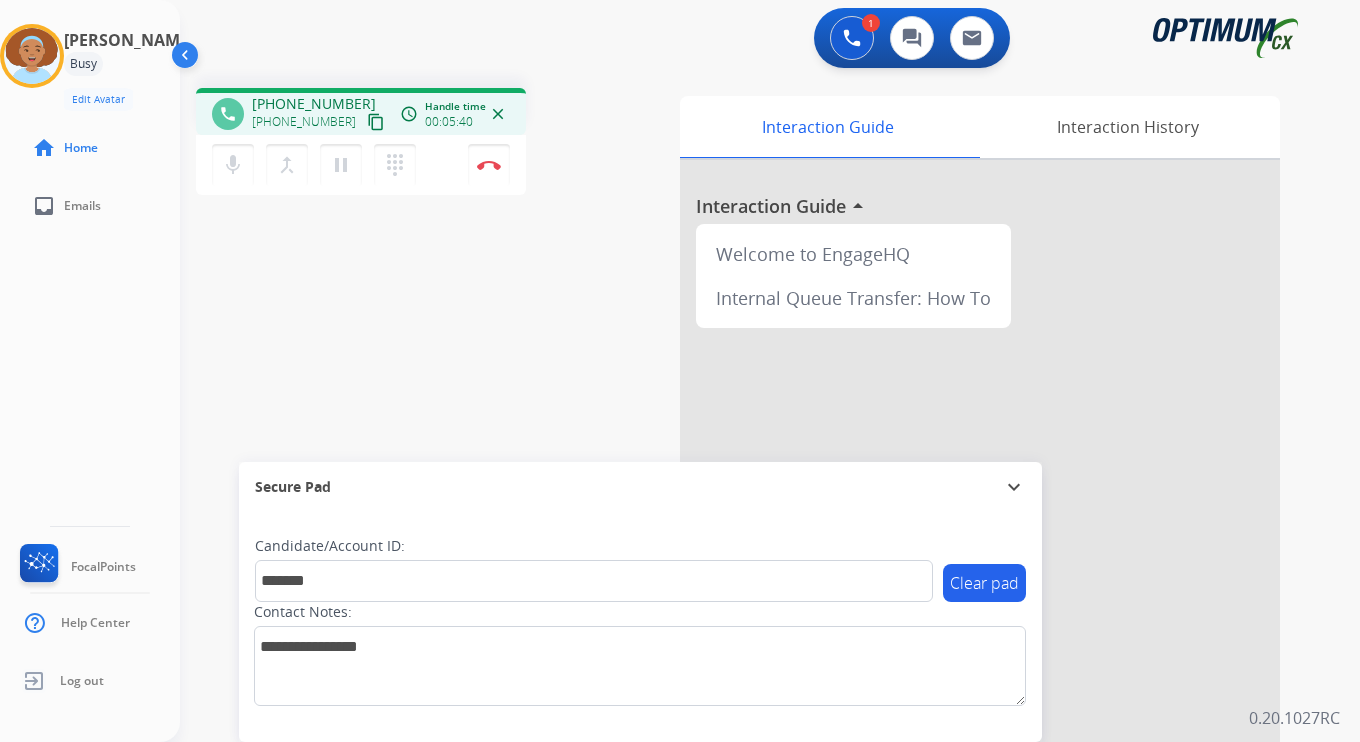 click on "Candidate/Account ID: *******" at bounding box center [594, 569] 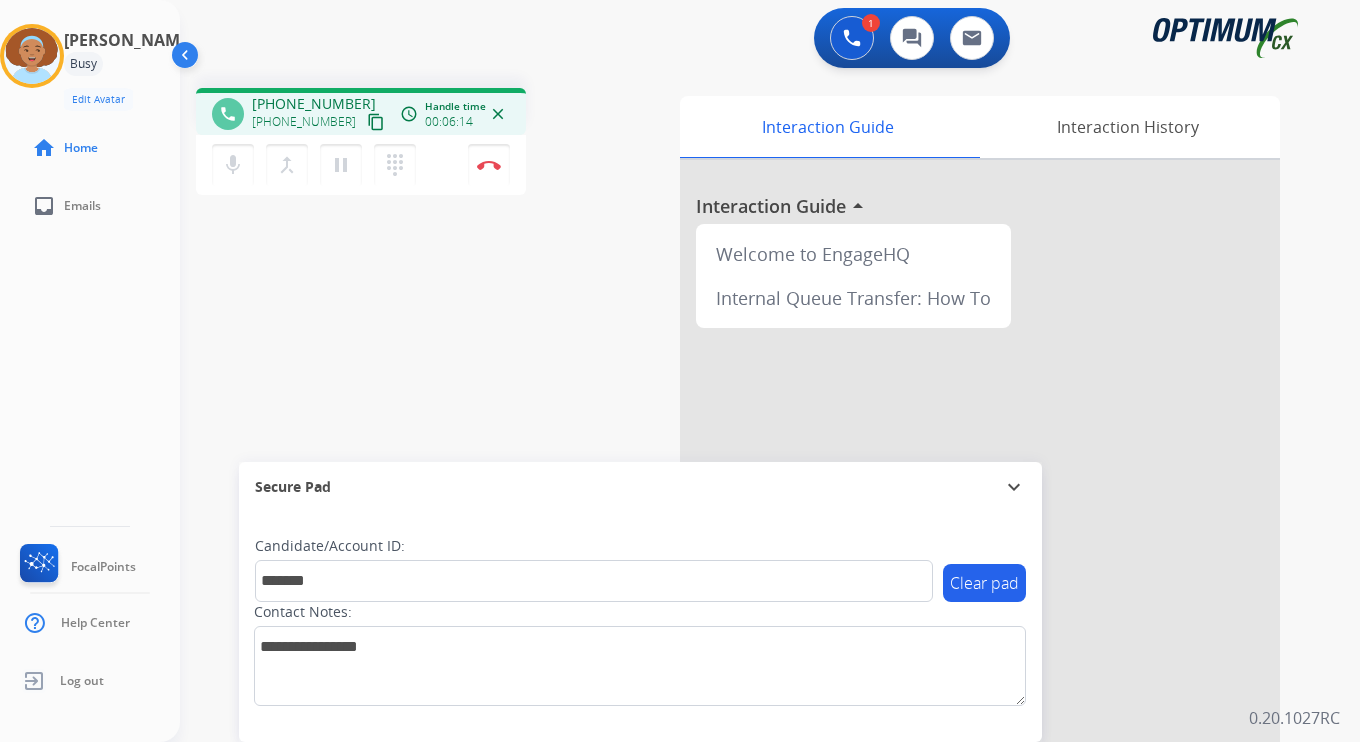 click on "phone [PHONE_NUMBER] [PHONE_NUMBER] content_copy access_time Call metrics Queue   00:08 Hold   00:00 Talk   06:15 Total   06:22 Handle time 00:06:14 close mic Mute merge_type Bridge pause Hold dialpad Dialpad Disconnect swap_horiz Break voice bridge close_fullscreen Connect 3-Way Call merge_type Separate 3-Way Call  Interaction Guide   Interaction History  Interaction Guide arrow_drop_up  Welcome to EngageHQ   Internal Queue Transfer: How To  Secure Pad expand_more Clear pad Candidate/Account ID: ******* Contact Notes:" at bounding box center [746, 489] 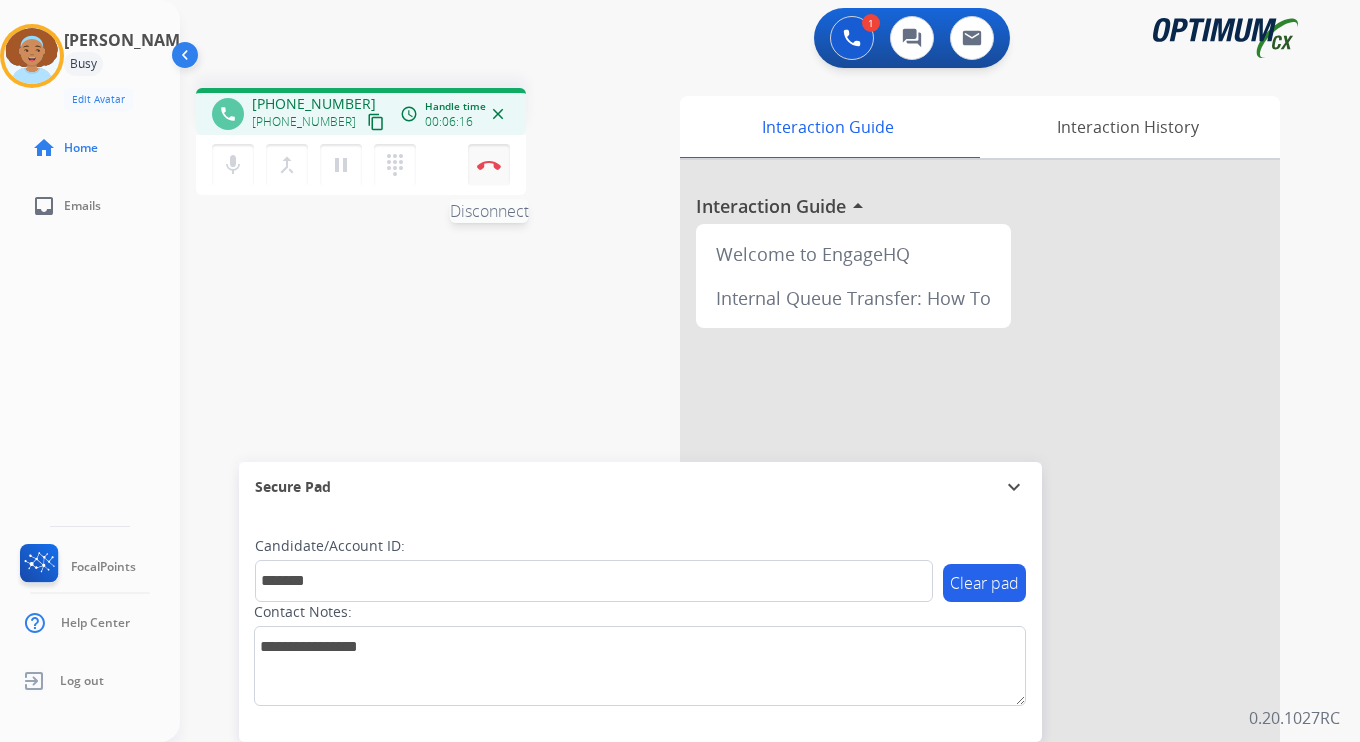 click on "Disconnect" at bounding box center [489, 165] 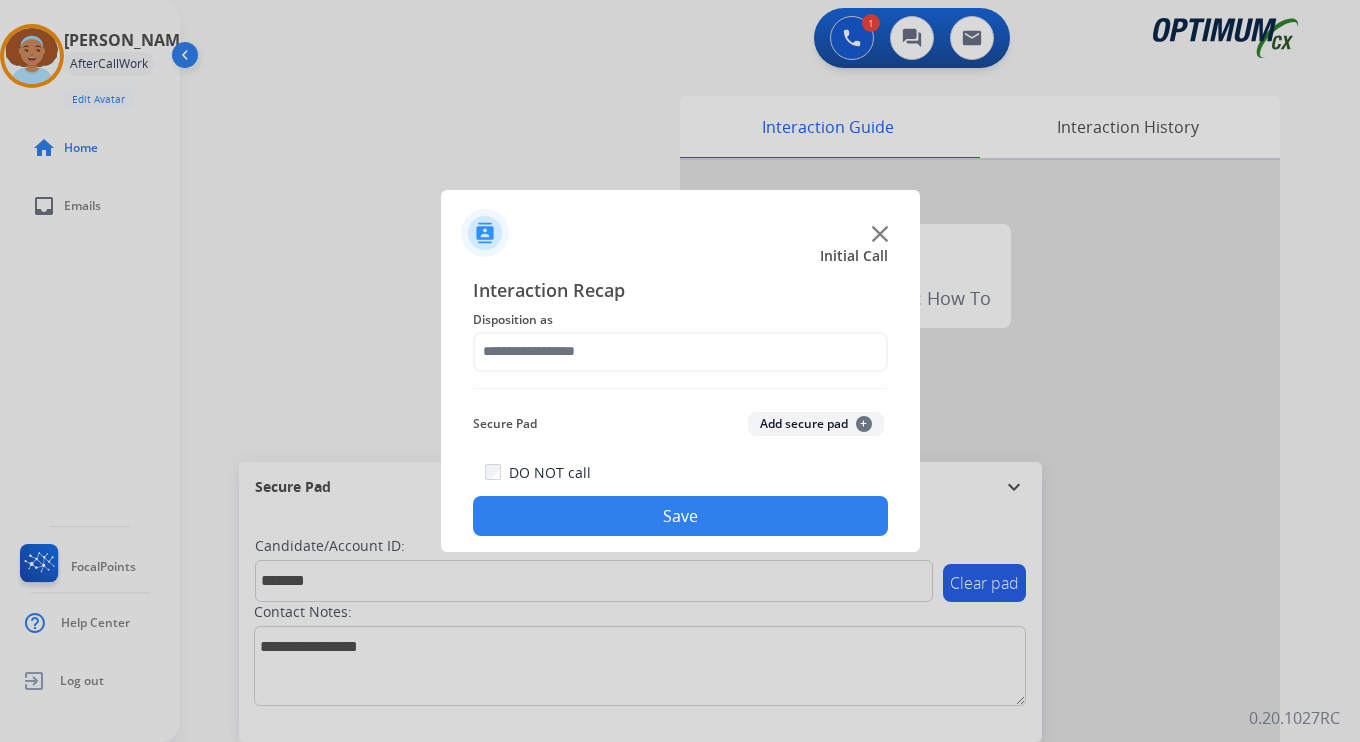 click on "Secure Pad  Add secure pad  +" 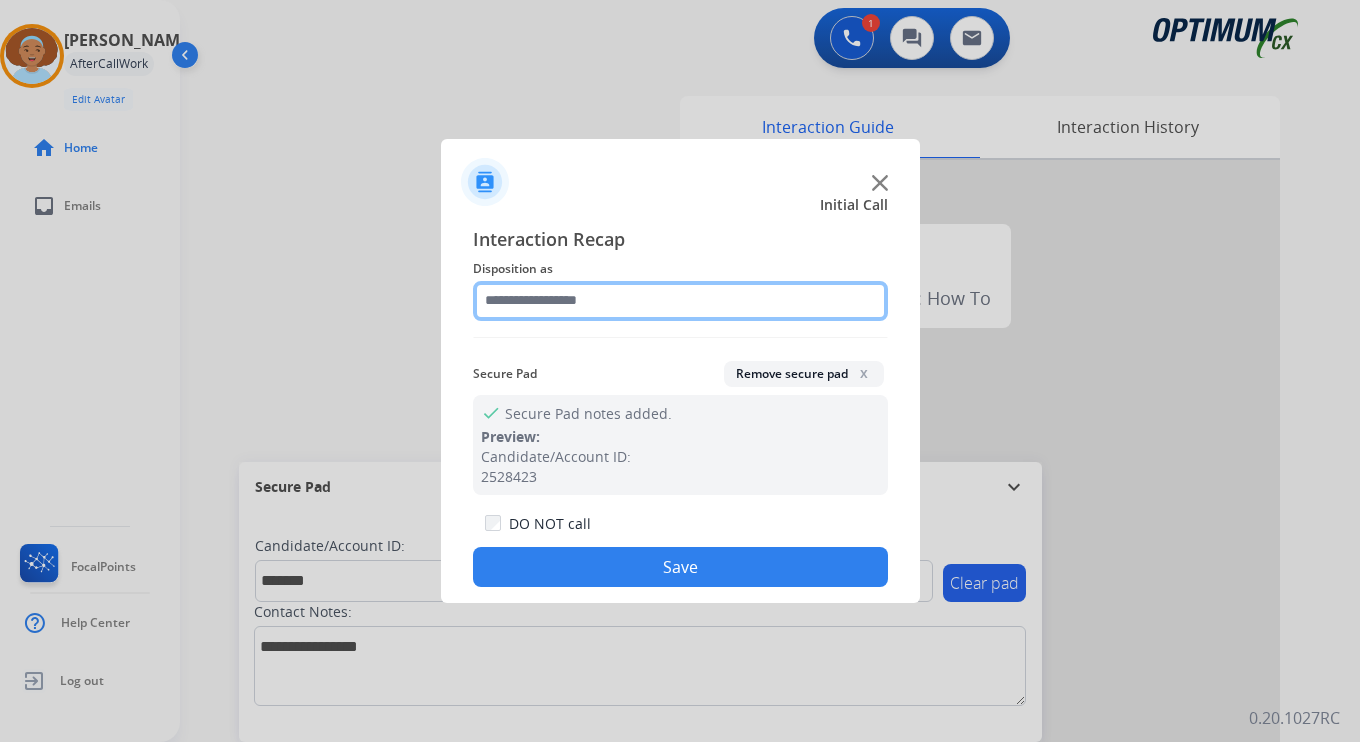 click 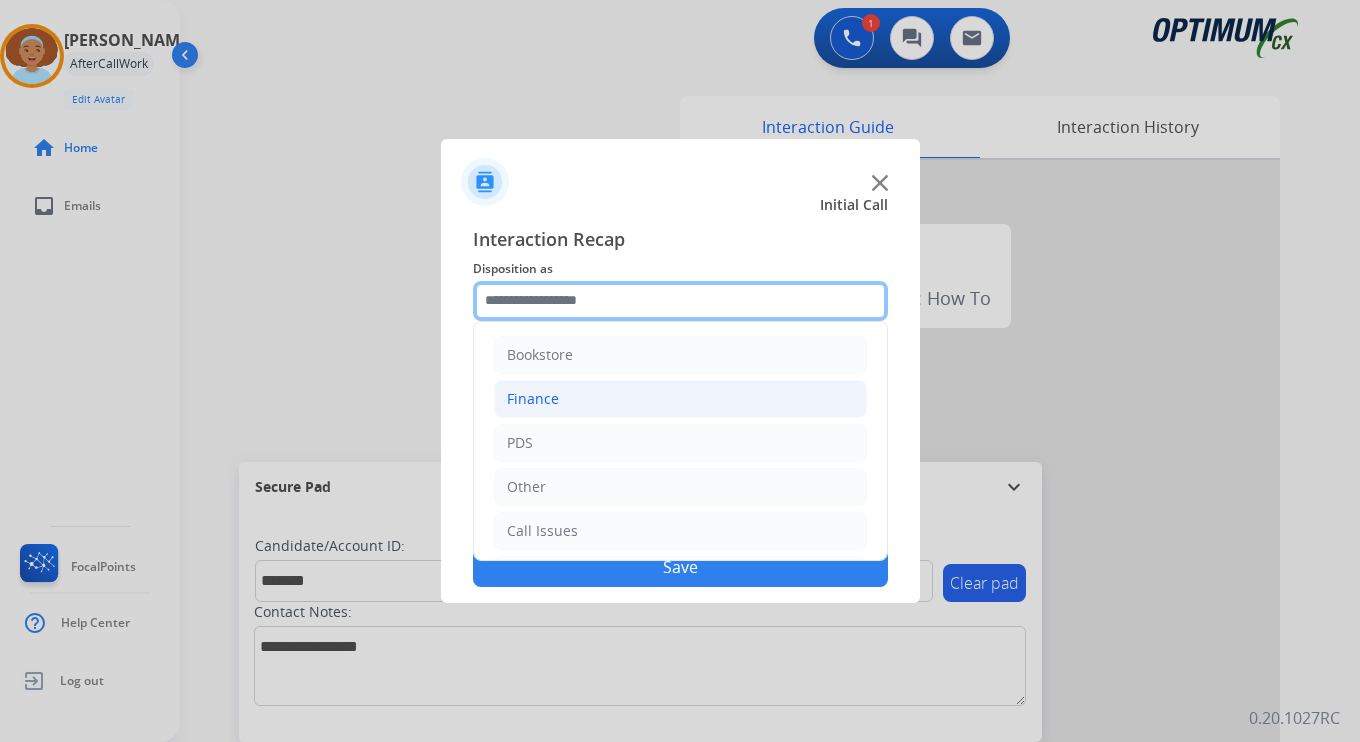 scroll, scrollTop: 136, scrollLeft: 0, axis: vertical 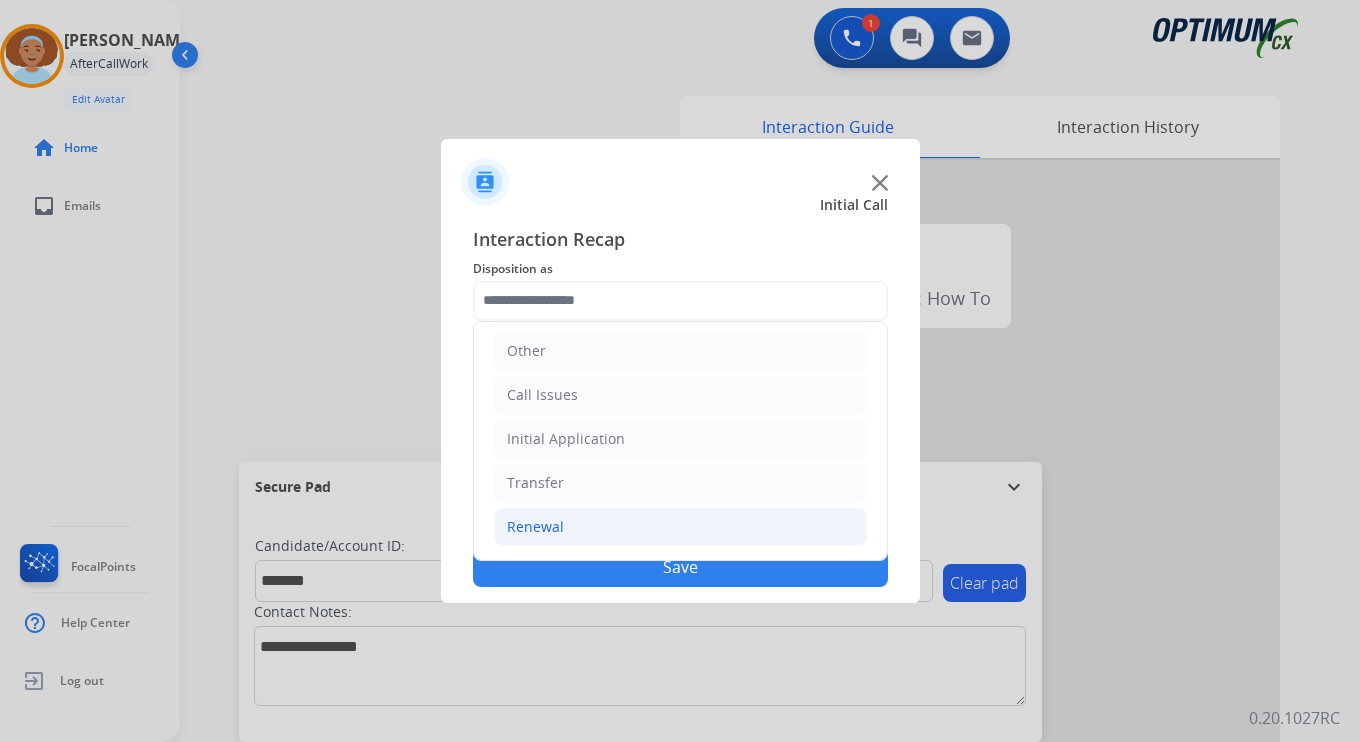 click on "Renewal" 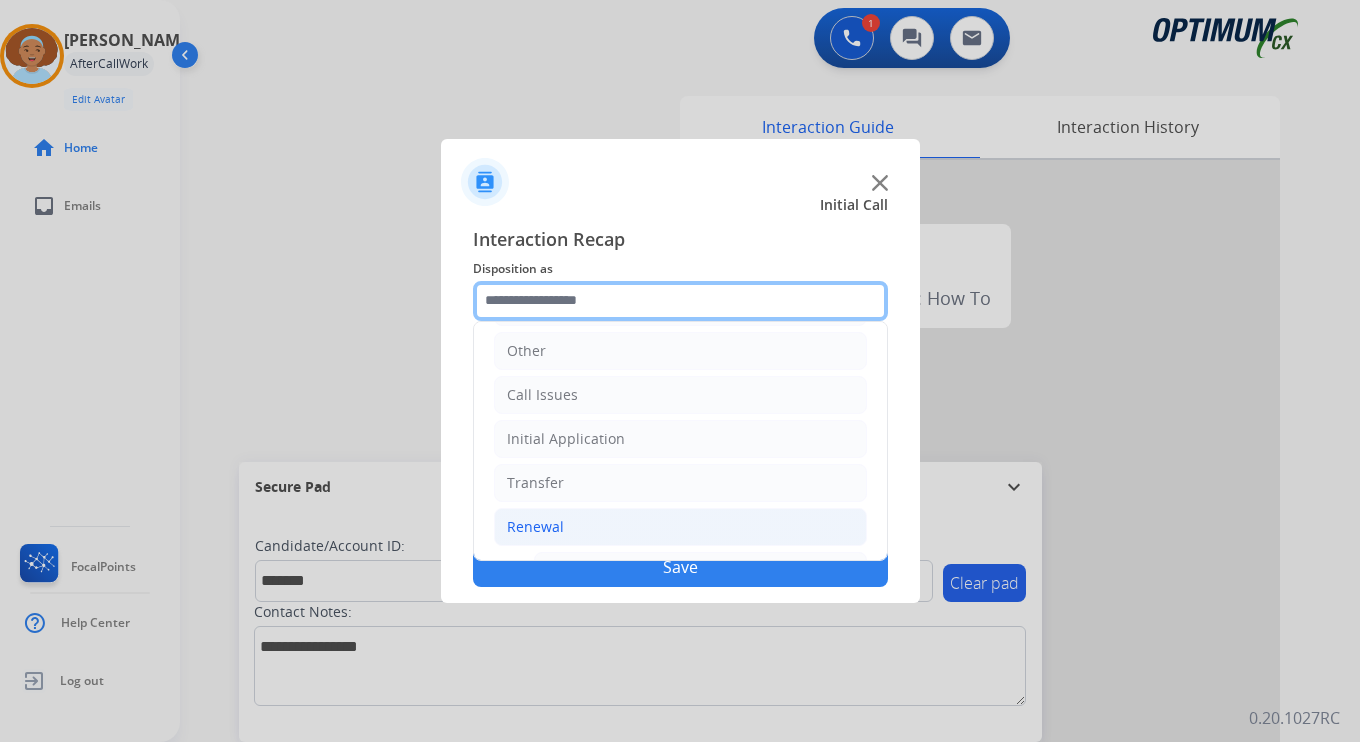 scroll, scrollTop: 469, scrollLeft: 0, axis: vertical 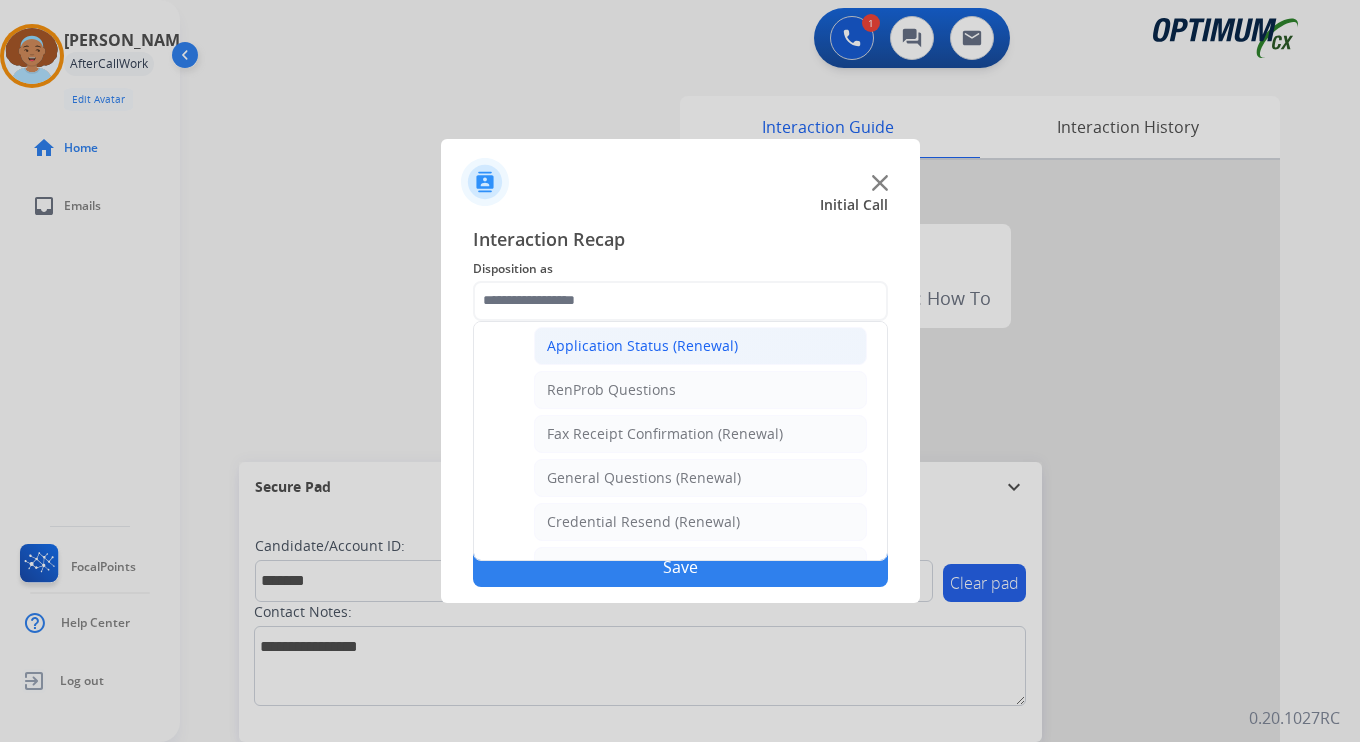 click on "Application Status (Renewal)" 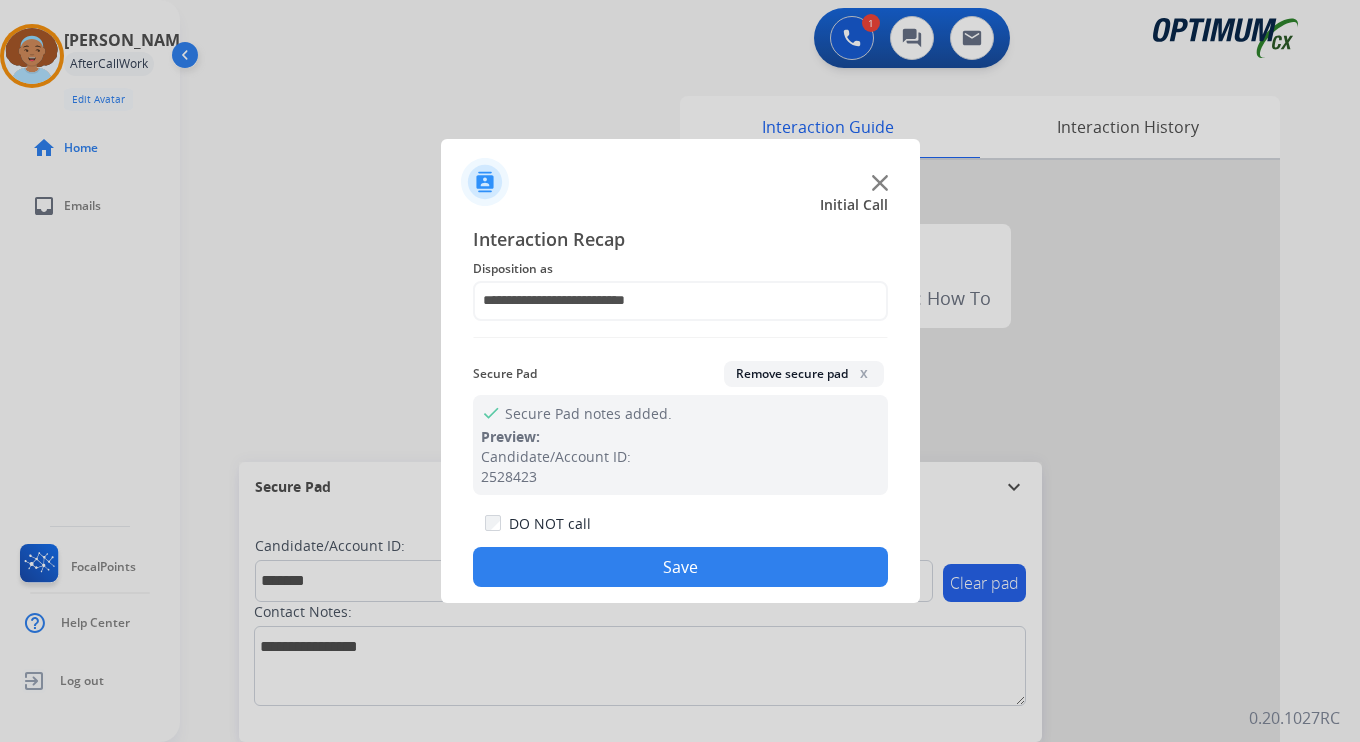 click on "Save" 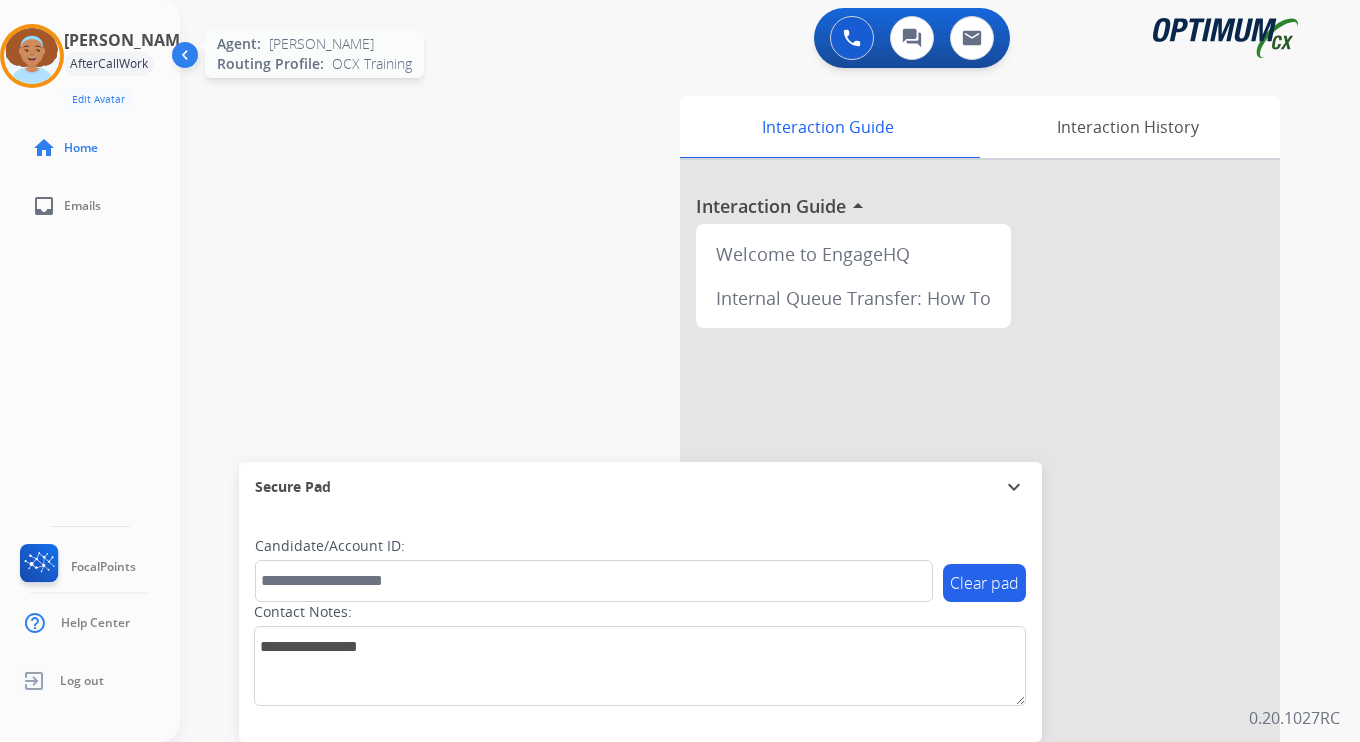 click at bounding box center [32, 56] 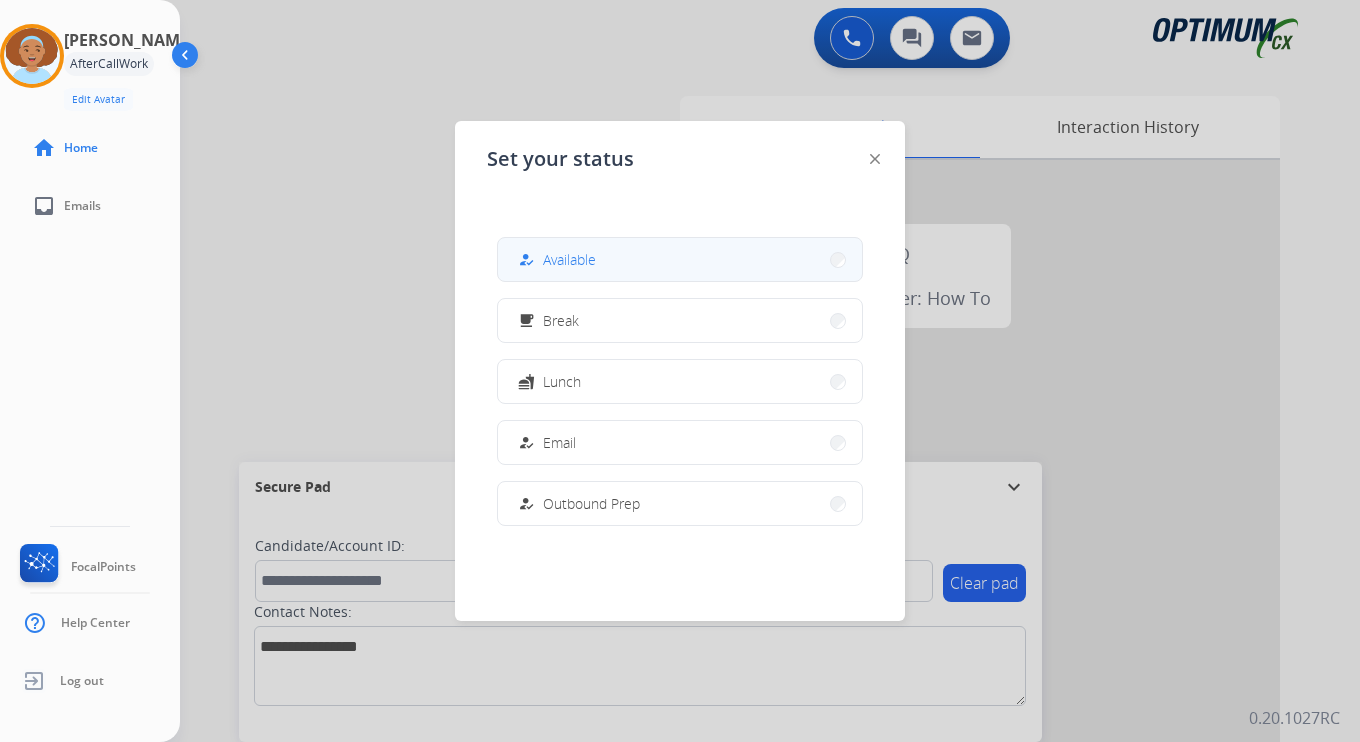 click on "how_to_reg Available" at bounding box center (680, 259) 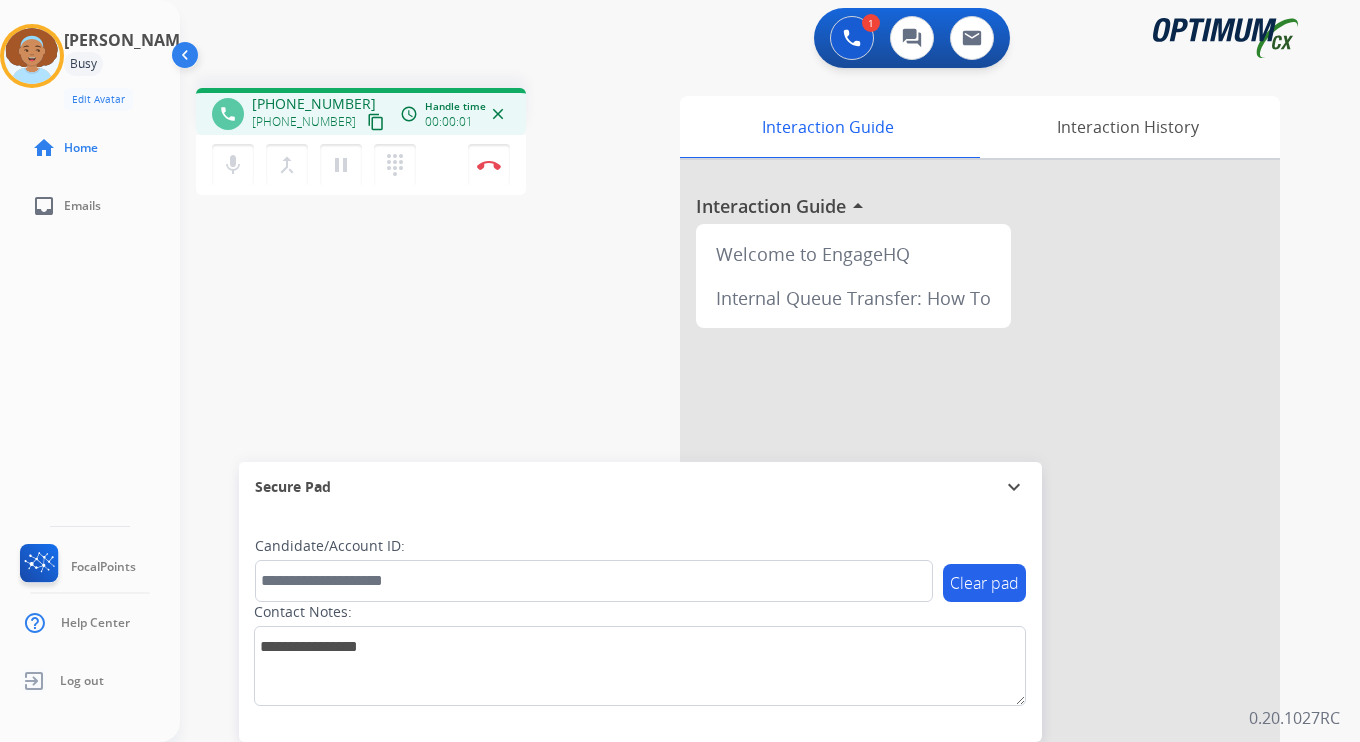 click on "content_copy" at bounding box center (376, 122) 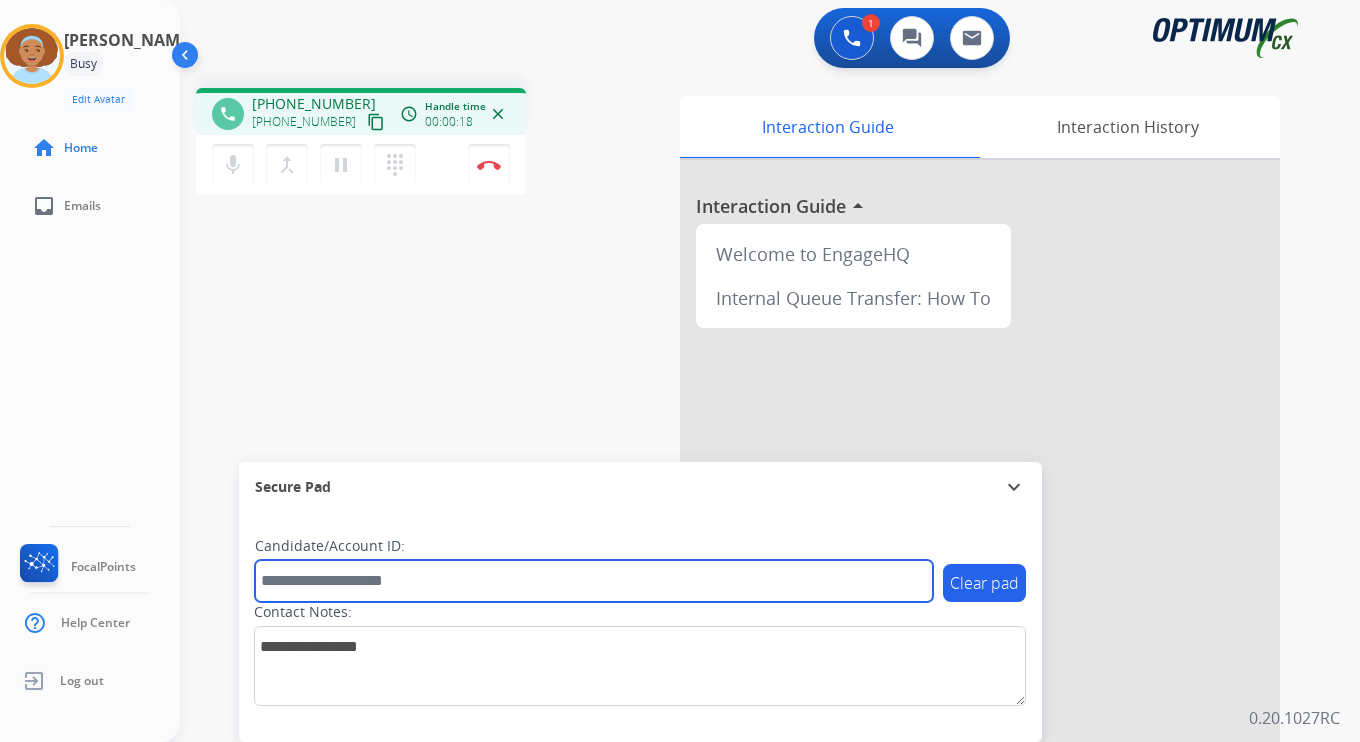 click at bounding box center (594, 581) 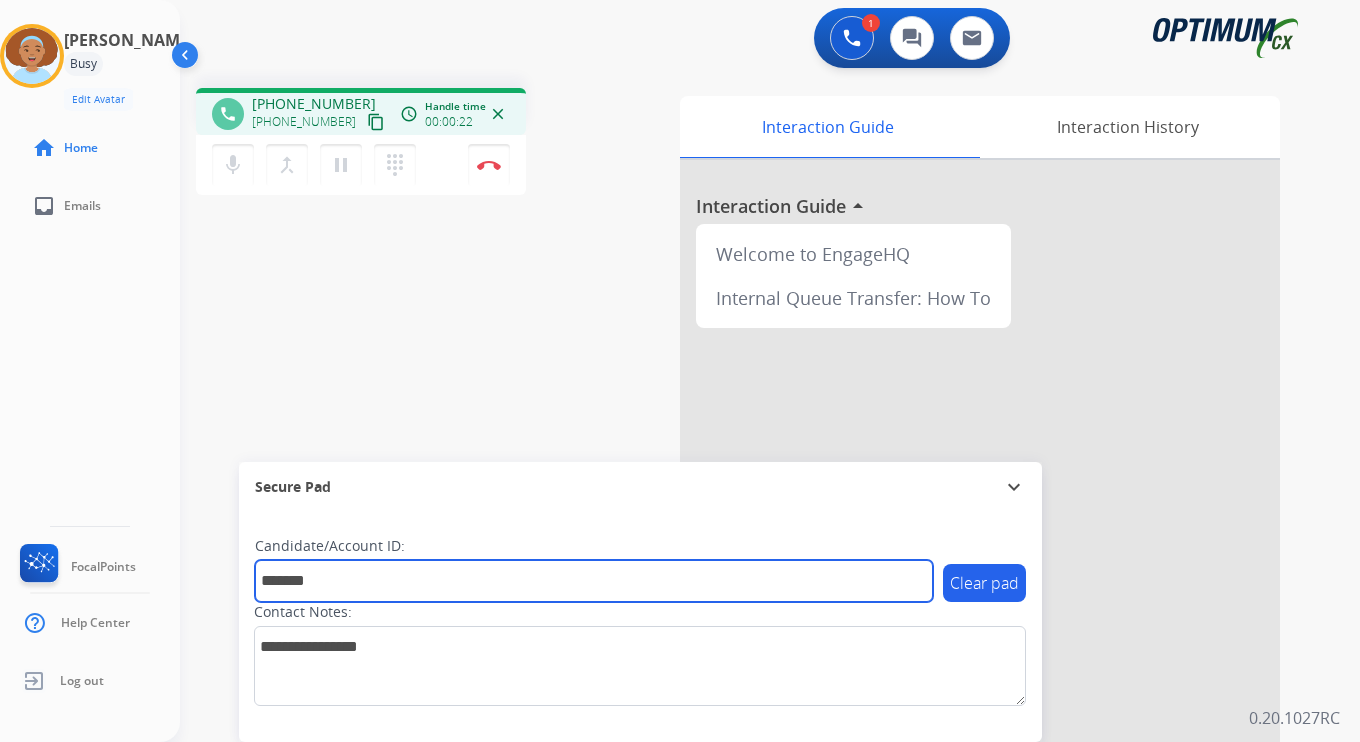 type on "*******" 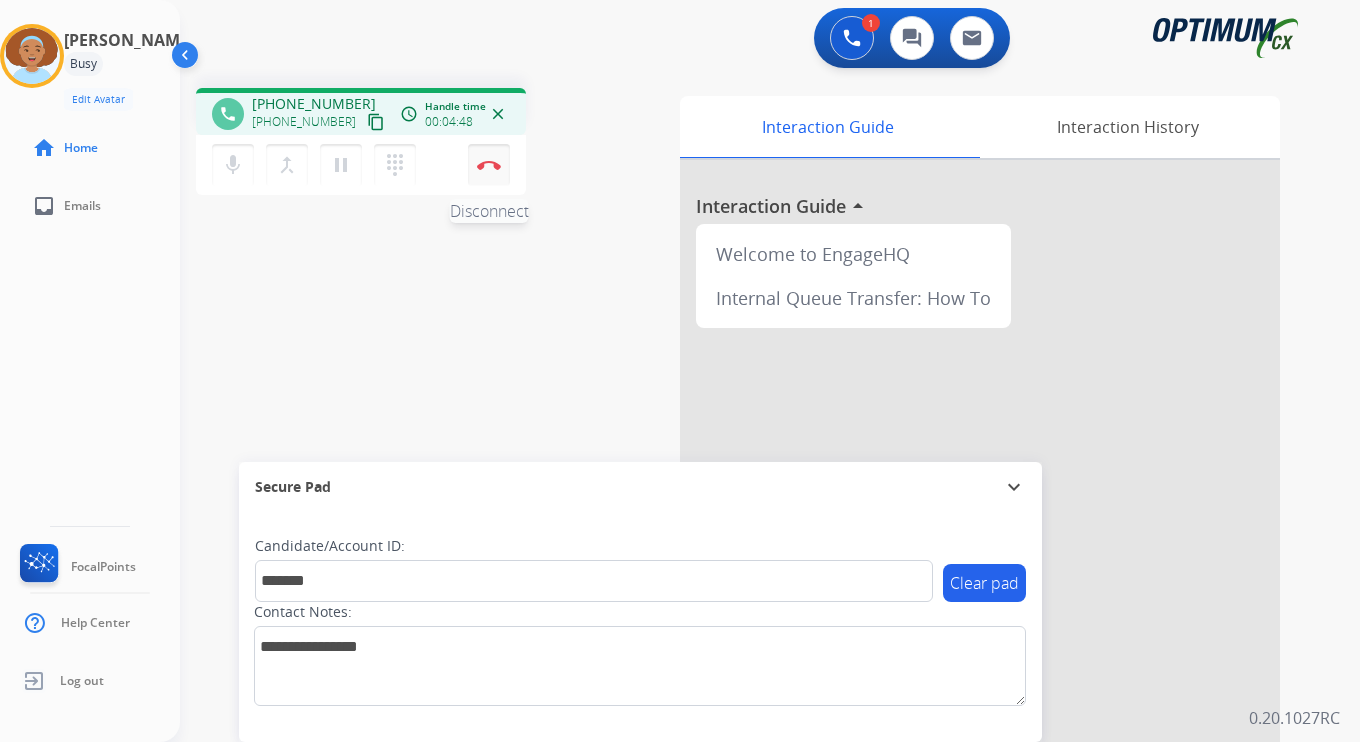 click on "Disconnect" at bounding box center (489, 165) 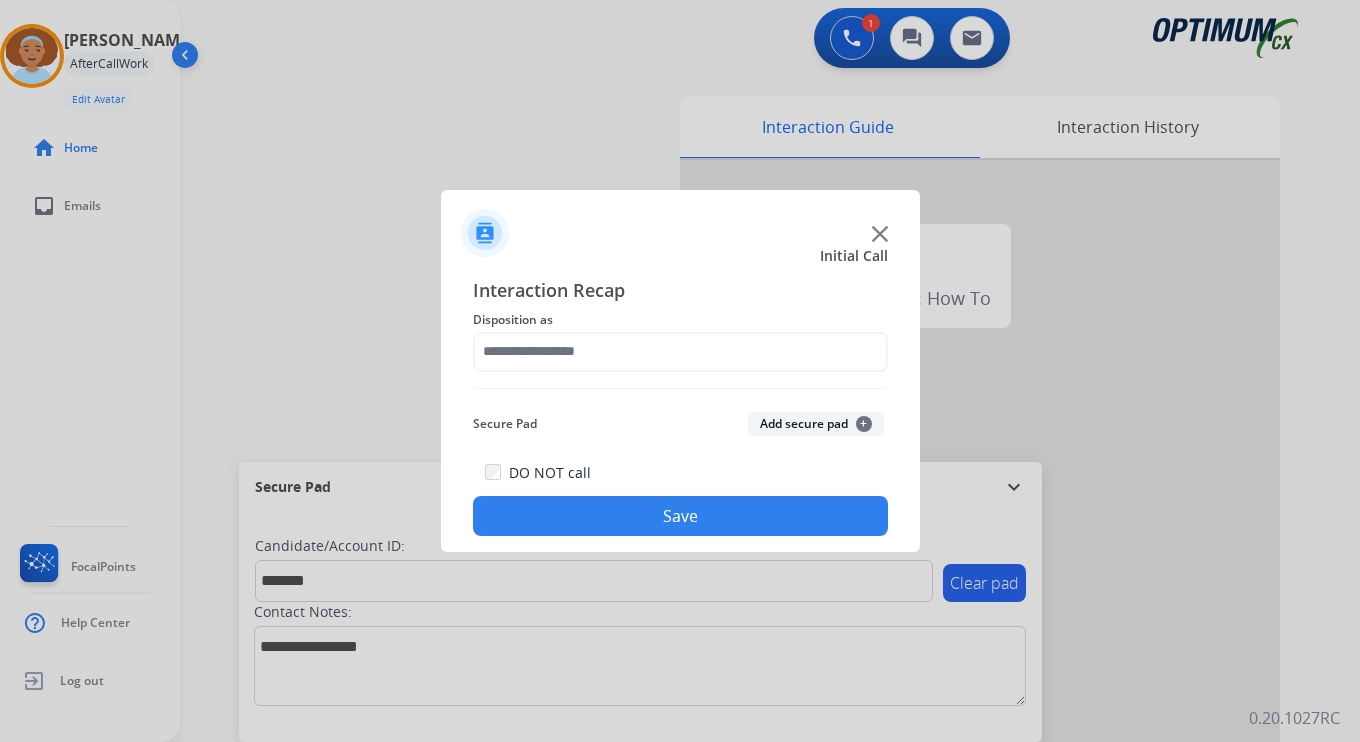 click on "Add secure pad  +" 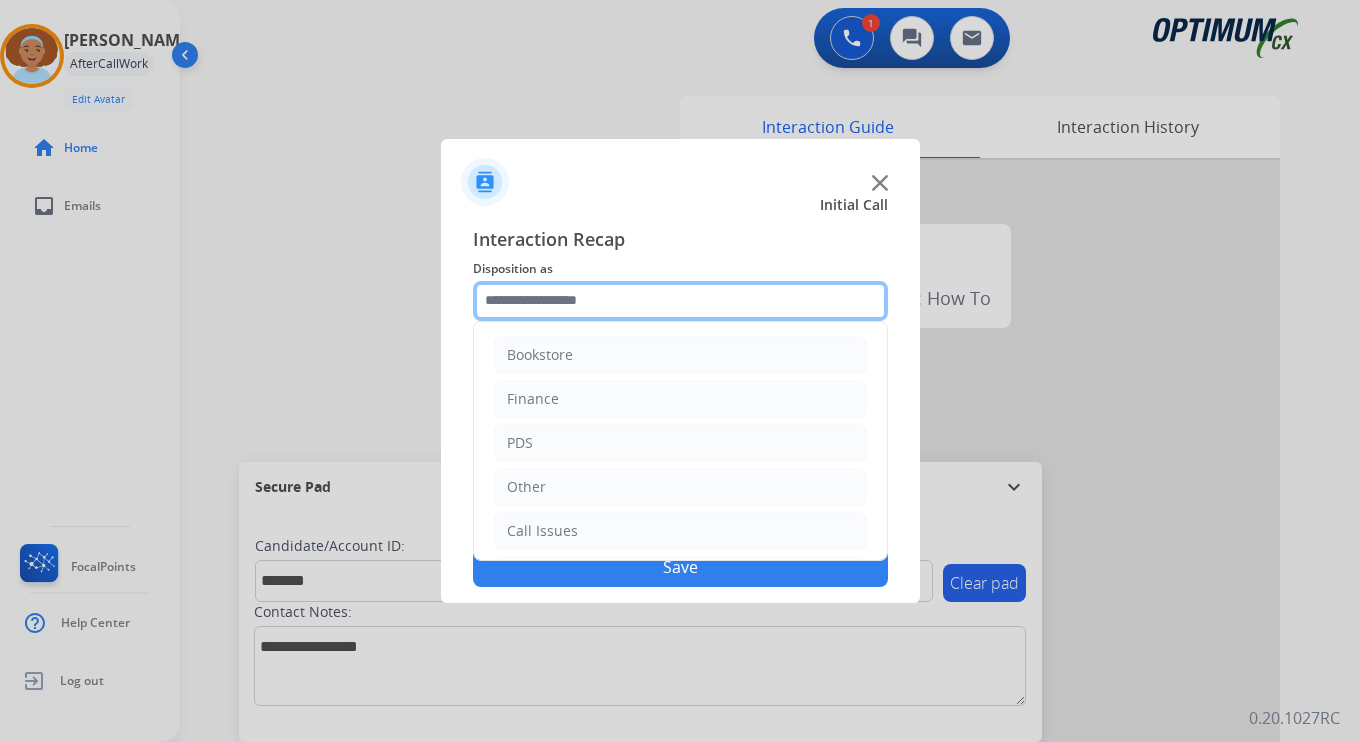 click 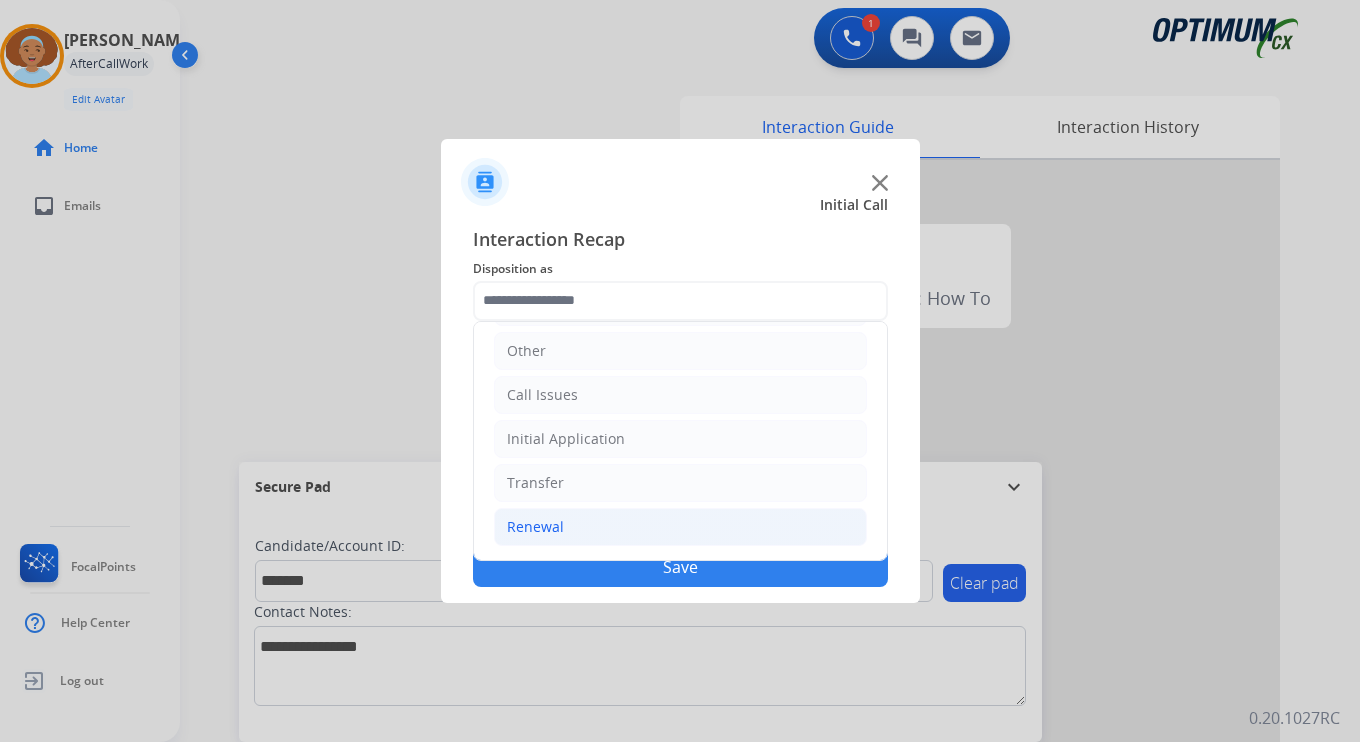 click on "Renewal" 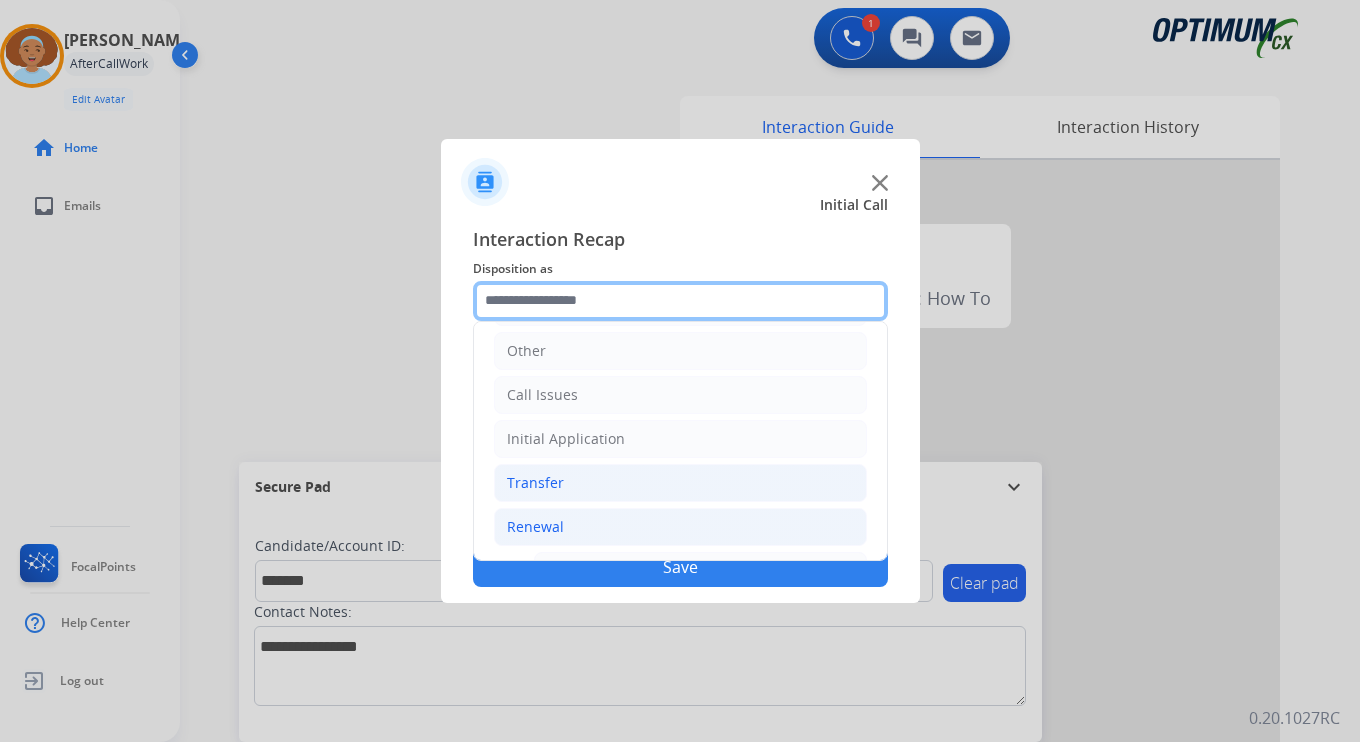 scroll, scrollTop: 469, scrollLeft: 0, axis: vertical 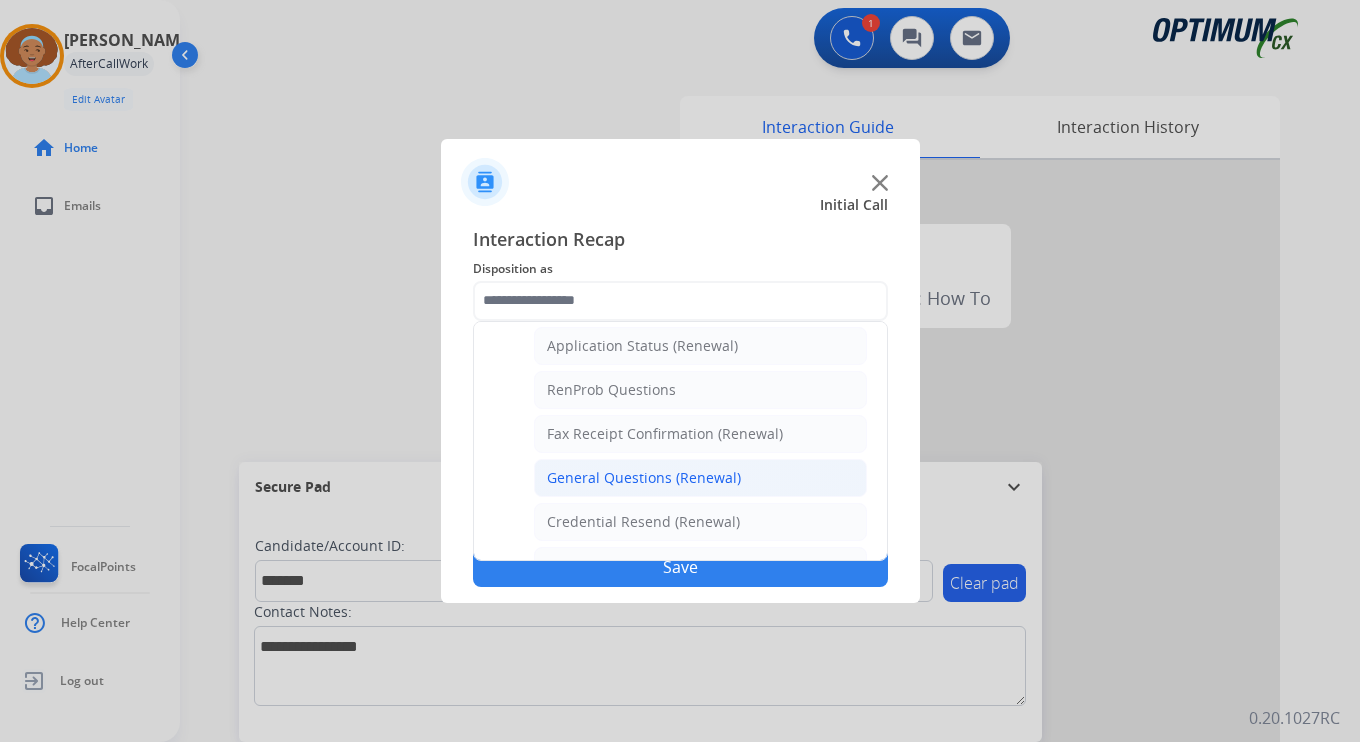 click on "General Questions (Renewal)" 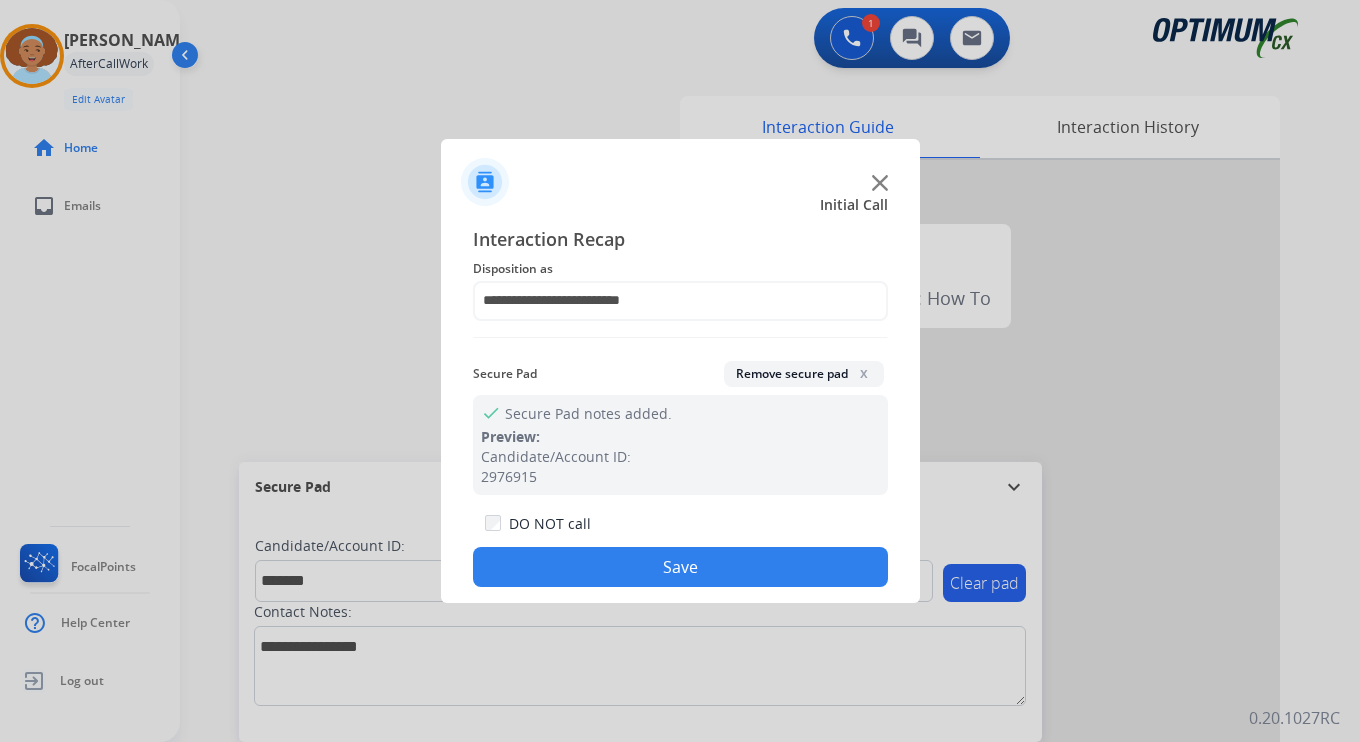 click on "Save" 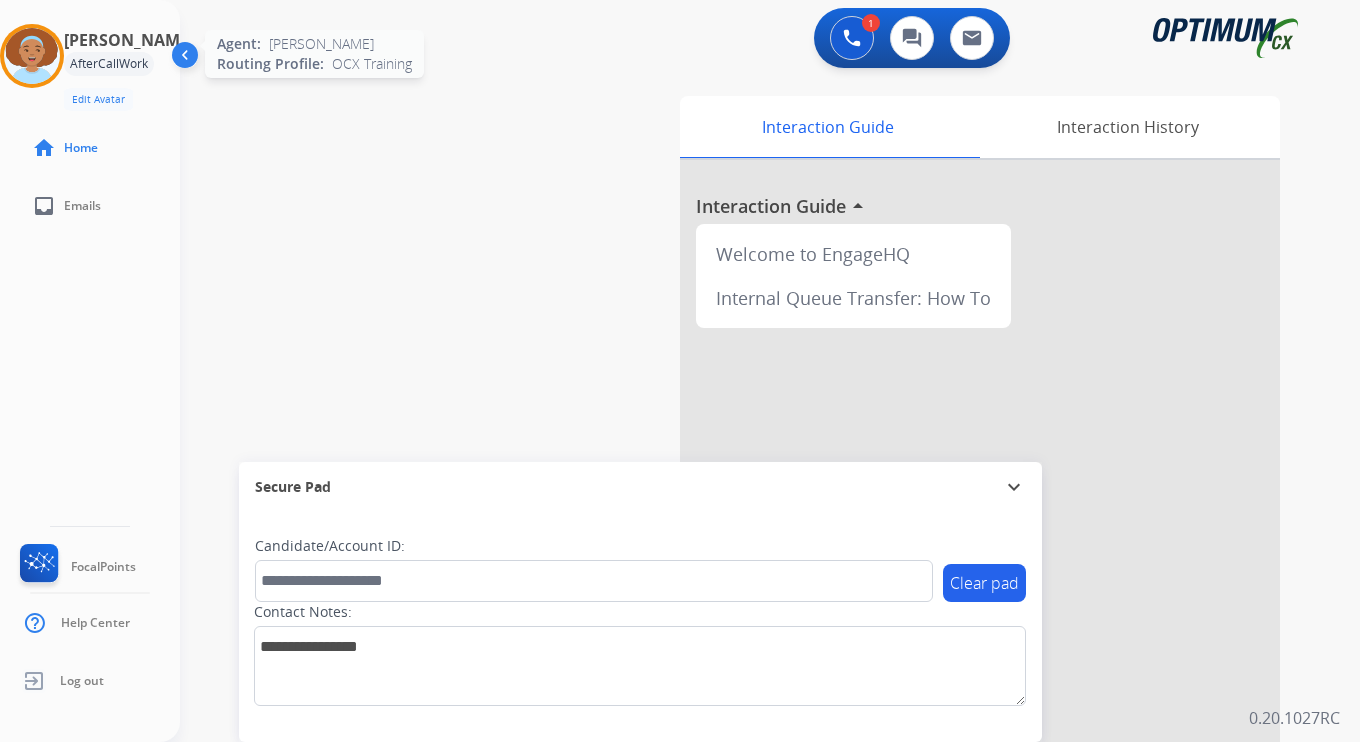 drag, startPoint x: 56, startPoint y: 44, endPoint x: 65, endPoint y: 49, distance: 10.29563 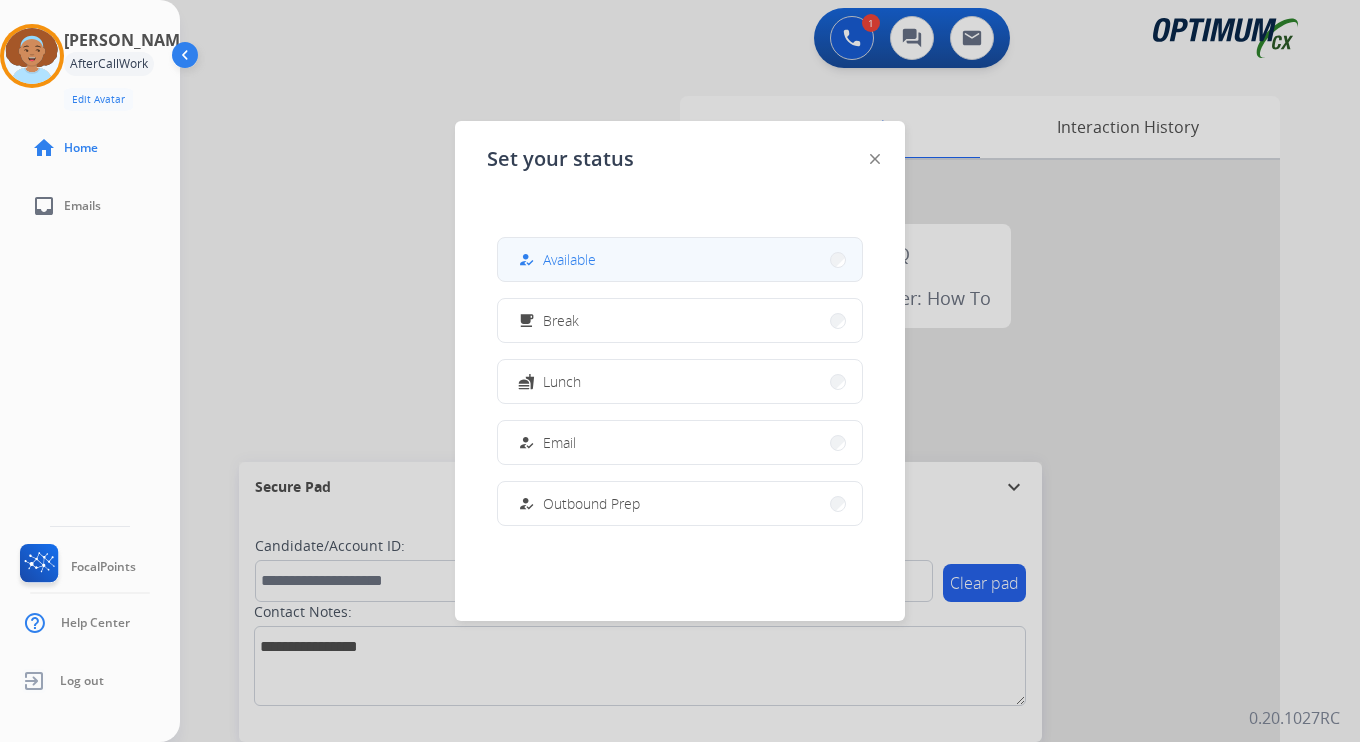 click on "how_to_reg Available" at bounding box center (680, 259) 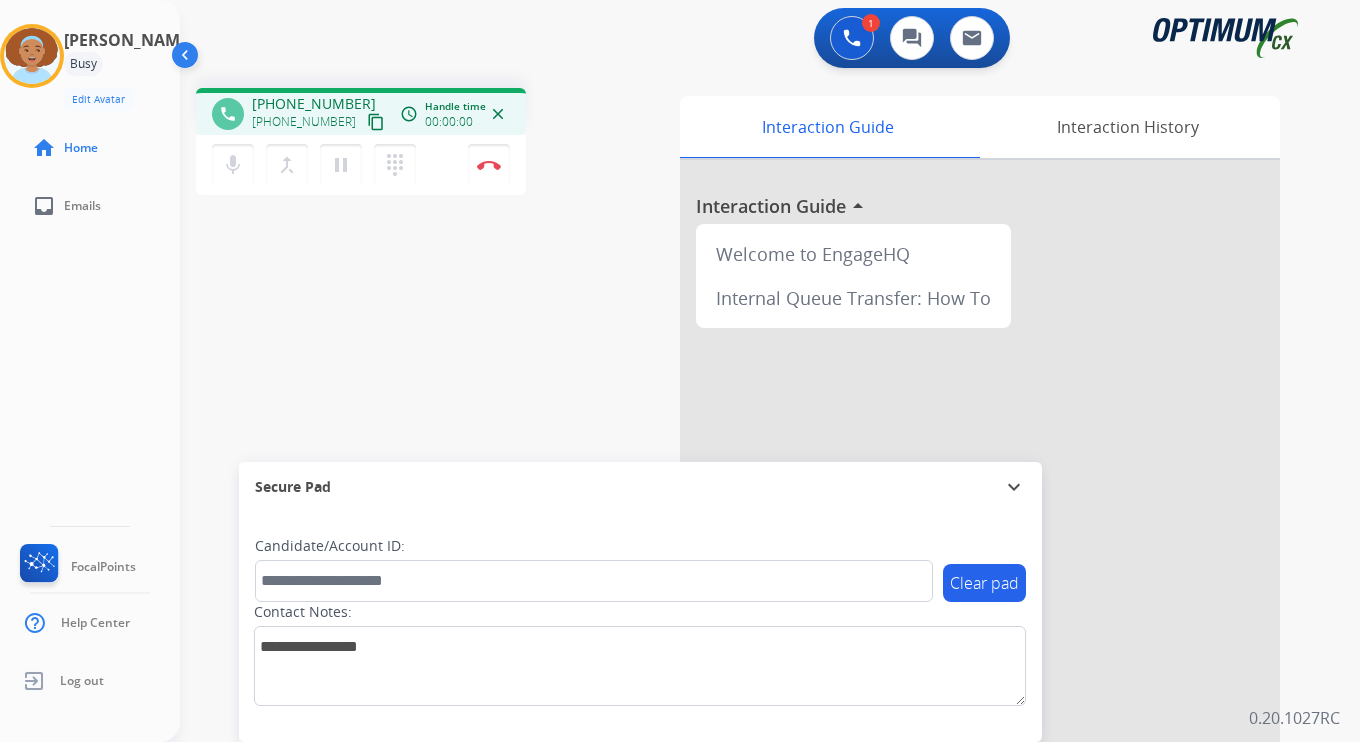 click on "content_copy" at bounding box center [376, 122] 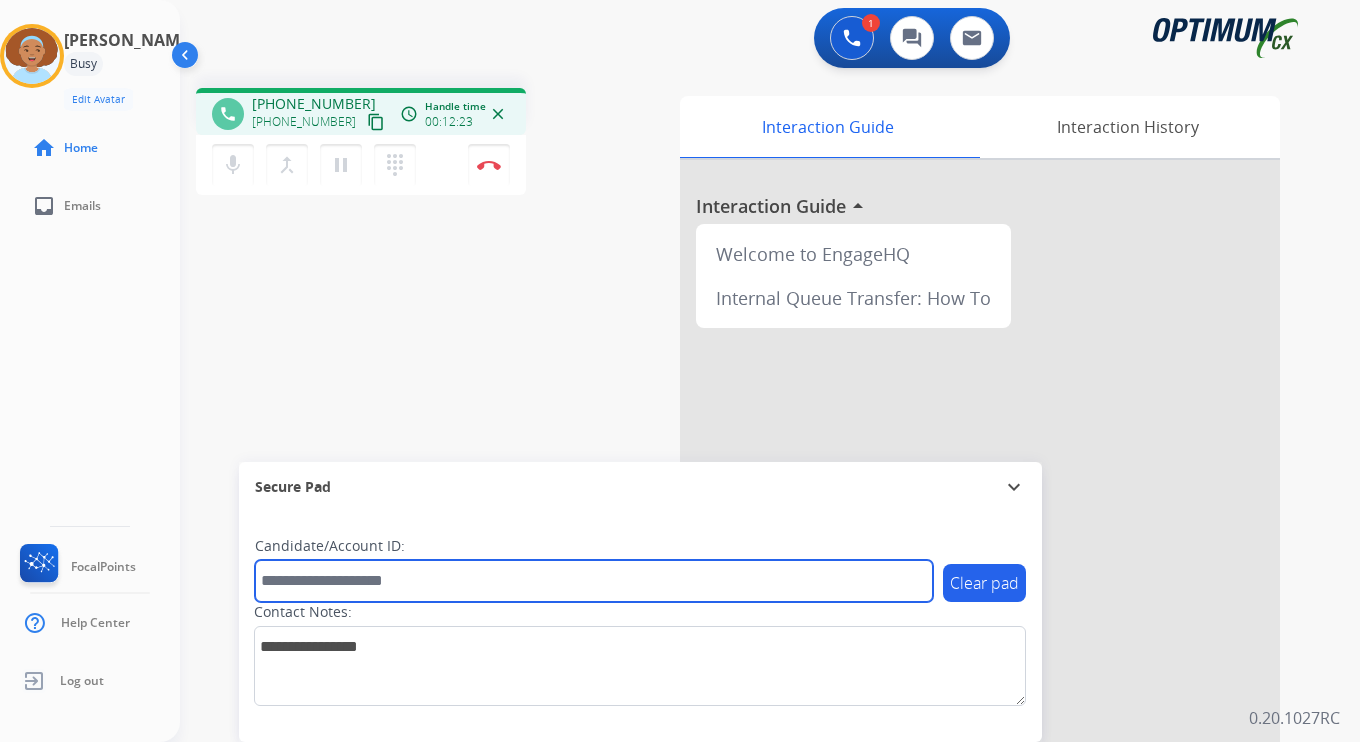 click at bounding box center (594, 581) 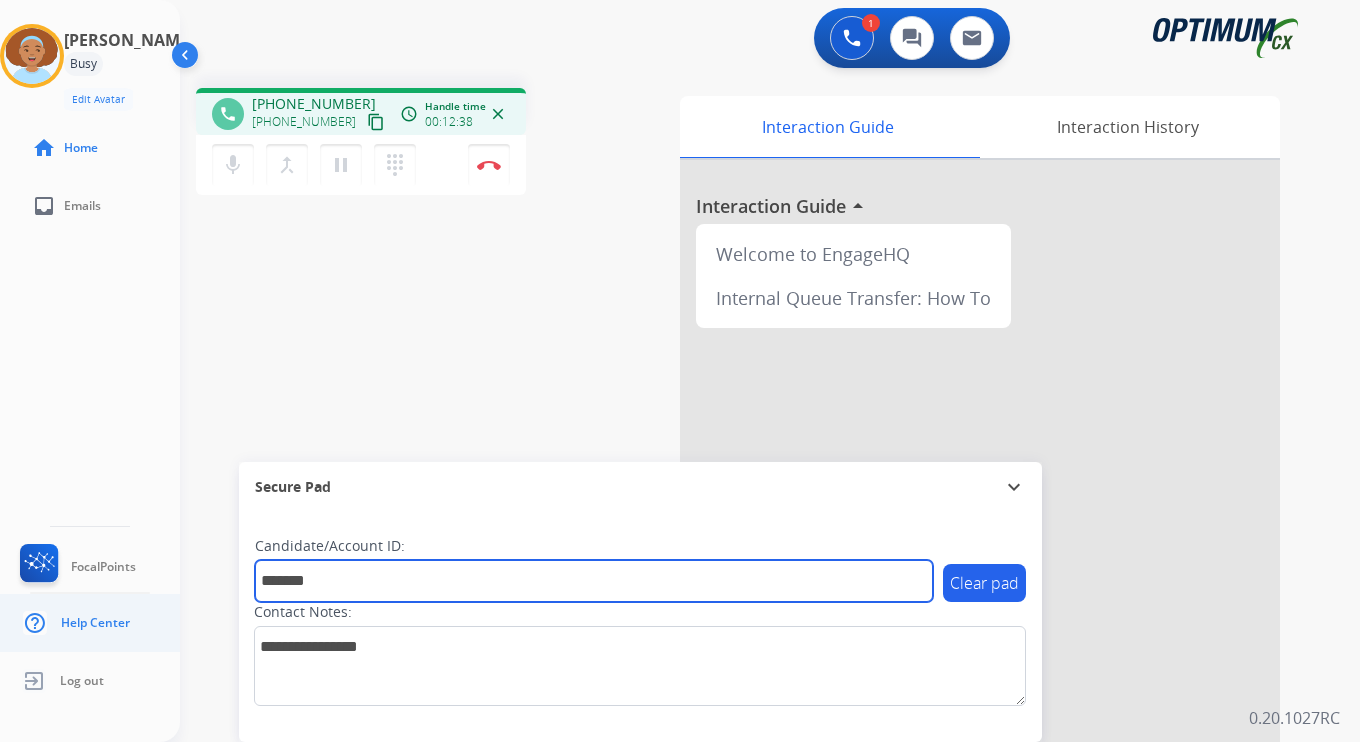 type on "*******" 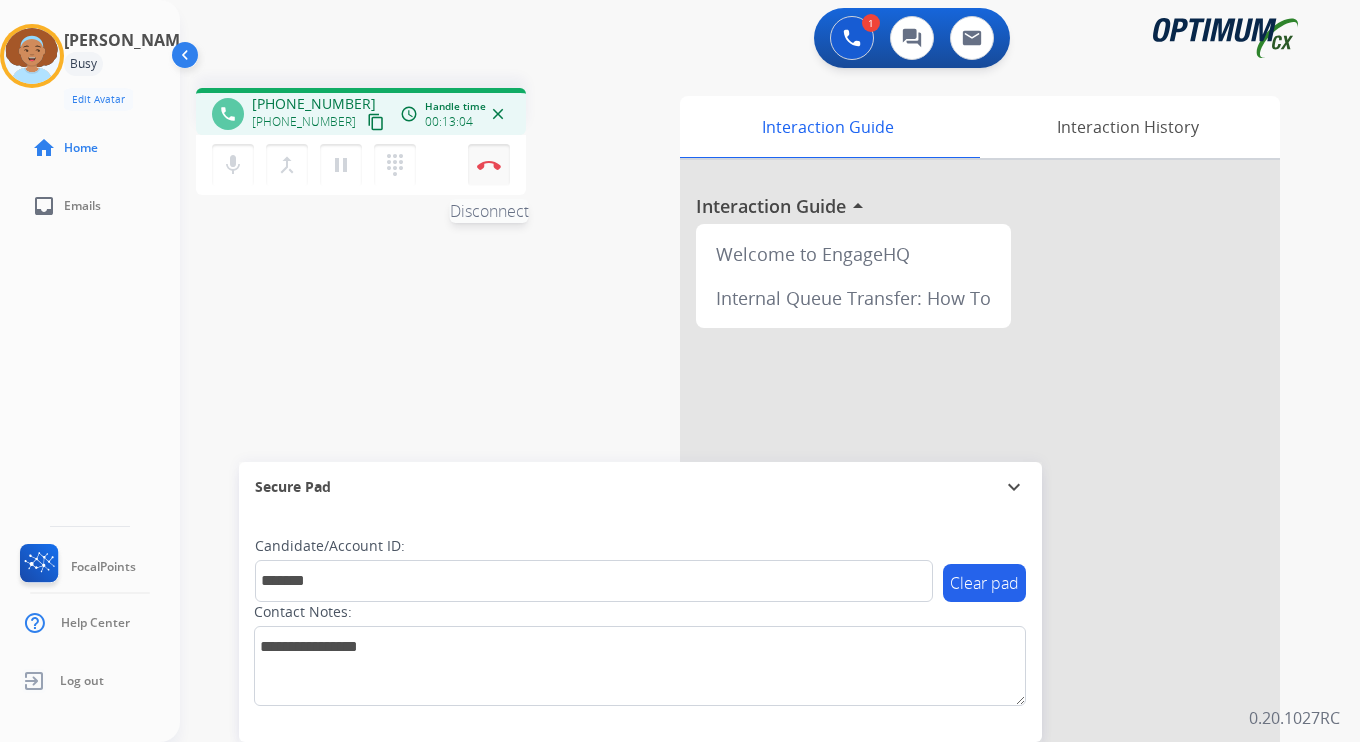 click on "Disconnect" at bounding box center [489, 165] 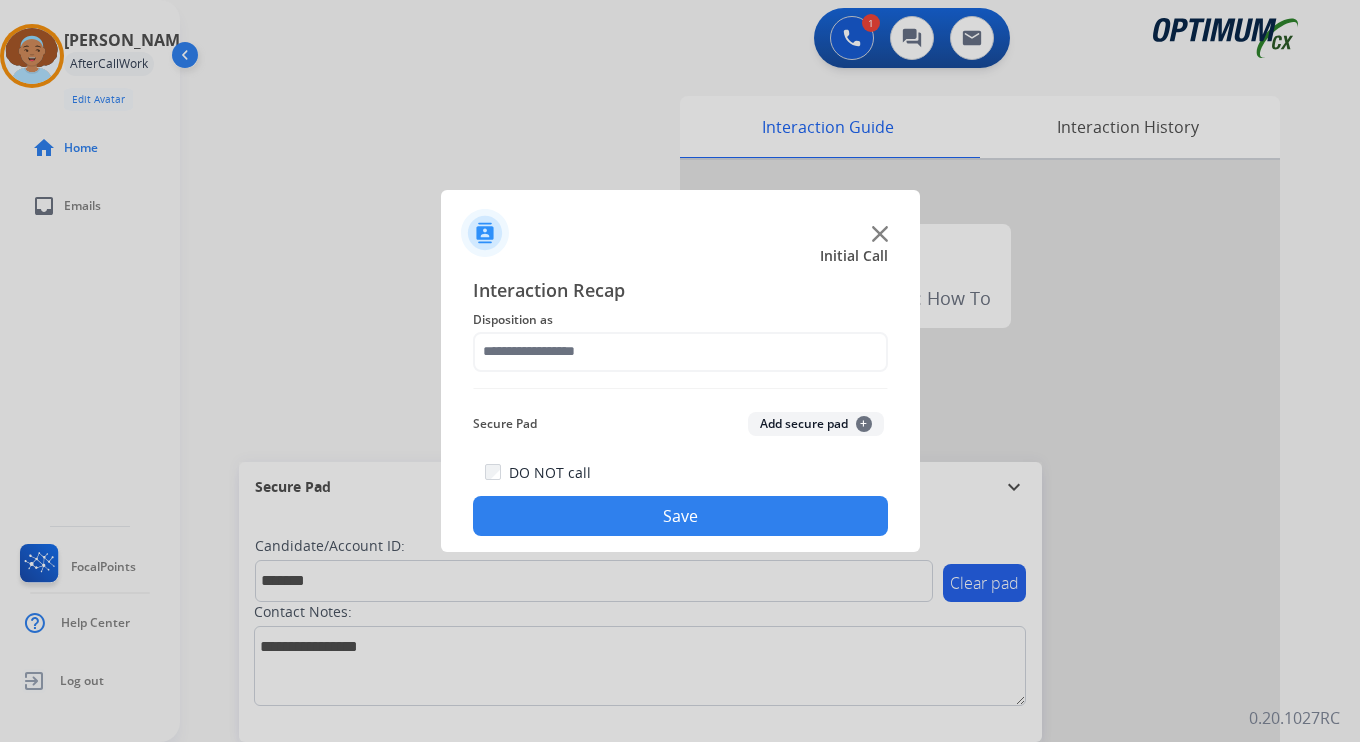 click on "Add secure pad  +" 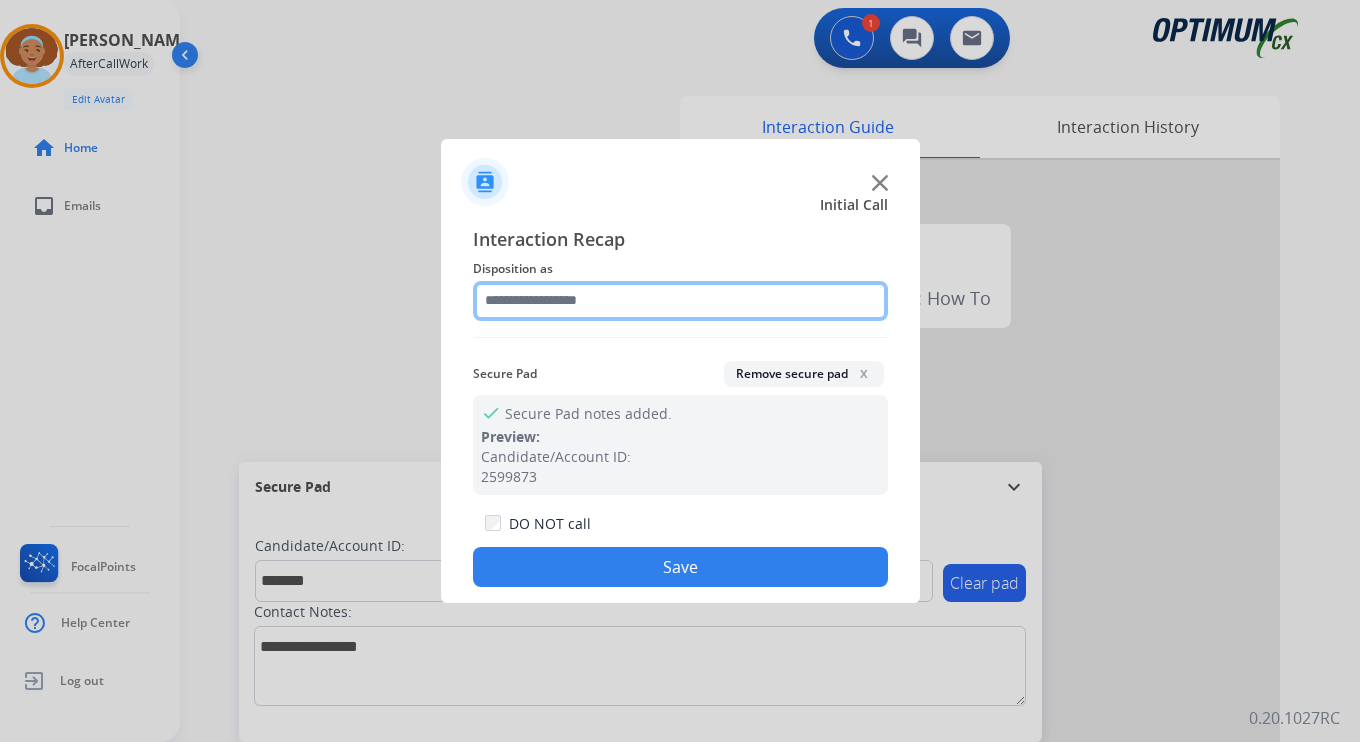 click 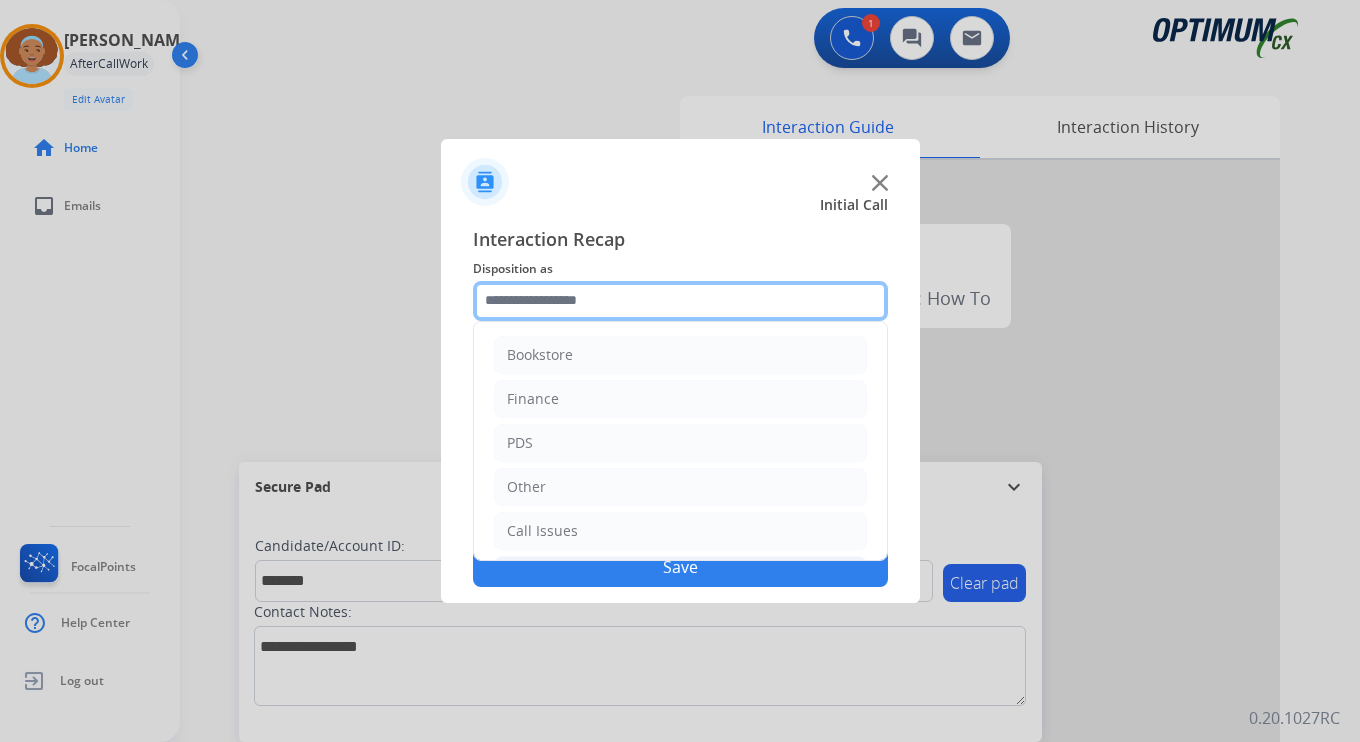 scroll, scrollTop: 136, scrollLeft: 0, axis: vertical 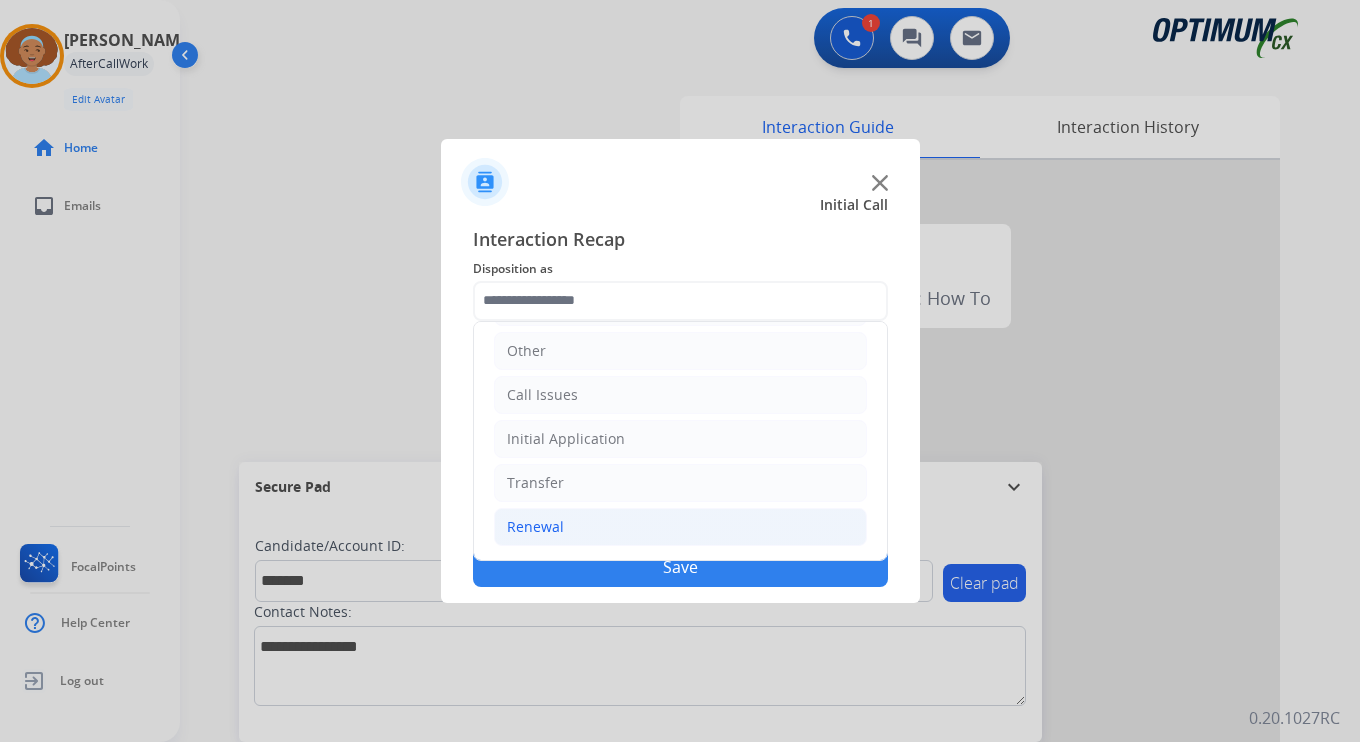 click on "Renewal" 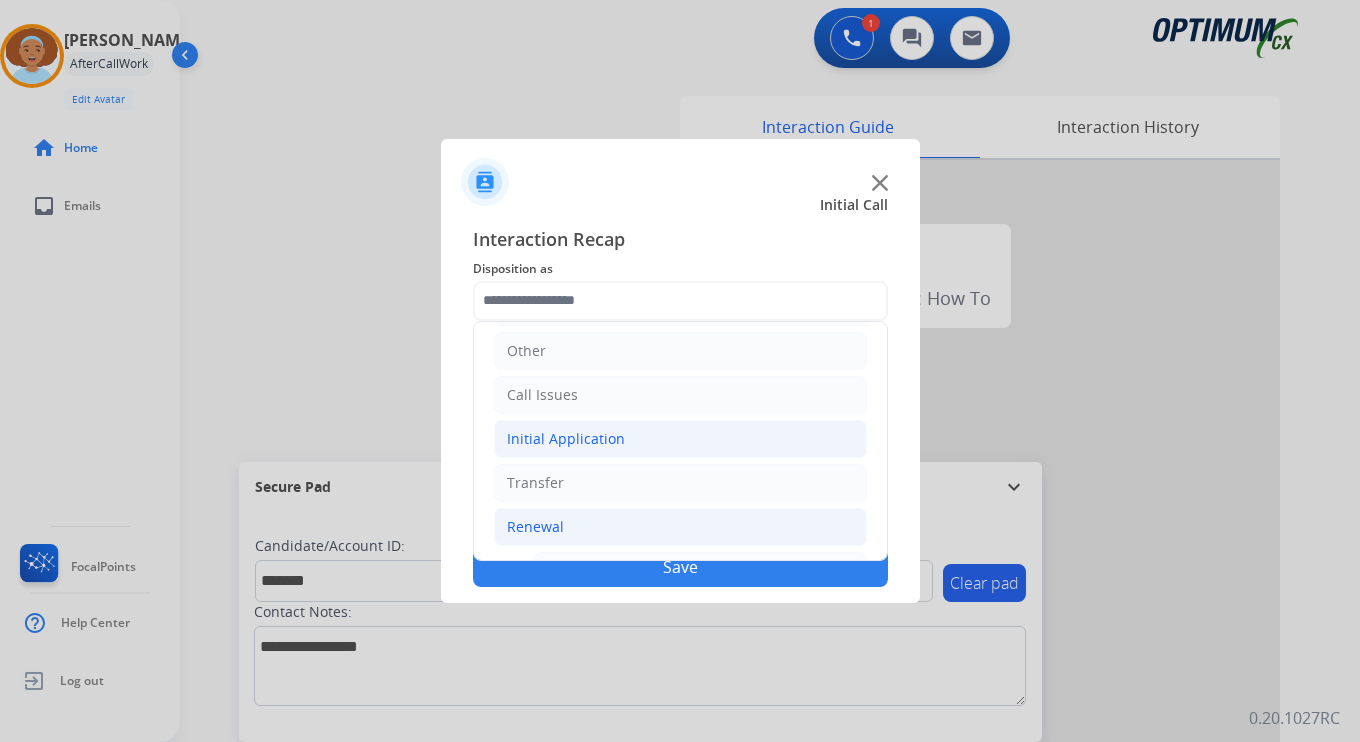 click on "Initial Application" 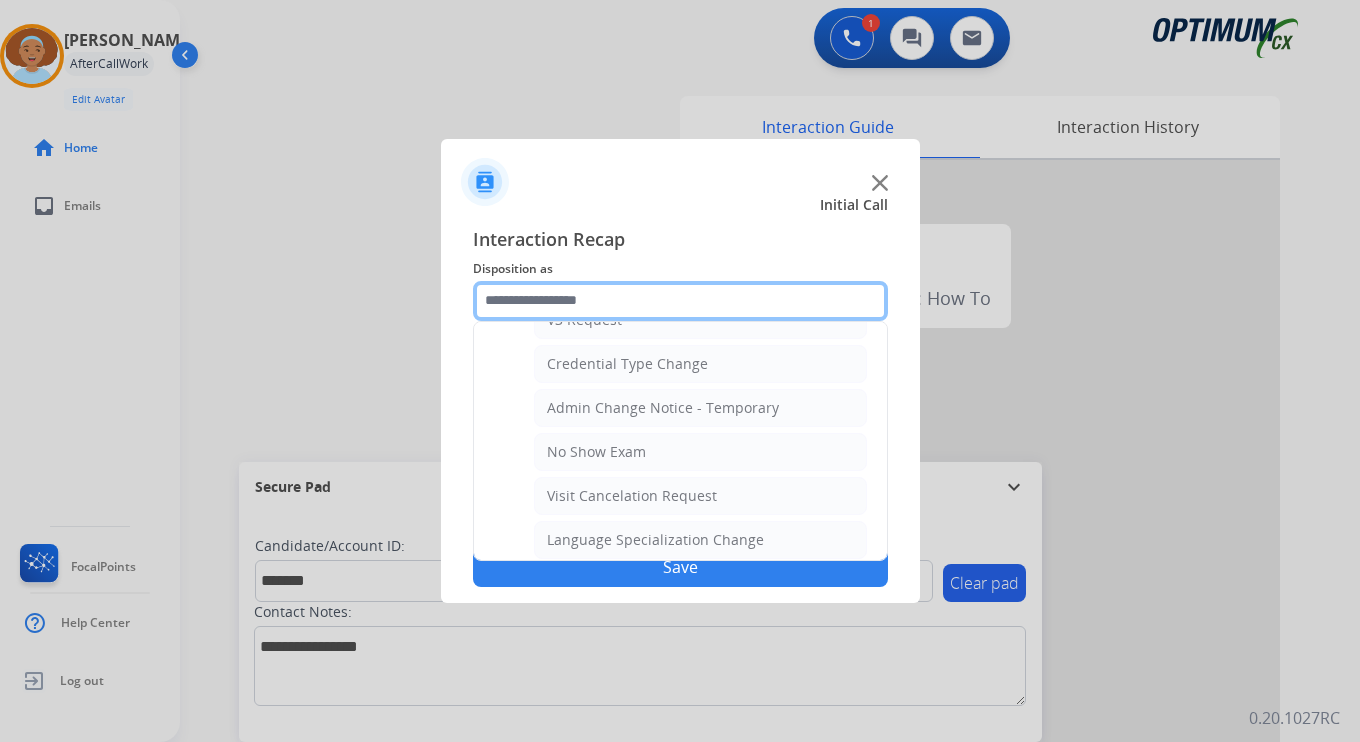 scroll, scrollTop: 1136, scrollLeft: 0, axis: vertical 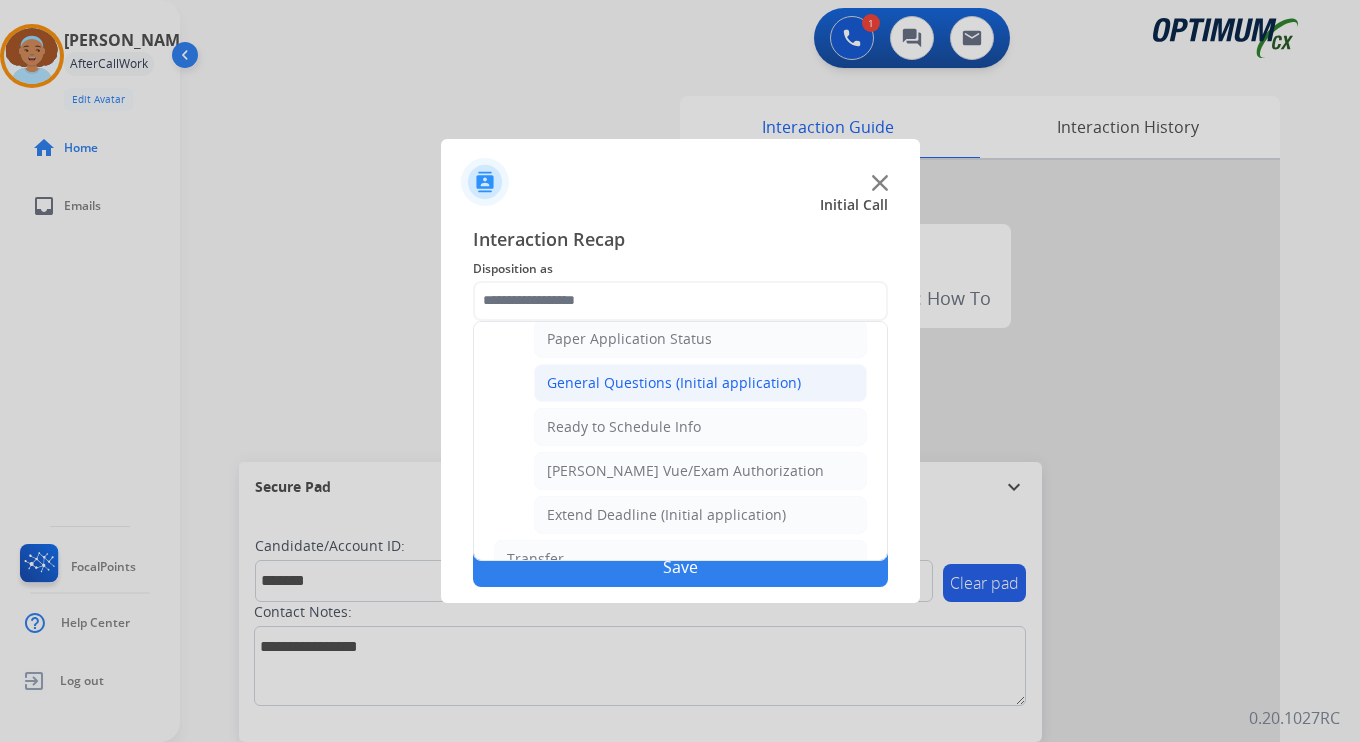 click on "General Questions (Initial application)" 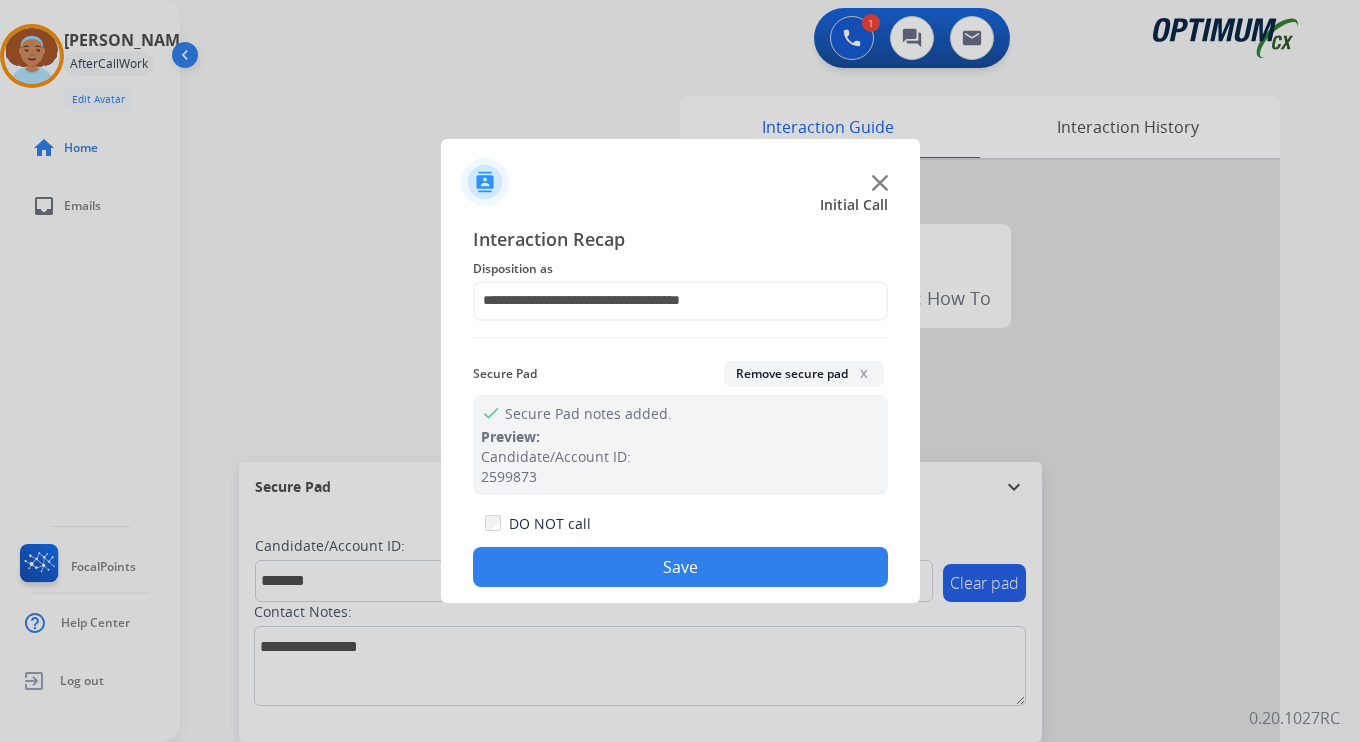 click on "Save" 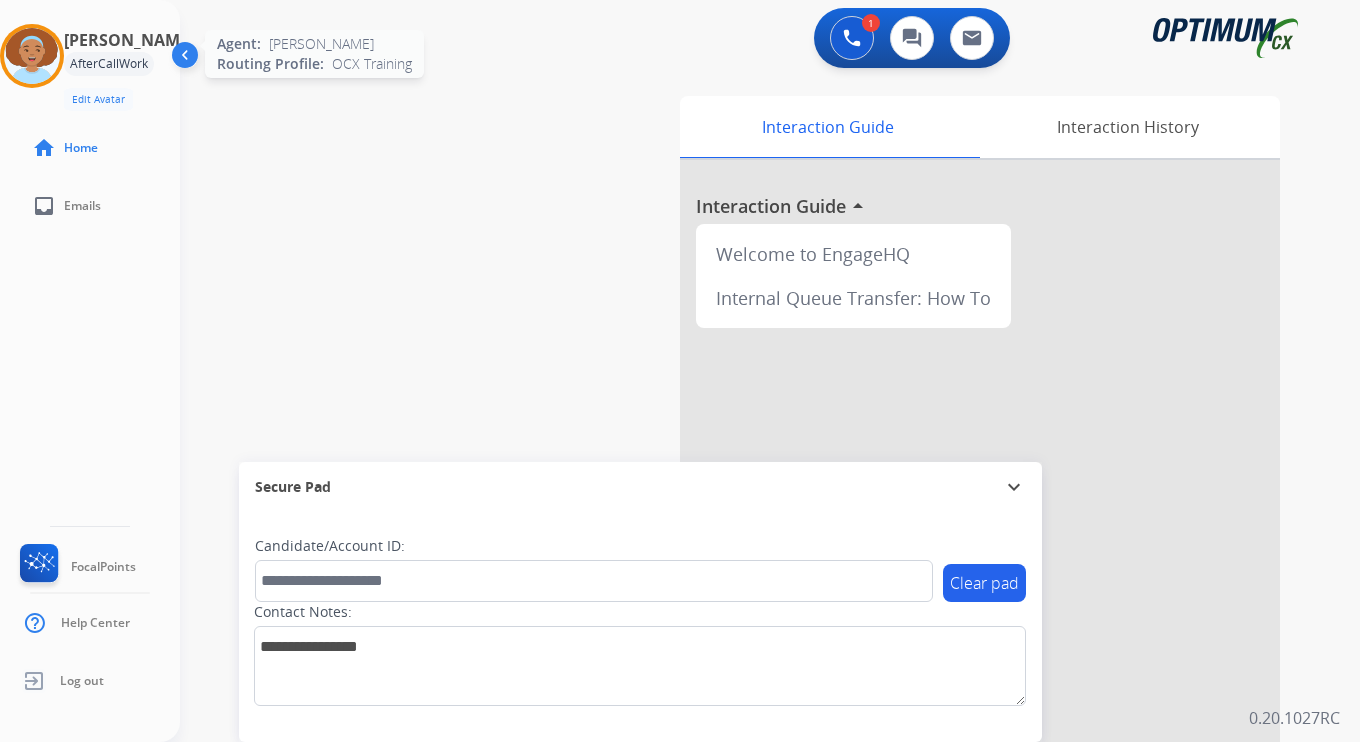 click at bounding box center (32, 56) 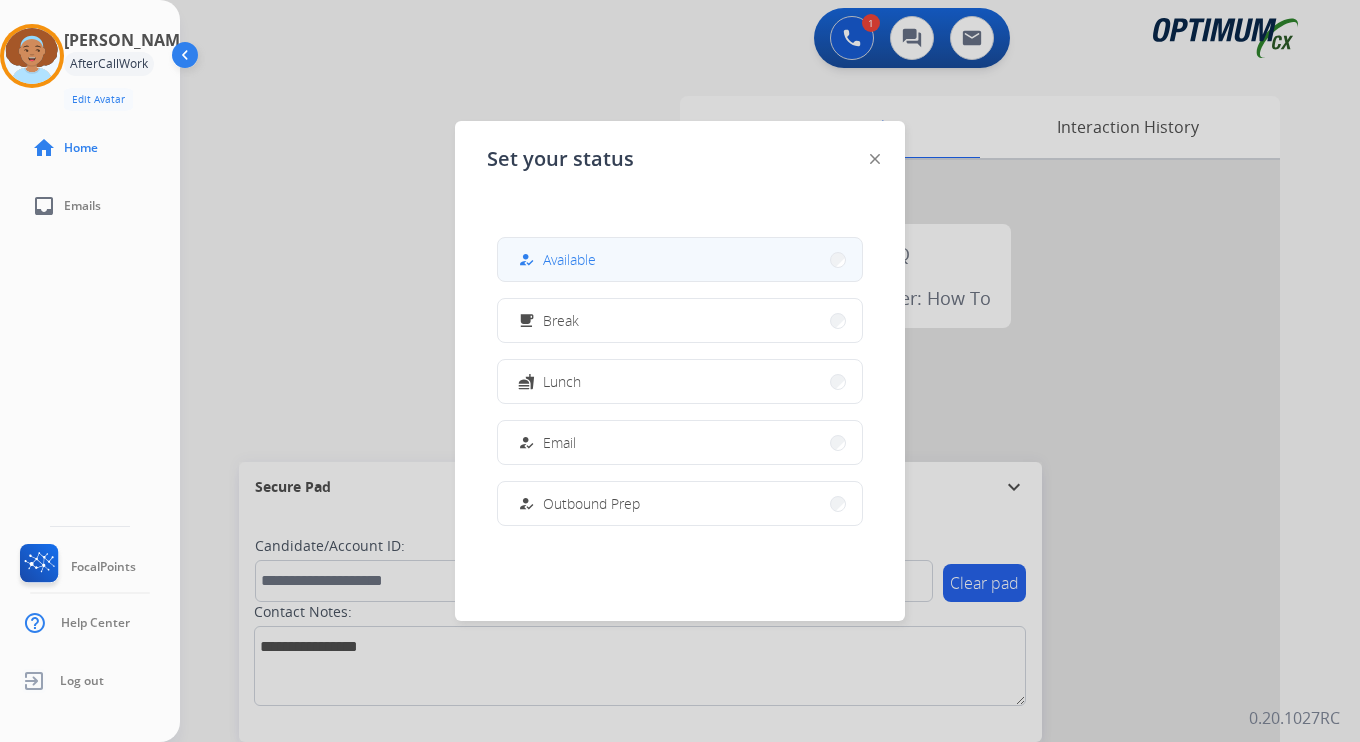 click on "Available" at bounding box center [569, 259] 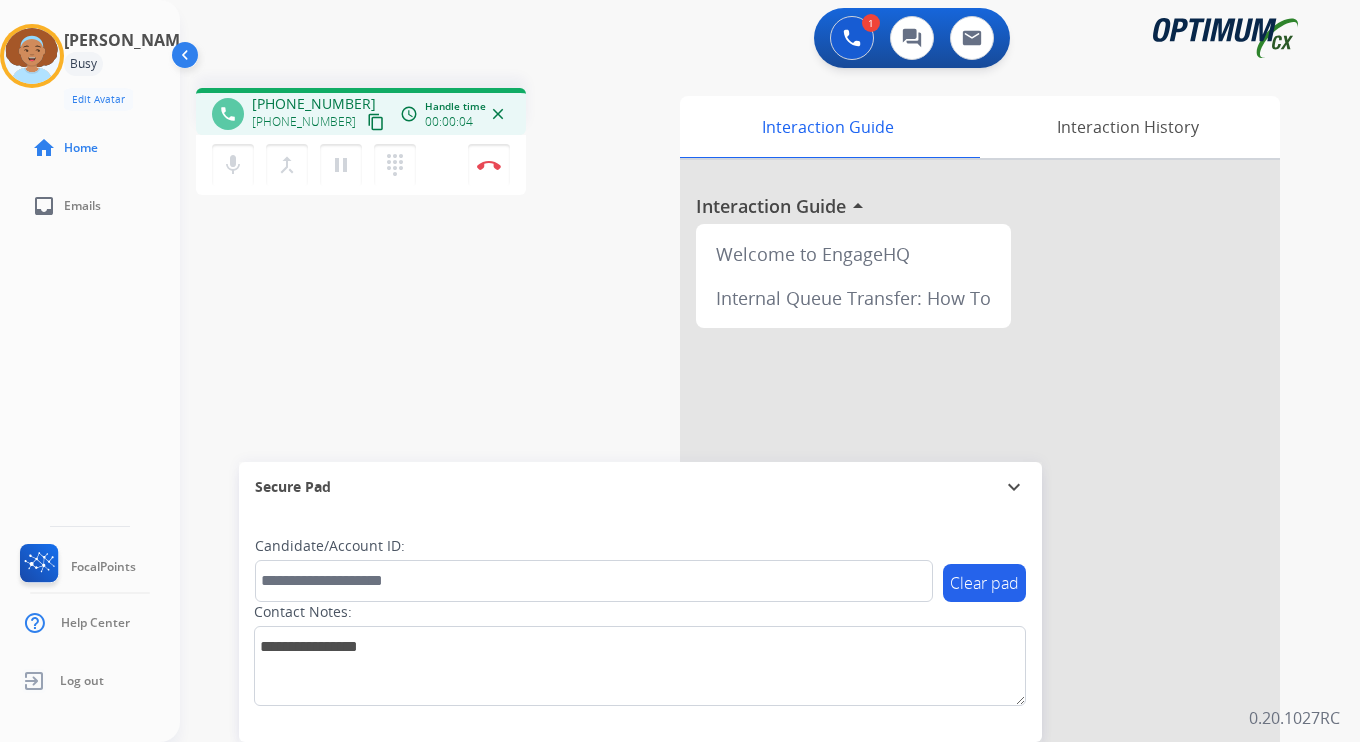click on "content_copy" at bounding box center [376, 122] 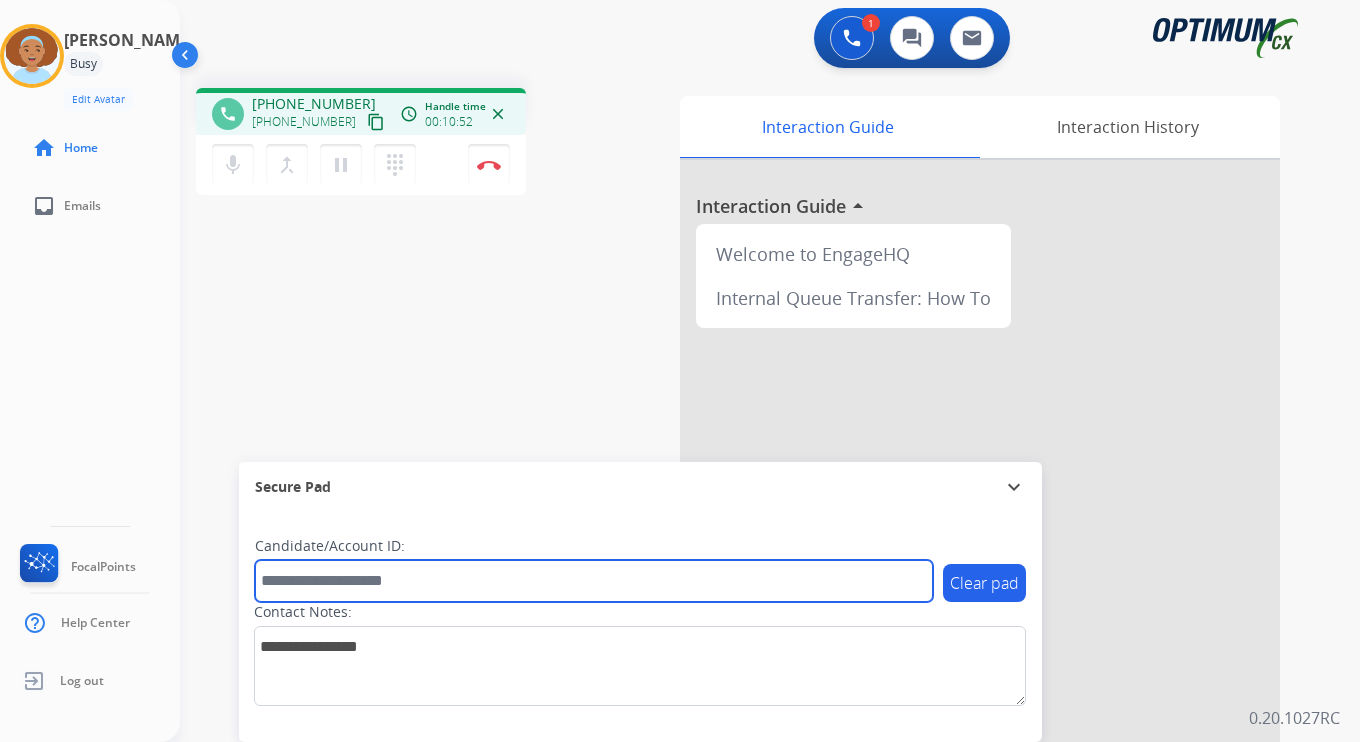 click at bounding box center [594, 581] 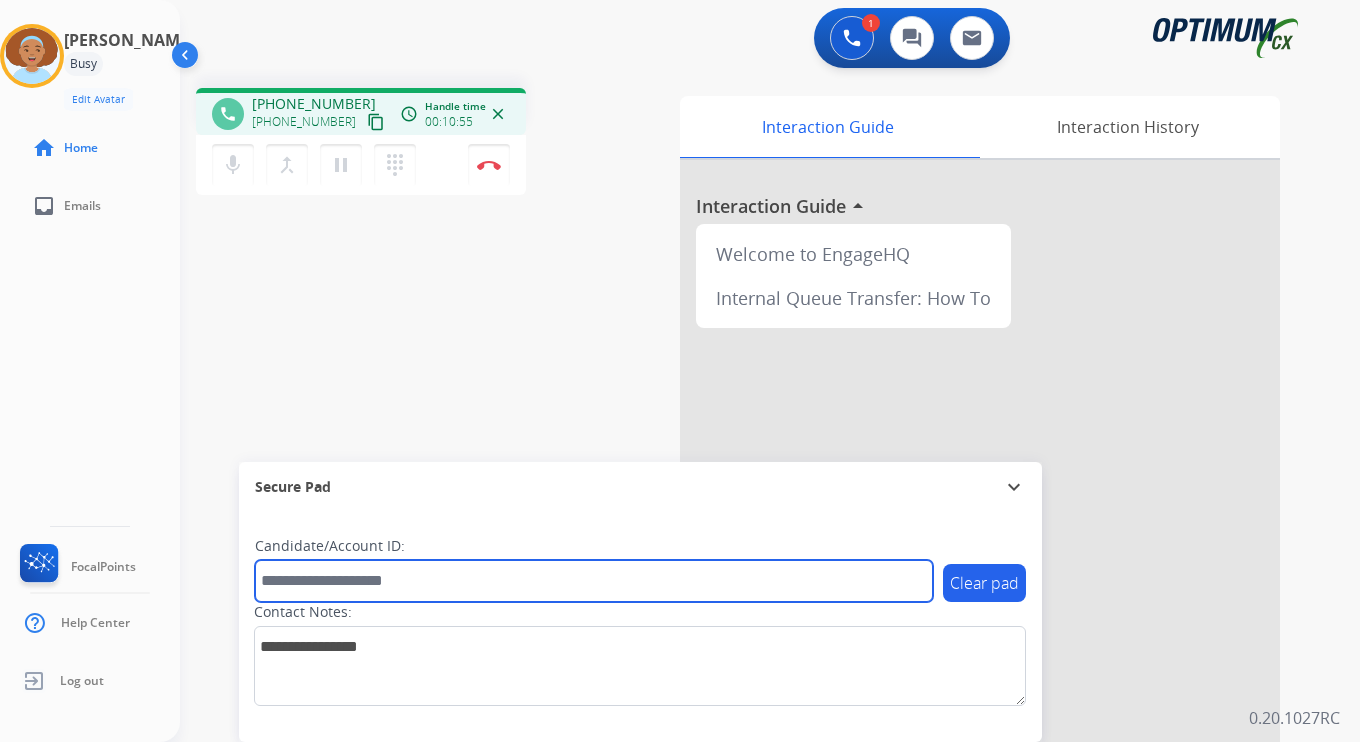 click at bounding box center (594, 581) 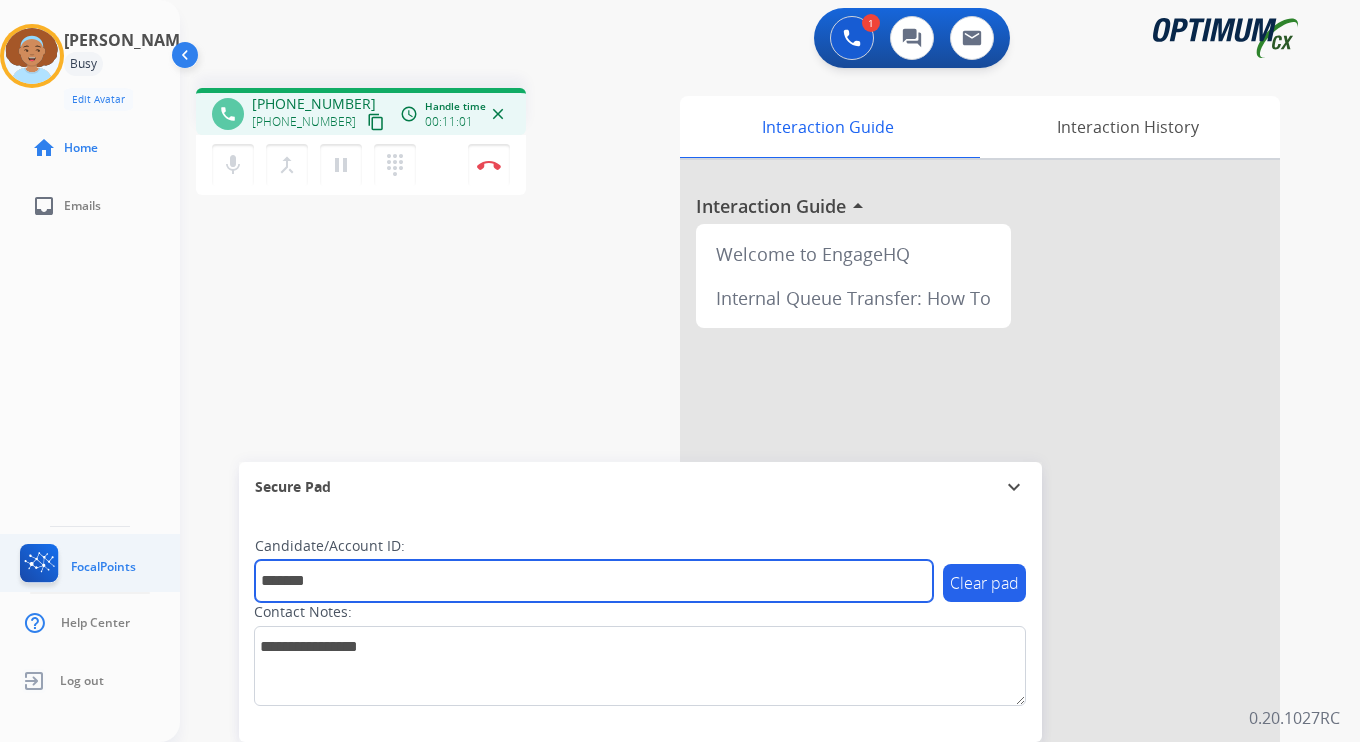 type on "*******" 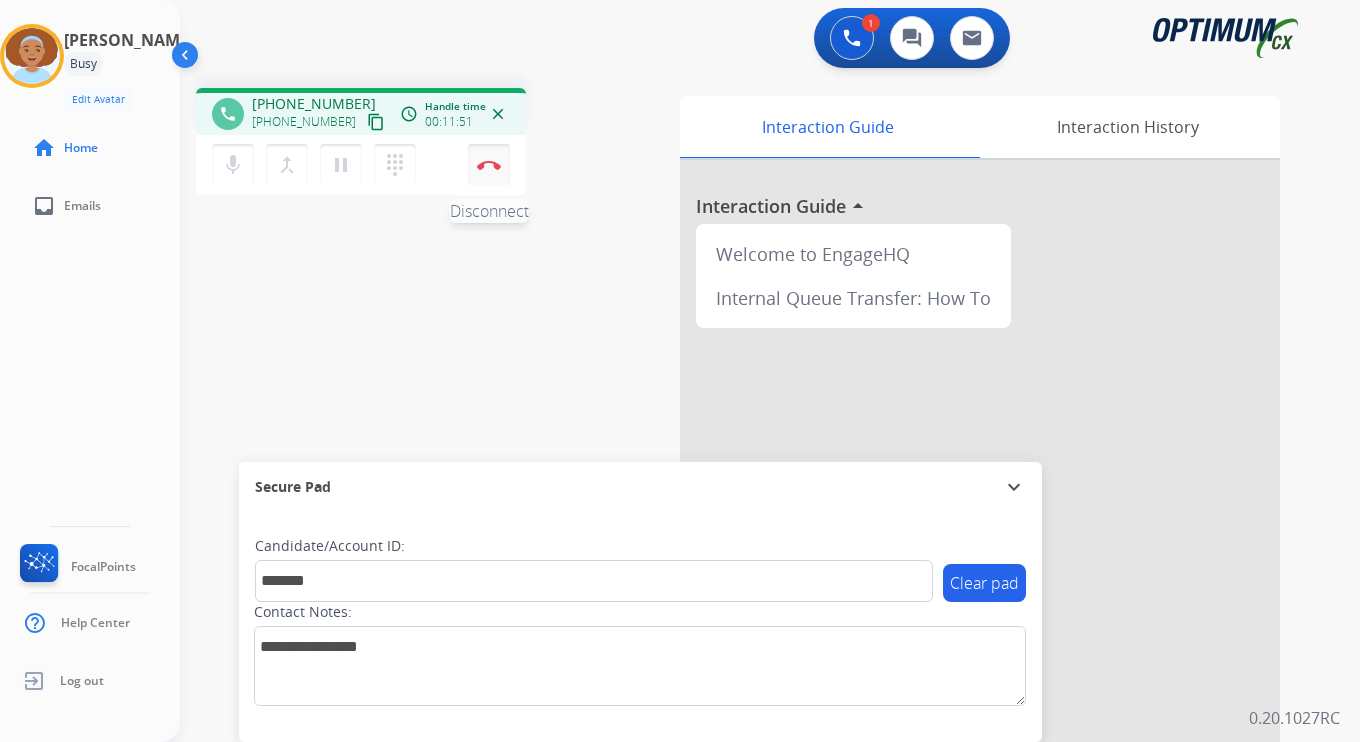click at bounding box center [489, 165] 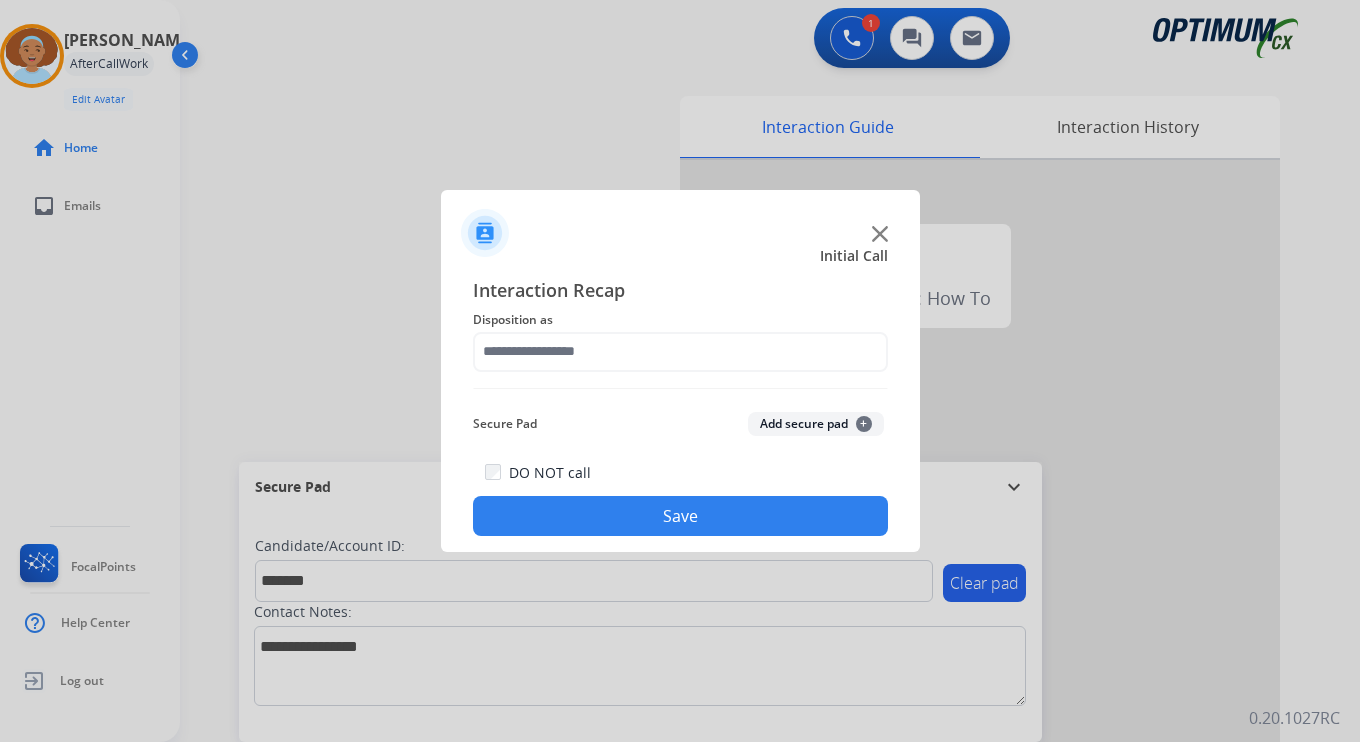 click on "Add secure pad  +" 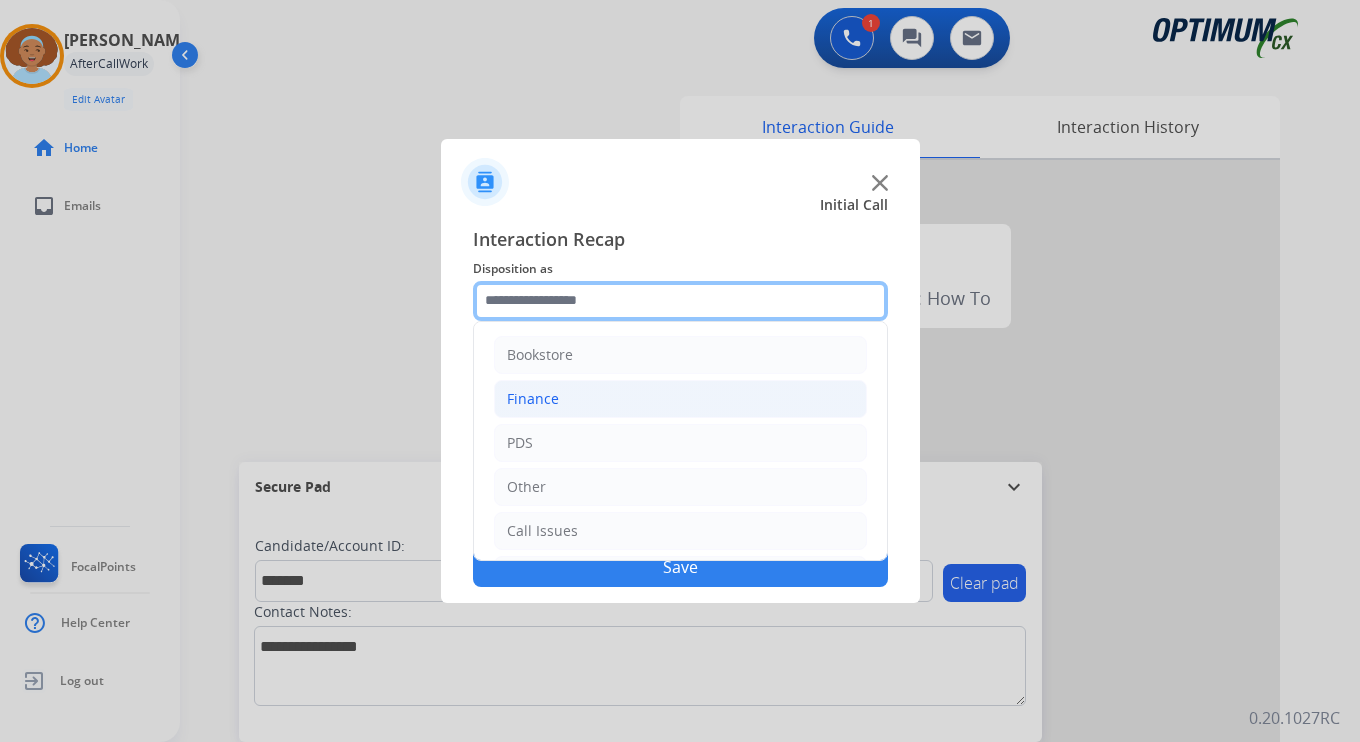 drag, startPoint x: 572, startPoint y: 289, endPoint x: 581, endPoint y: 381, distance: 92.43917 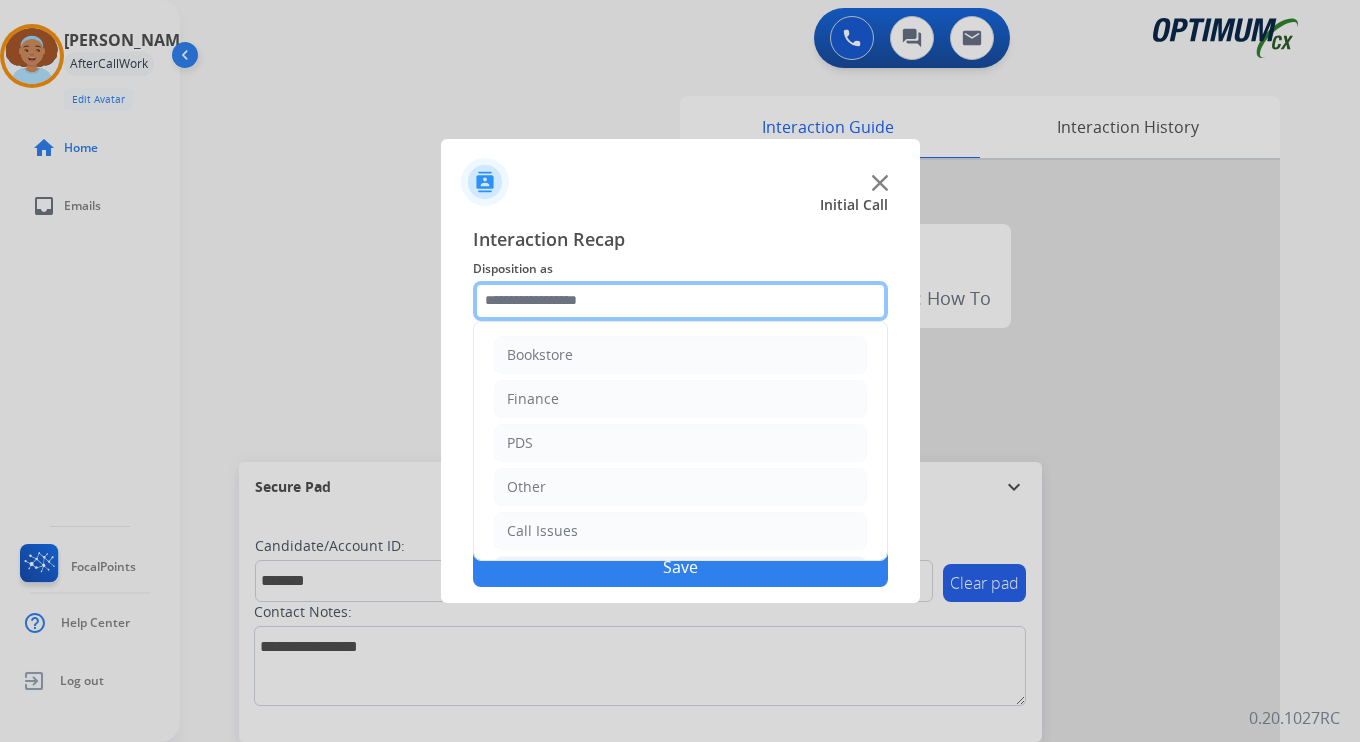 scroll, scrollTop: 136, scrollLeft: 0, axis: vertical 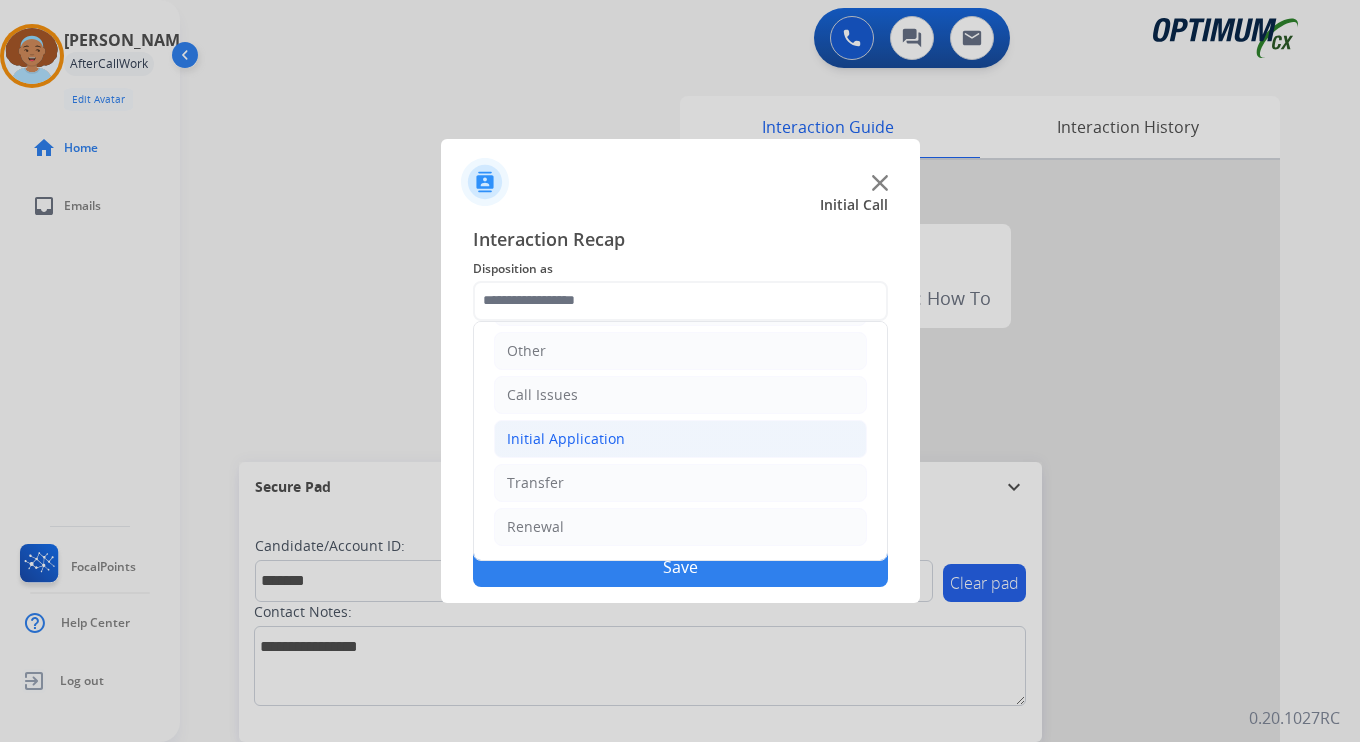 click on "Initial Application" 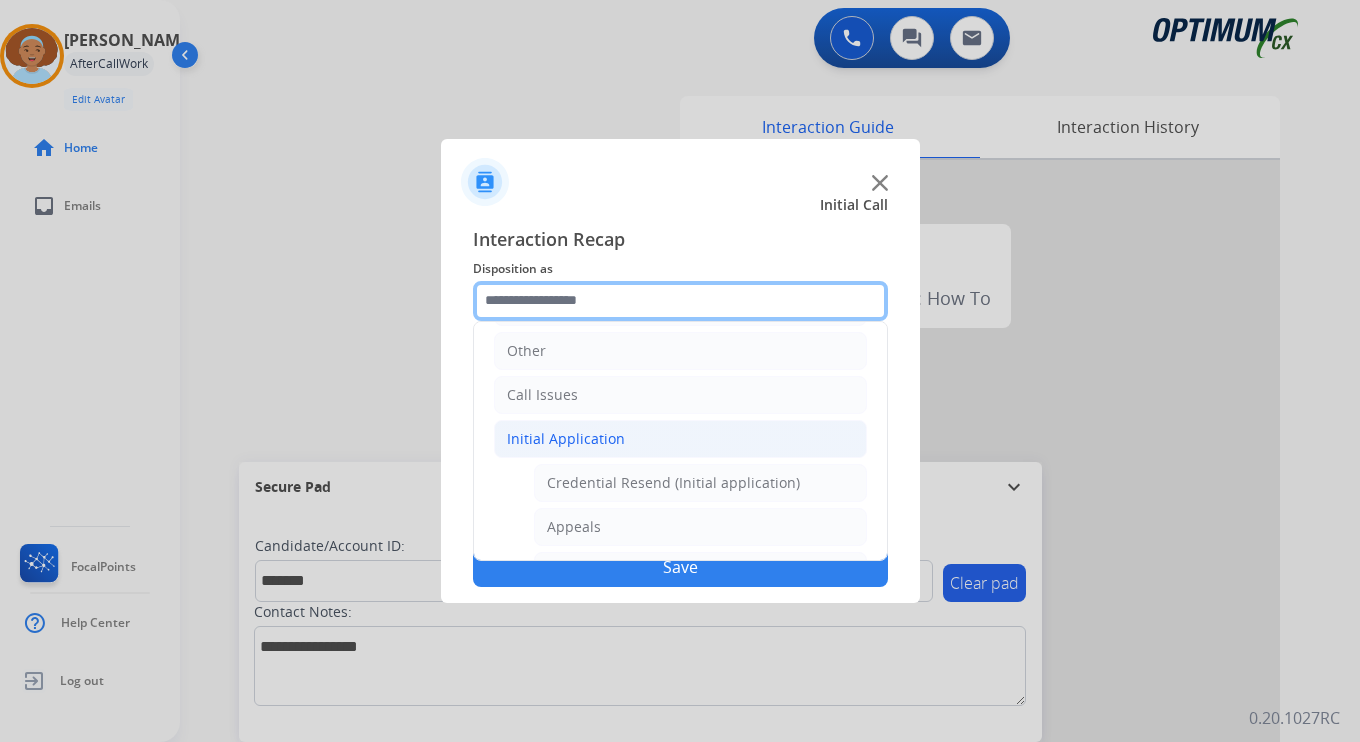 scroll, scrollTop: 0, scrollLeft: 0, axis: both 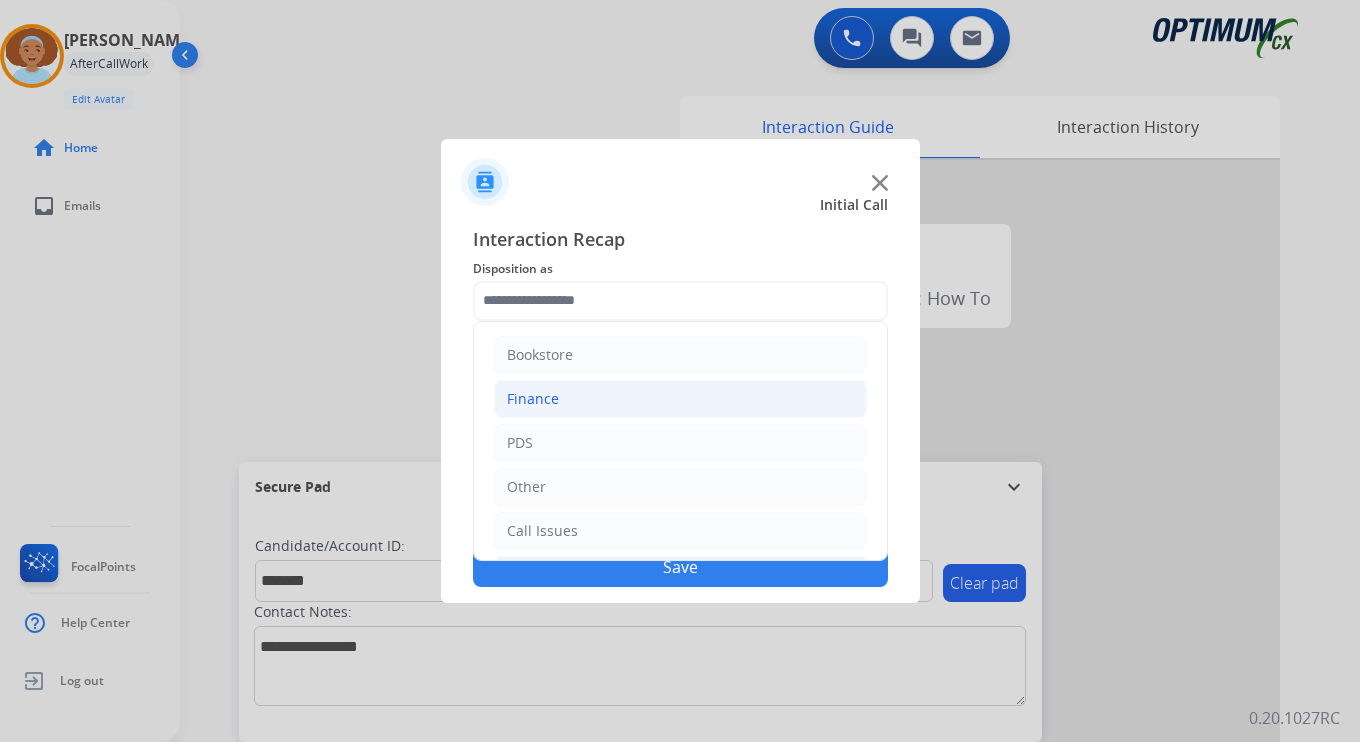 click on "Finance" 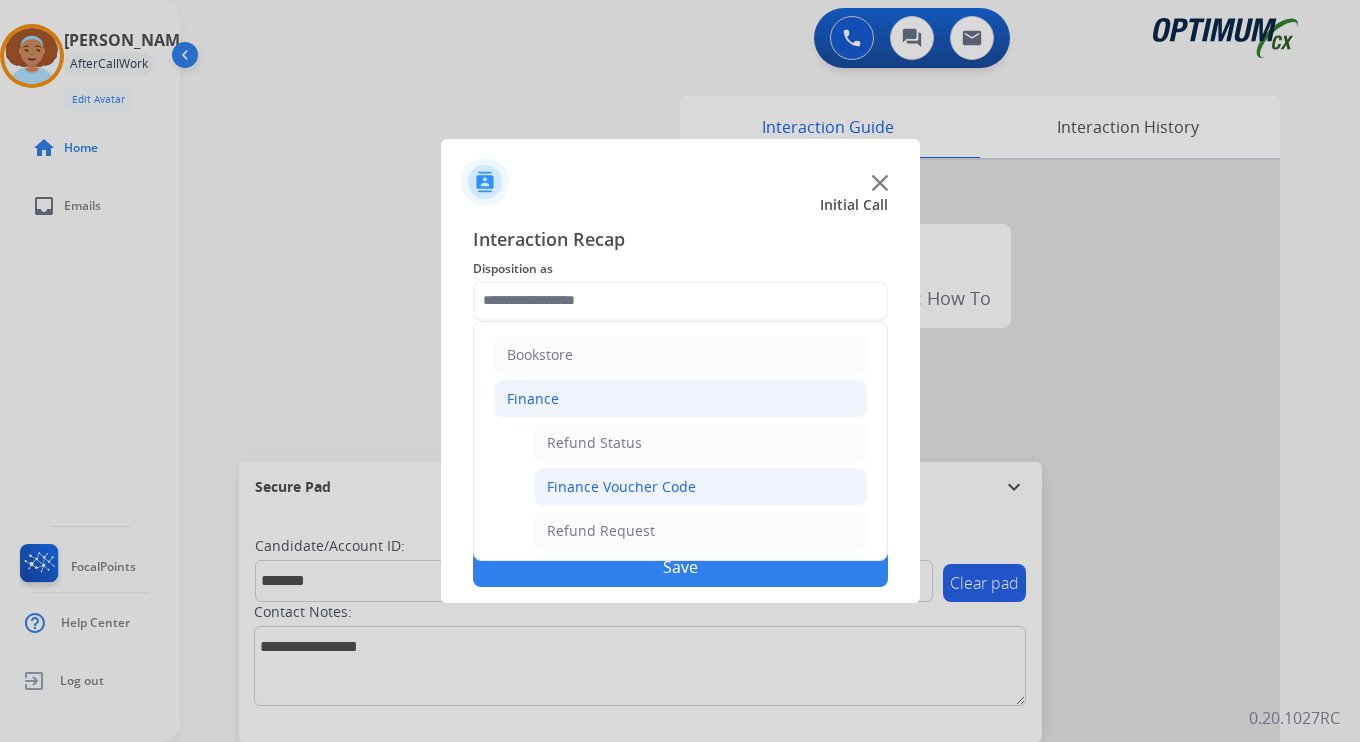 click on "Finance Voucher Code" 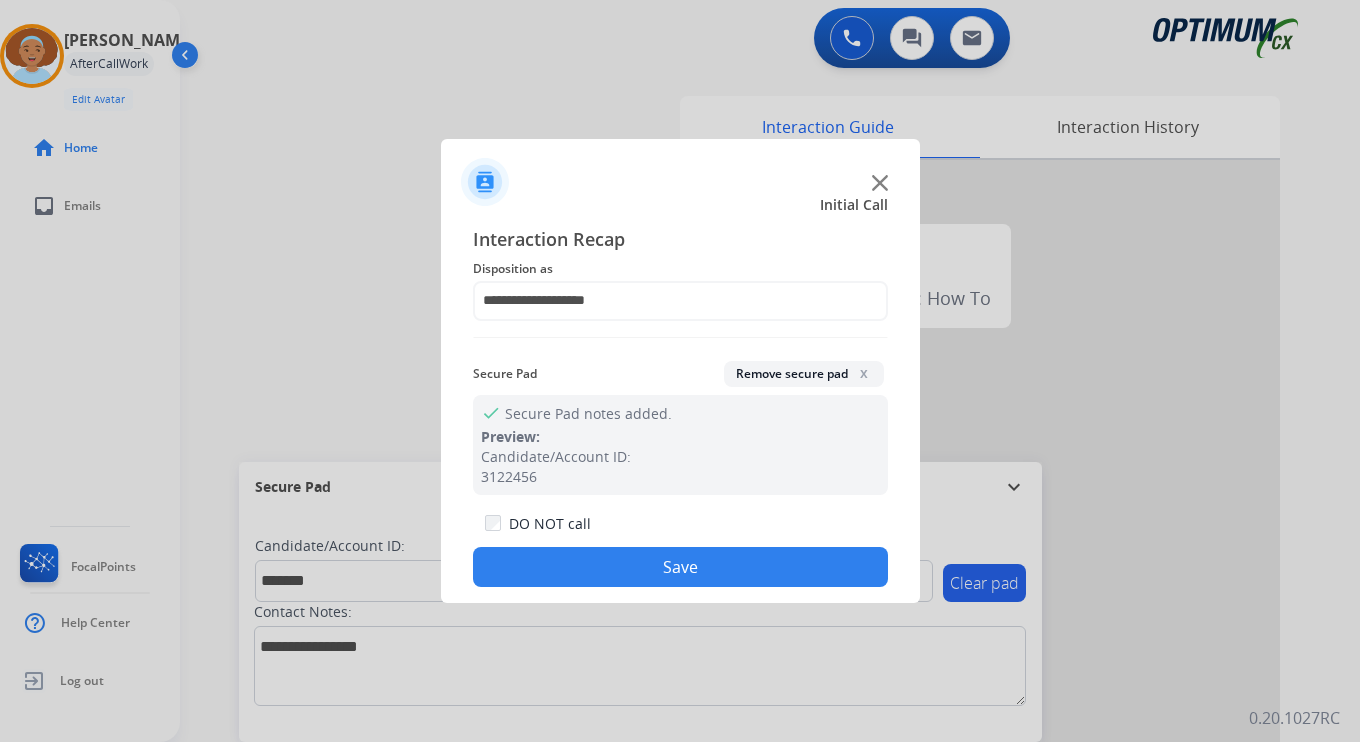 click on "Save" 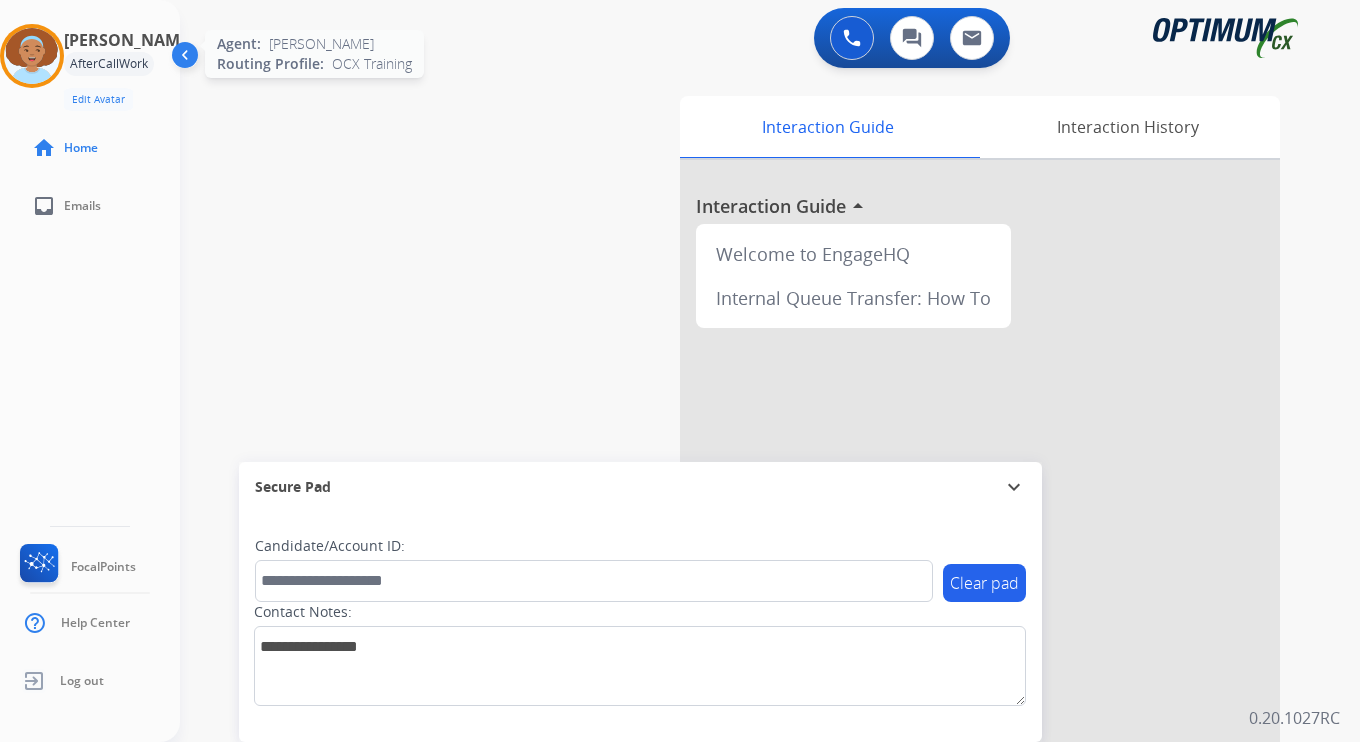 click at bounding box center (32, 56) 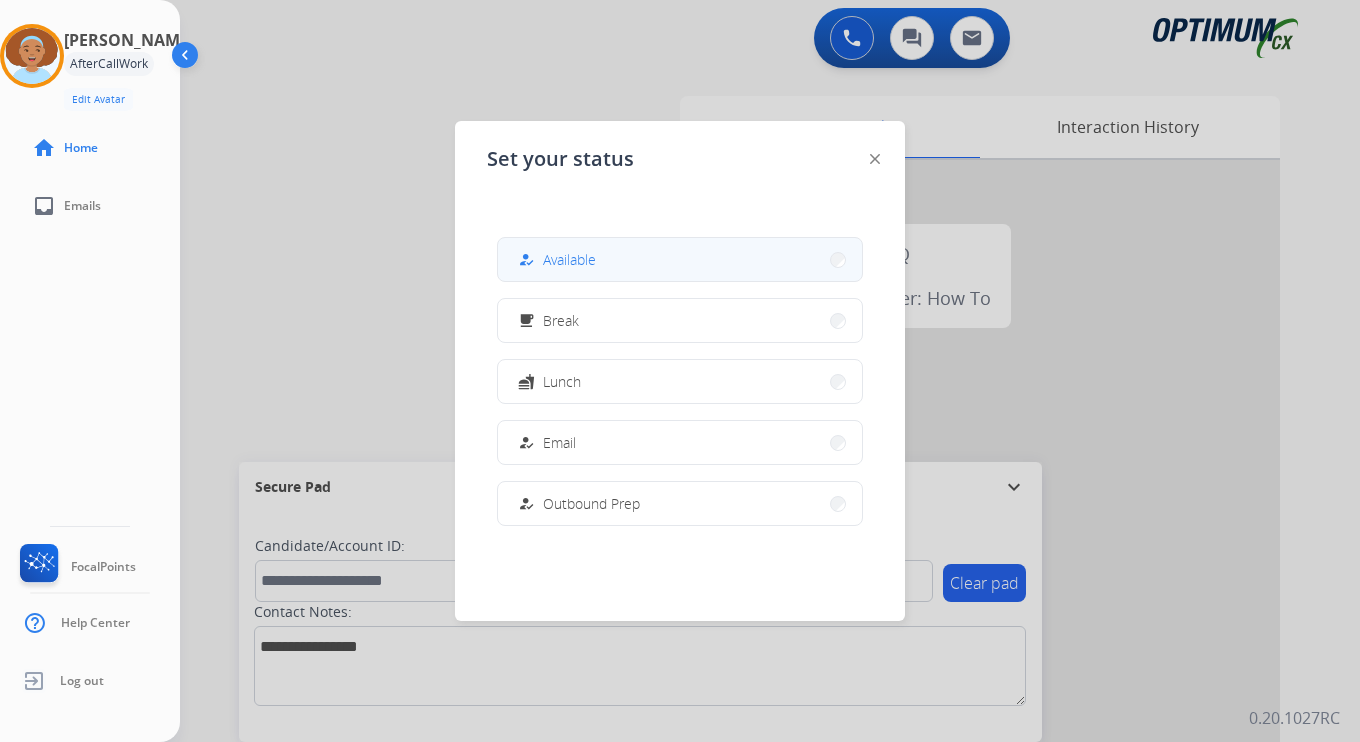 click on "Available" at bounding box center (569, 259) 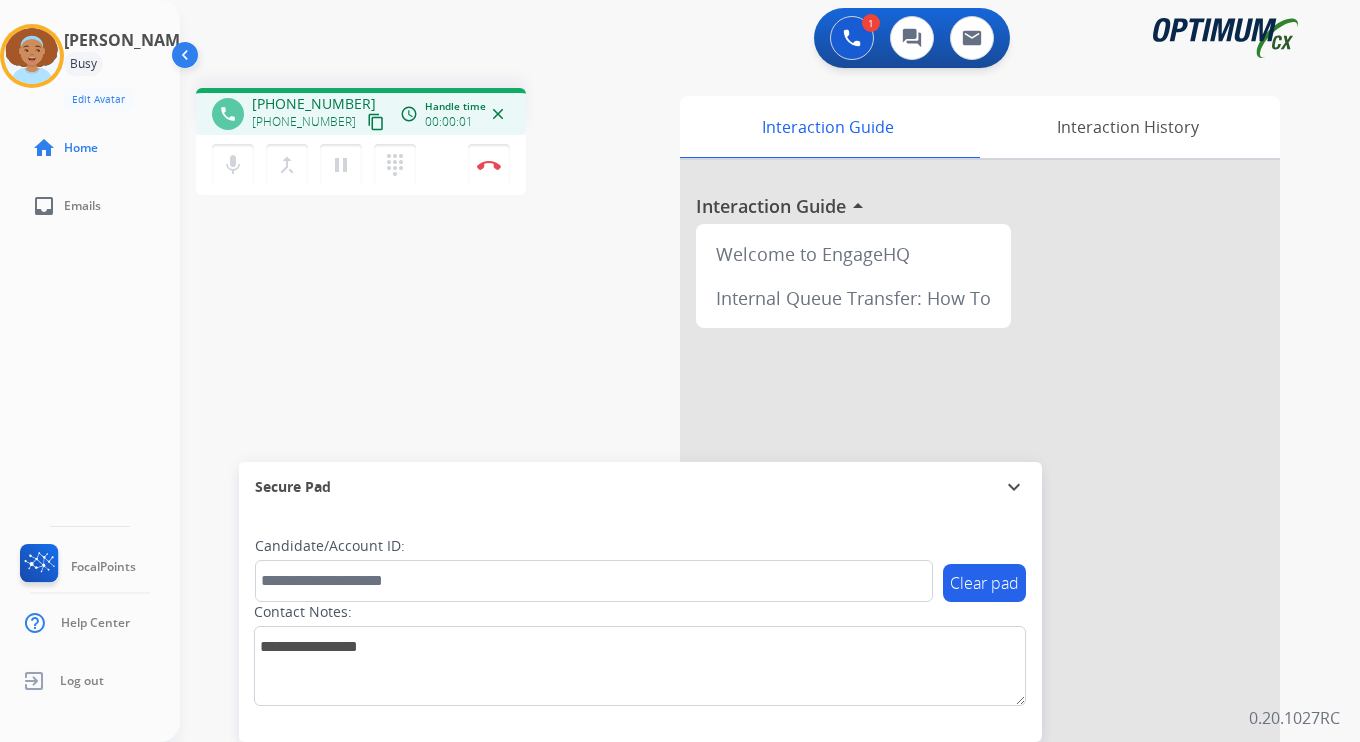 click on "content_copy" at bounding box center (376, 122) 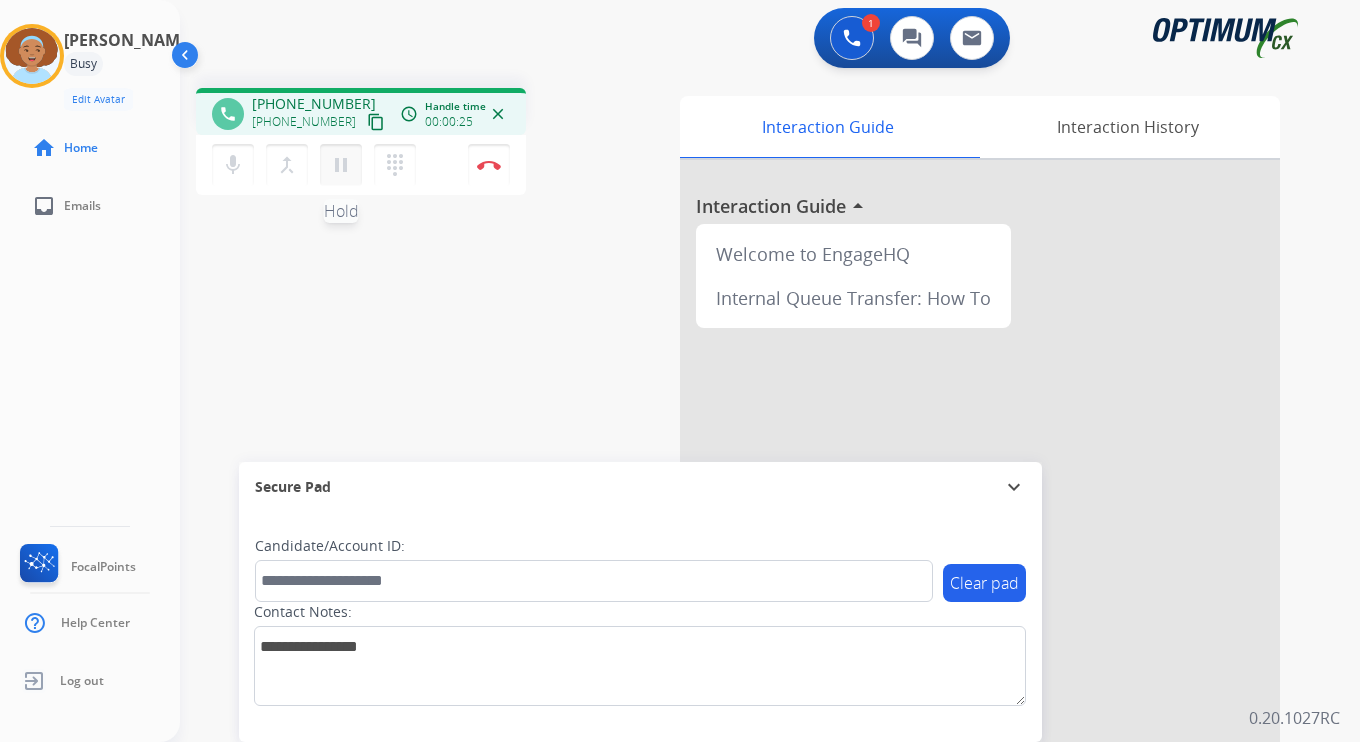 click on "pause" at bounding box center [341, 165] 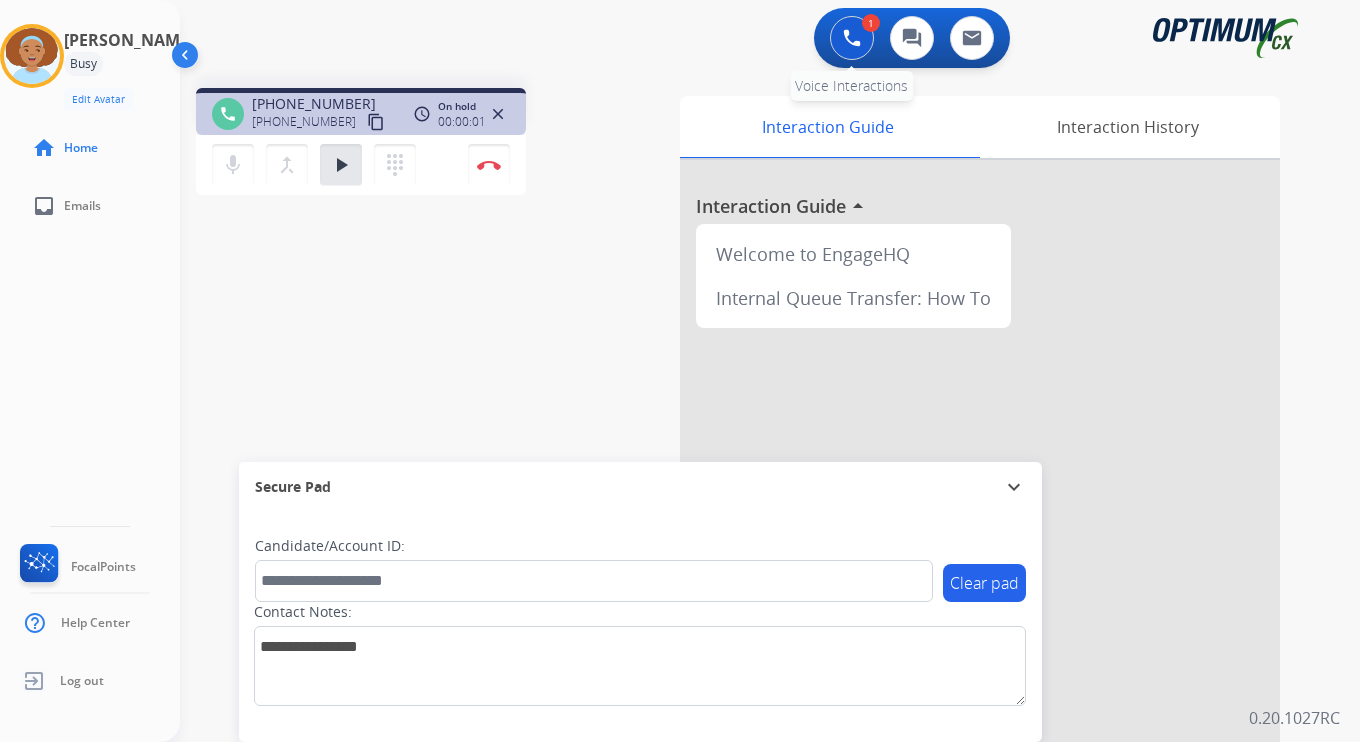 click at bounding box center (852, 38) 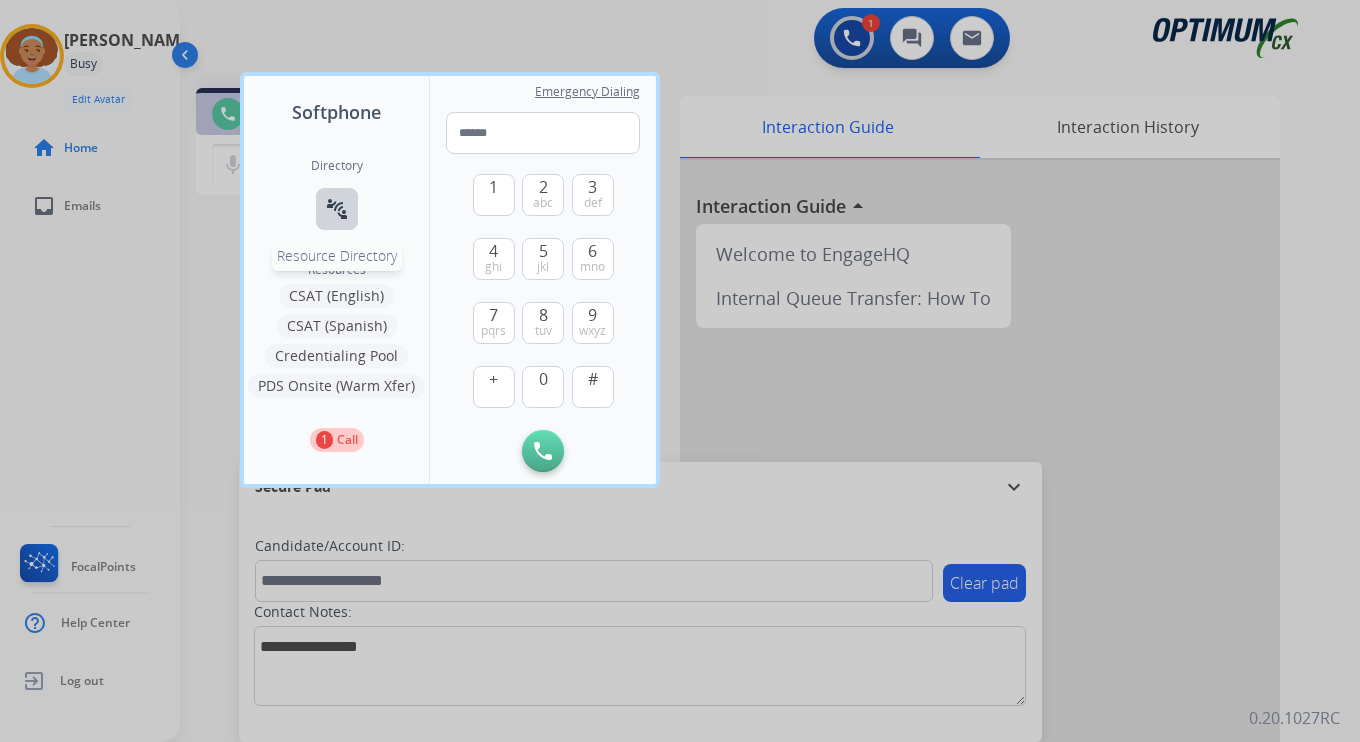 click on "connect_without_contact Resource Directory" at bounding box center [337, 209] 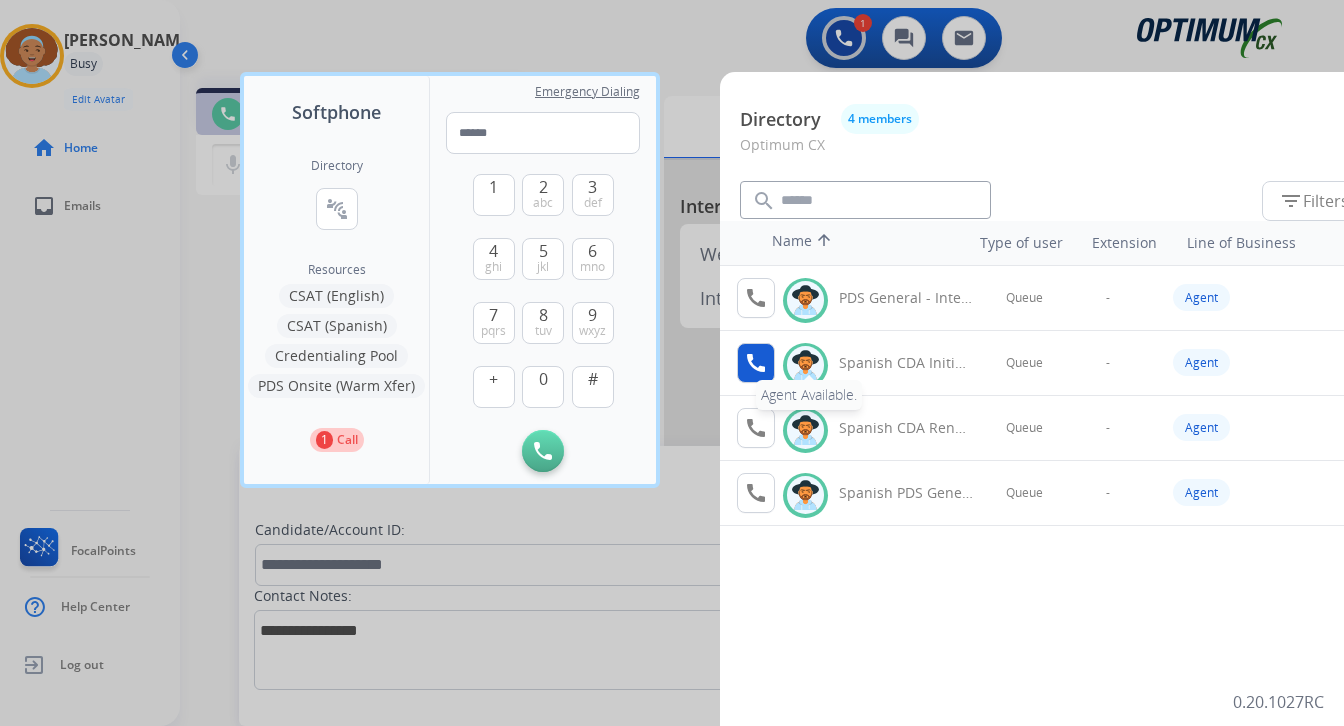 click on "call" at bounding box center [756, 363] 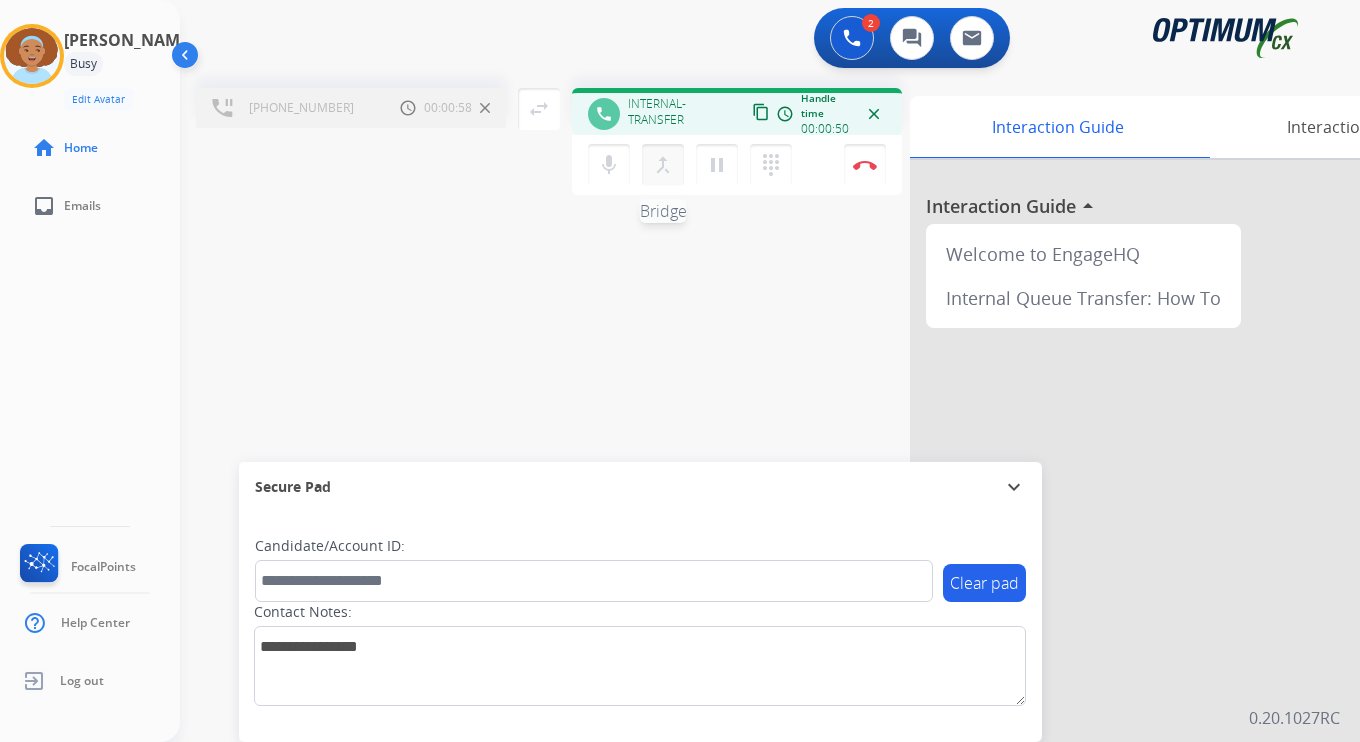 click on "merge_type" at bounding box center (663, 165) 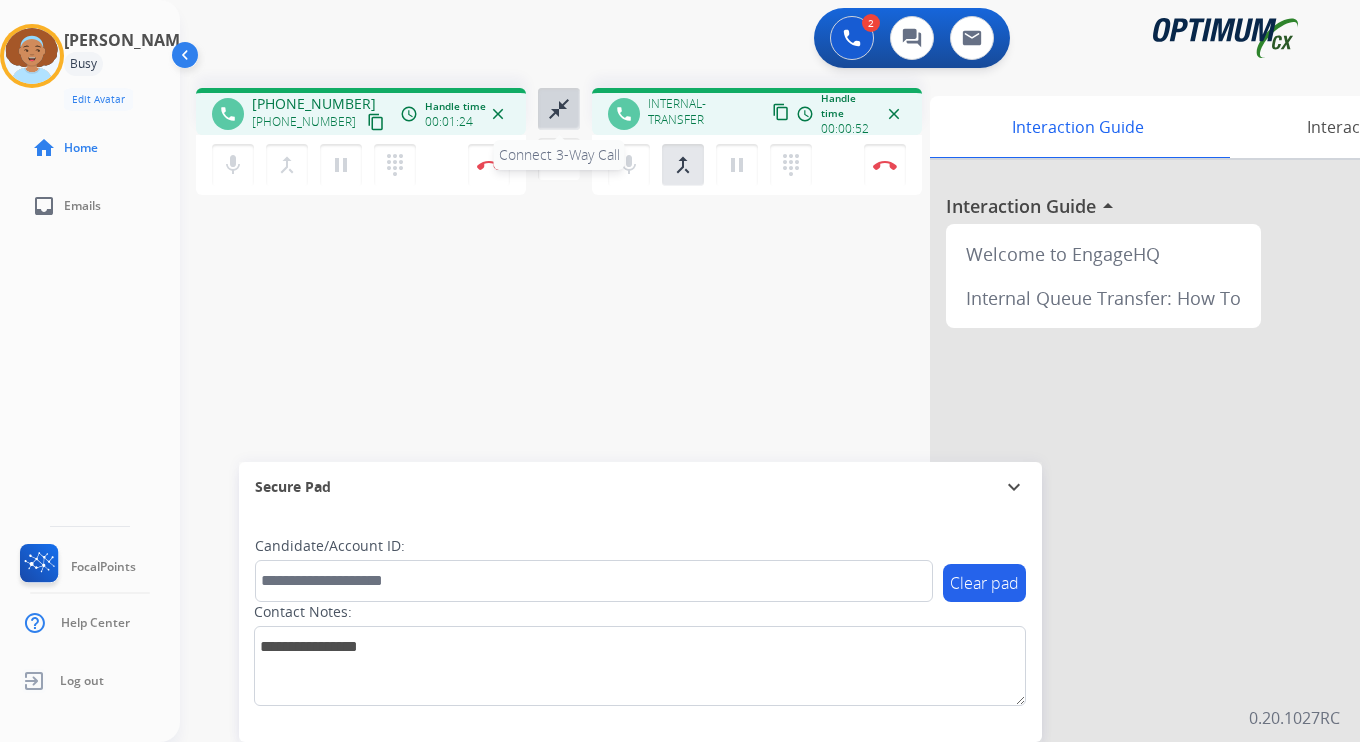 click on "close_fullscreen" at bounding box center [559, 109] 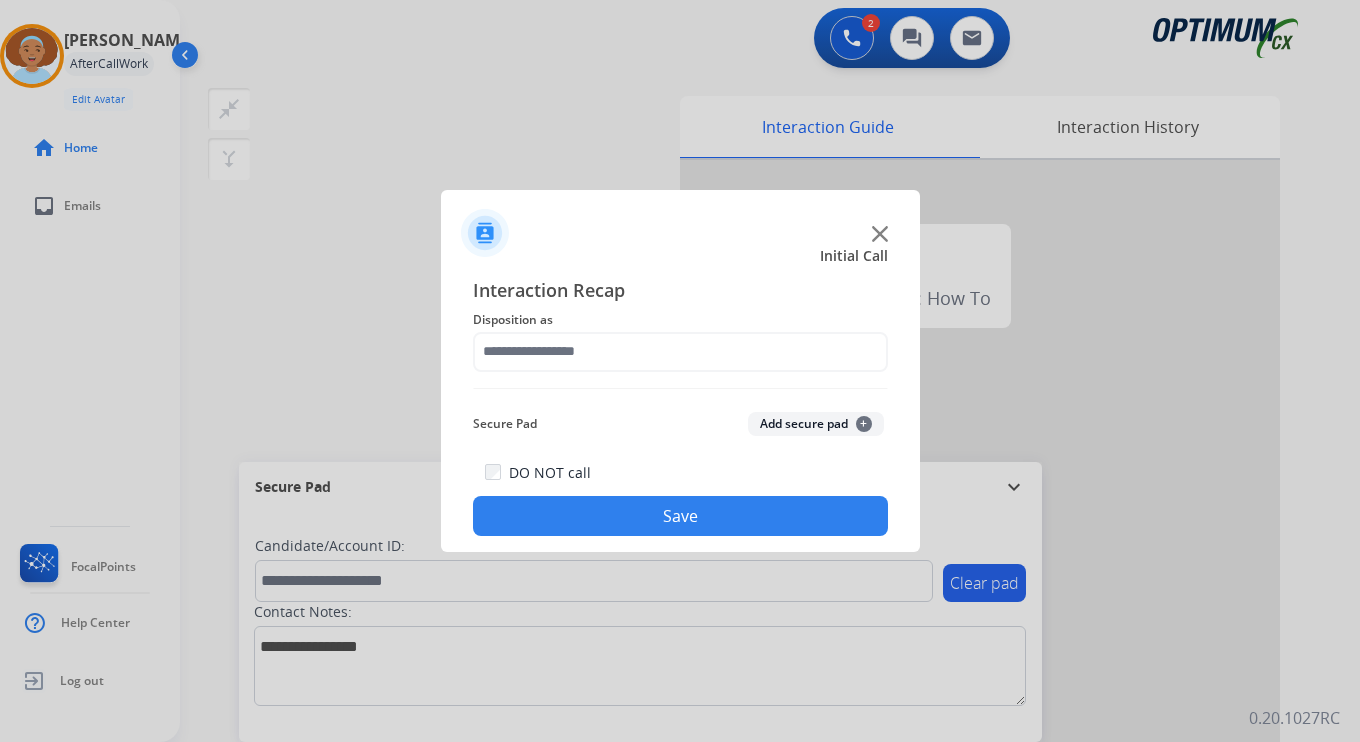click on "Add secure pad  +" 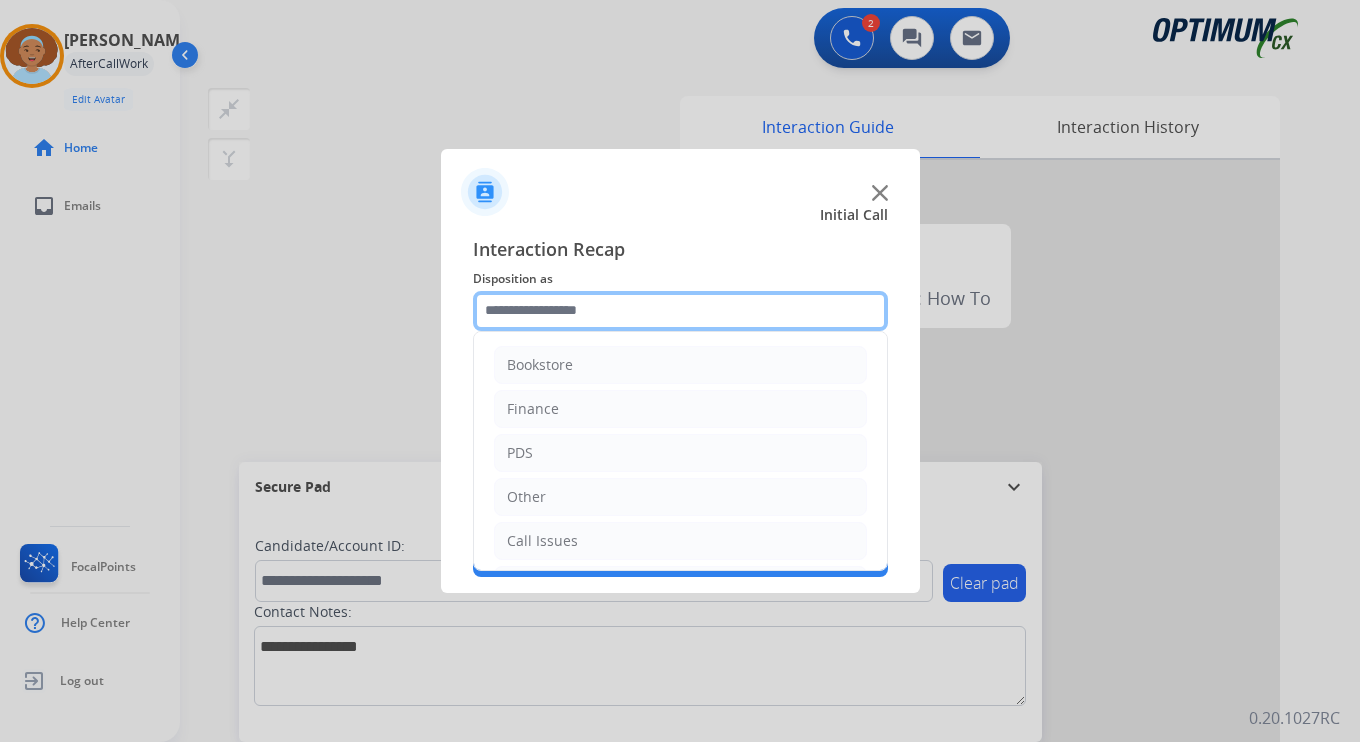 click 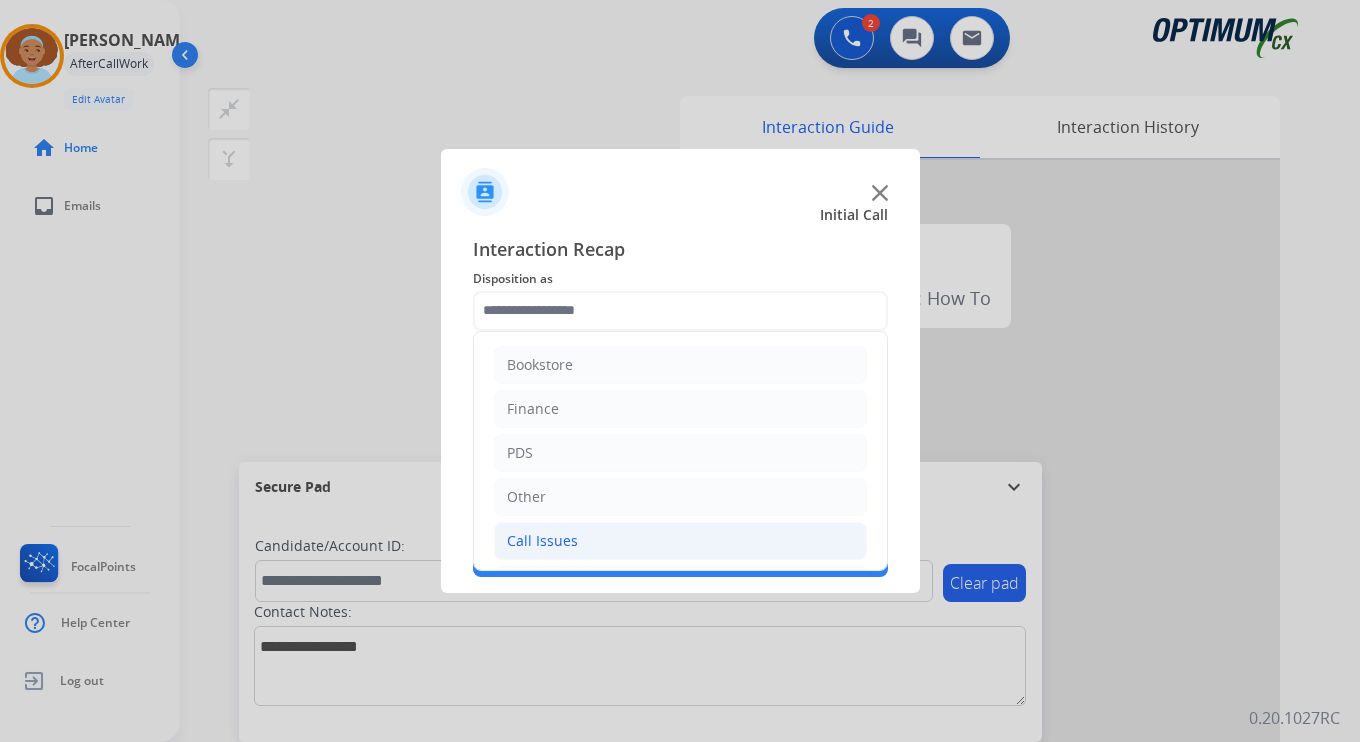 click on "Call Issues" 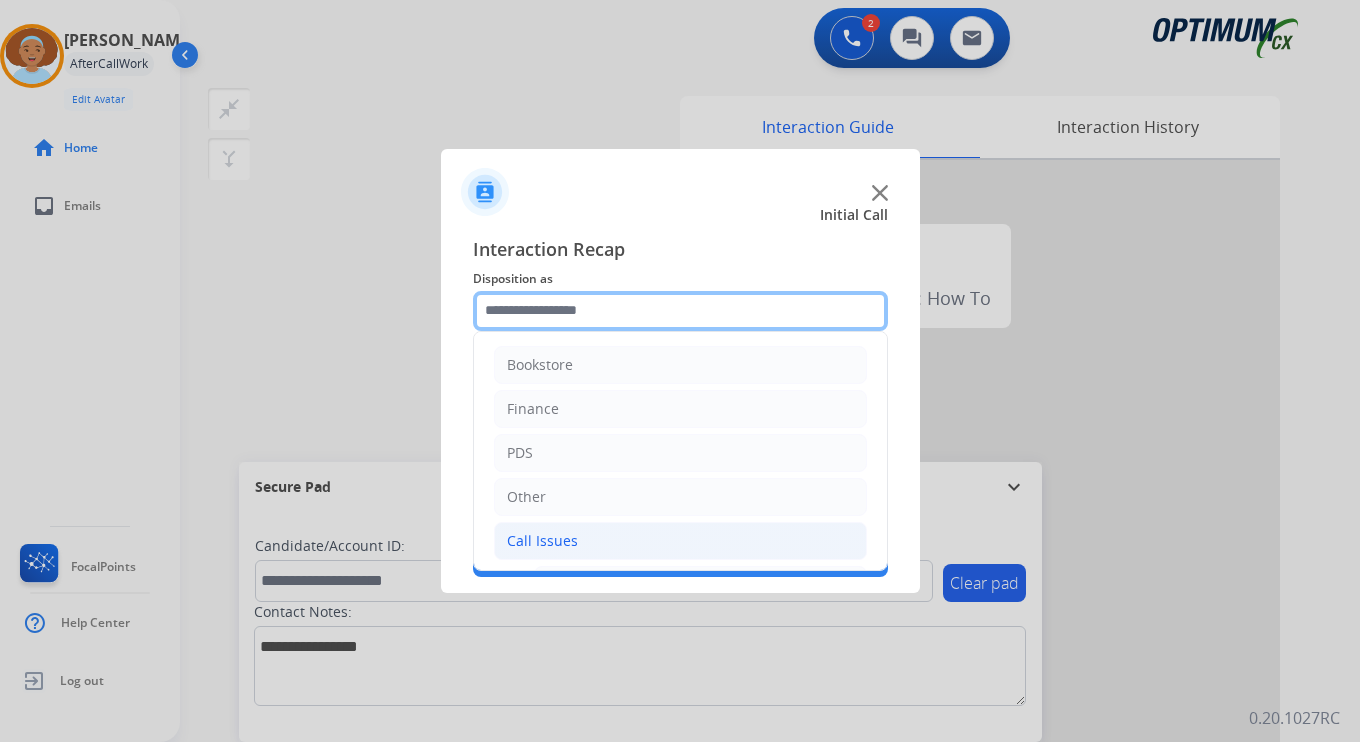 scroll, scrollTop: 333, scrollLeft: 0, axis: vertical 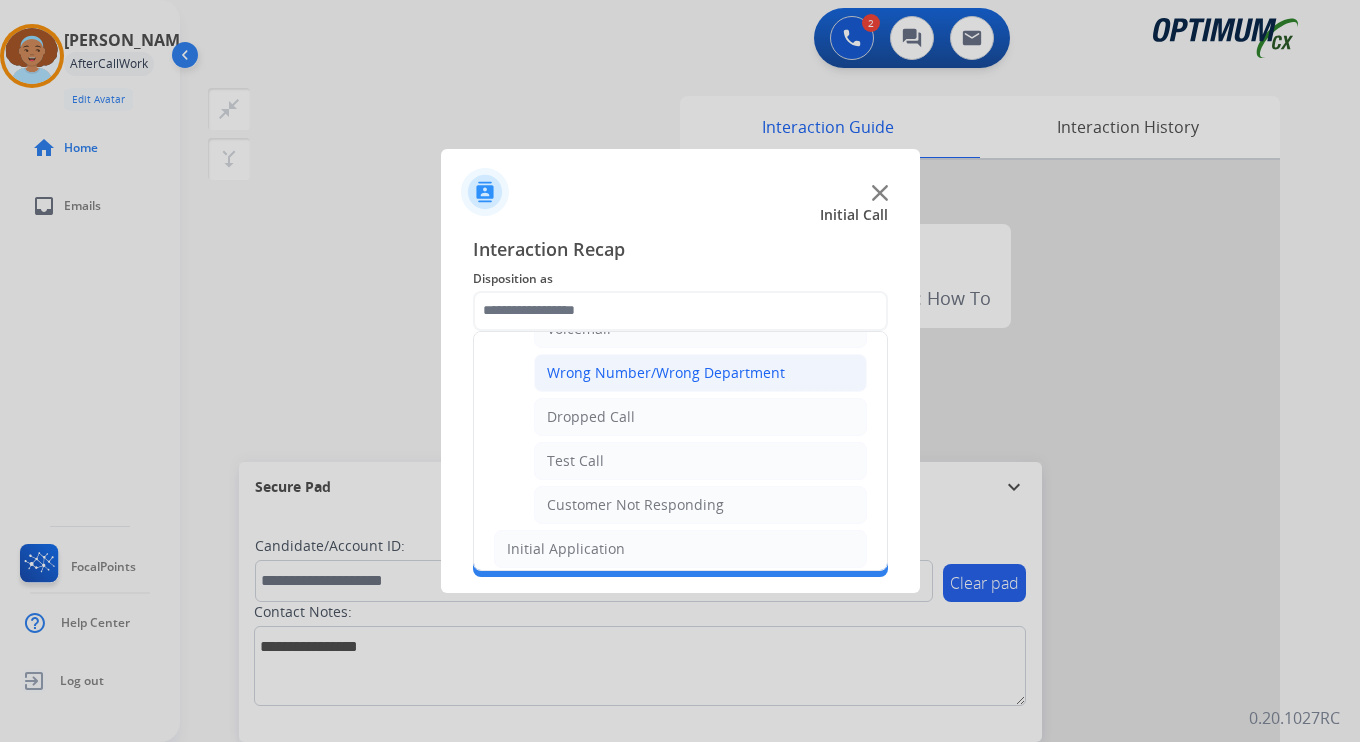 click on "Wrong Number/Wrong Department" 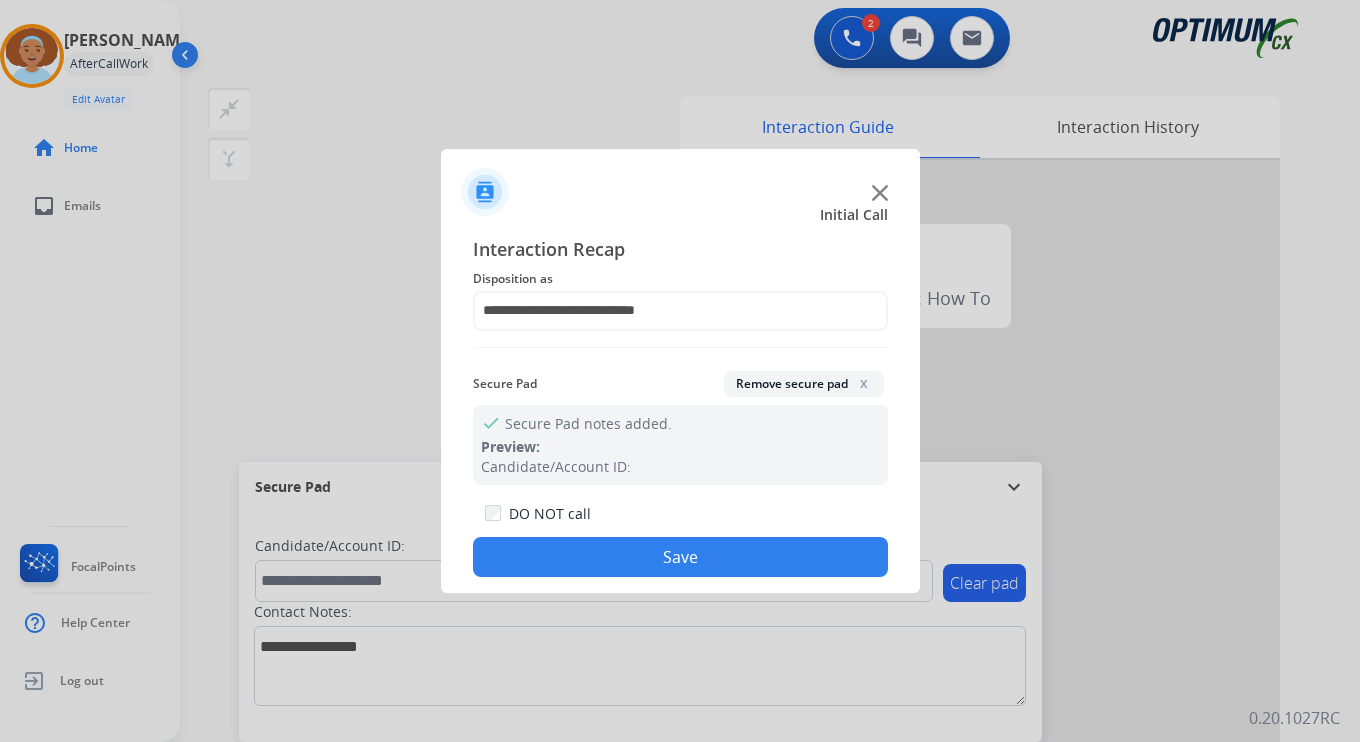 click on "Save" 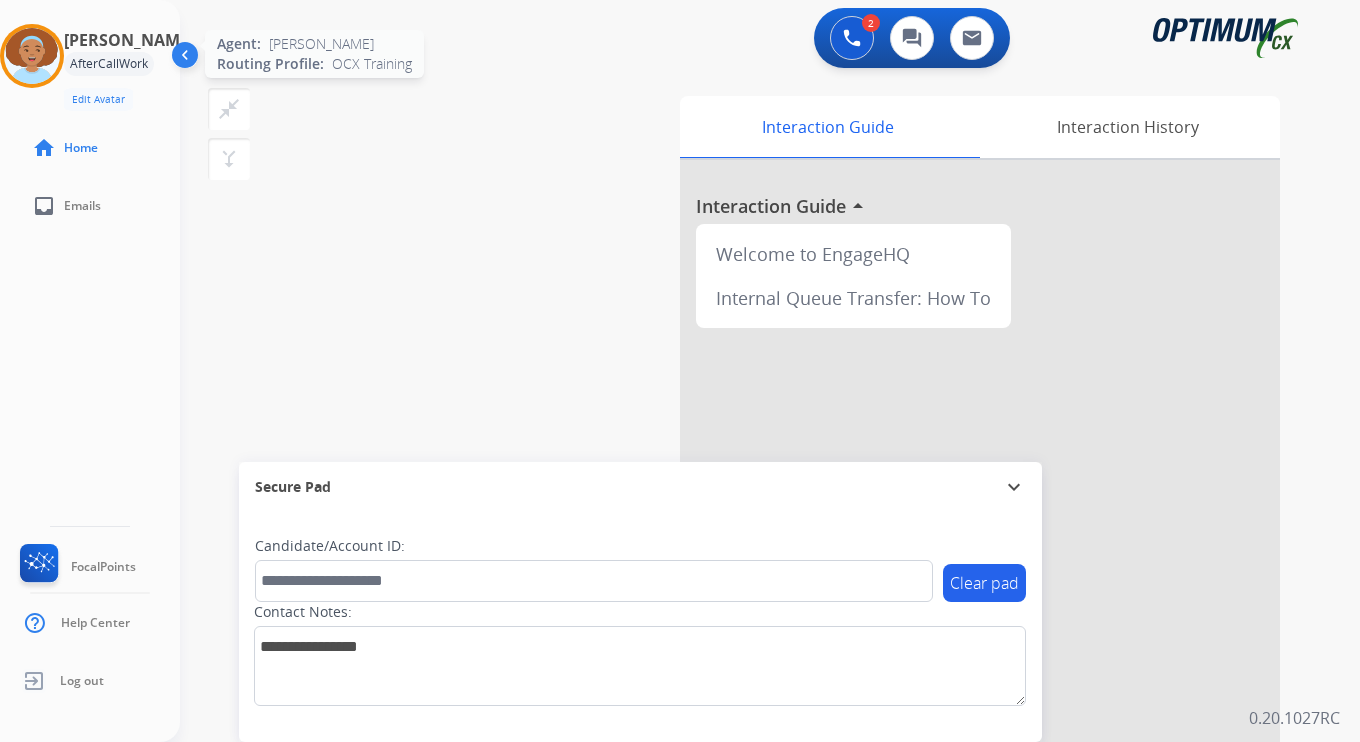 click at bounding box center [32, 56] 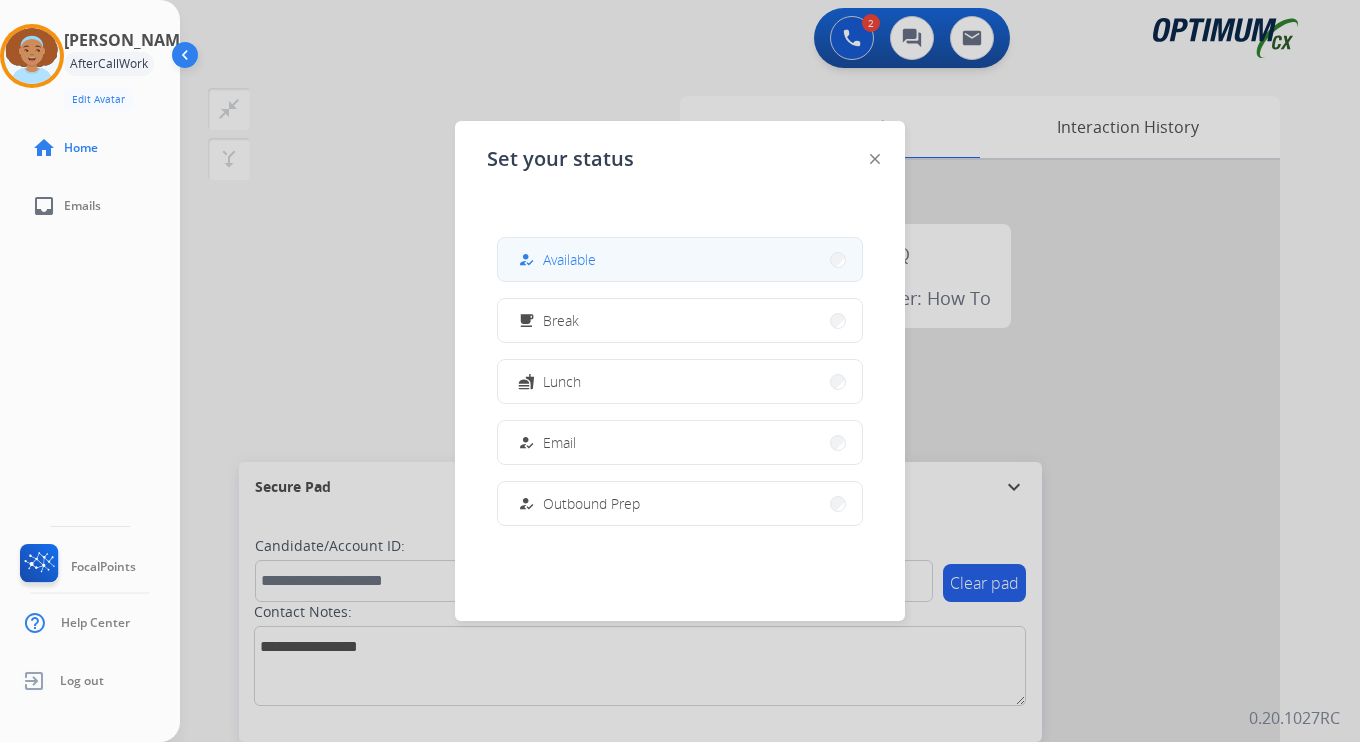 click on "Available" at bounding box center [569, 259] 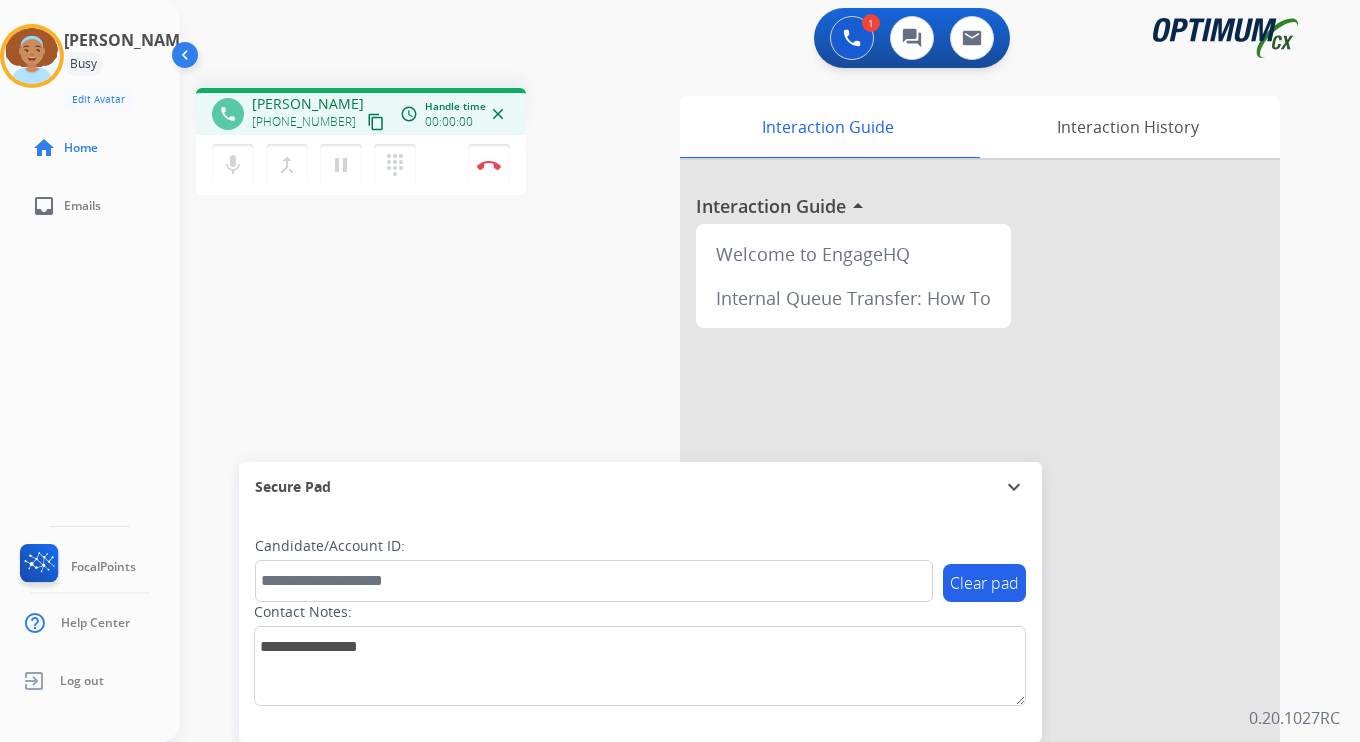 click on "content_copy" at bounding box center (376, 122) 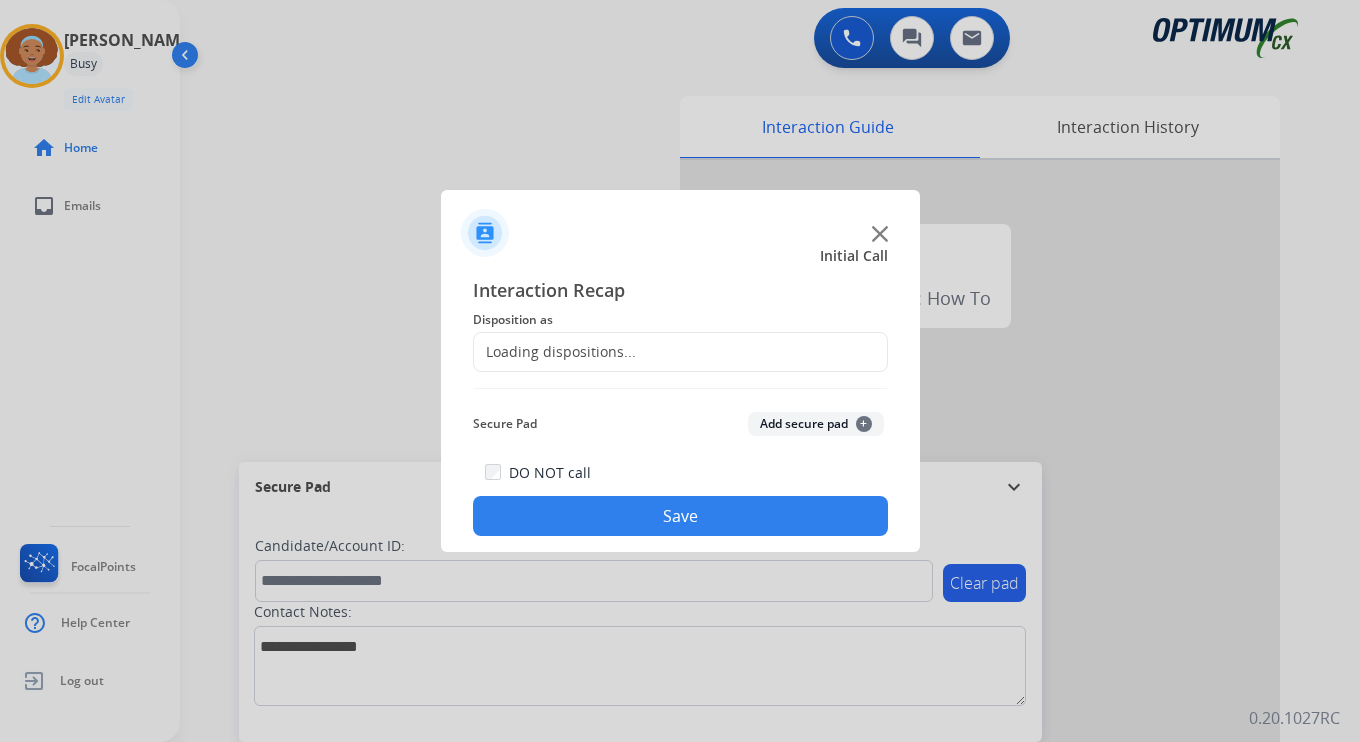 drag, startPoint x: 49, startPoint y: 140, endPoint x: 714, endPoint y: 407, distance: 716.59894 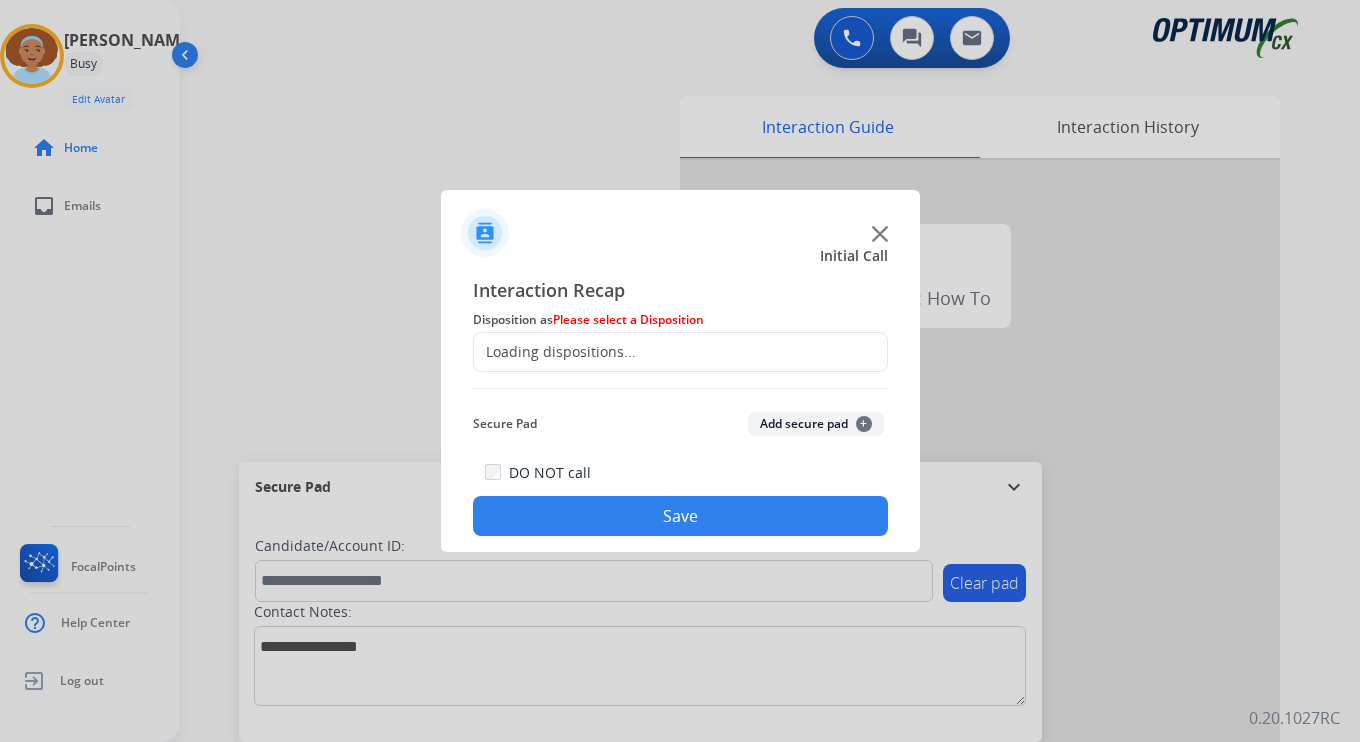 click on "Loading dispositions..." 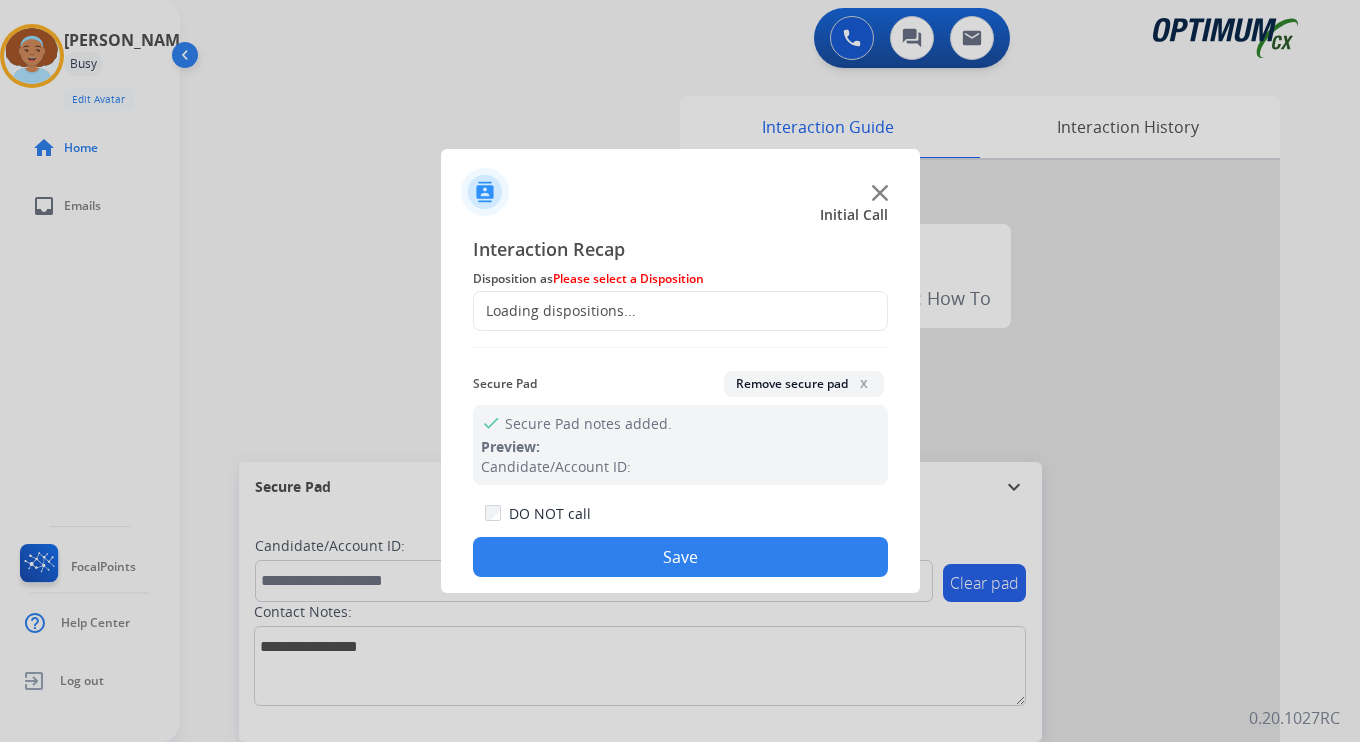 click on "x" 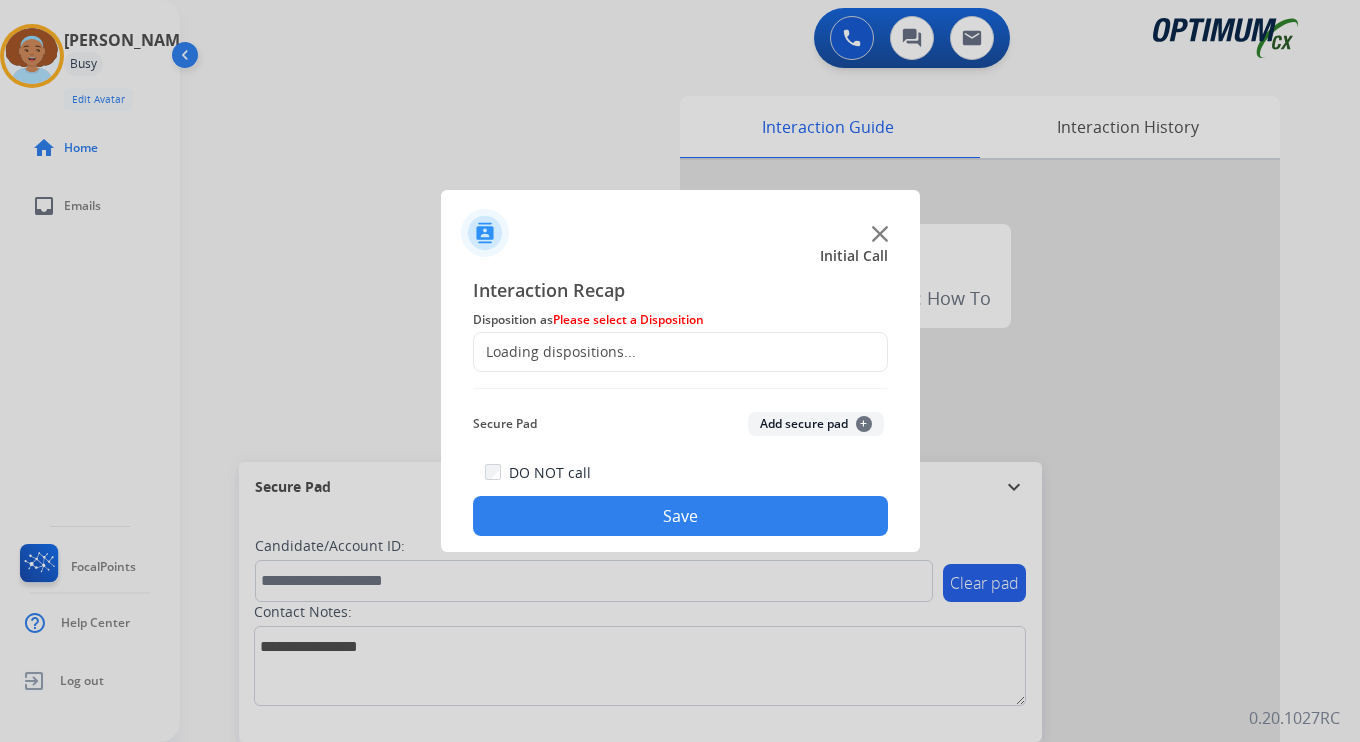 click on "Loading dispositions..." 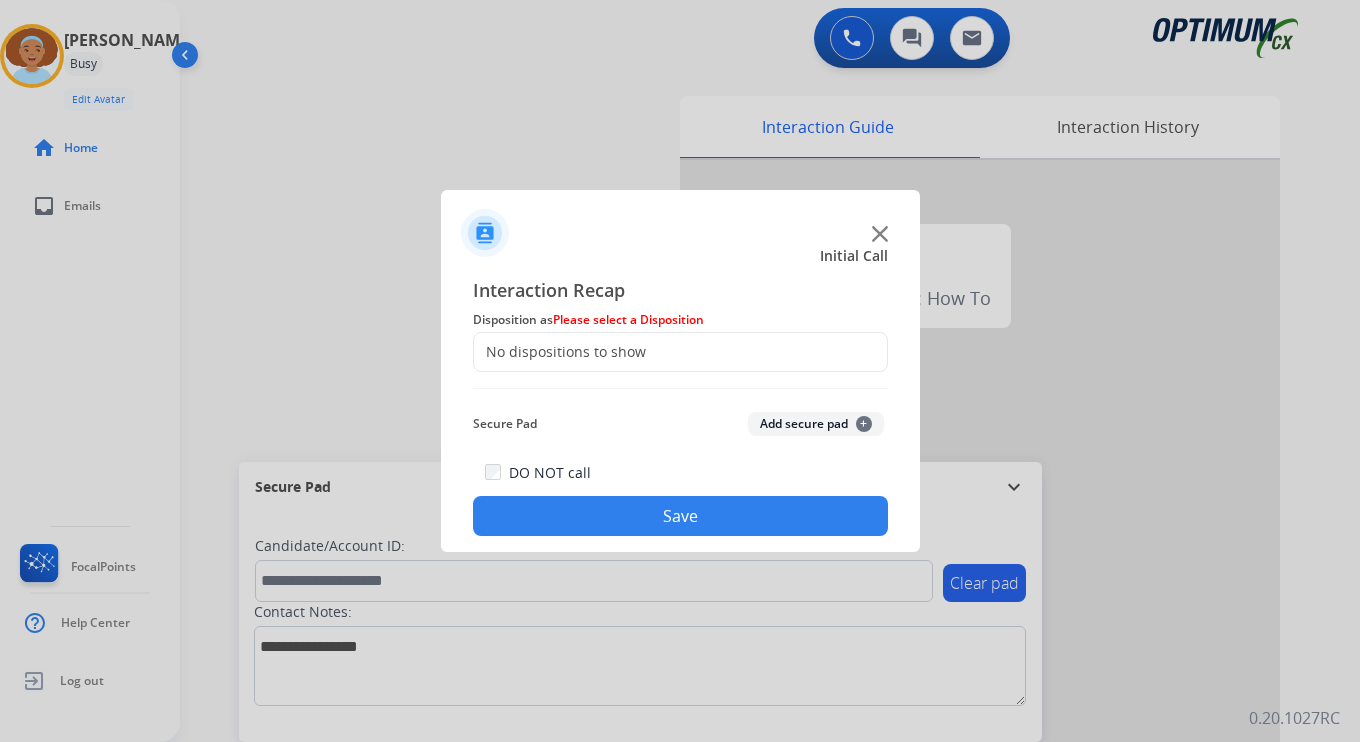 click on "Interaction Recap" 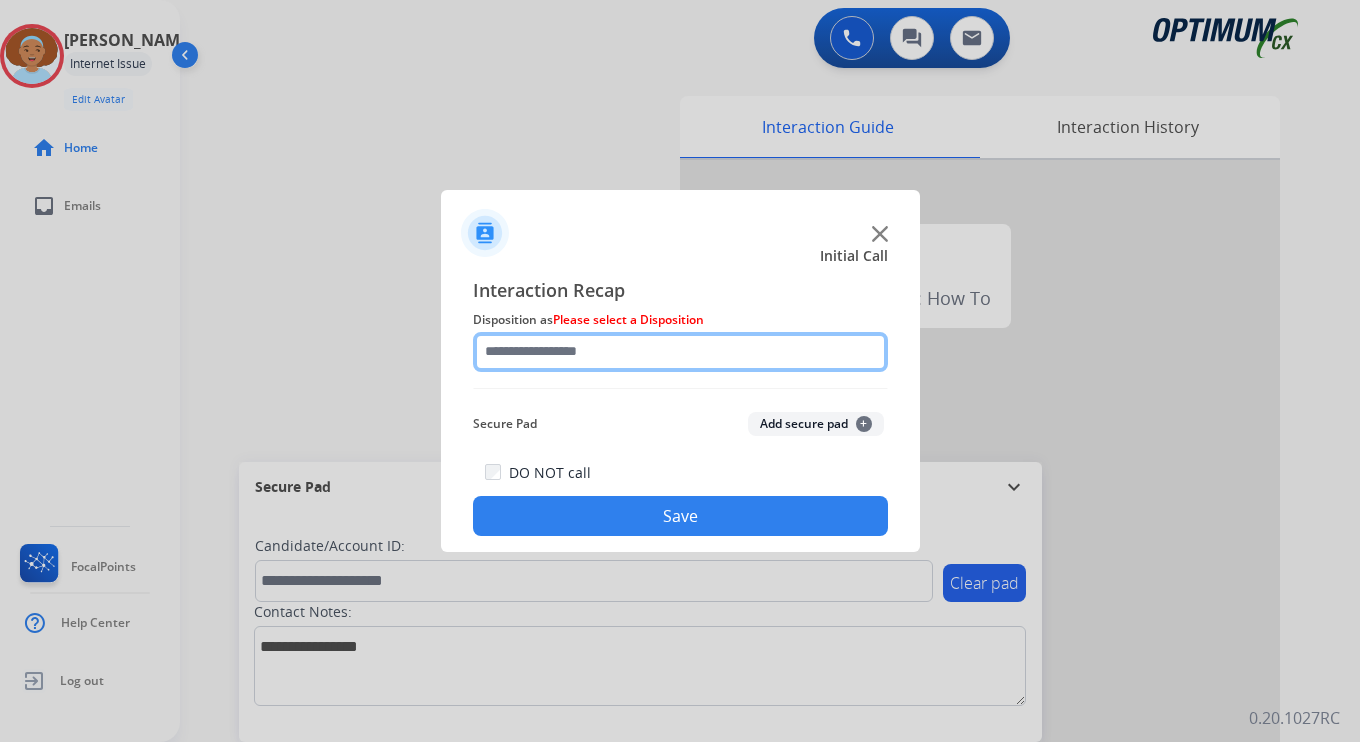 click 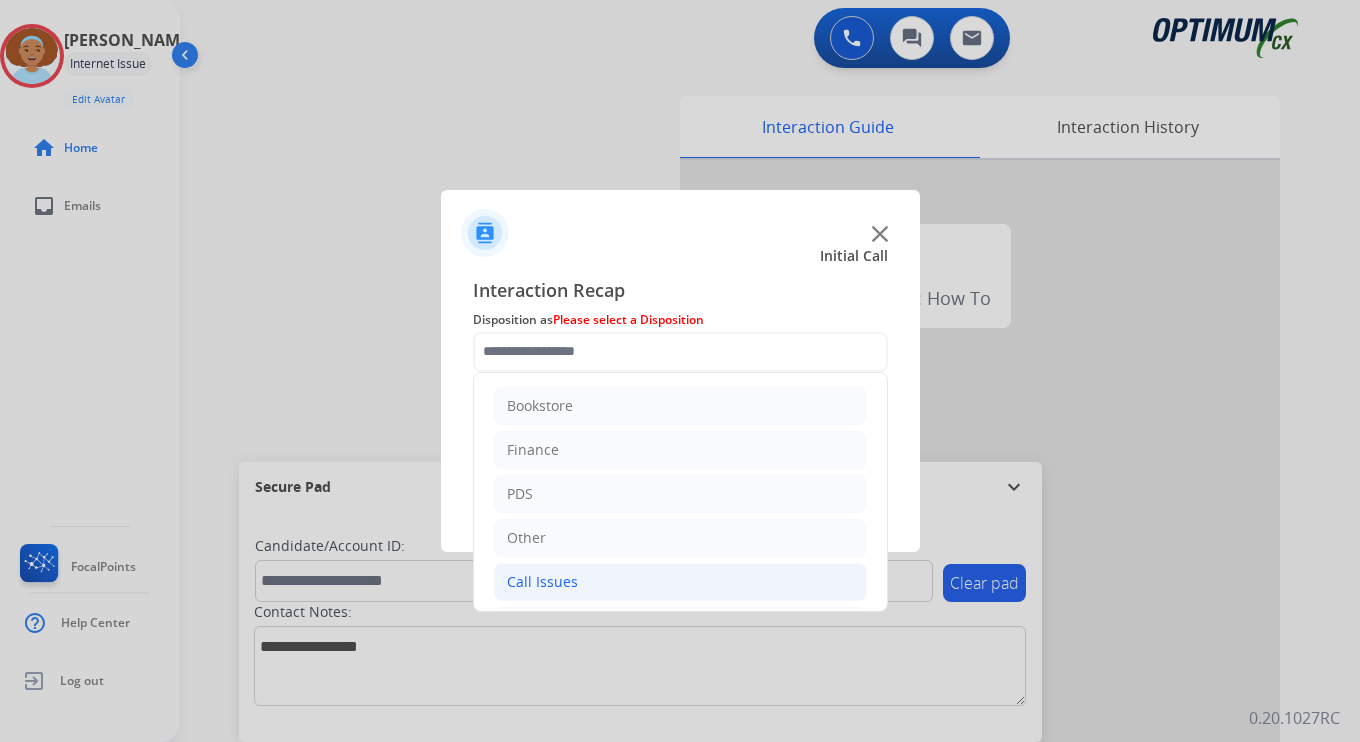 click on "Call Issues" 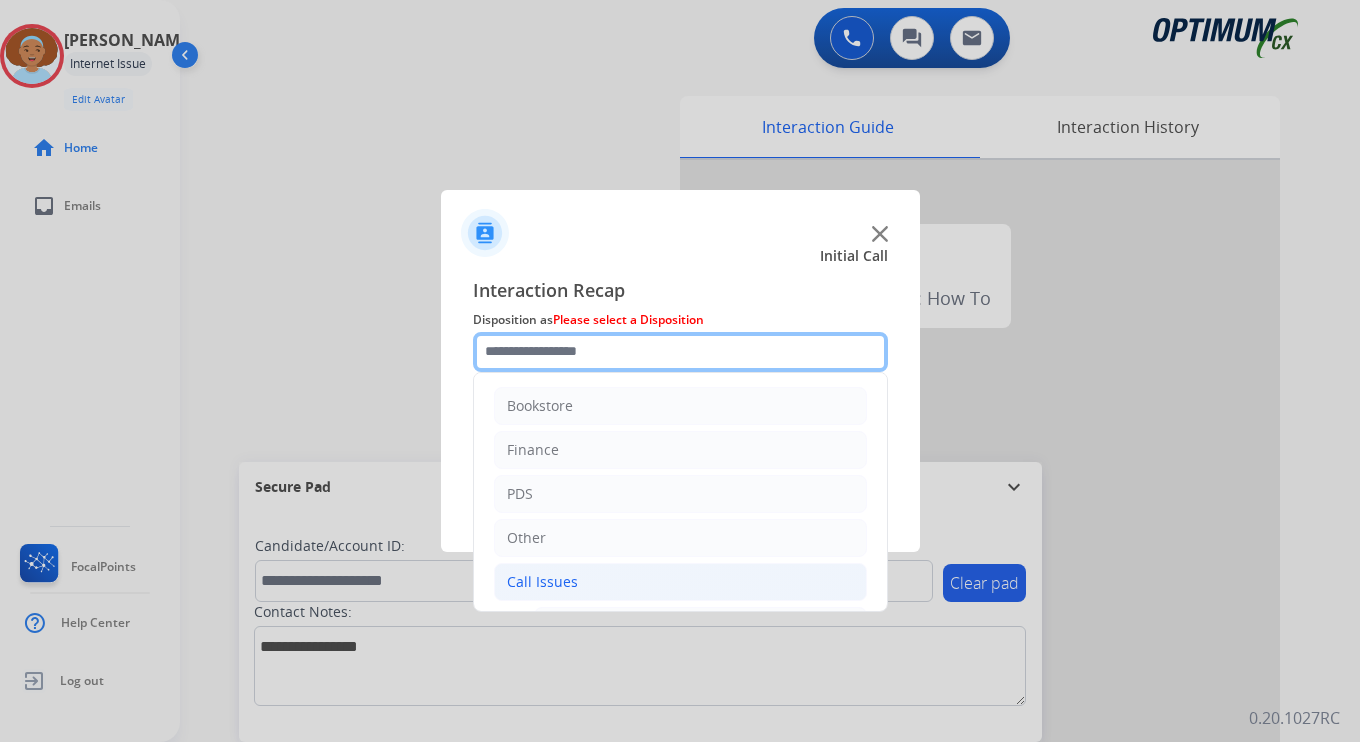 scroll, scrollTop: 333, scrollLeft: 0, axis: vertical 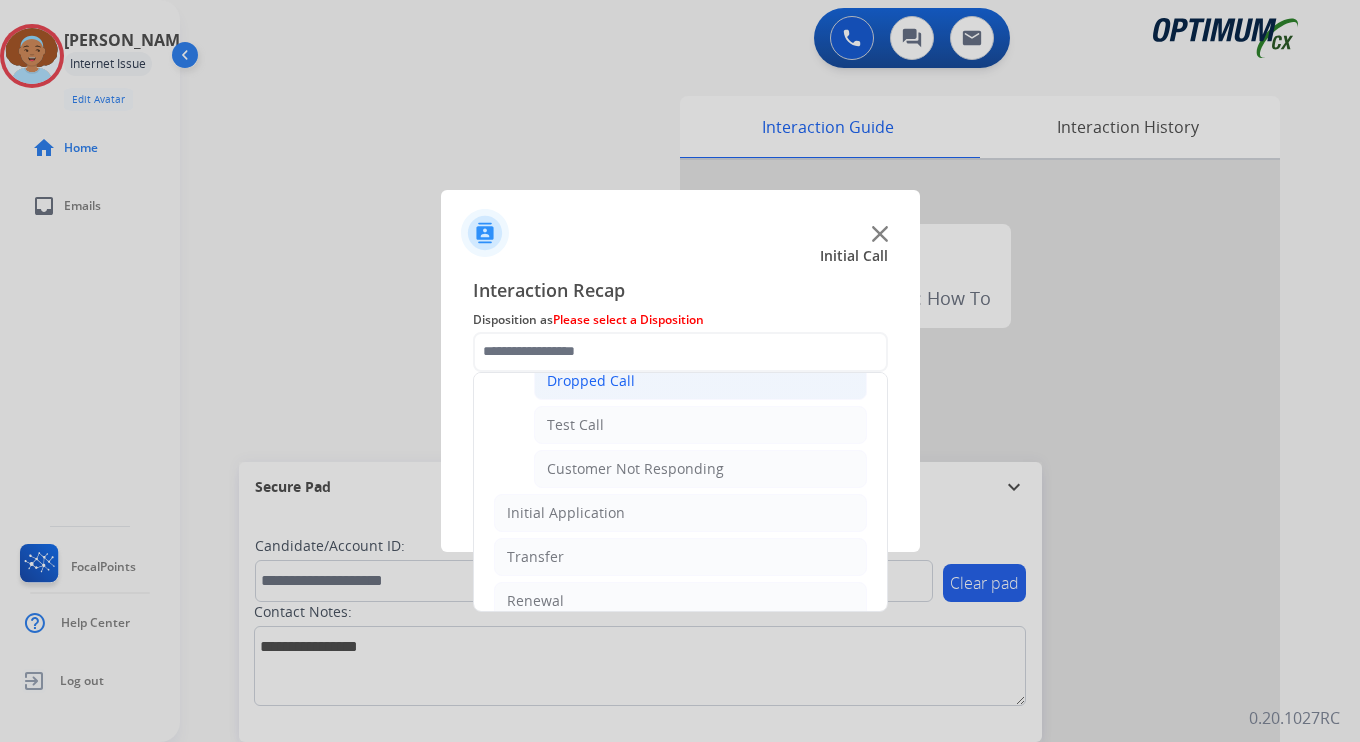 click on "Dropped Call" 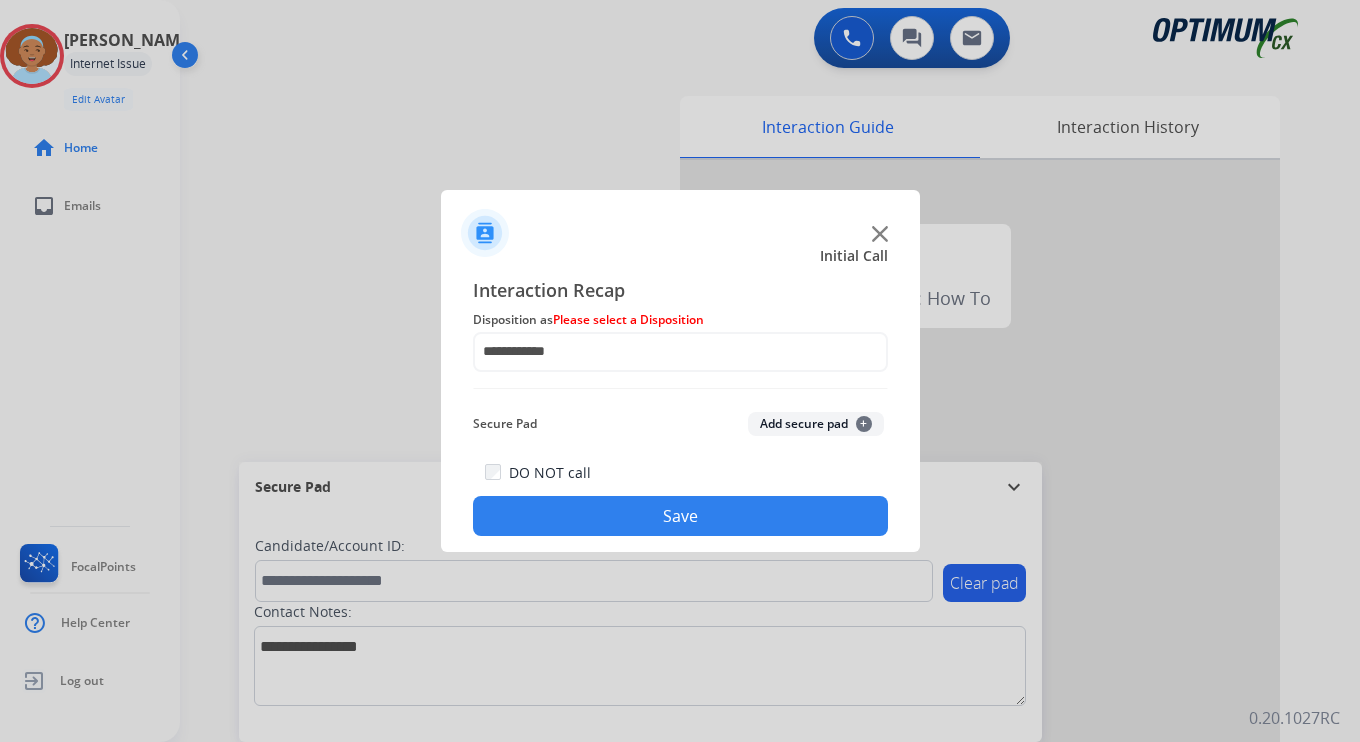 click on "Save" 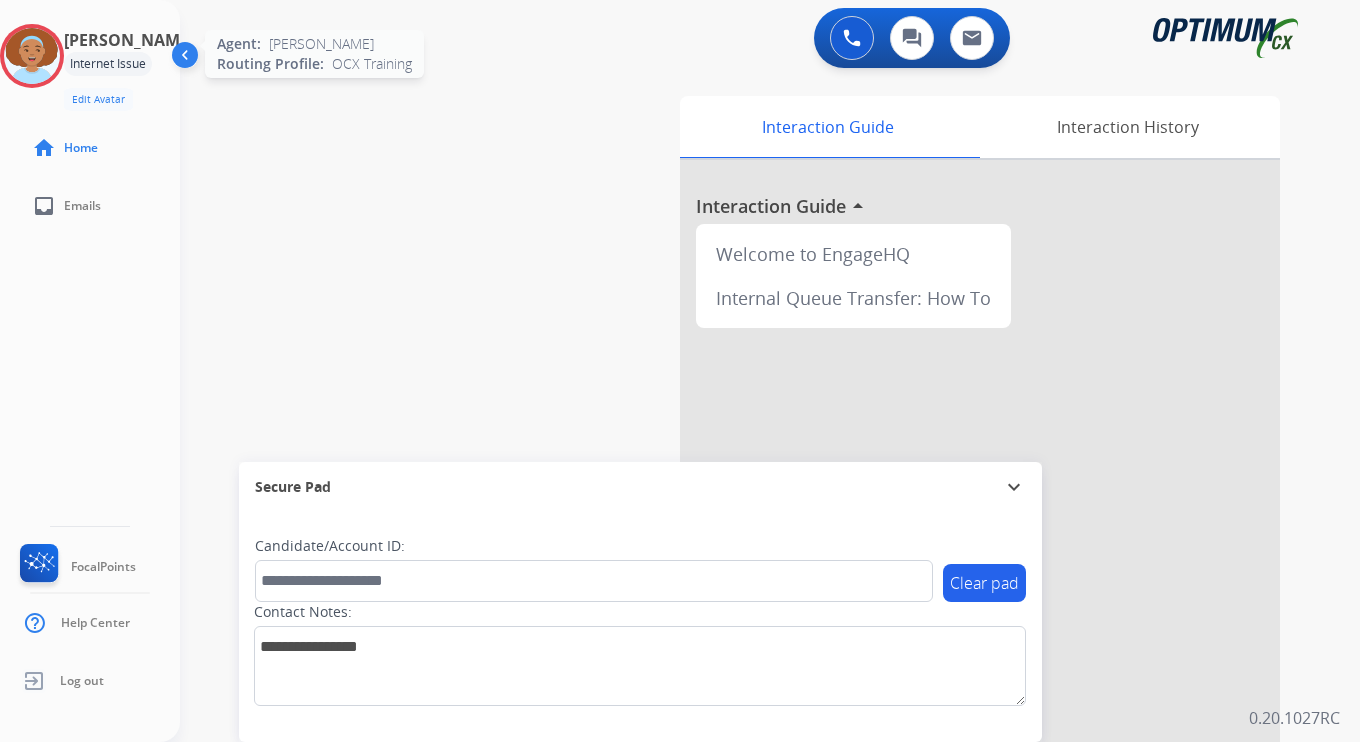 click at bounding box center (32, 56) 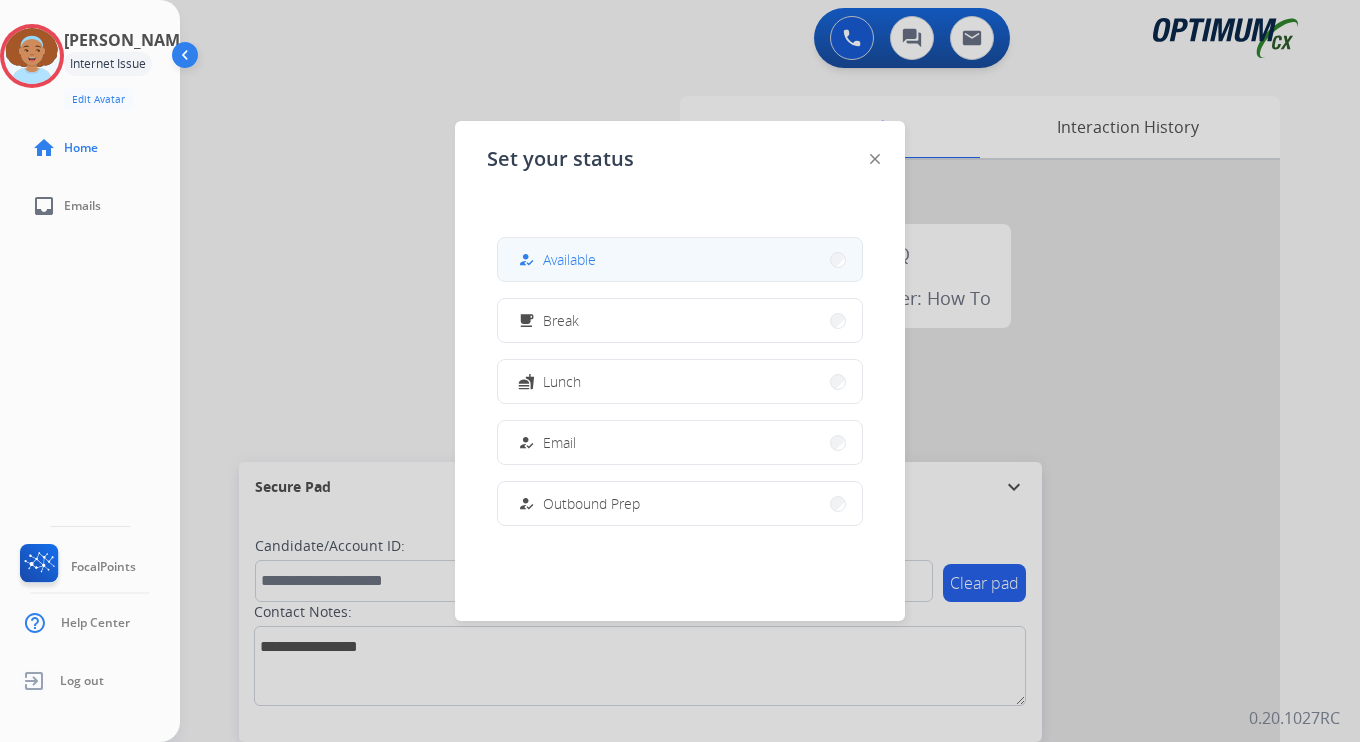 click on "Available" at bounding box center [569, 259] 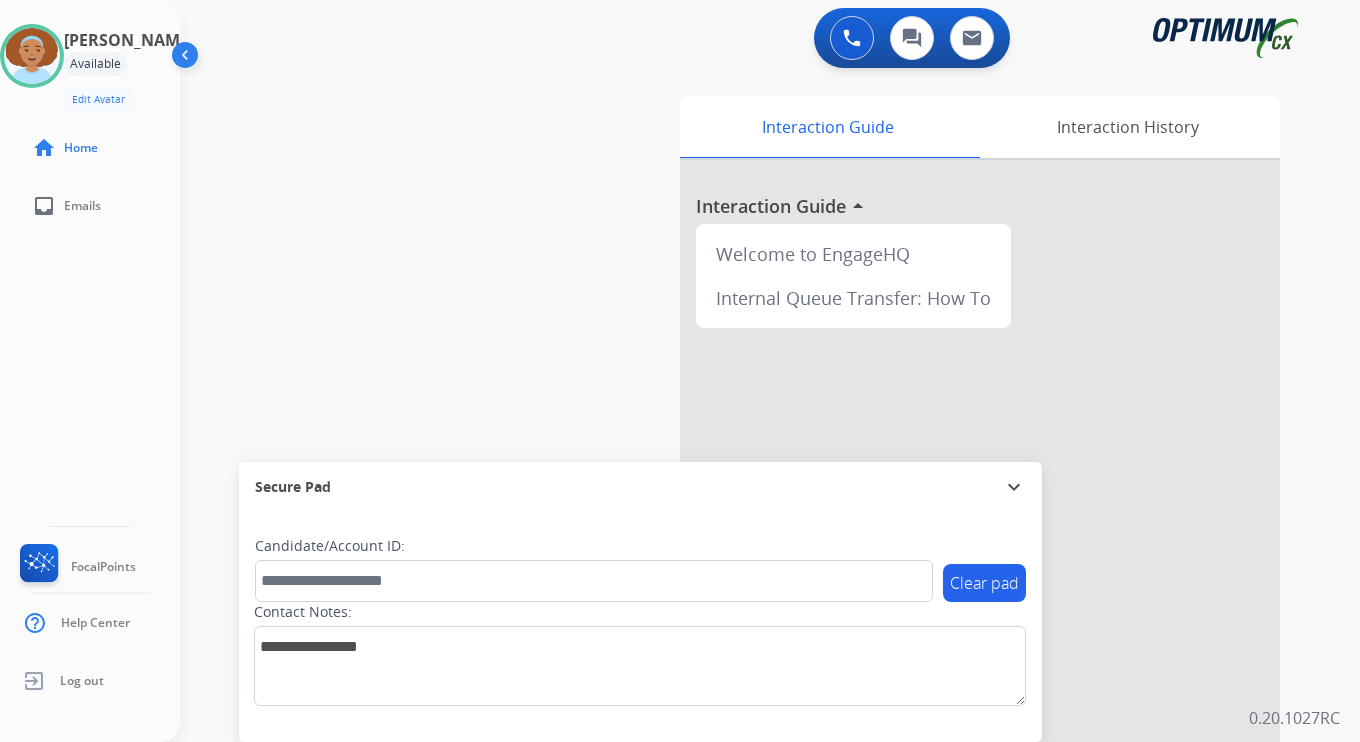 click on "Interaction Guide   Interaction History  Interaction Guide arrow_drop_up  Welcome to EngageHQ   Internal Queue Transfer: How To" at bounding box center (995, 497) 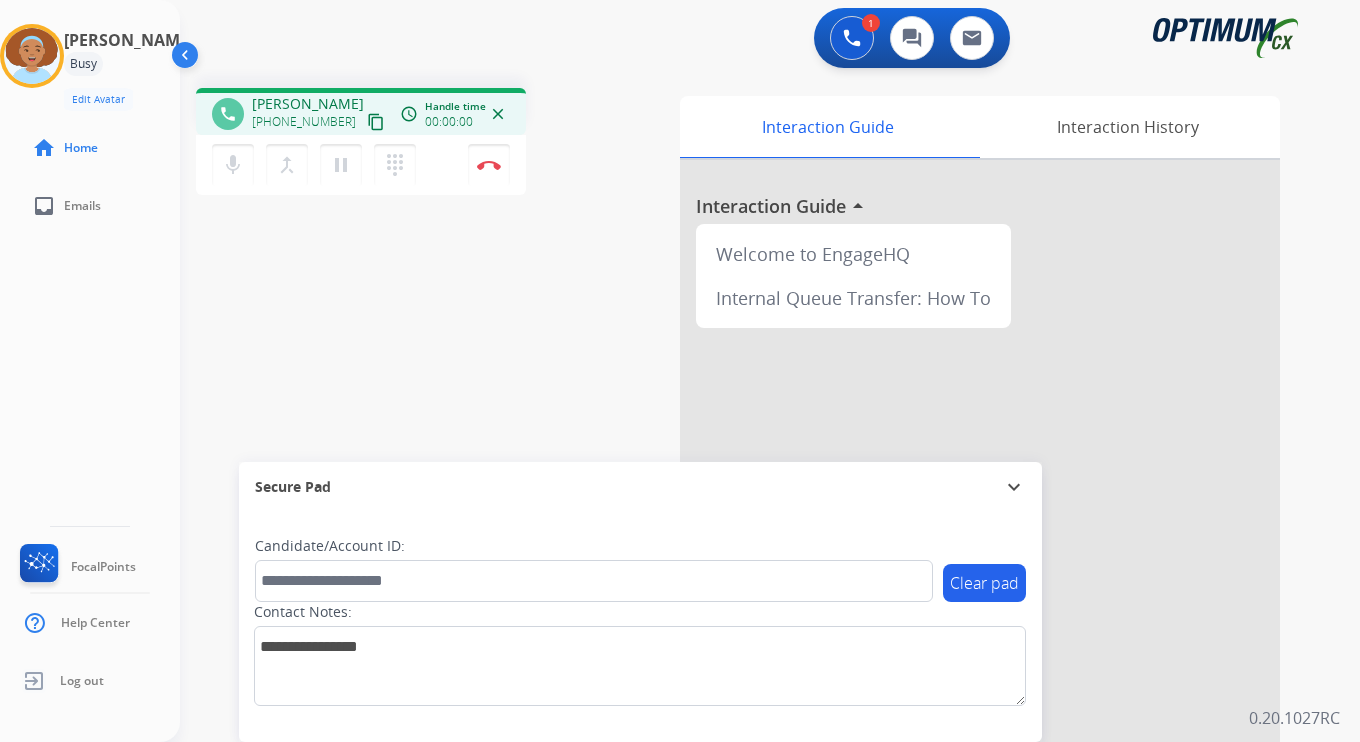 click on "content_copy" at bounding box center [376, 122] 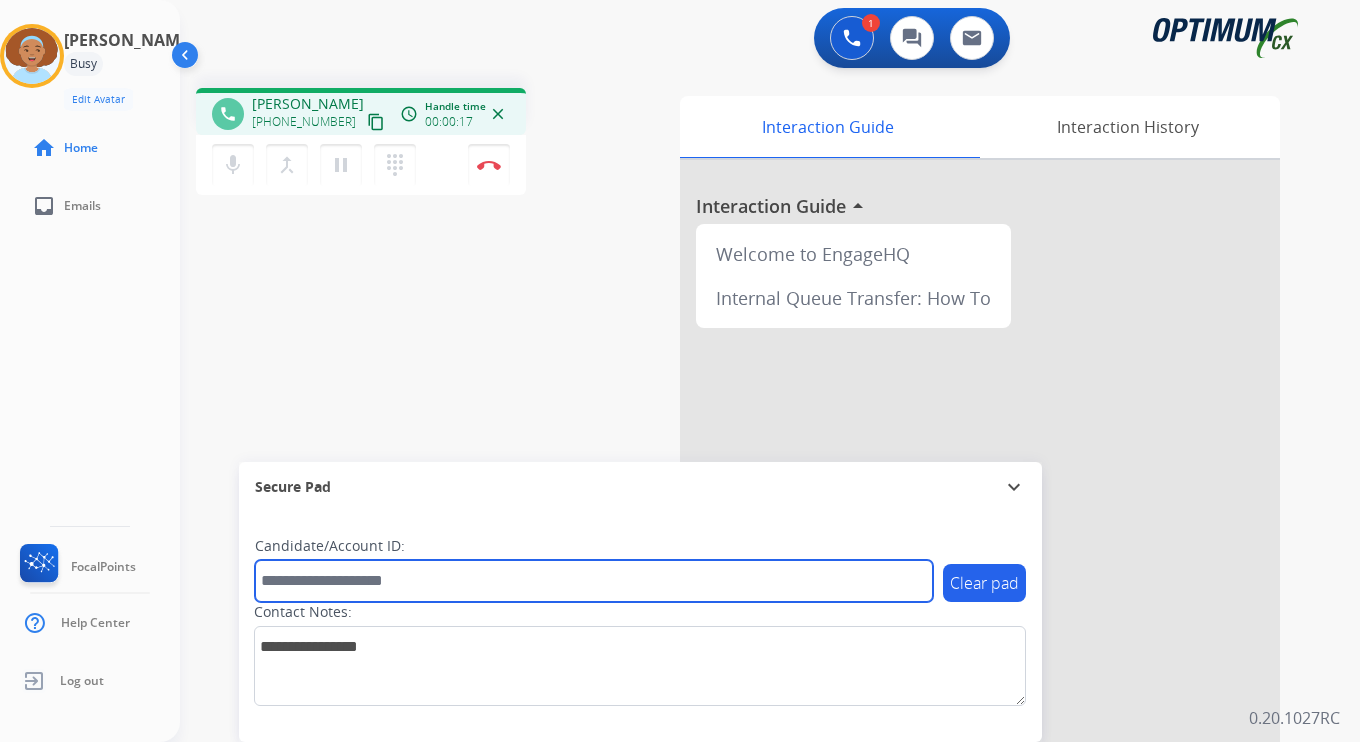 click at bounding box center [594, 581] 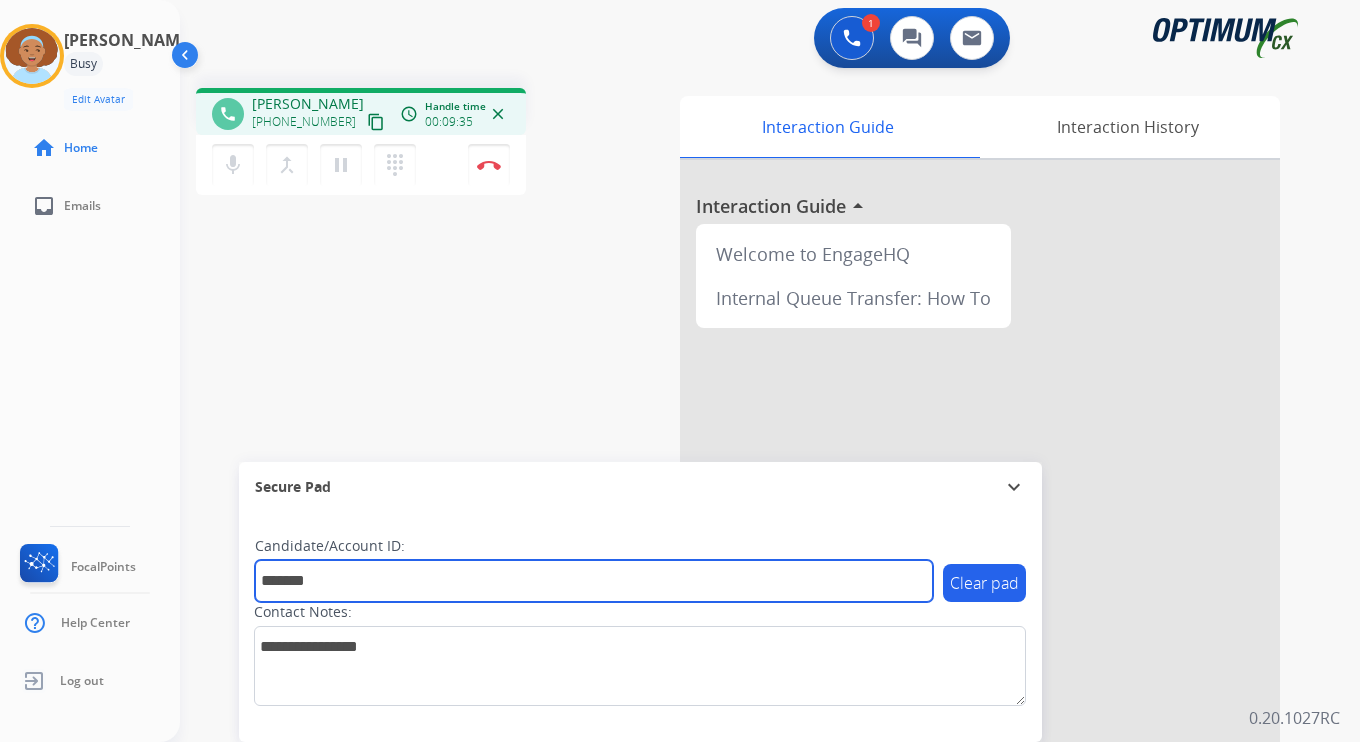 click on "*******" at bounding box center [594, 581] 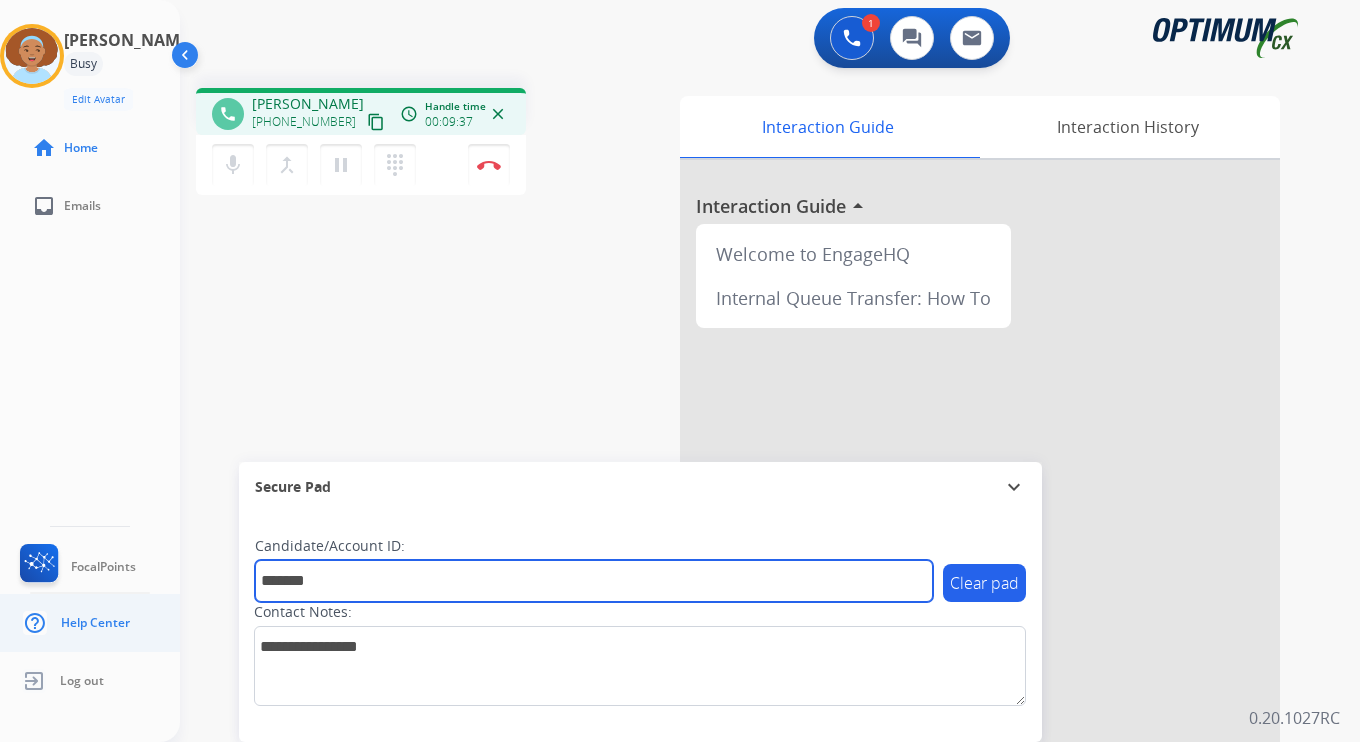 drag, startPoint x: 444, startPoint y: 580, endPoint x: 147, endPoint y: 611, distance: 298.61346 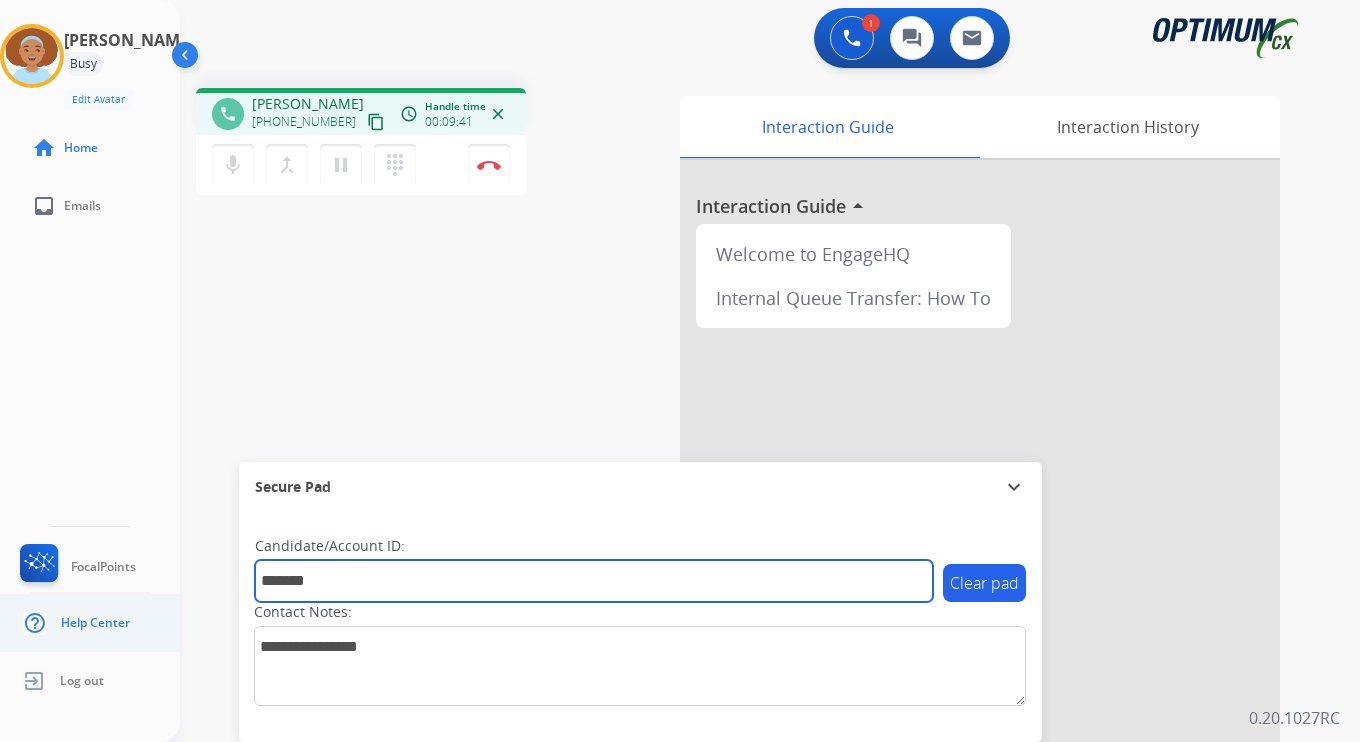 type on "*******" 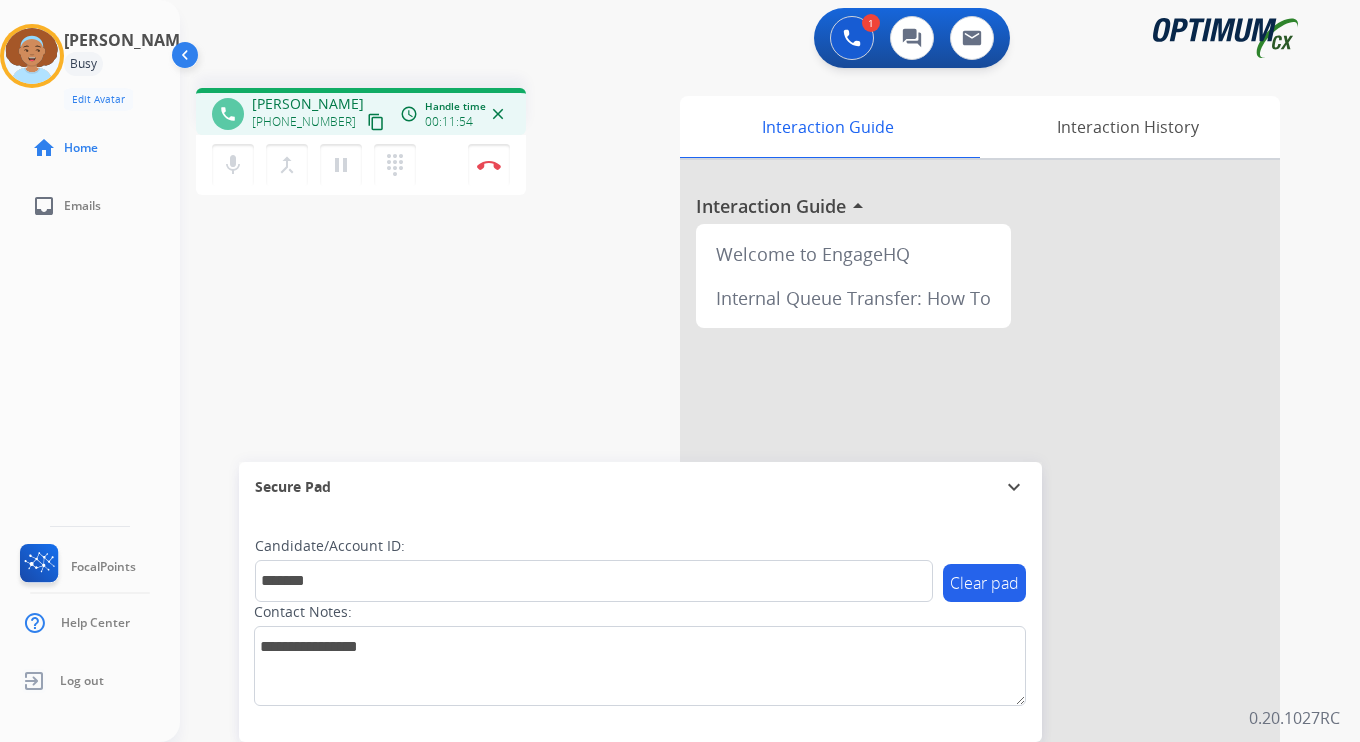 click on "Interaction Guide   Interaction History  Interaction Guide arrow_drop_up  Welcome to EngageHQ   Internal Queue Transfer: How To" at bounding box center (995, 497) 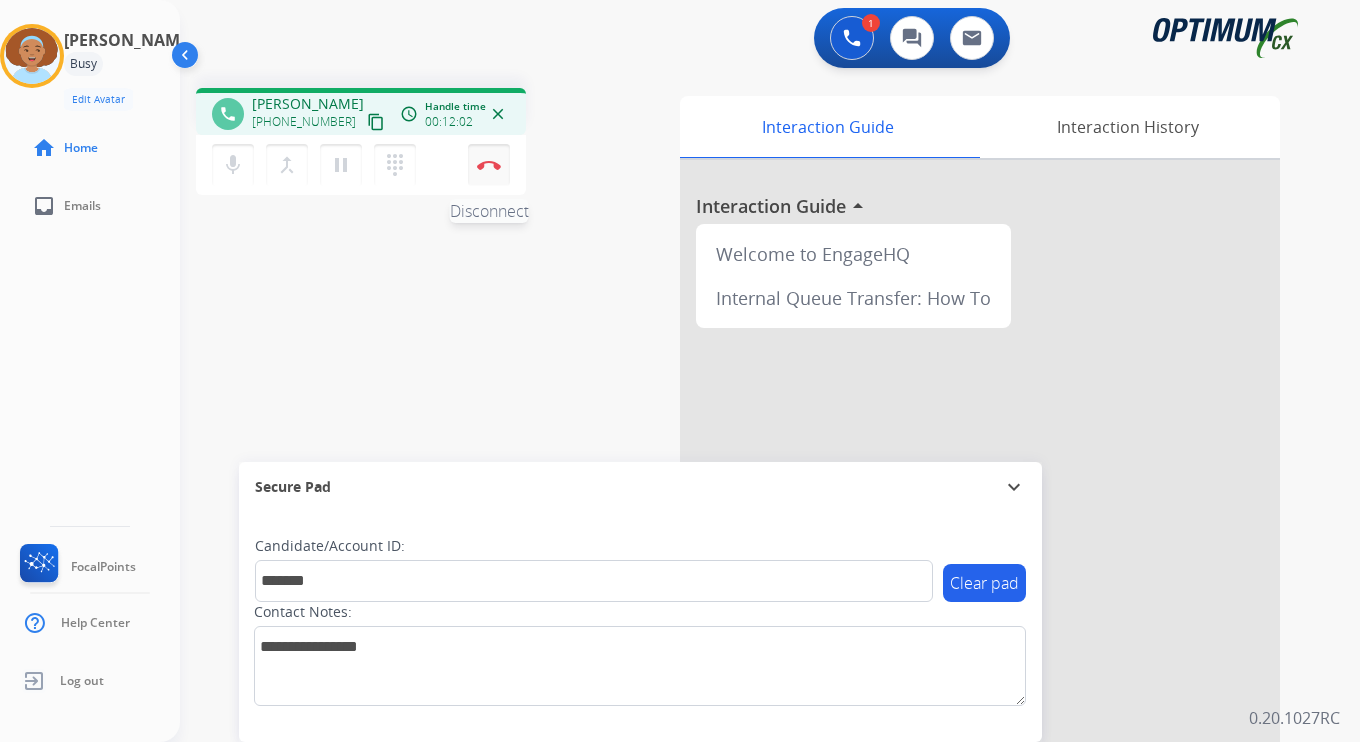click on "Disconnect" at bounding box center (489, 165) 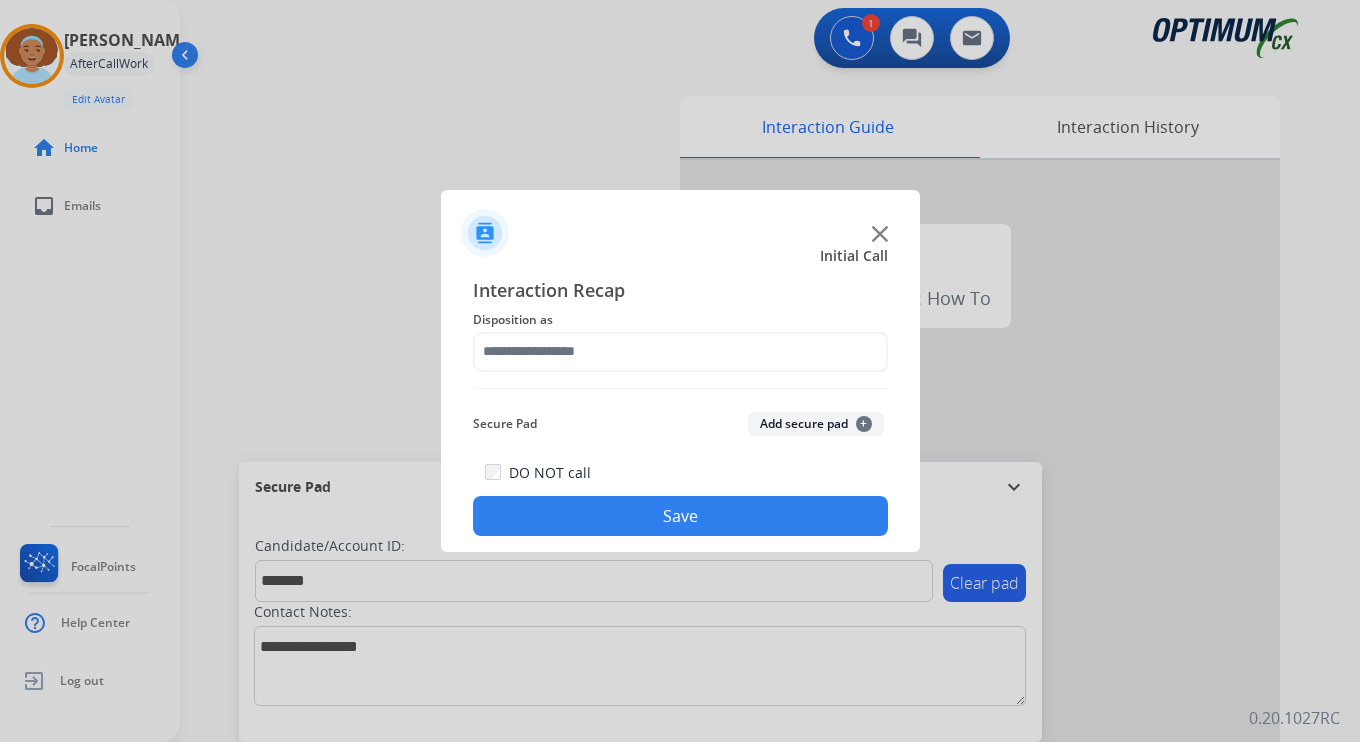 click on "Add secure pad  +" 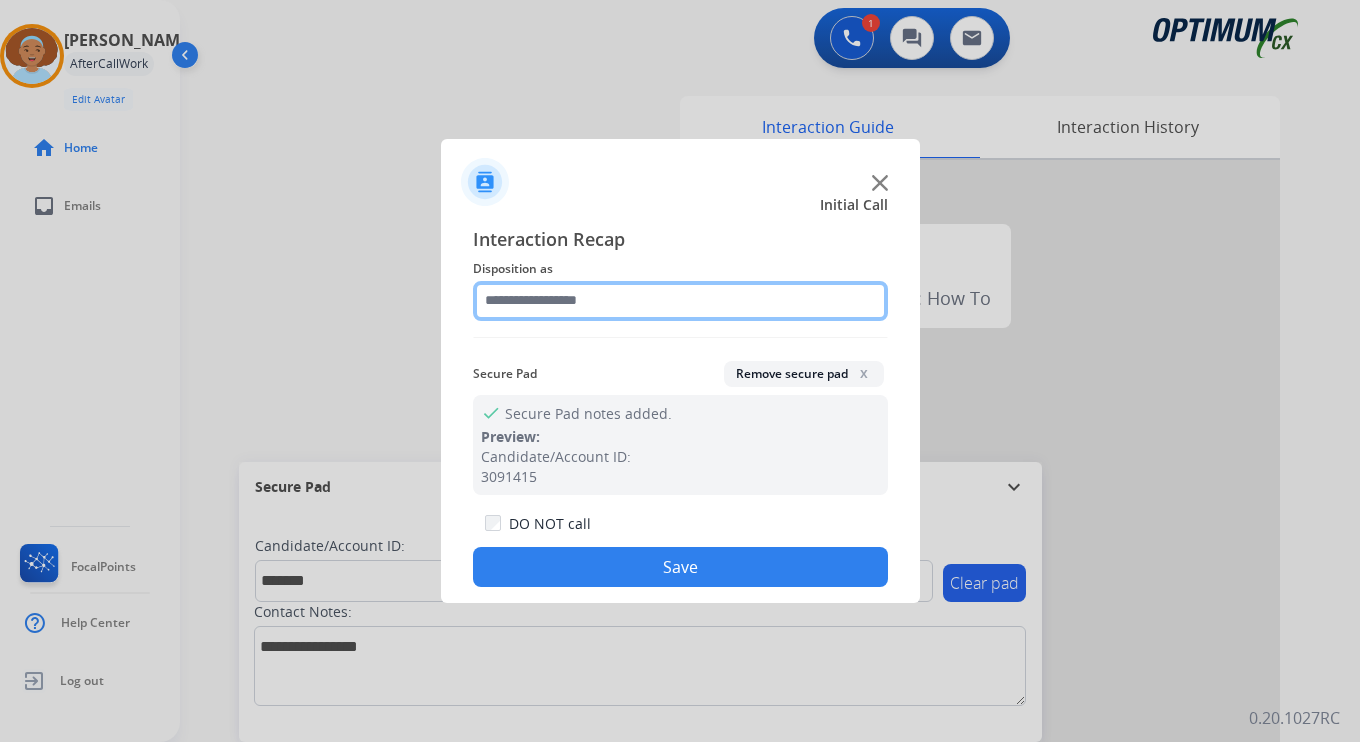 click 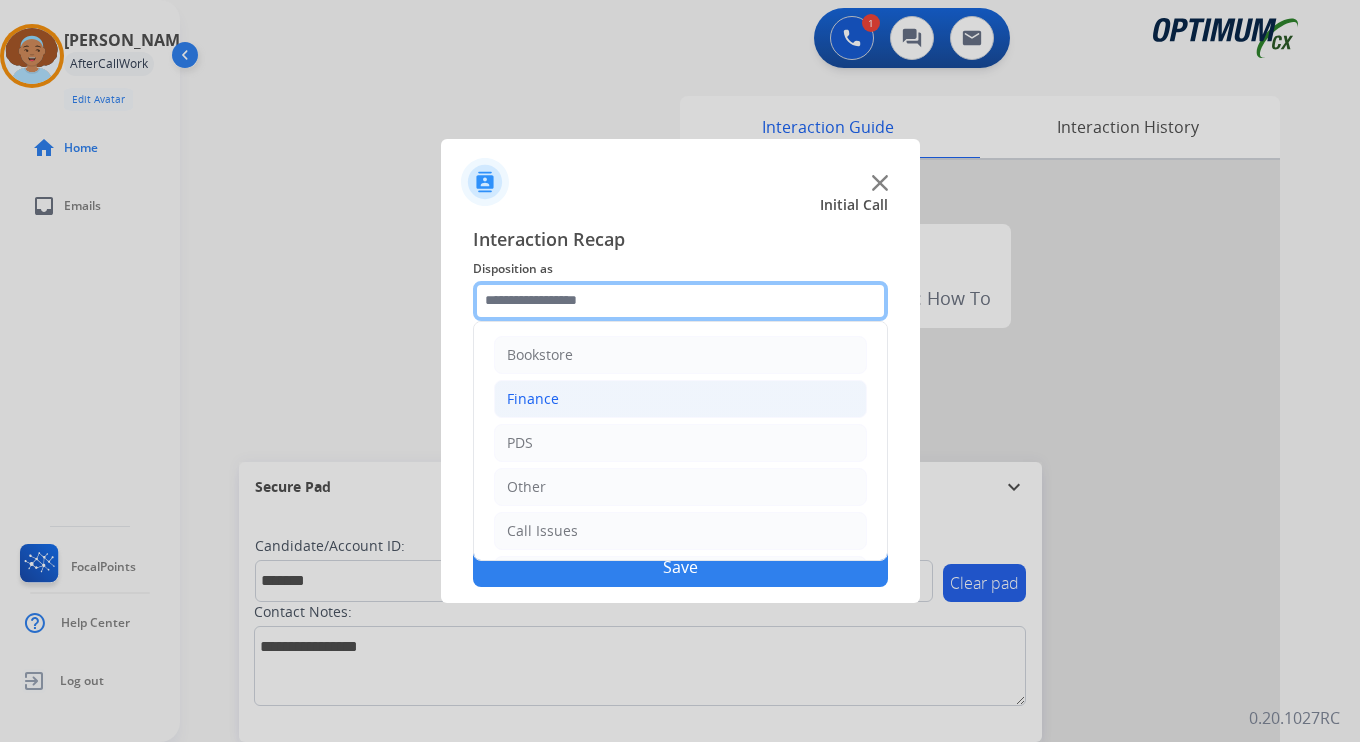 scroll, scrollTop: 136, scrollLeft: 0, axis: vertical 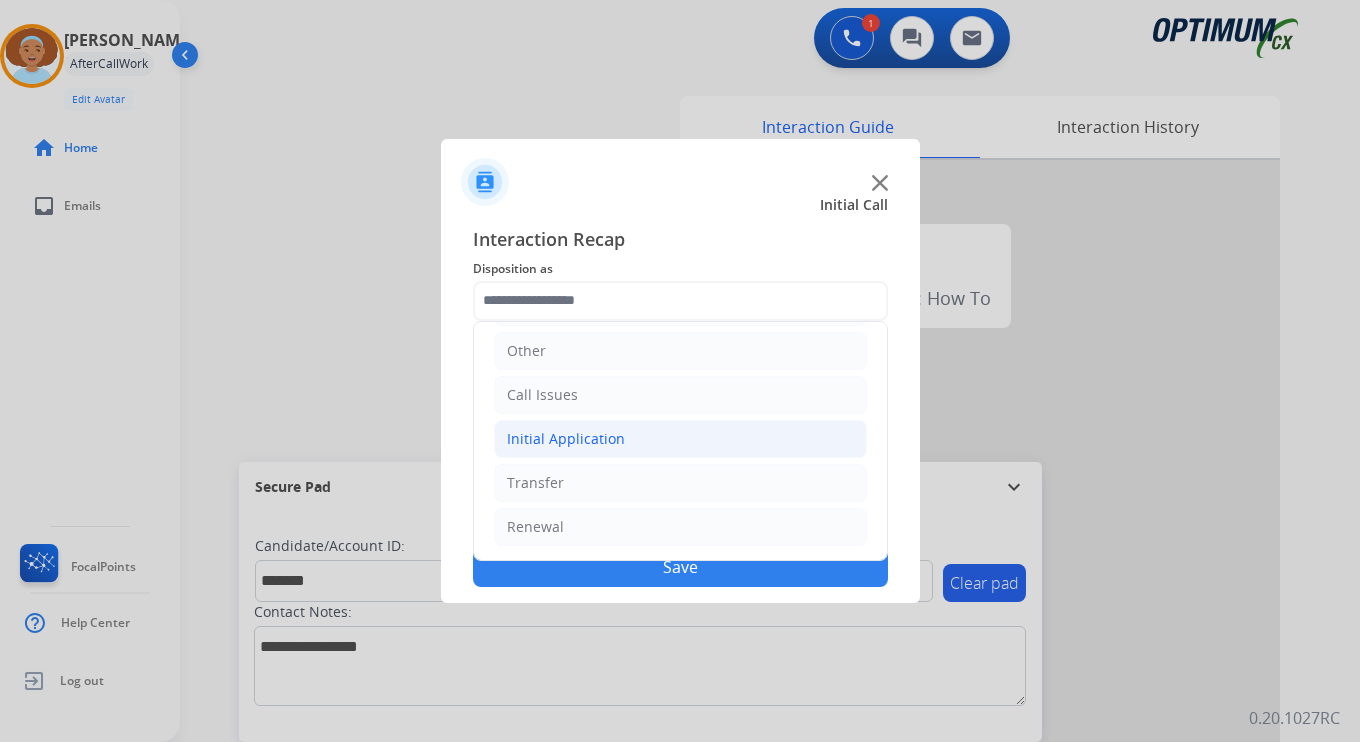 click on "Initial Application" 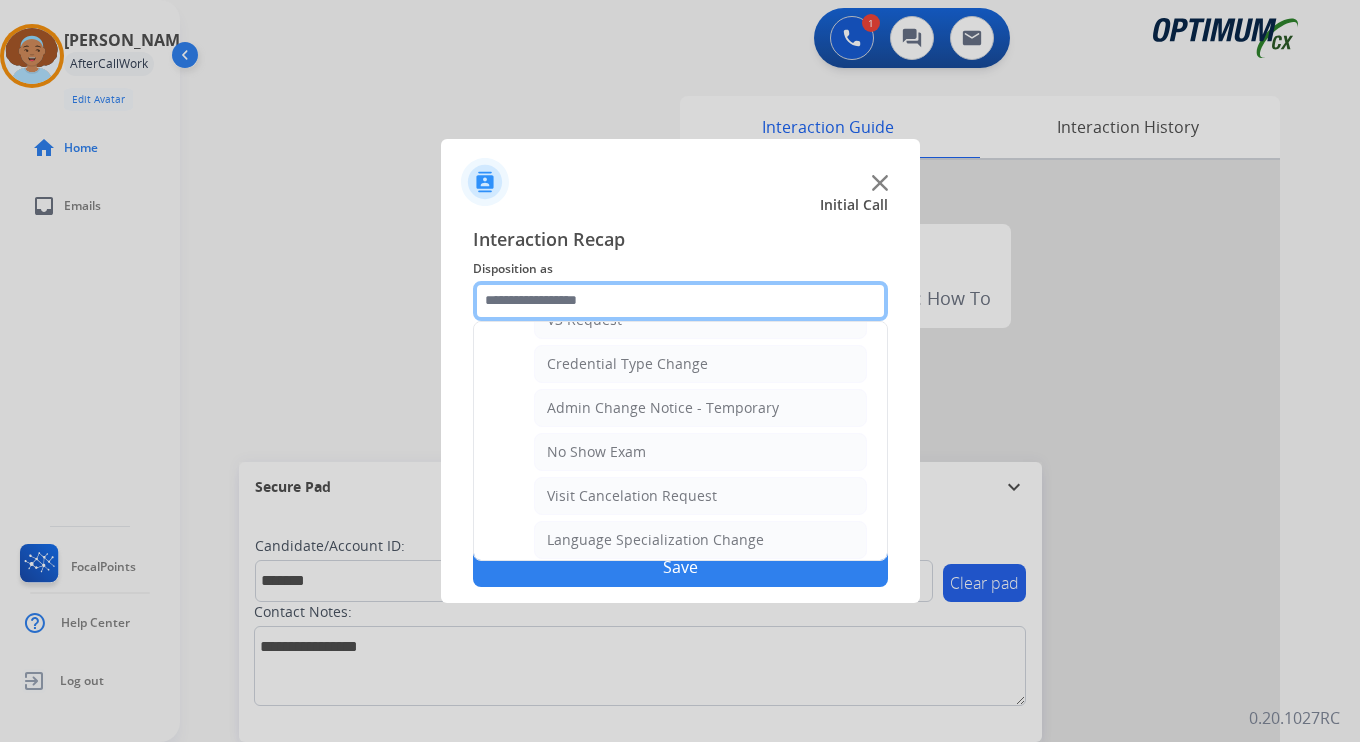 scroll, scrollTop: 1136, scrollLeft: 0, axis: vertical 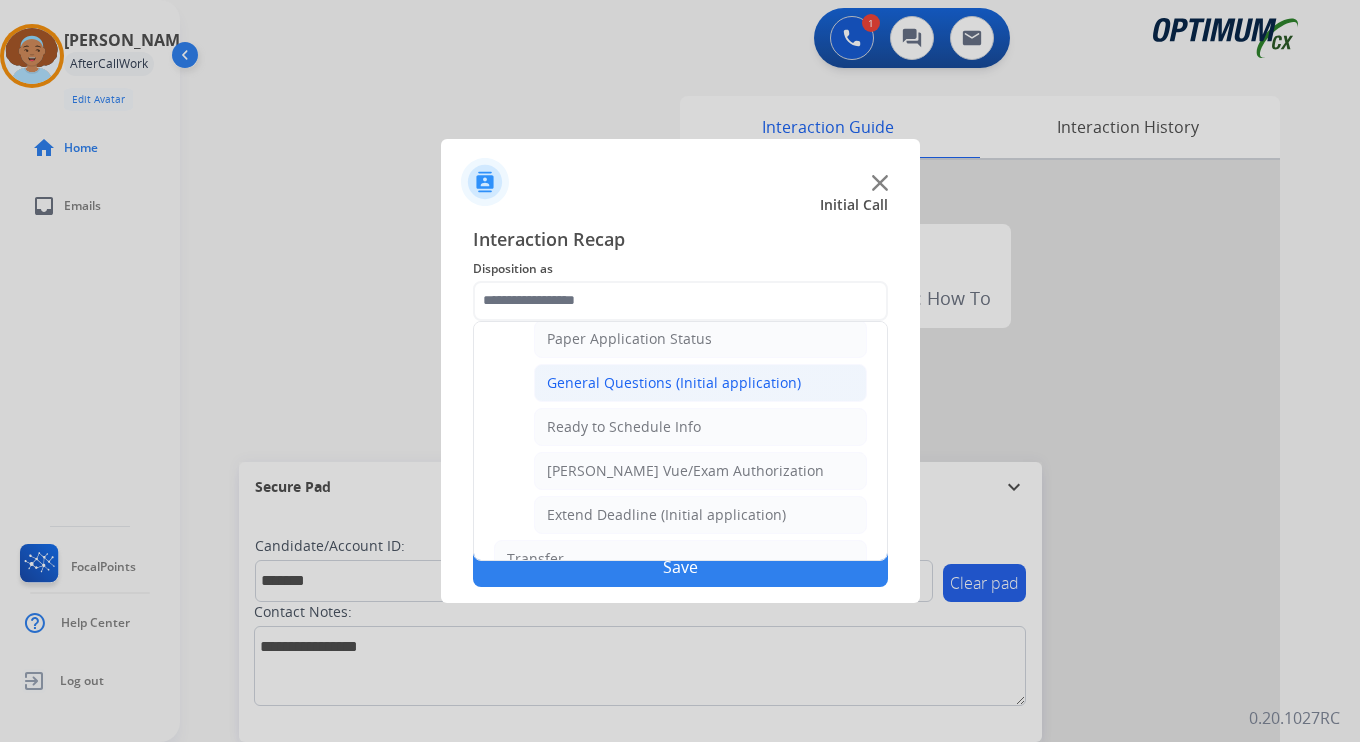 click on "General Questions (Initial application)" 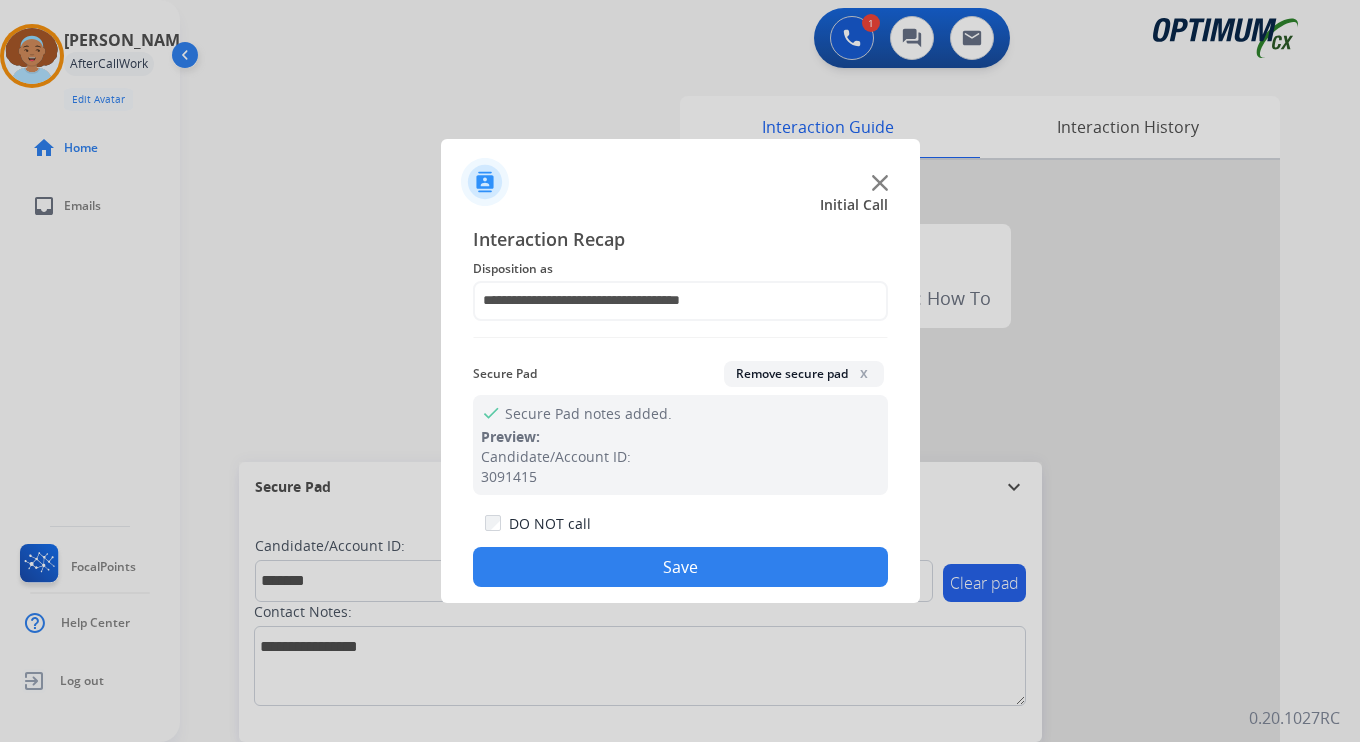click on "Save" 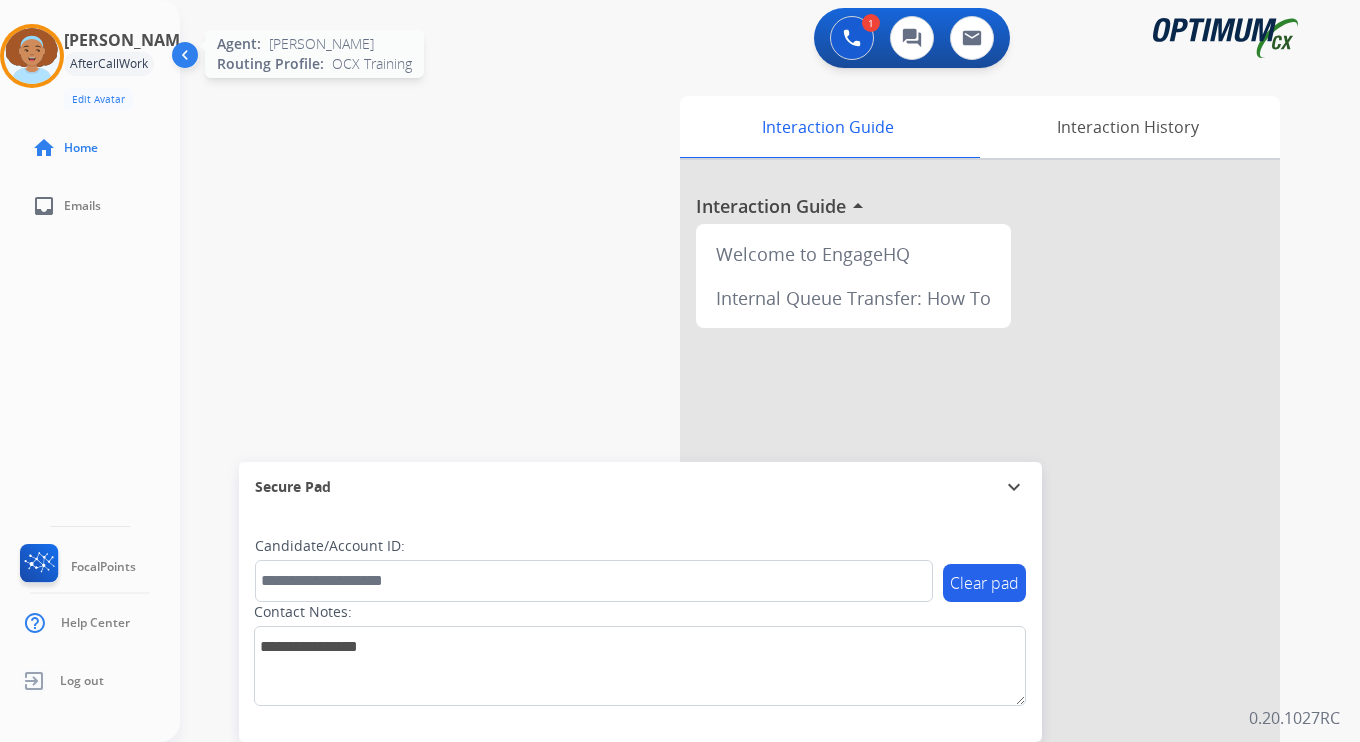 click at bounding box center [32, 56] 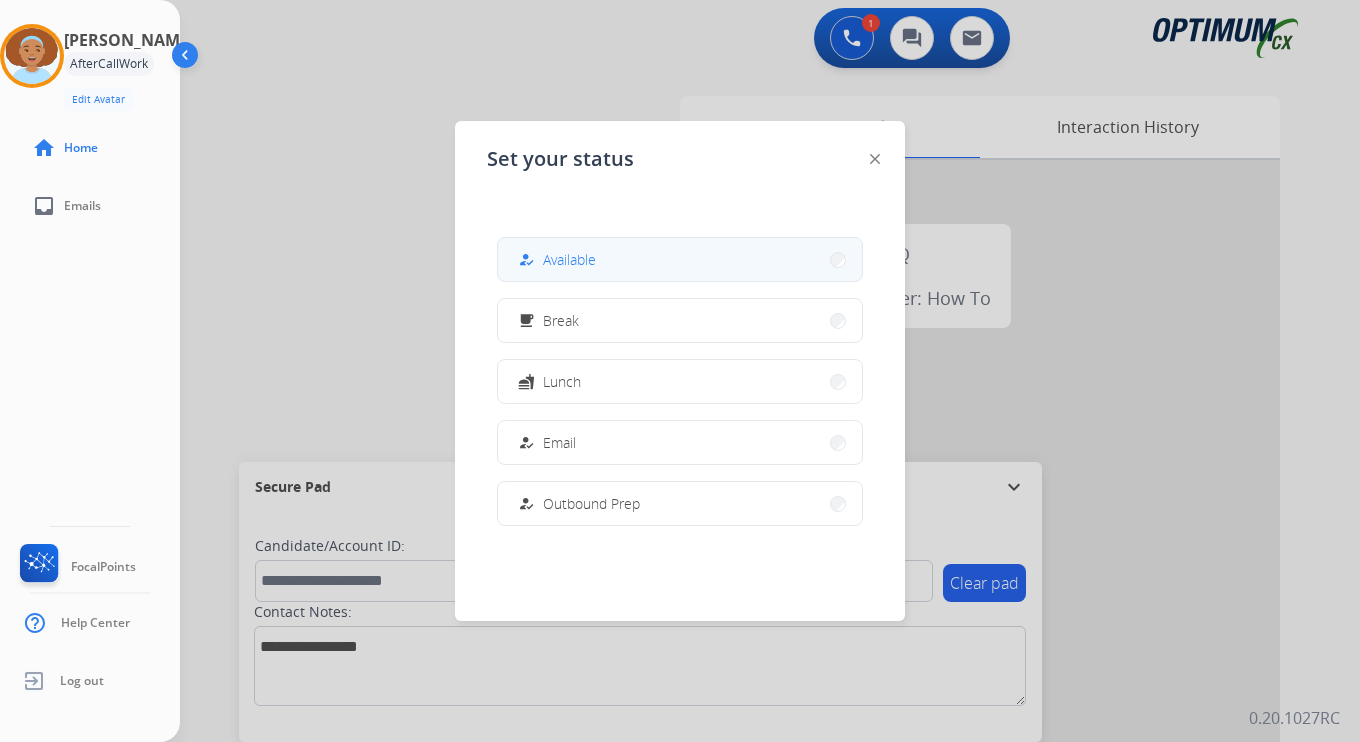 click on "how_to_reg Available" at bounding box center (680, 259) 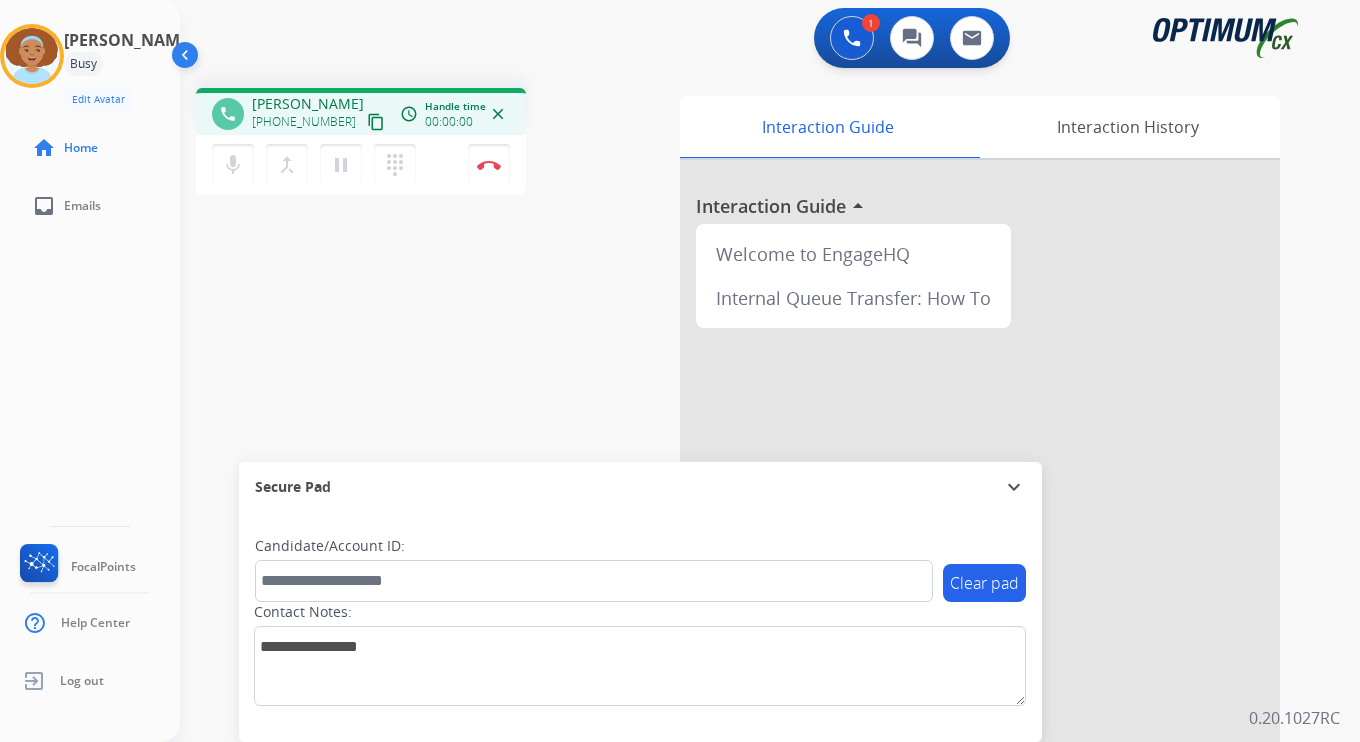 click on "content_copy" at bounding box center (376, 122) 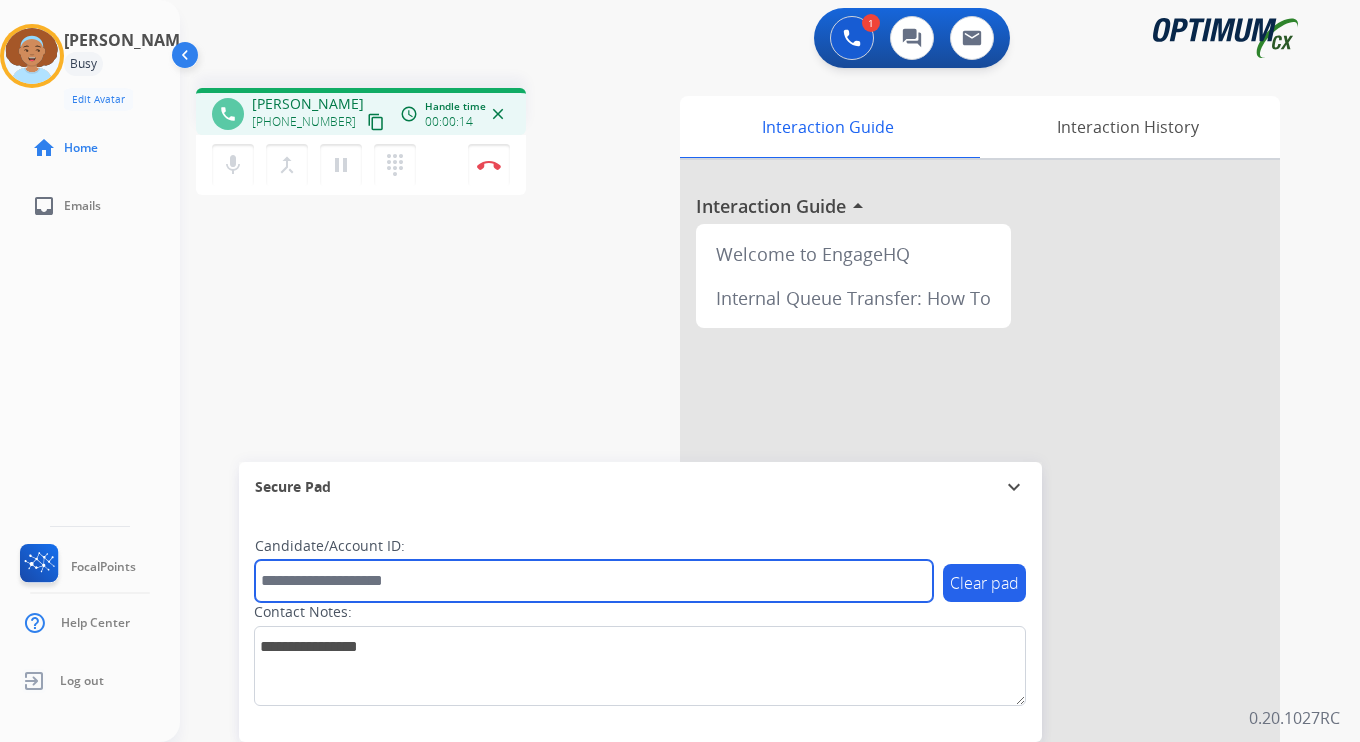 click at bounding box center (594, 581) 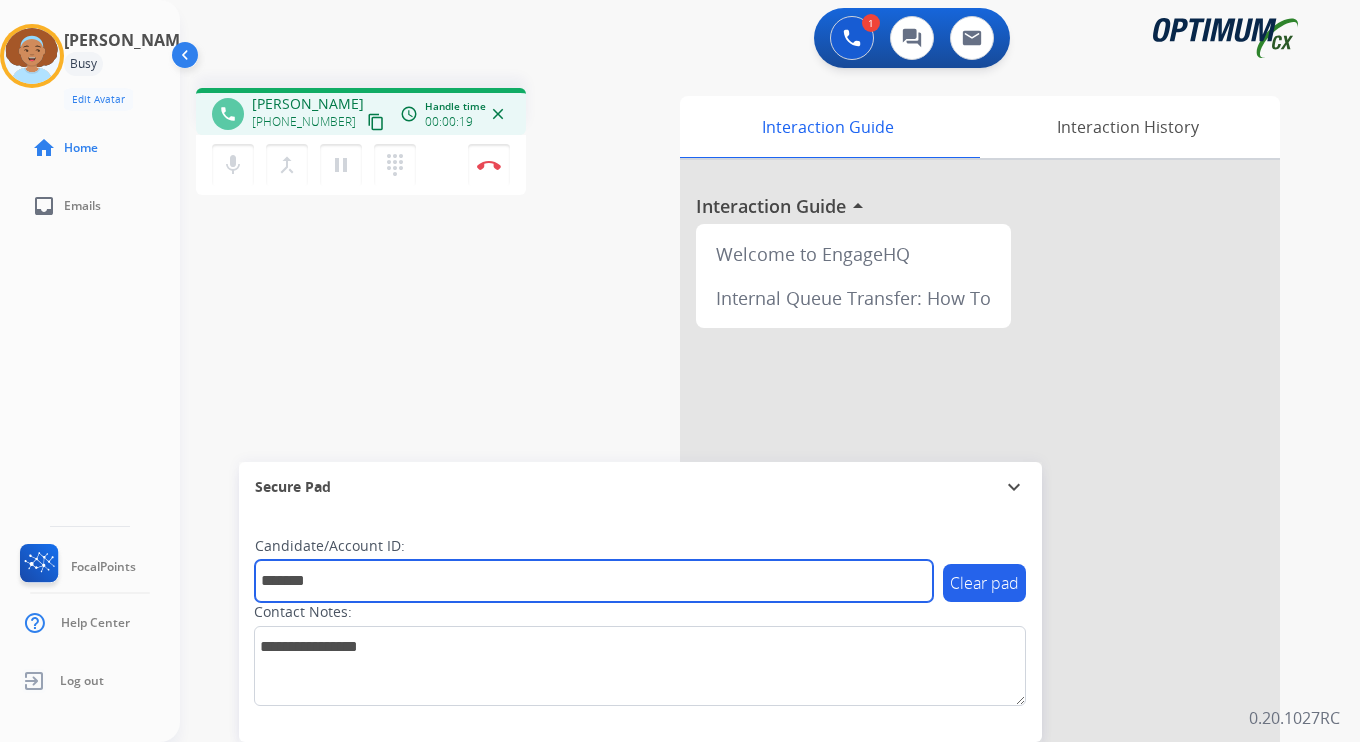 type on "*******" 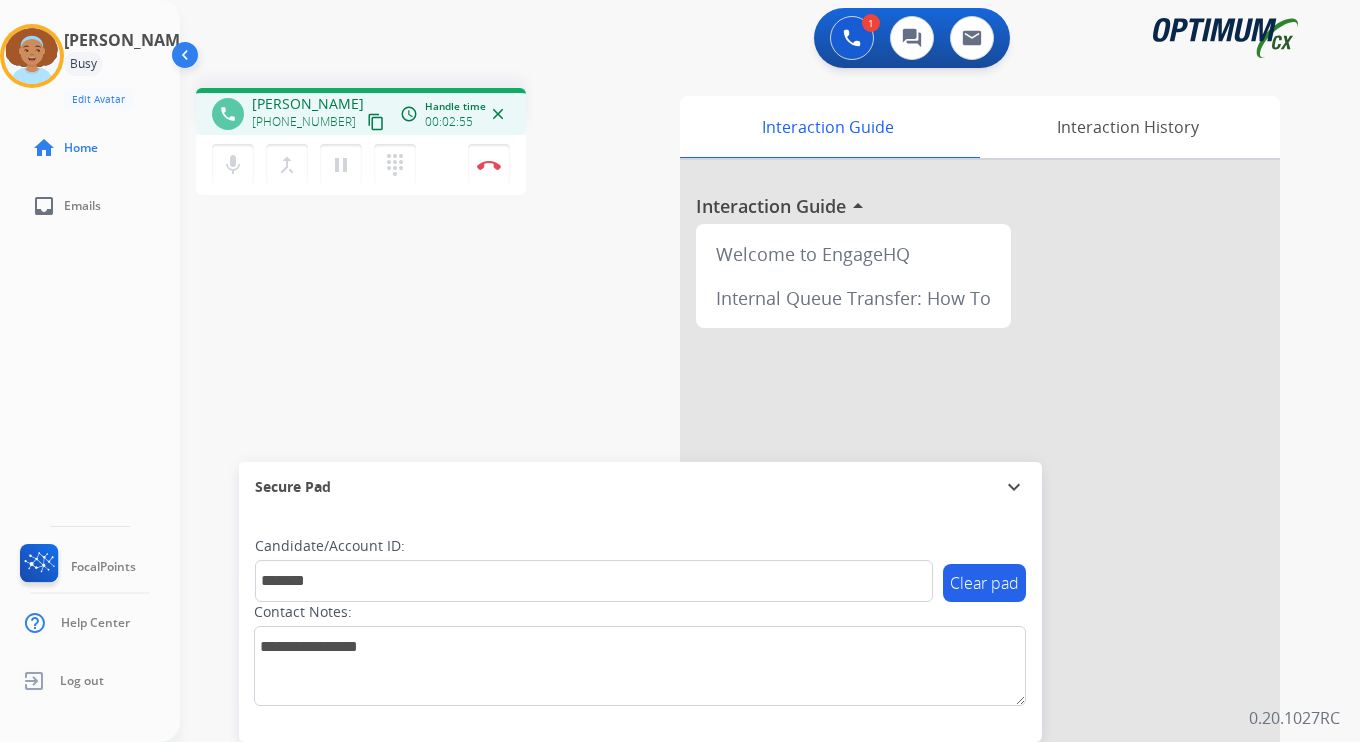 click on "[PERSON_NAME]  Edit Avatar  Agent:   [PERSON_NAME] Profile:  OCX Training home  Home  inbox  Emails   FocalPoints   Help Center   Log out" 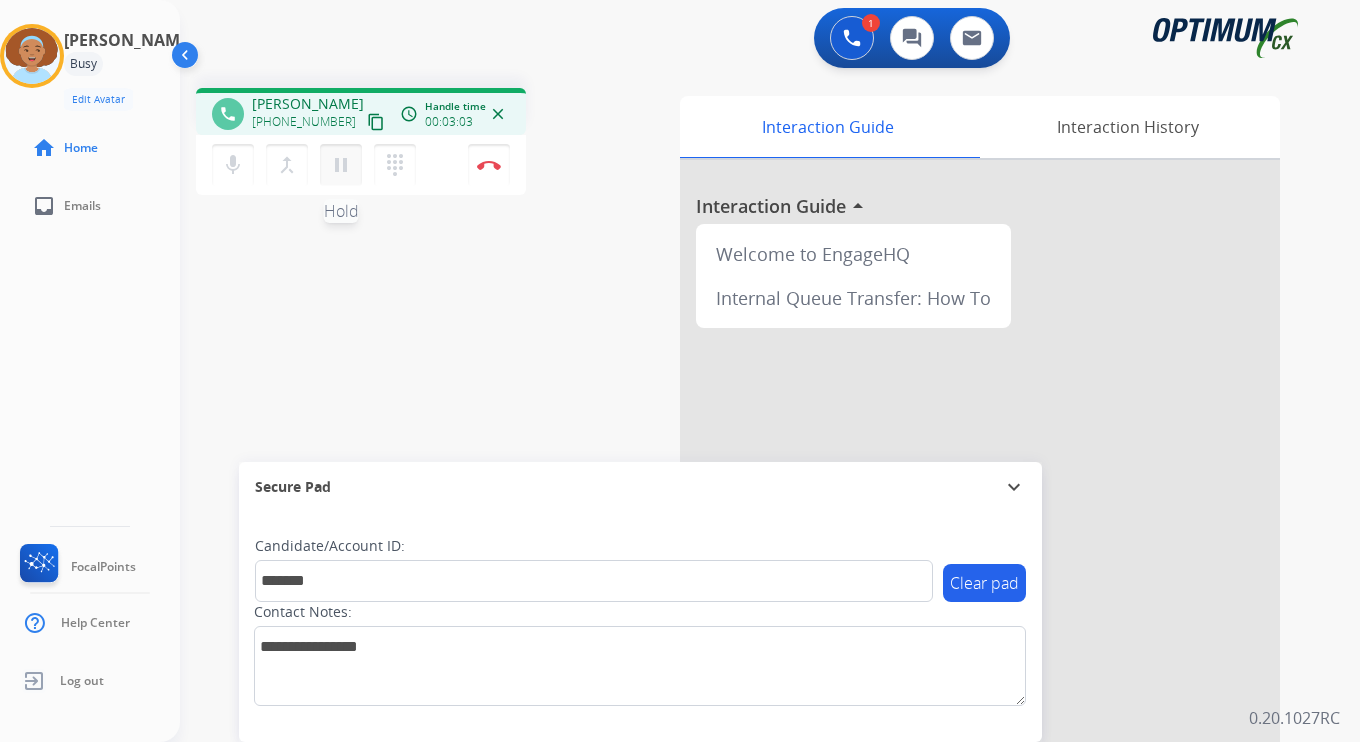 click on "pause" at bounding box center (341, 165) 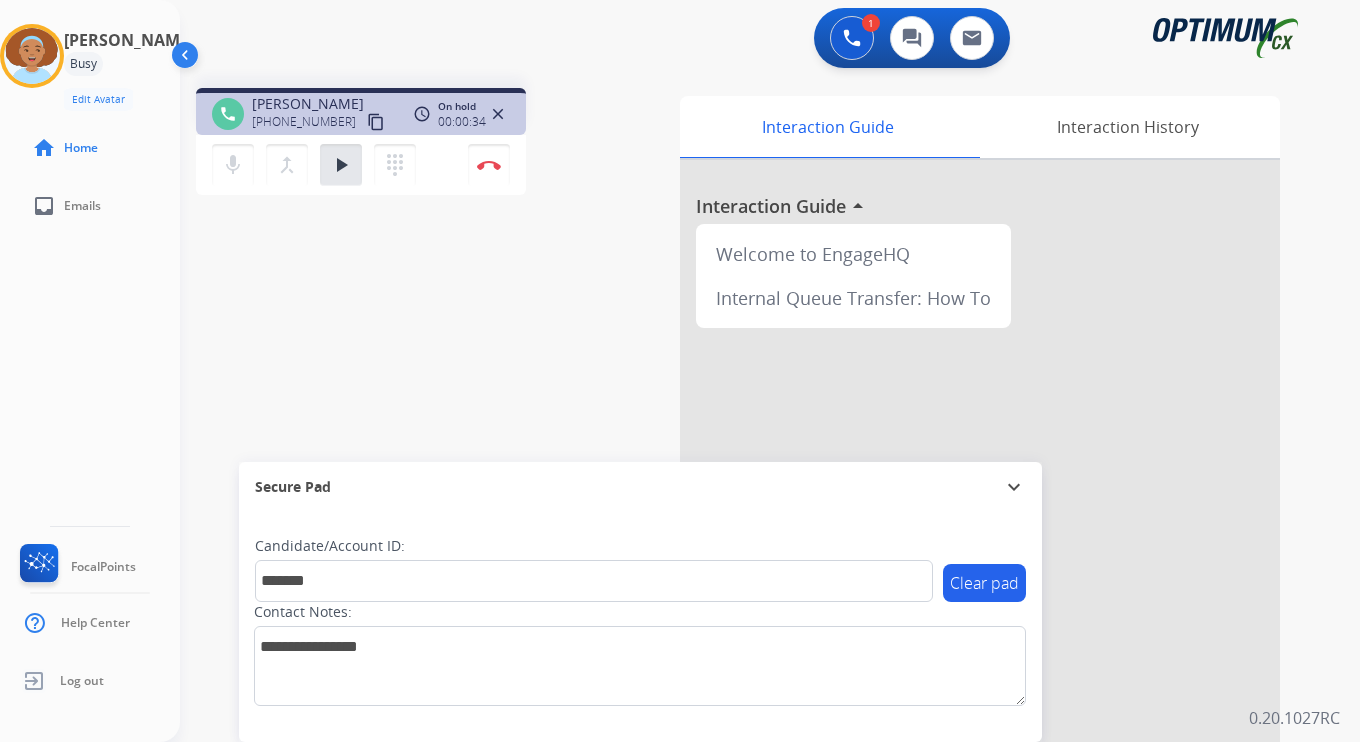 click on "[PERSON_NAME]  Edit Avatar  Agent:   [PERSON_NAME] Profile:  OCX Training home  Home  inbox  Emails   FocalPoints   Help Center   Log out" 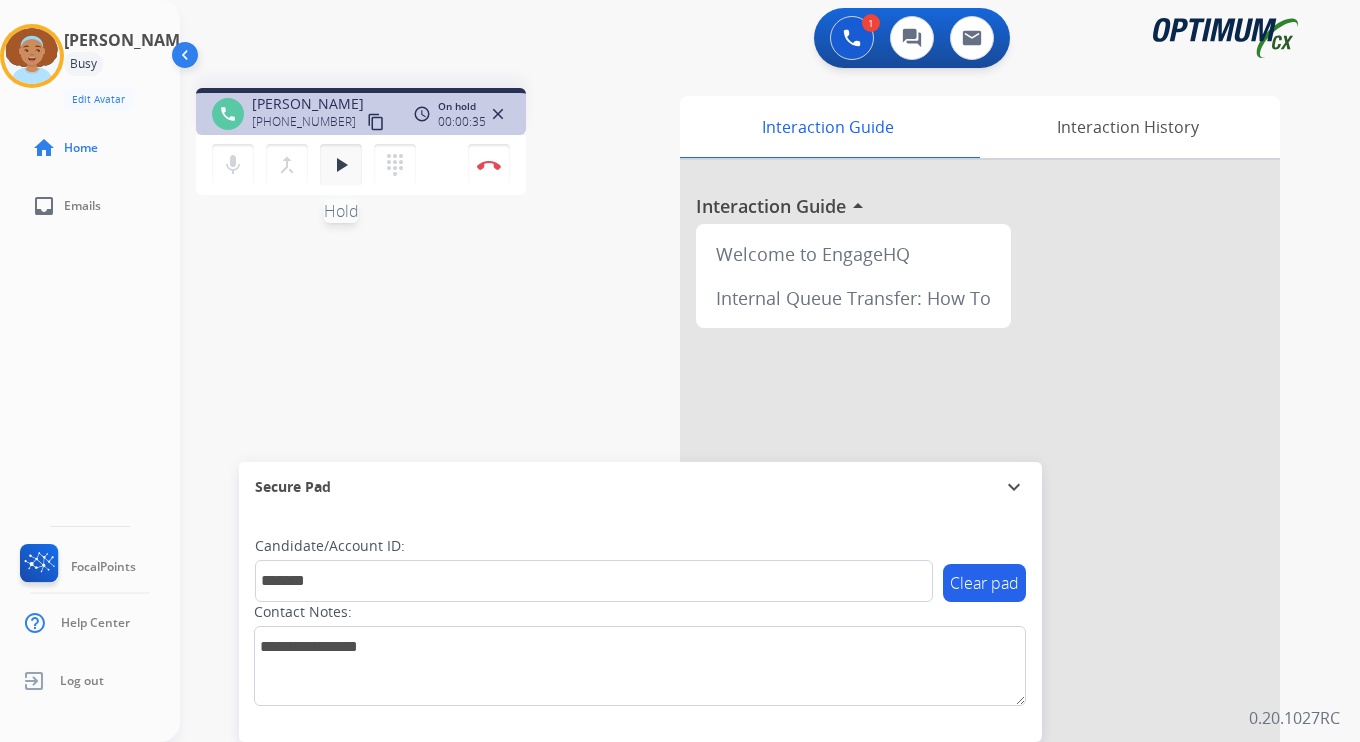 click on "play_arrow" at bounding box center [341, 165] 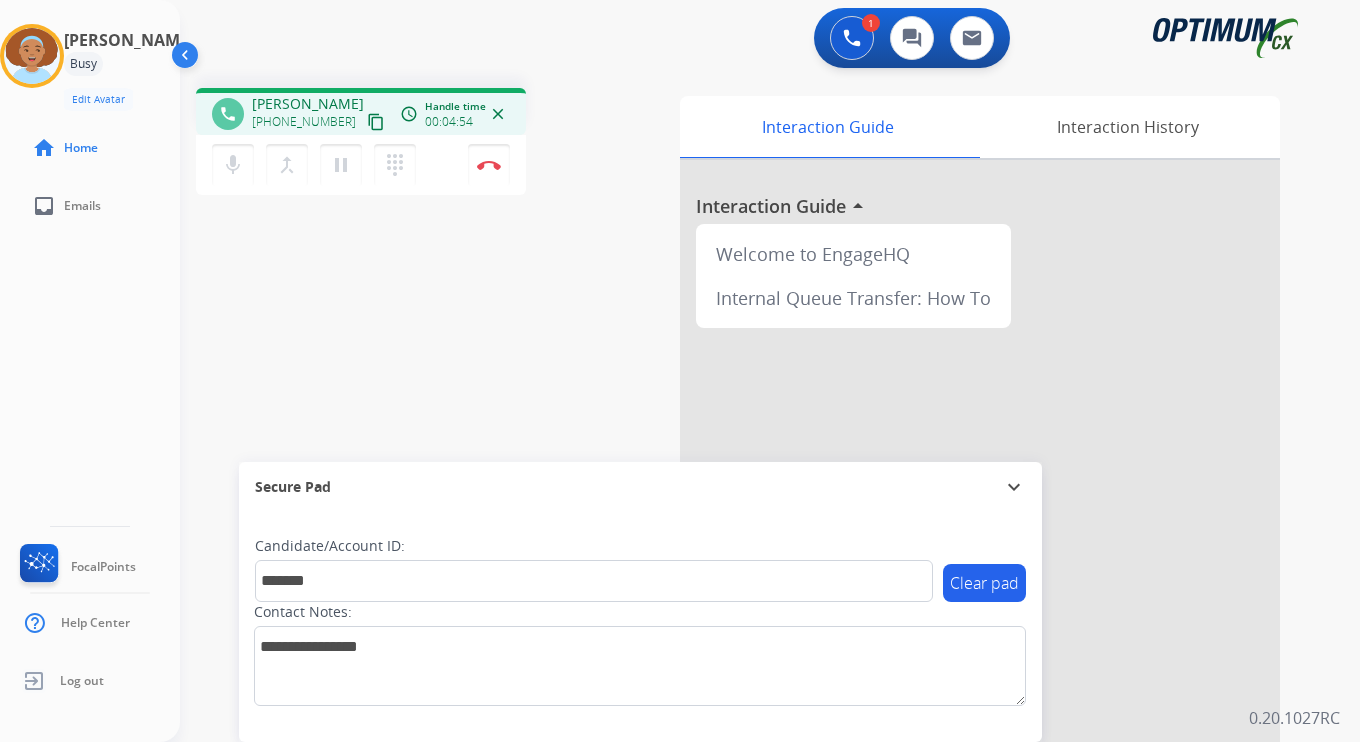 drag, startPoint x: 1296, startPoint y: 702, endPoint x: 1250, endPoint y: 702, distance: 46 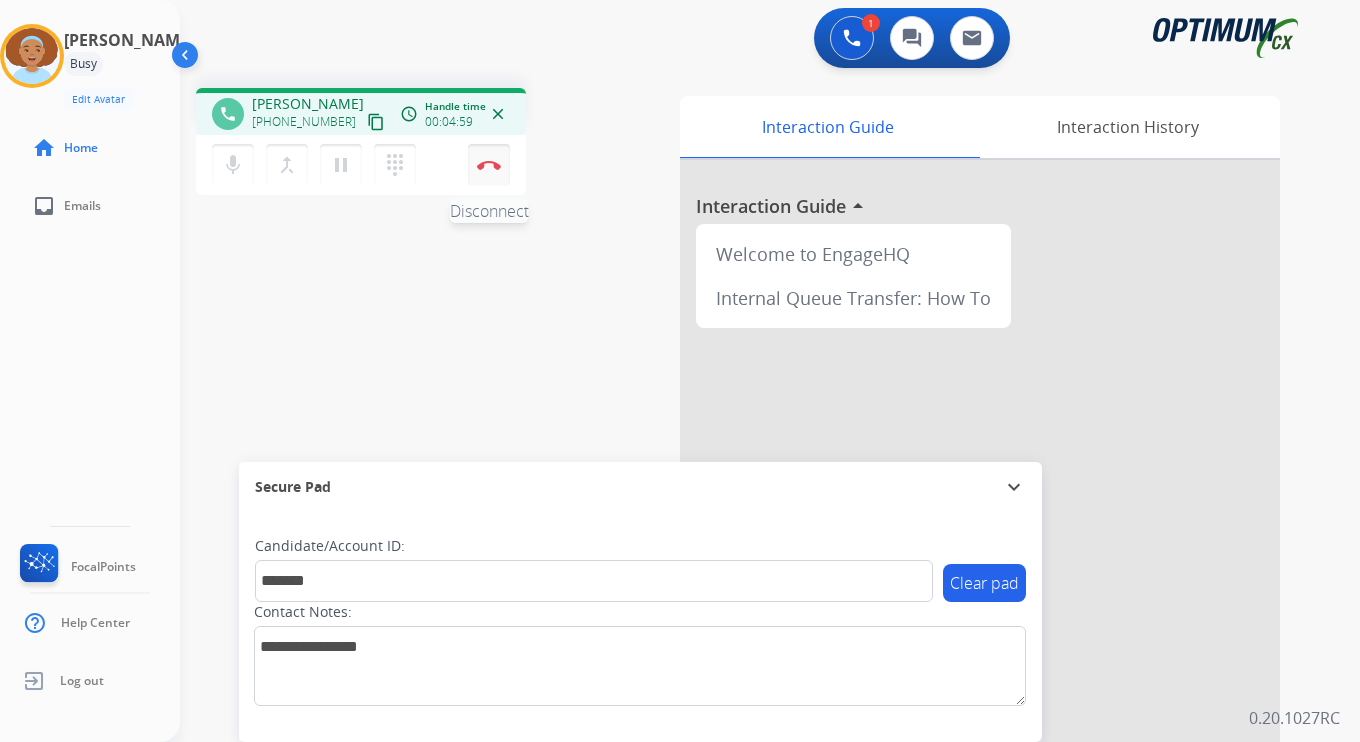 click at bounding box center [489, 165] 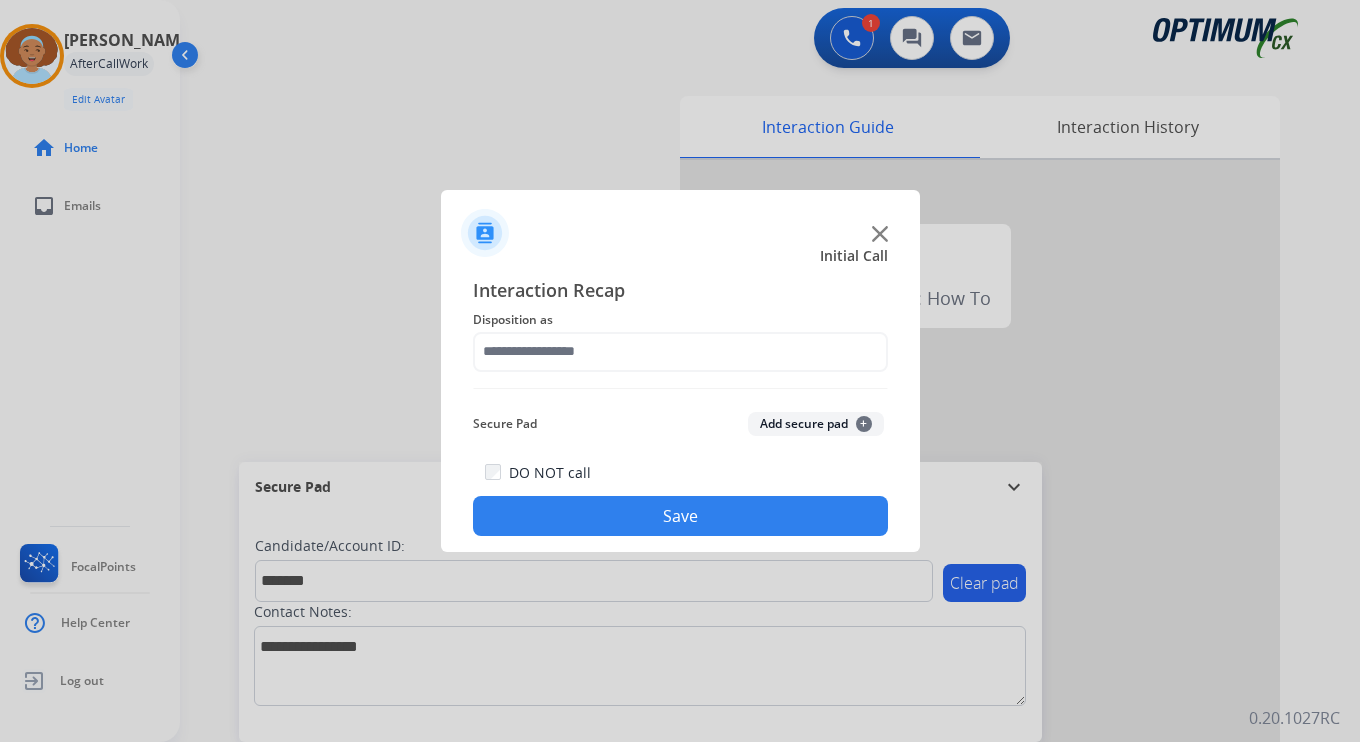 click on "Add secure pad  +" 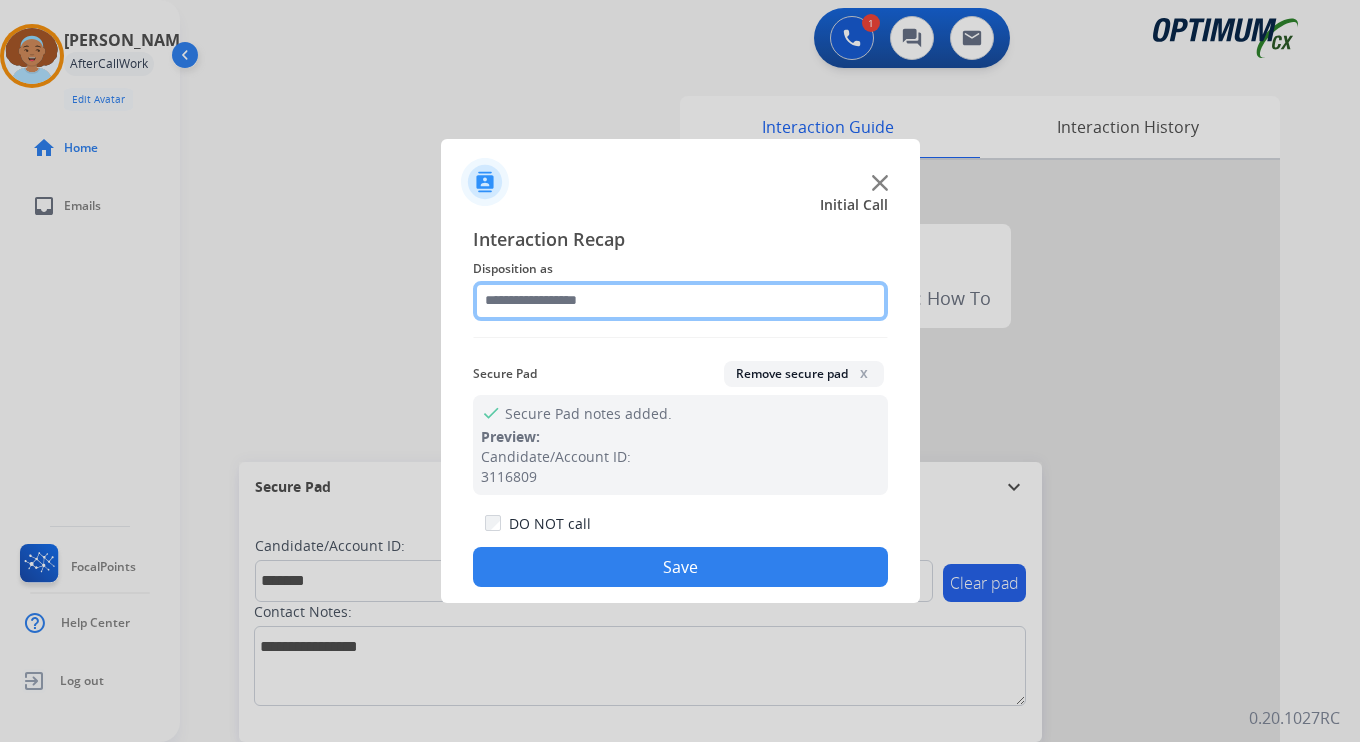 click 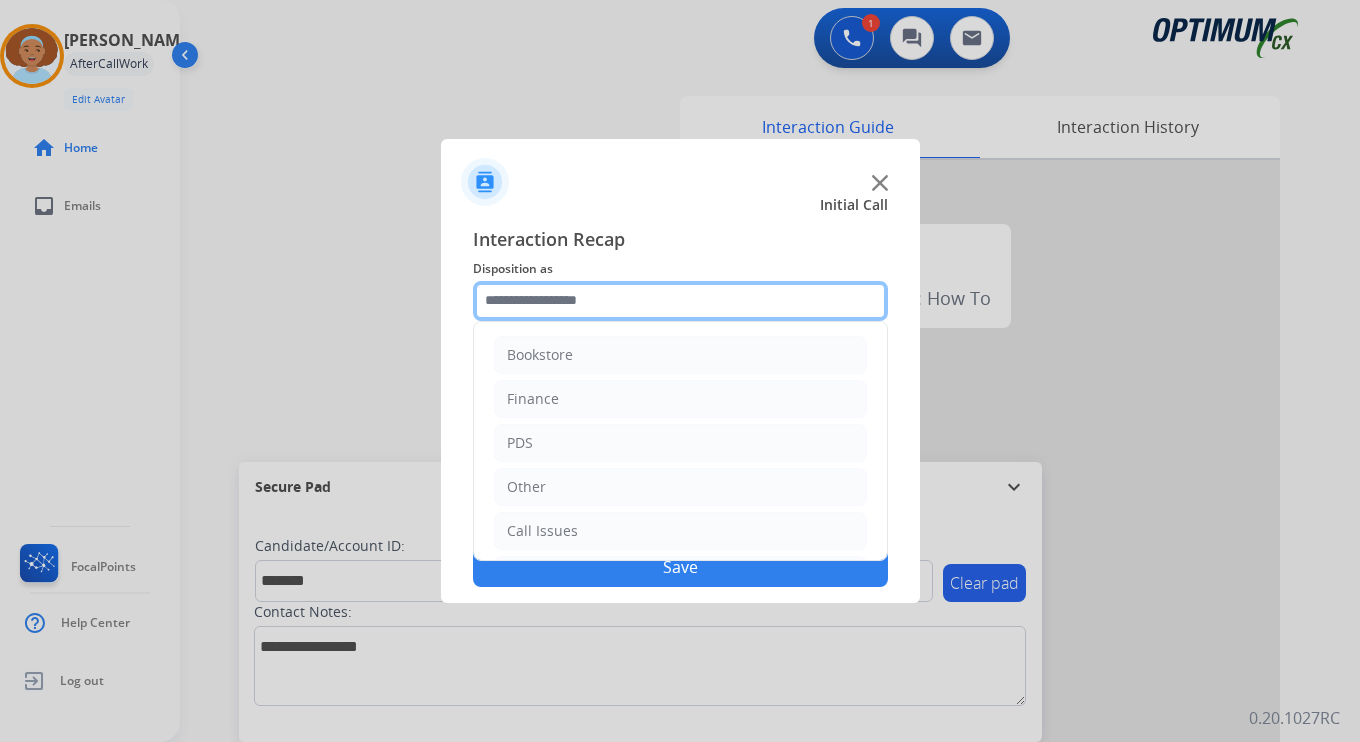 scroll, scrollTop: 136, scrollLeft: 0, axis: vertical 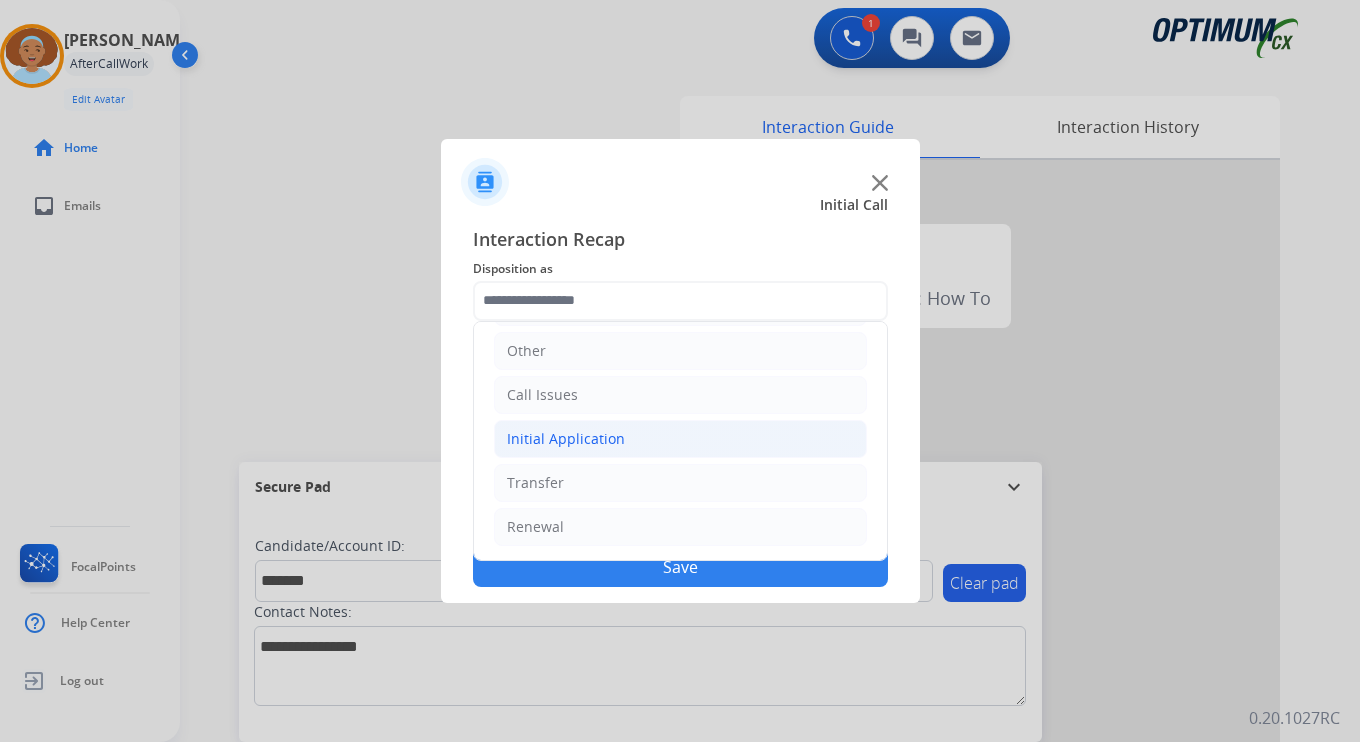 click on "Initial Application" 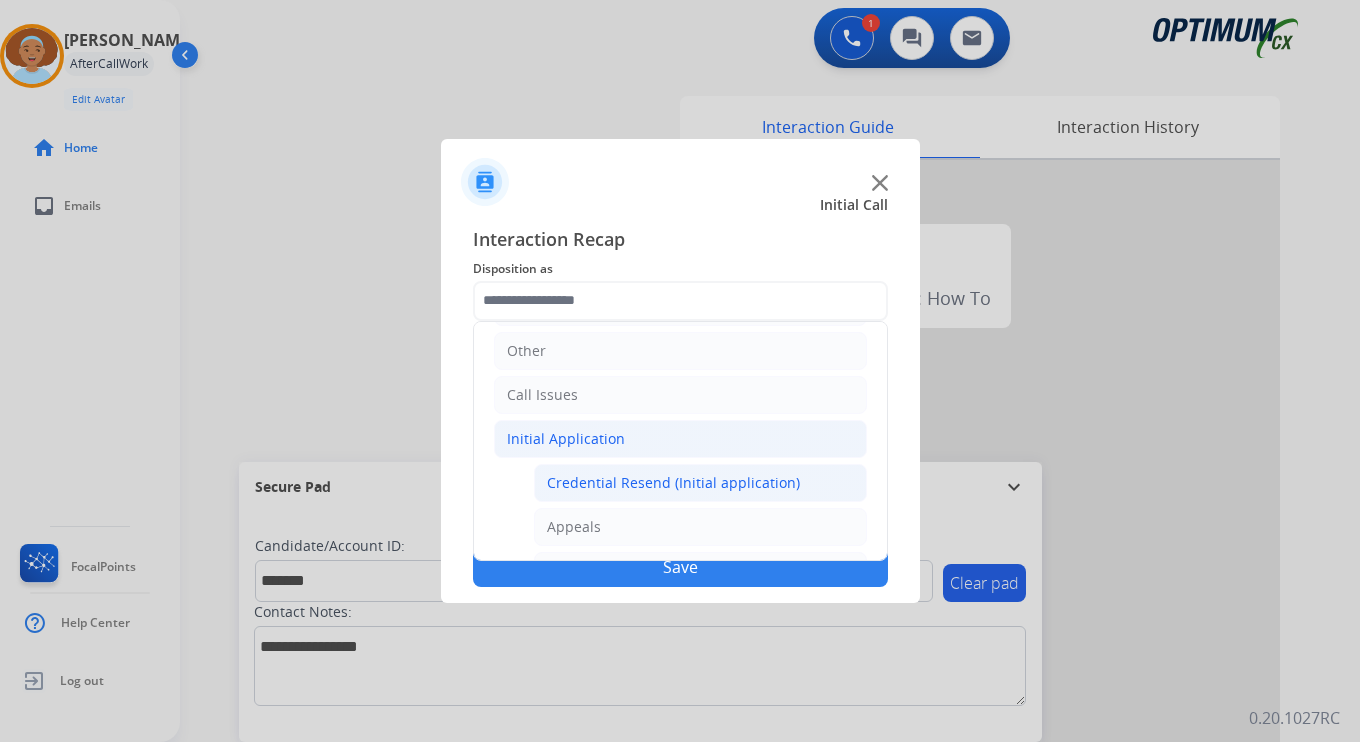 click on "Credential Resend (Initial application)" 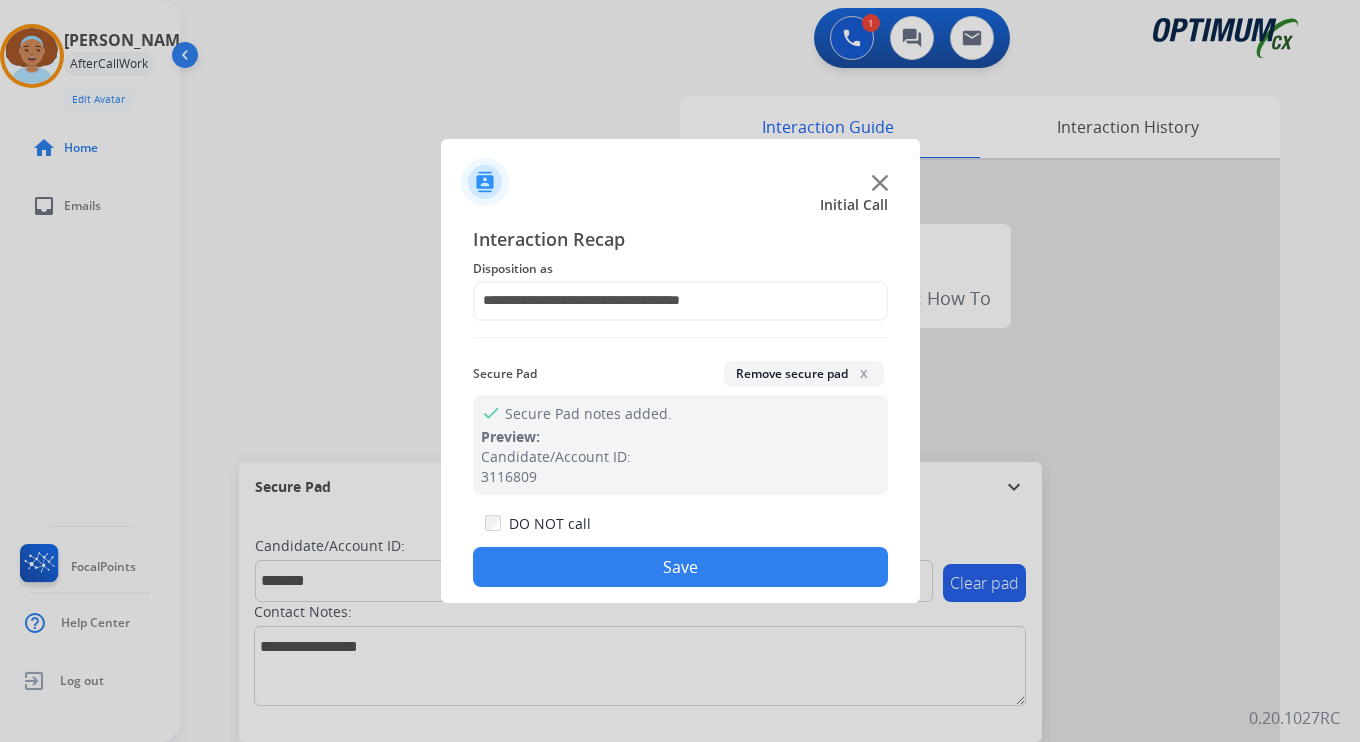 click on "Save" 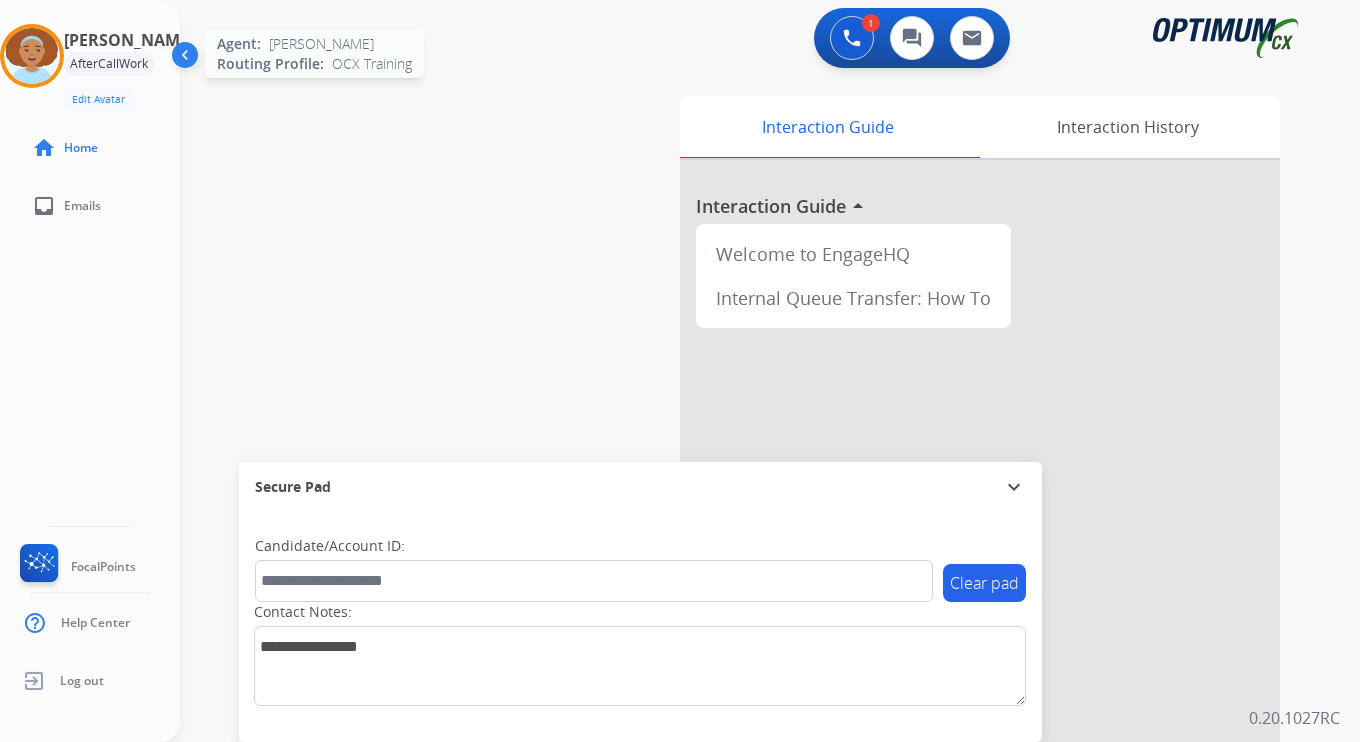 click at bounding box center [32, 56] 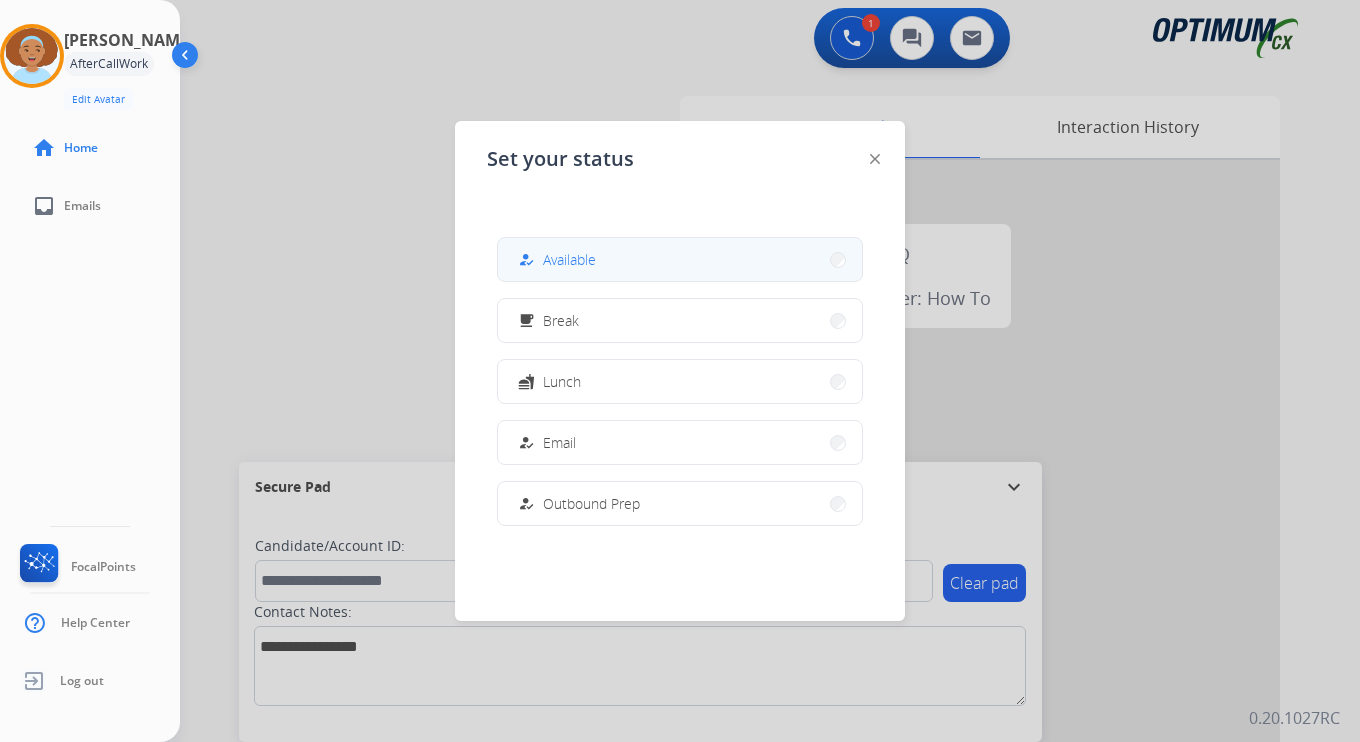 click on "how_to_reg Available" at bounding box center [555, 260] 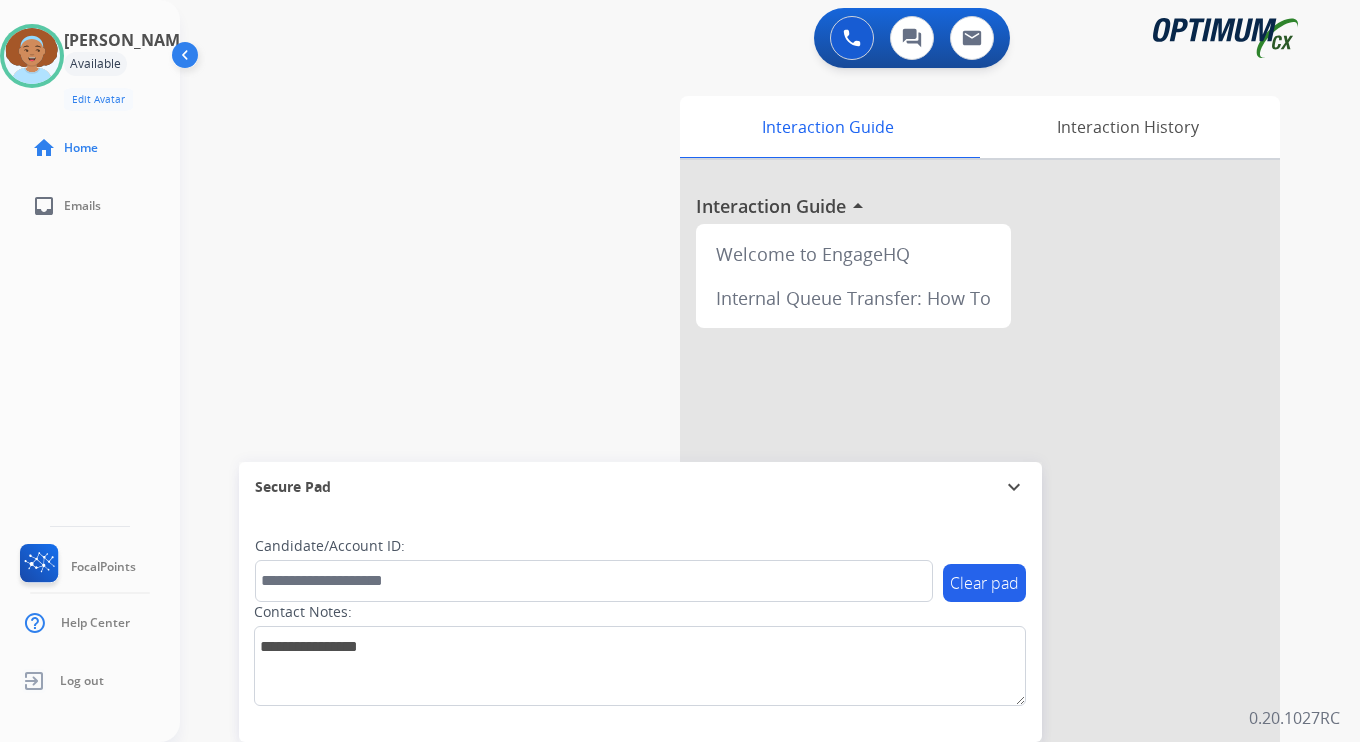 click on "Interaction Guide   Interaction History  Interaction Guide arrow_drop_up  Welcome to EngageHQ   Internal Queue Transfer: How To" at bounding box center [995, 497] 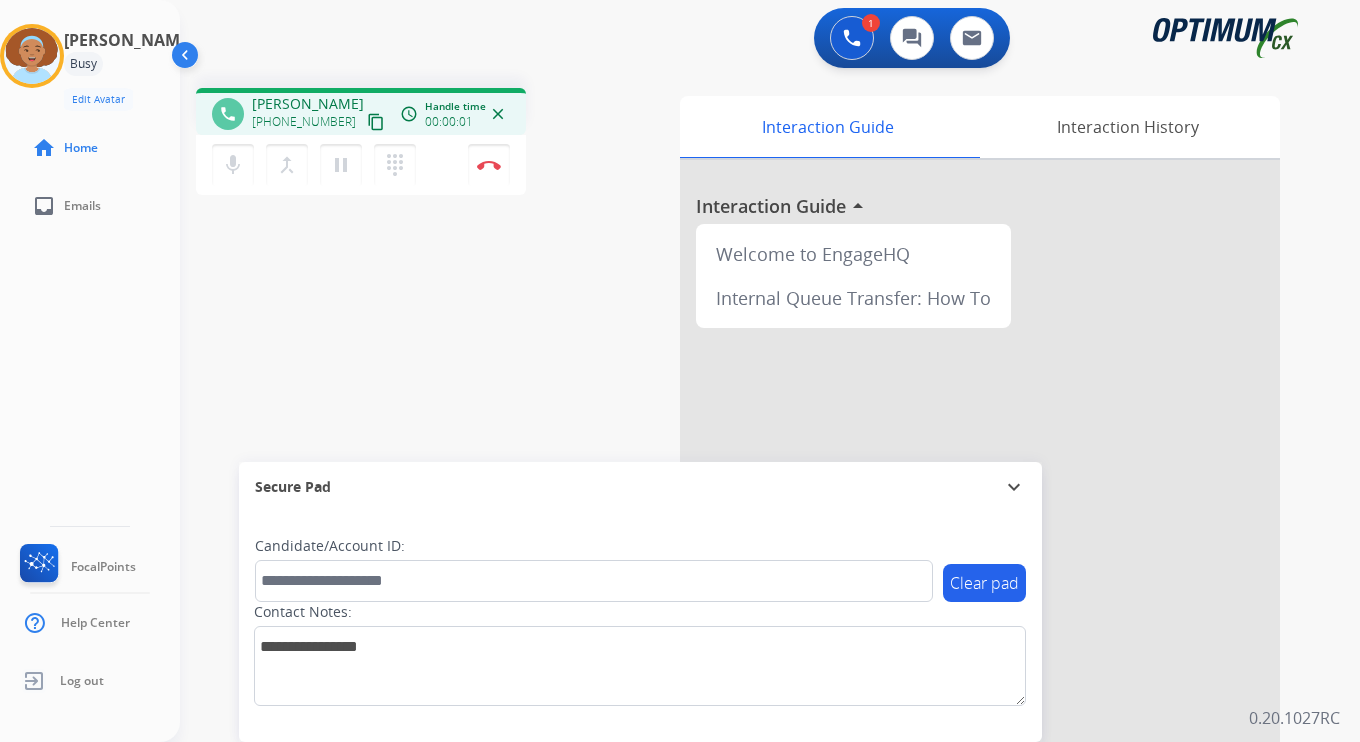 click on "content_copy" at bounding box center (376, 122) 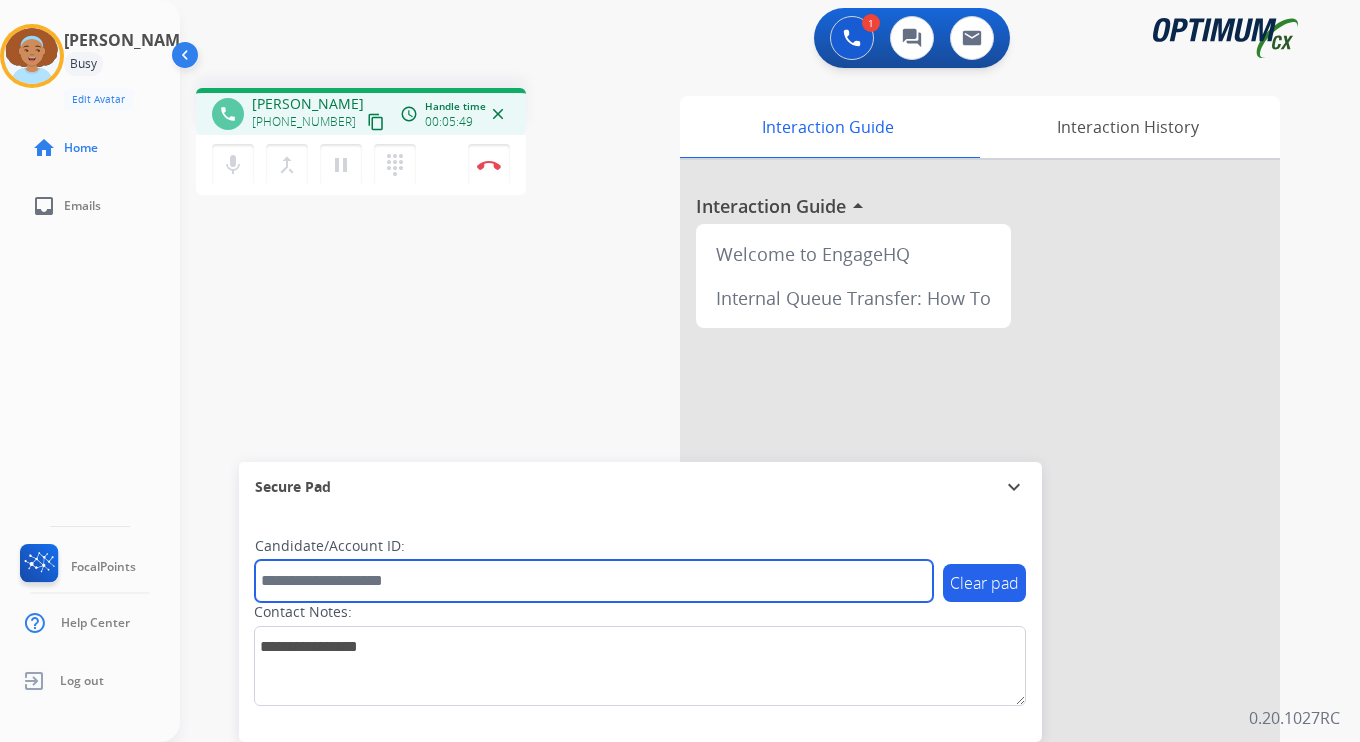 click at bounding box center (594, 581) 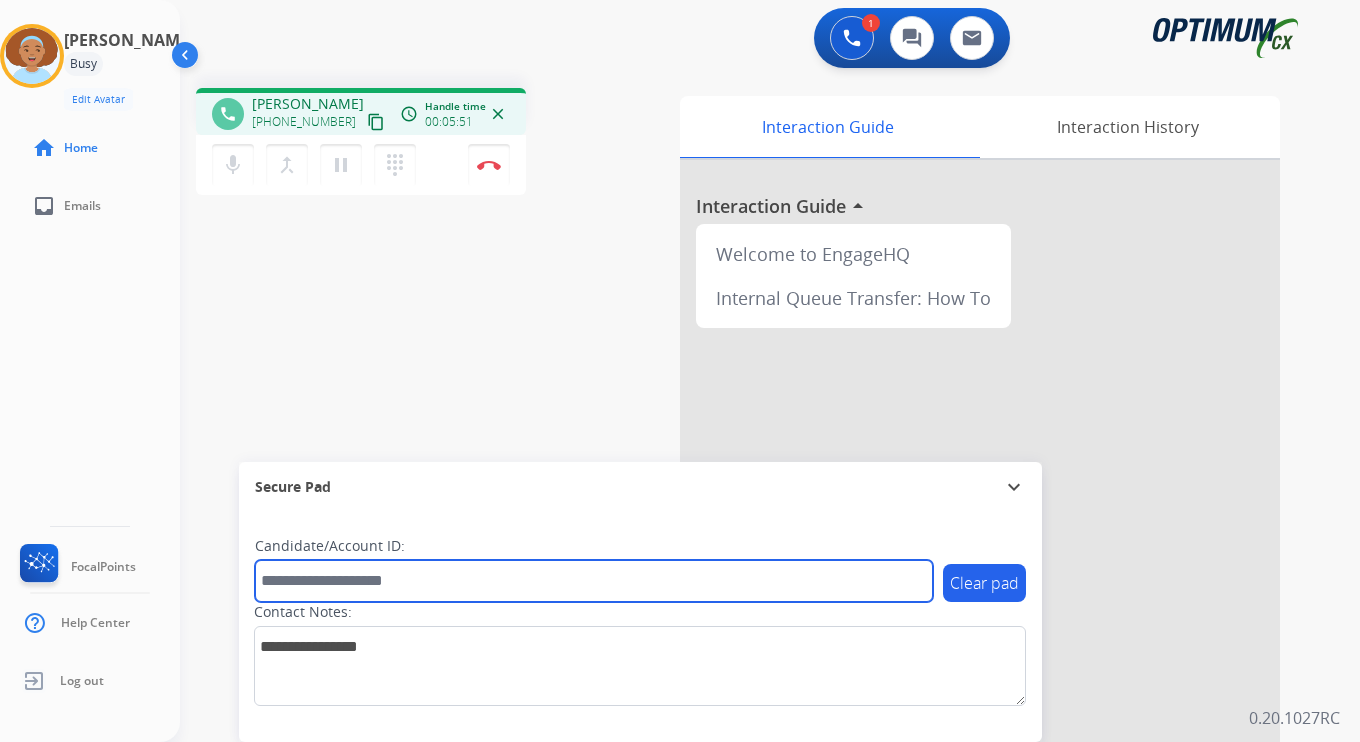 click at bounding box center [594, 581] 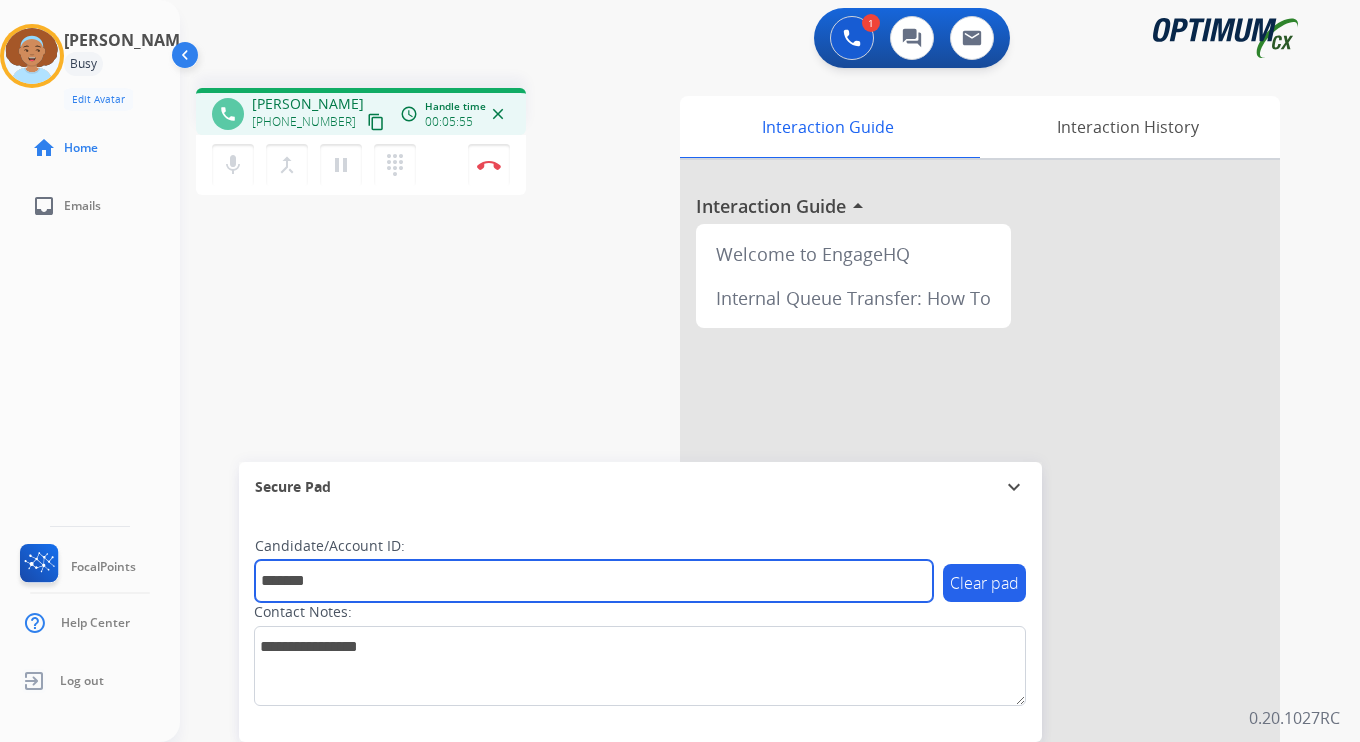 type on "*******" 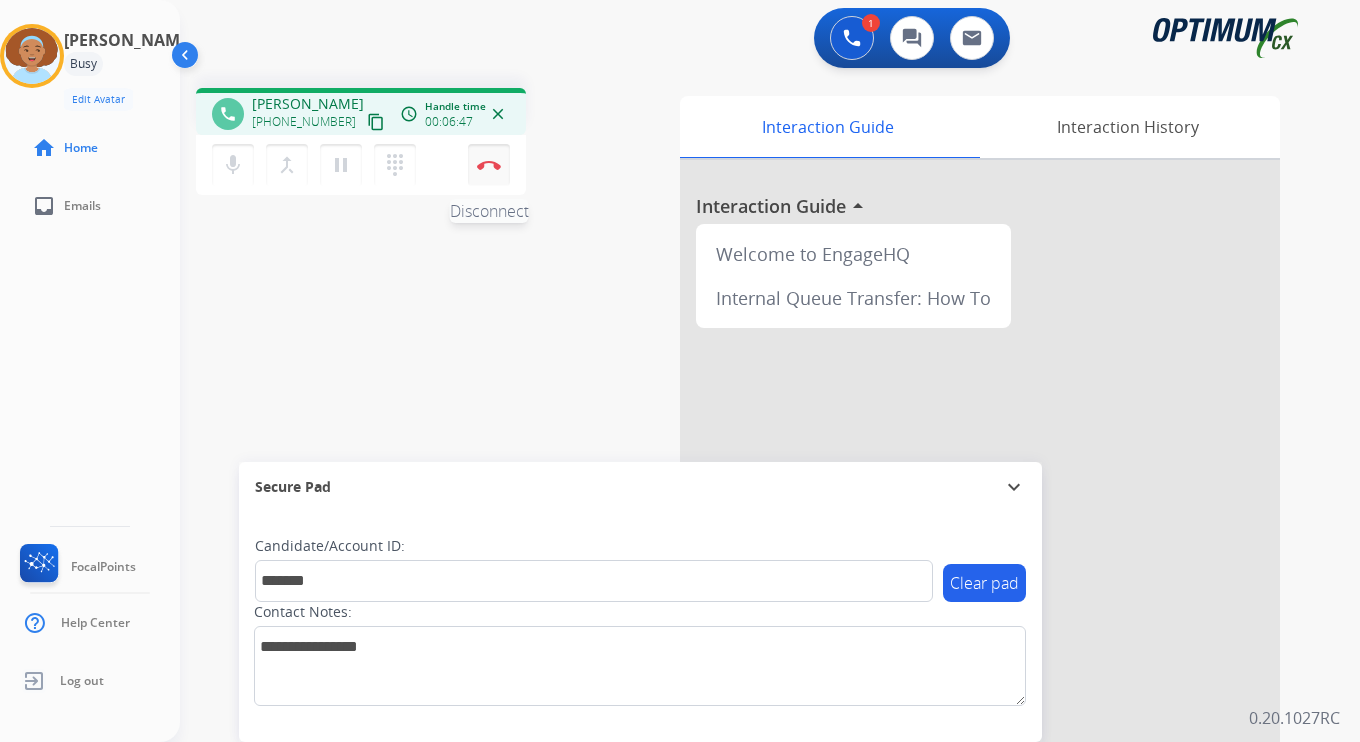click on "Disconnect" at bounding box center (489, 165) 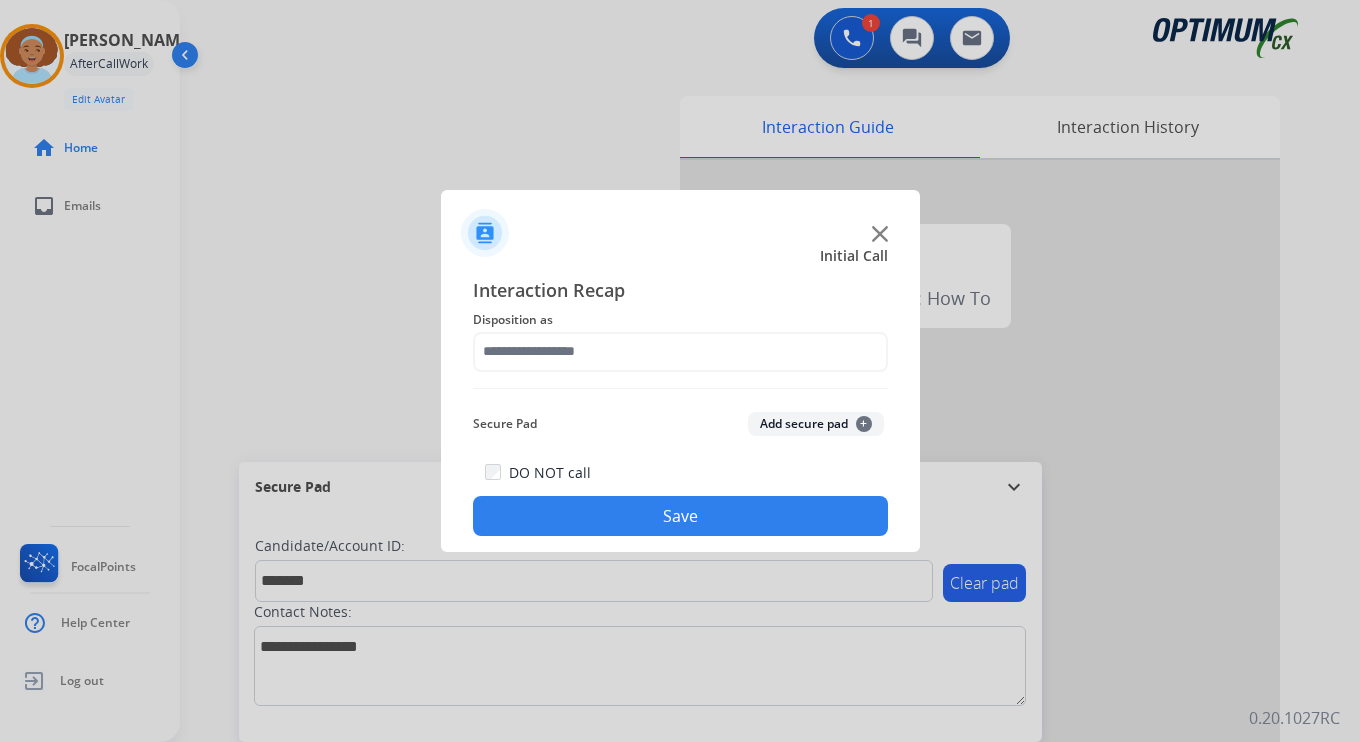 click on "Add secure pad  +" 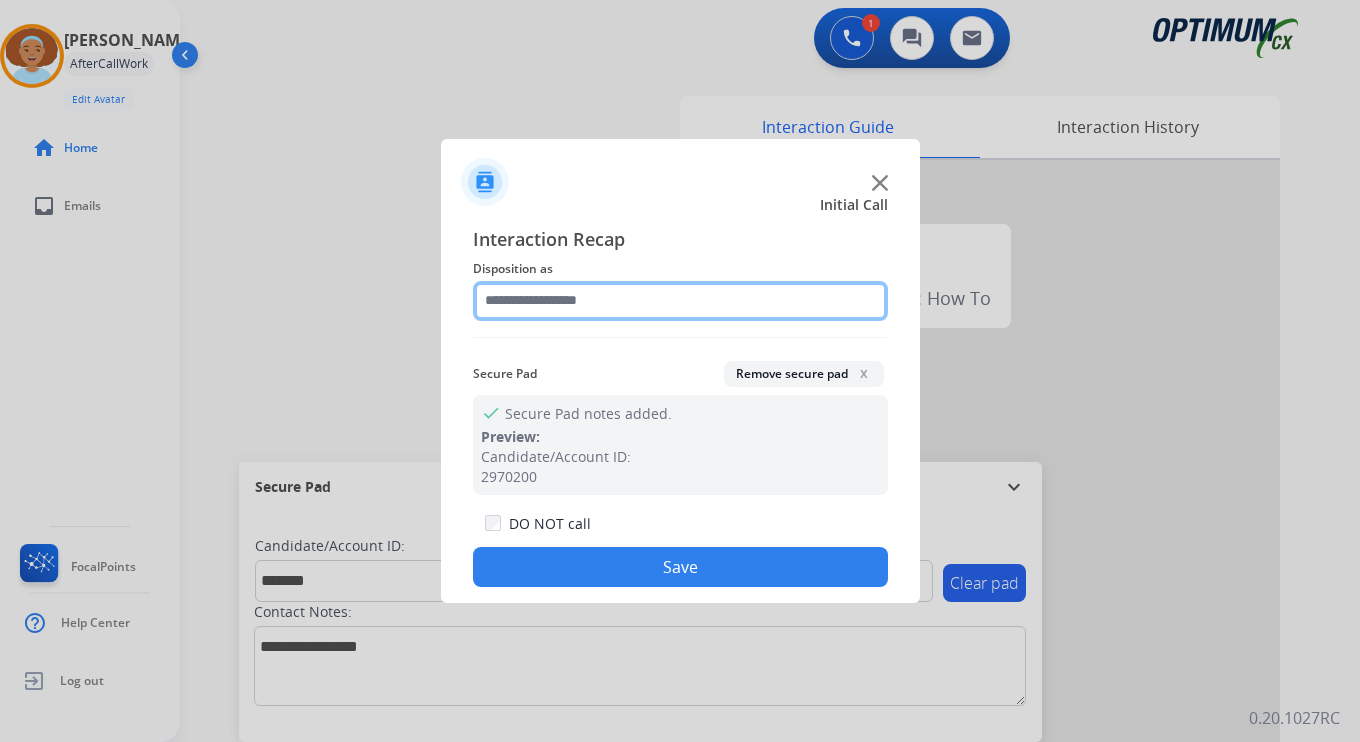 click 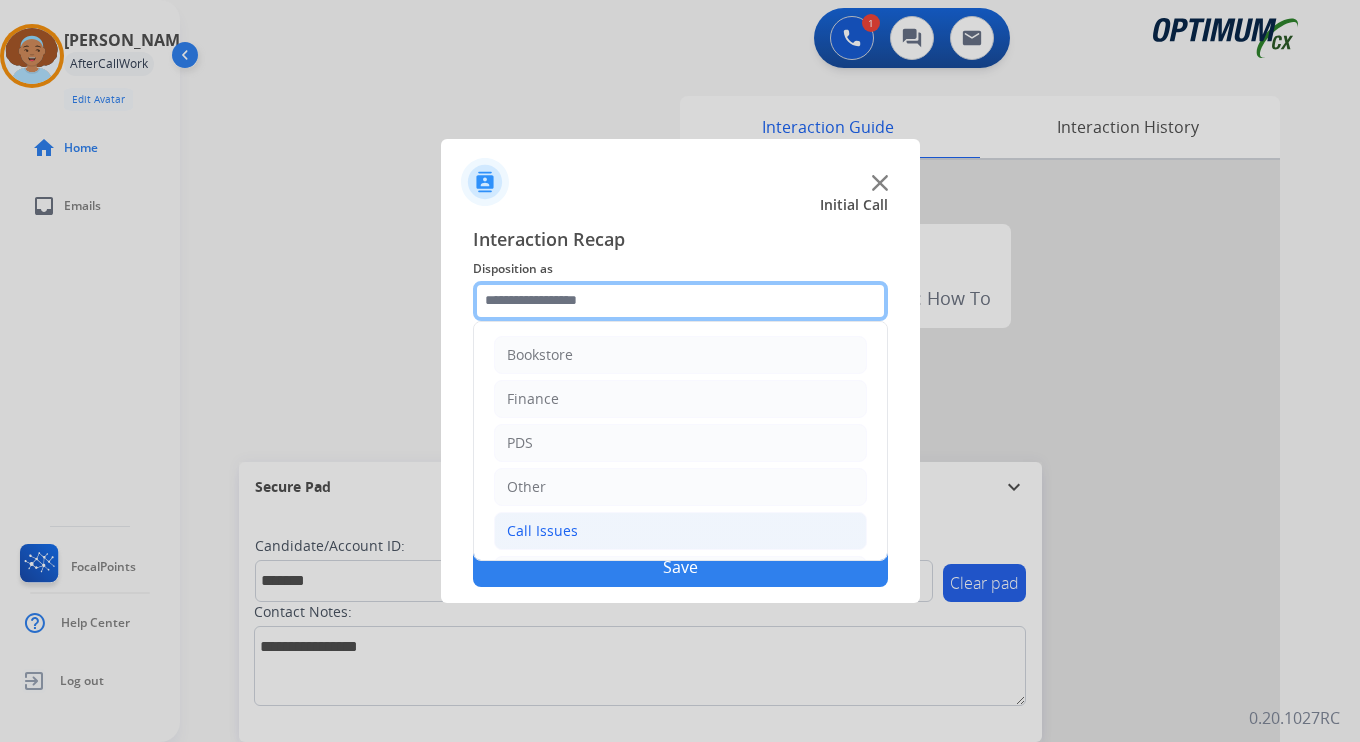 scroll, scrollTop: 136, scrollLeft: 0, axis: vertical 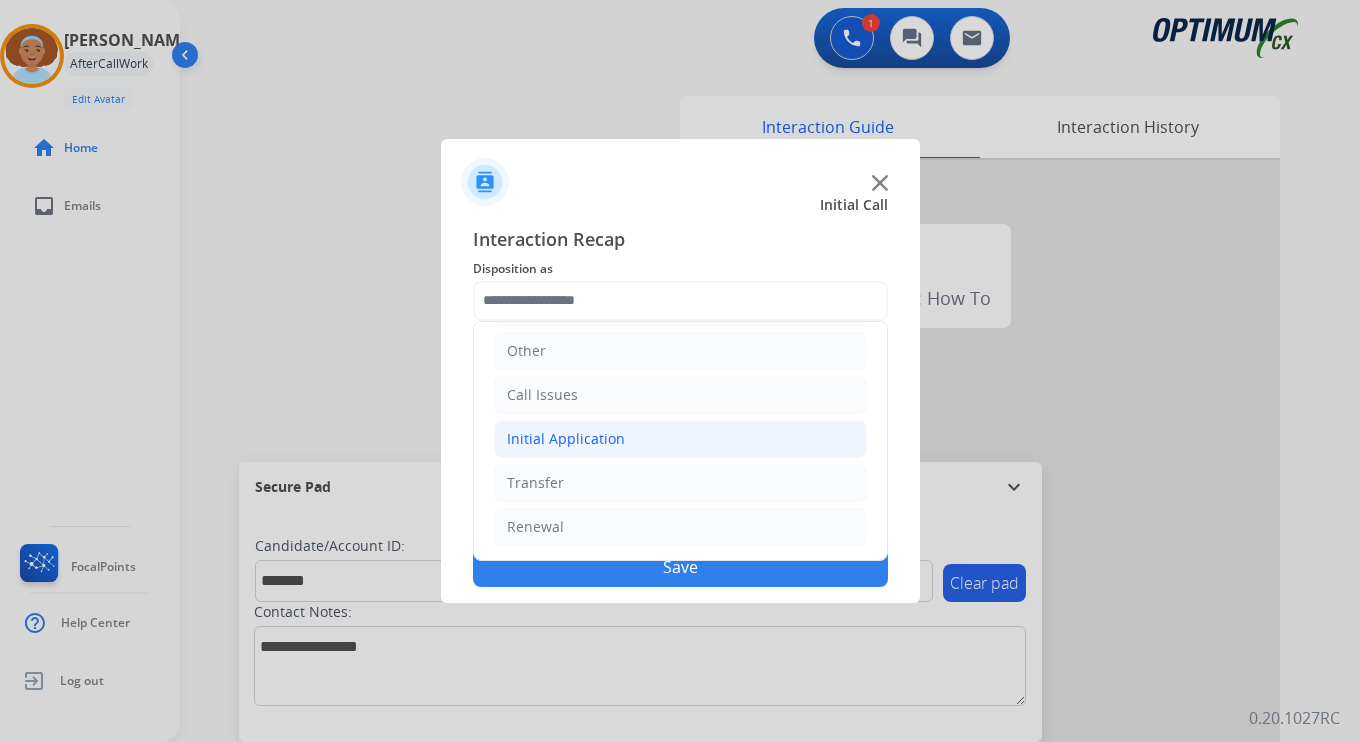 click on "Initial Application" 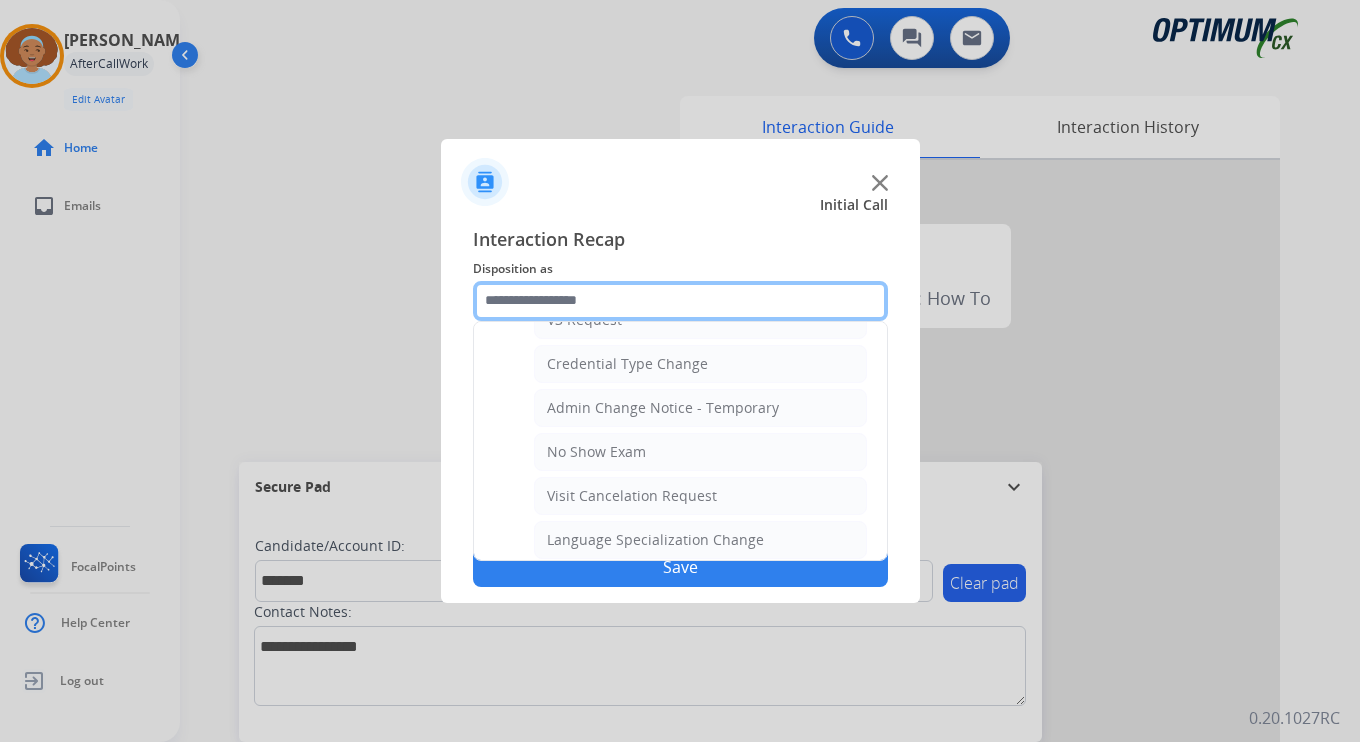 scroll, scrollTop: 1136, scrollLeft: 0, axis: vertical 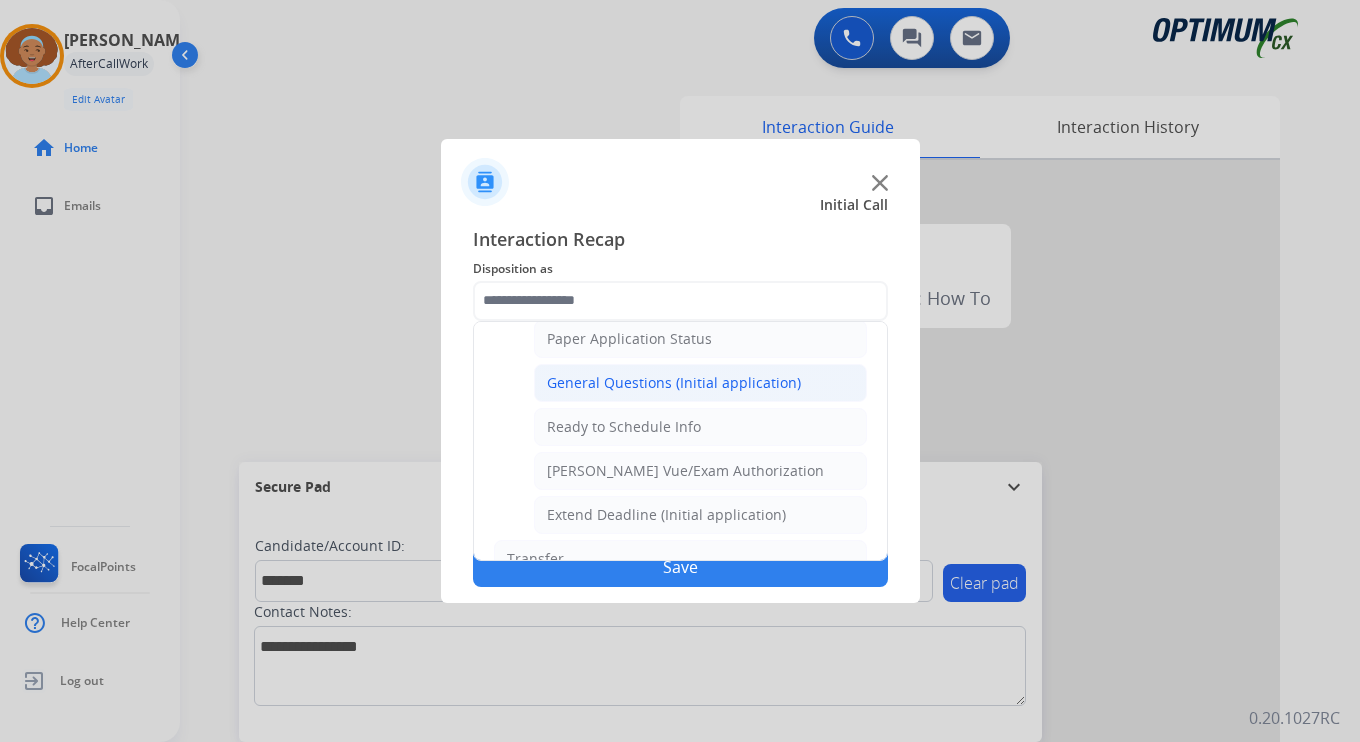 click on "General Questions (Initial application)" 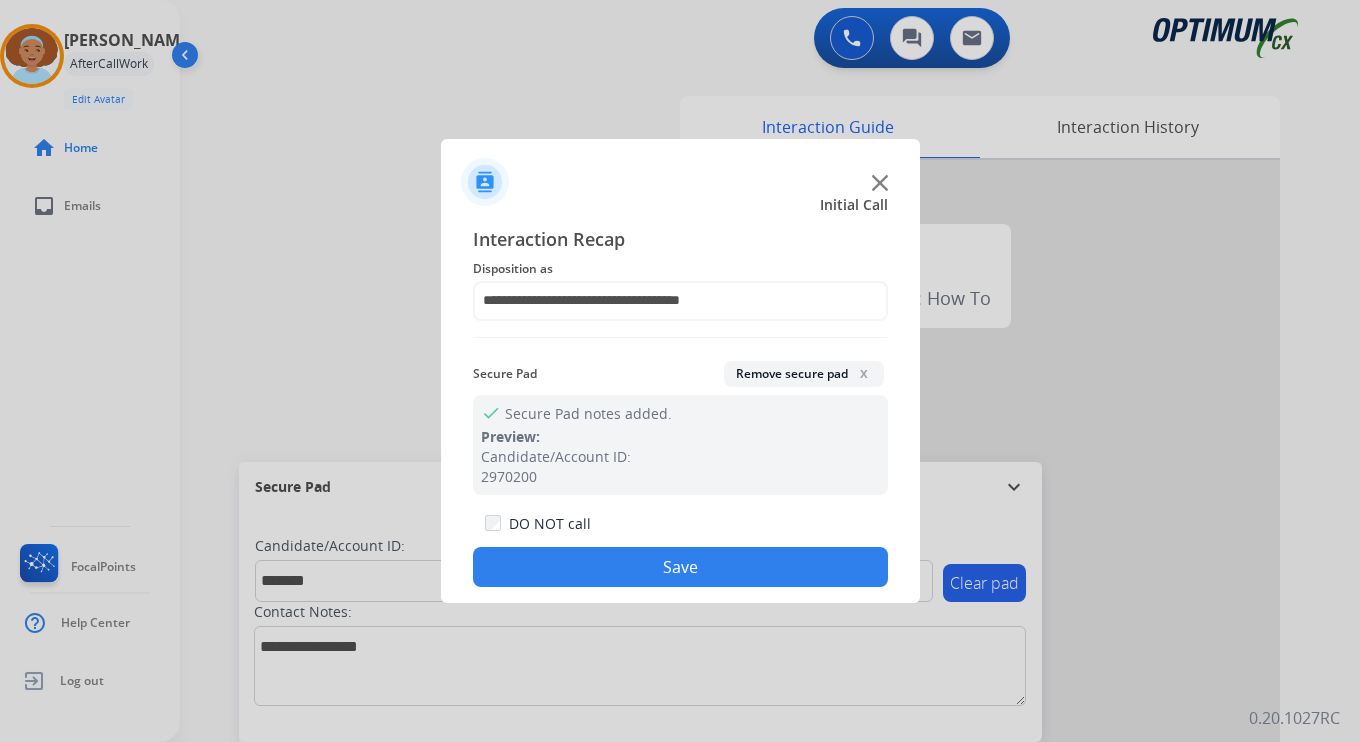 click on "Save" 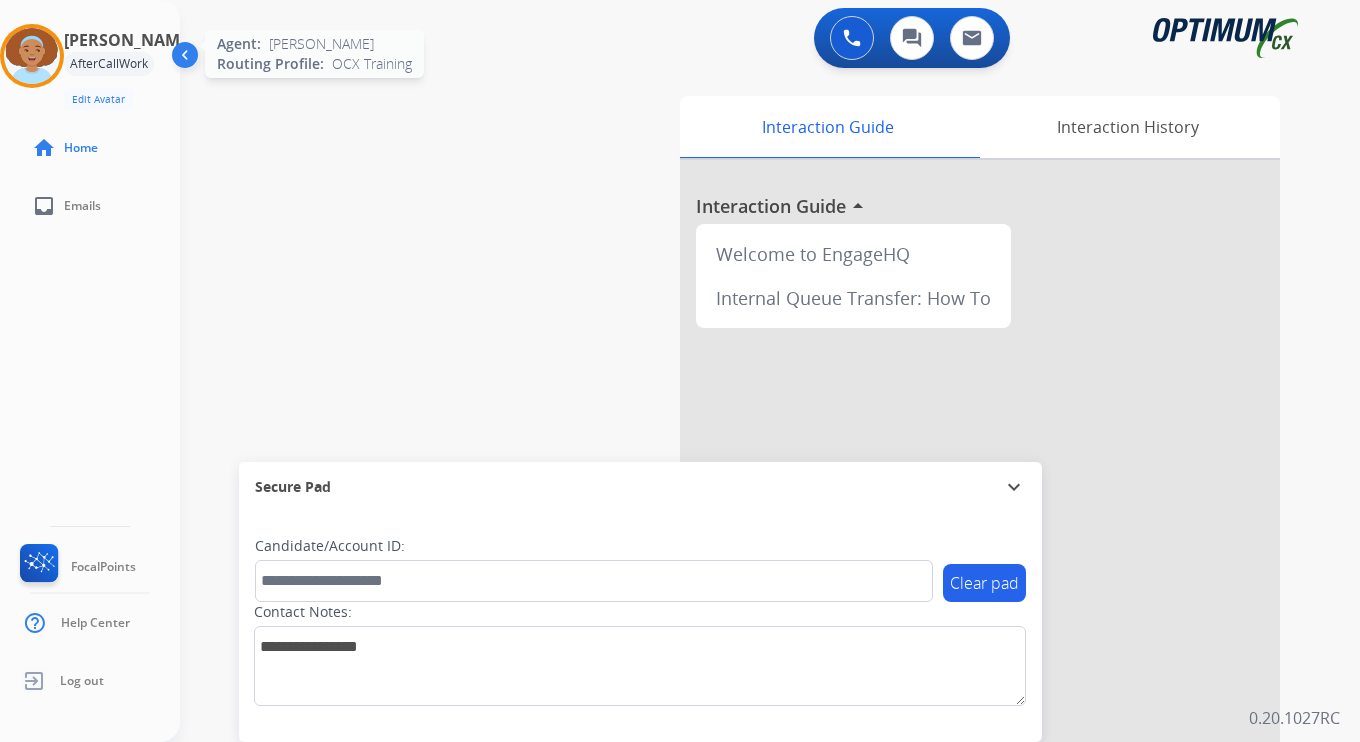 click at bounding box center [32, 56] 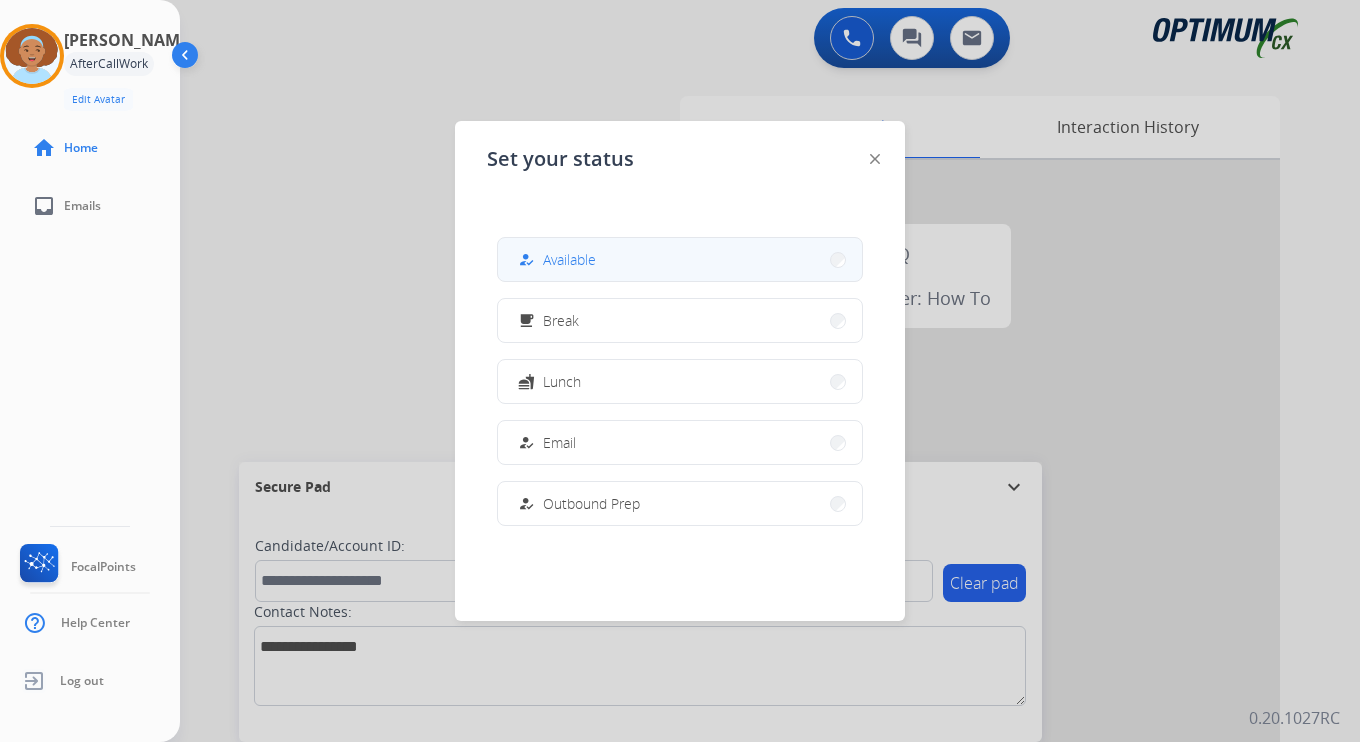 click on "how_to_reg Available" at bounding box center [680, 259] 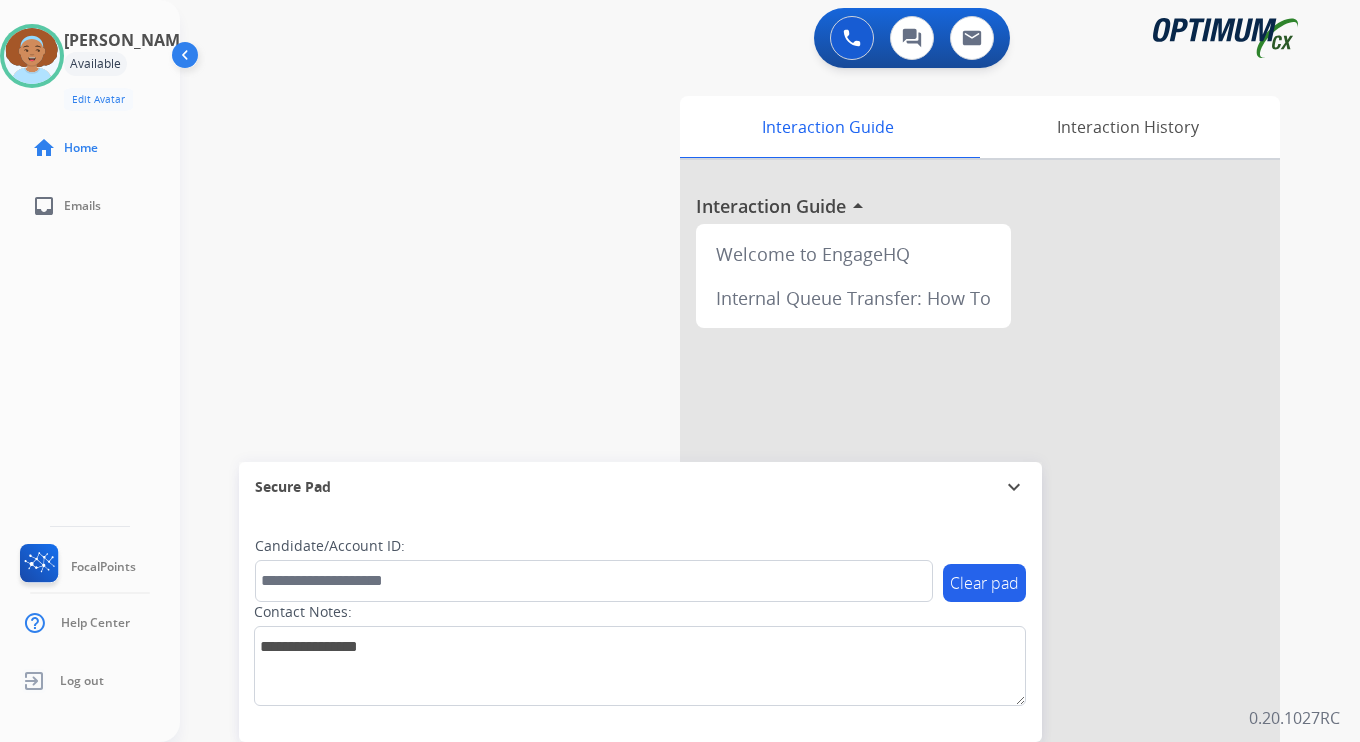 click on "Interaction Guide   Interaction History  Interaction Guide arrow_drop_up  Welcome to EngageHQ   Internal Queue Transfer: How To" at bounding box center (995, 497) 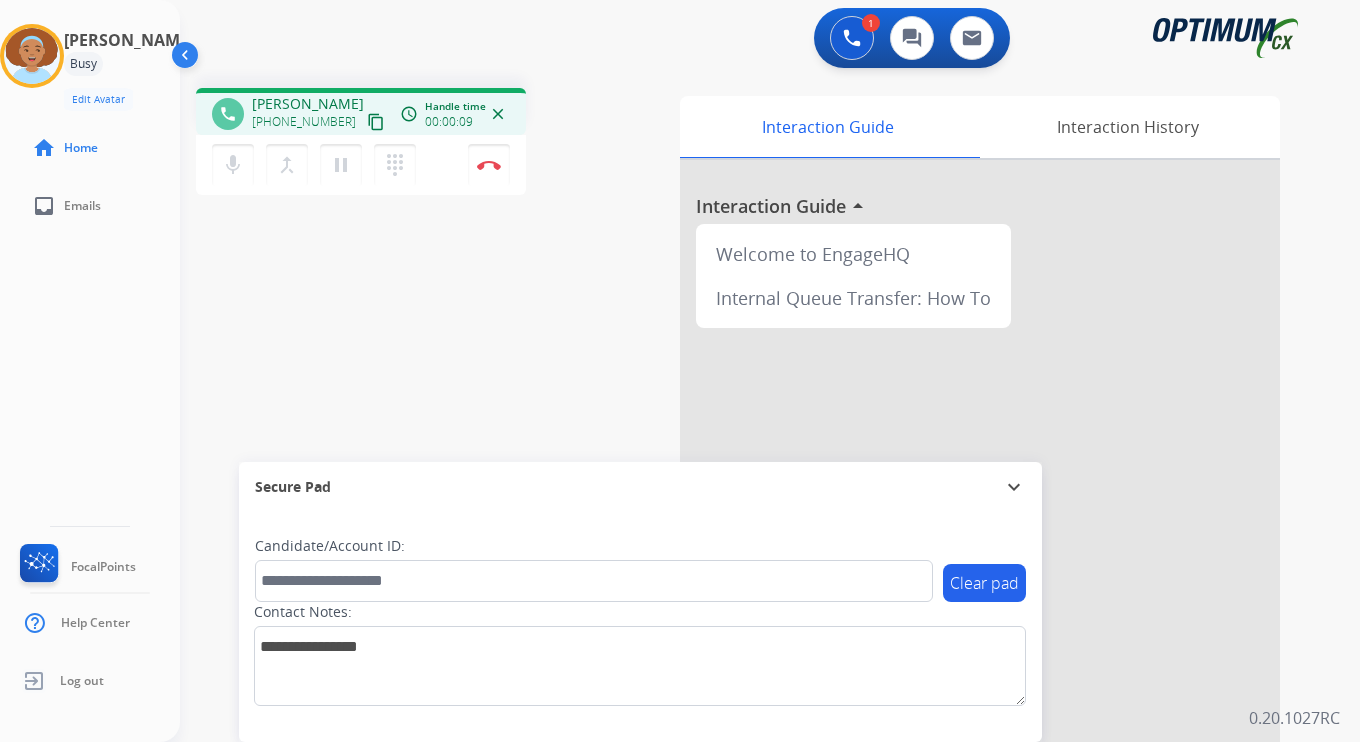 click on "content_copy" at bounding box center [376, 122] 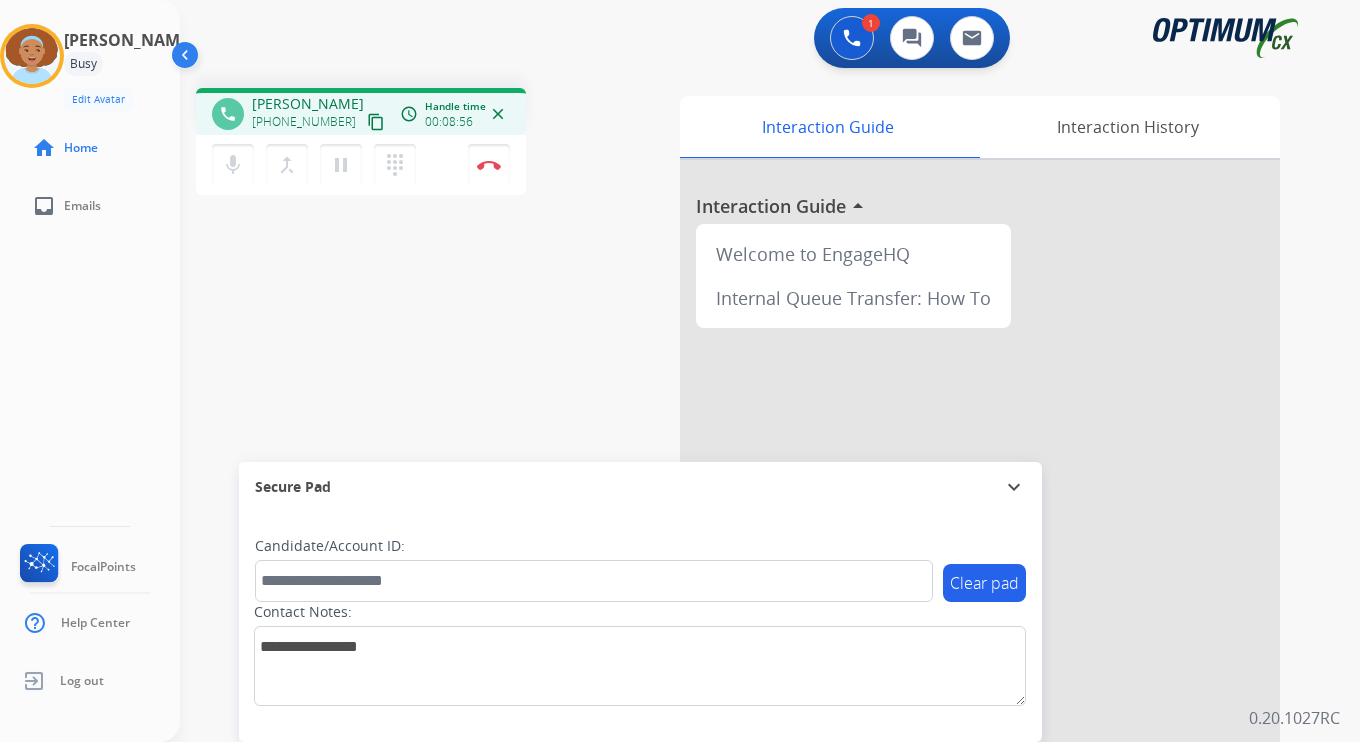 click on "1 Voice Interactions  0  Chat Interactions   0  Email Interactions phone [PERSON_NAME] [PHONE_NUMBER] content_copy access_time Call metrics Queue   00:08 Hold   00:00 Talk   08:49 Total   08:56 Handle time 00:08:56 close mic Mute merge_type Bridge pause Hold dialpad Dialpad Disconnect swap_horiz Break voice bridge close_fullscreen Connect 3-Way Call merge_type Separate 3-Way Call  Interaction Guide   Interaction History  Interaction Guide arrow_drop_up  Welcome to EngageHQ   Internal Queue Transfer: How To  Secure Pad expand_more Clear pad Candidate/Account ID: Contact Notes:                  0.20.1027RC" at bounding box center (770, 371) 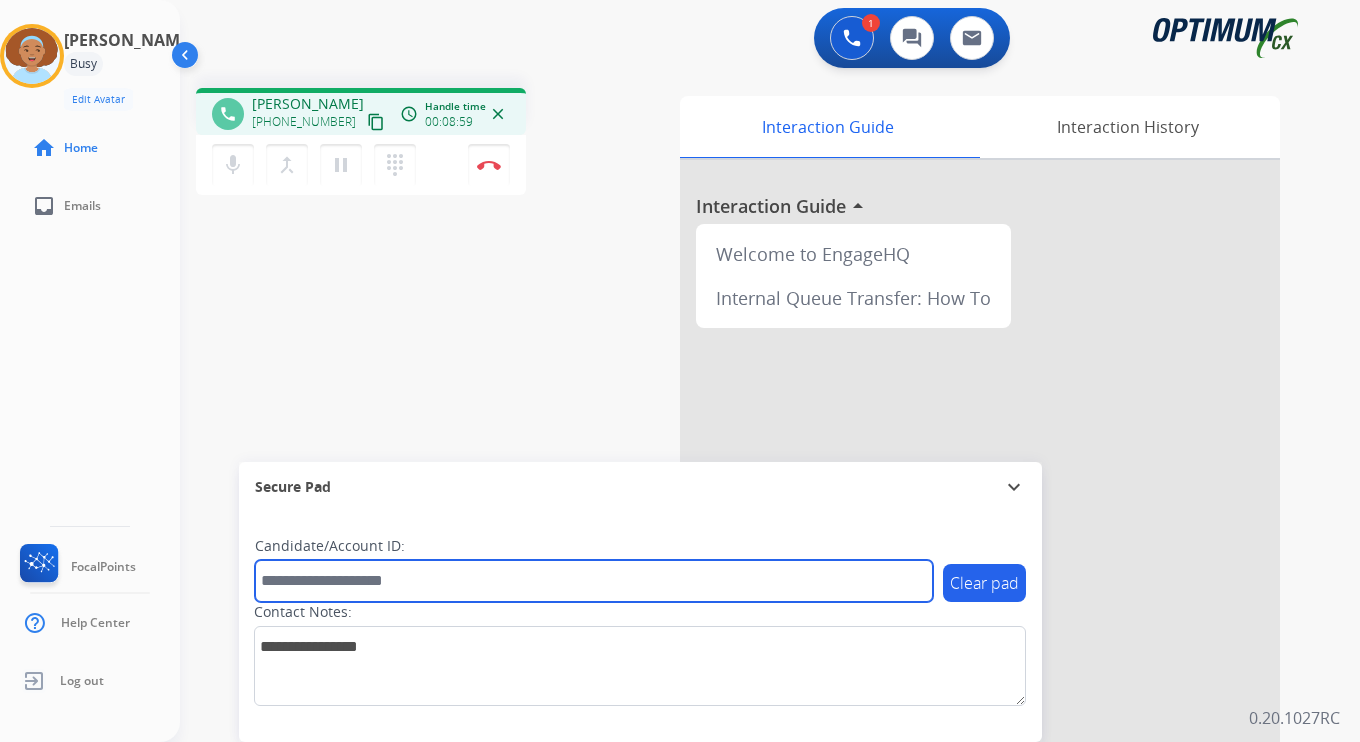 click at bounding box center [594, 581] 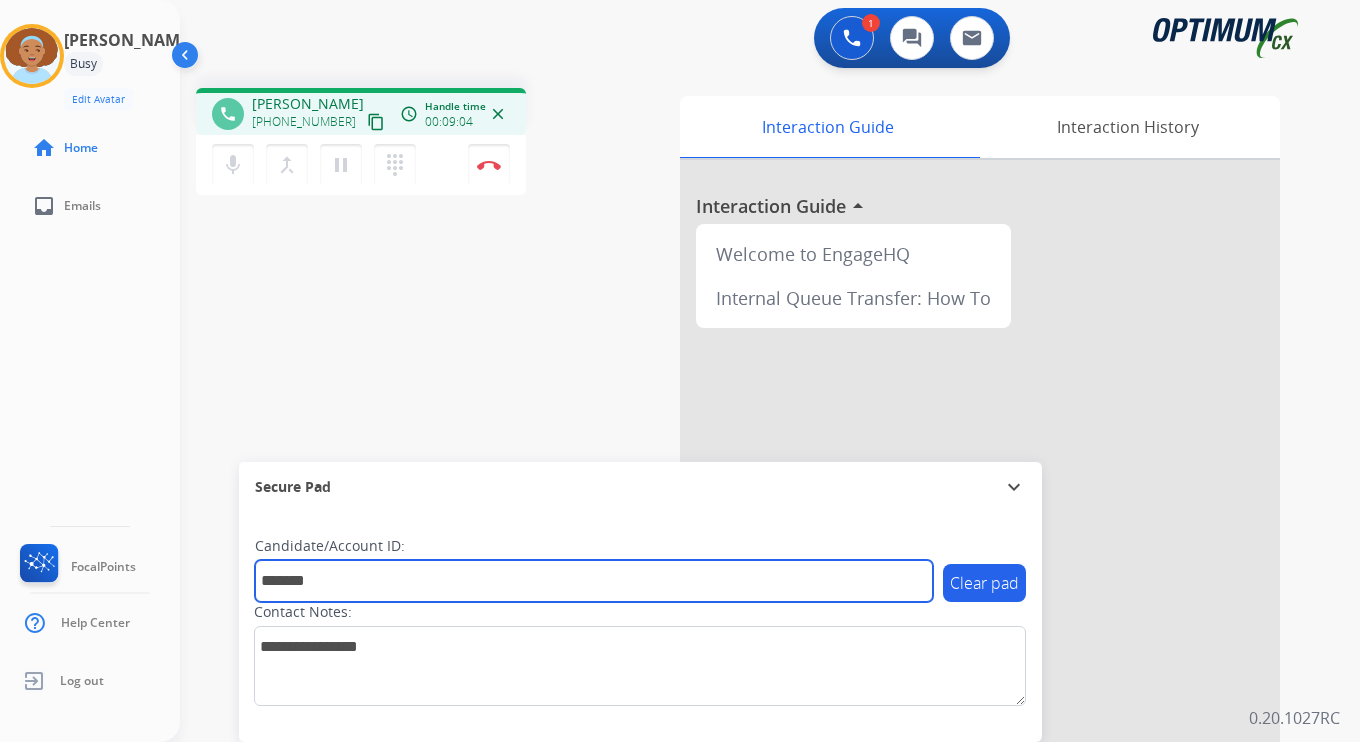 type on "*******" 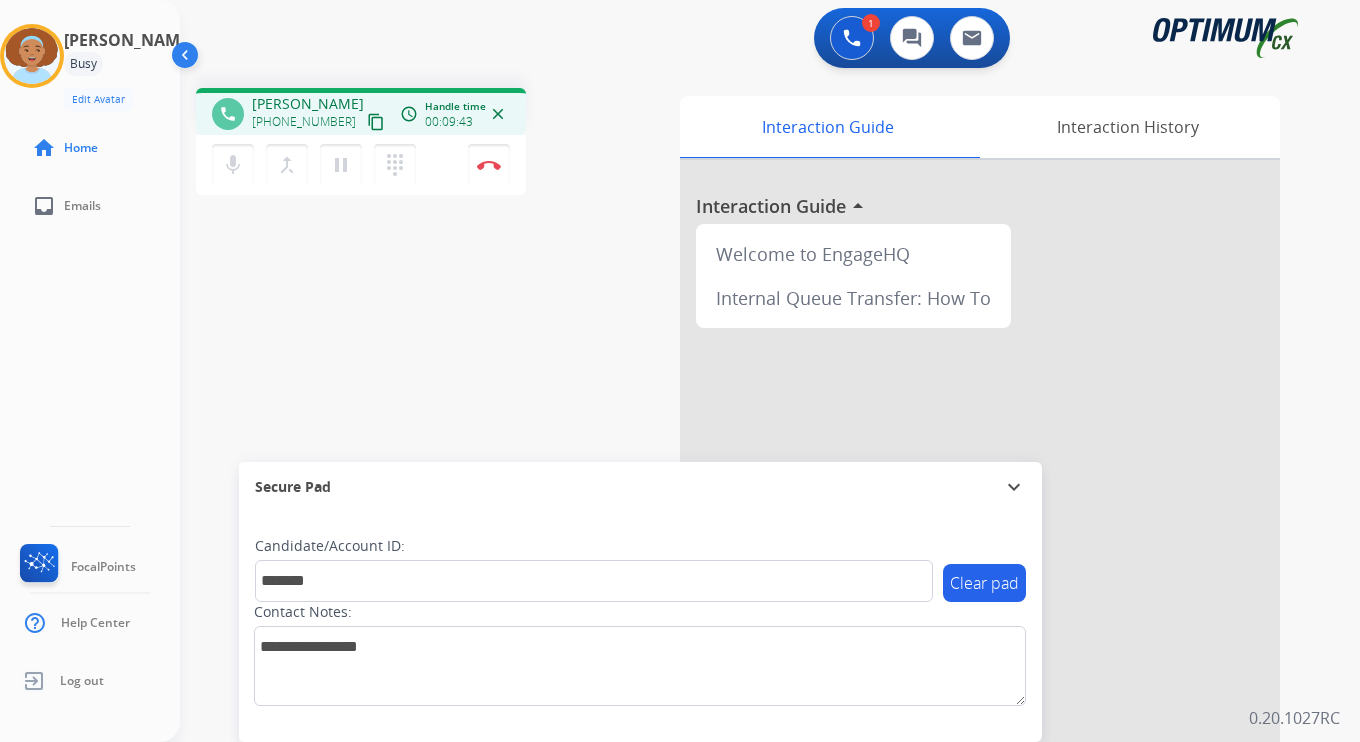 click on "phone [PERSON_NAME] [PHONE_NUMBER] content_copy access_time Call metrics Queue   00:08 Hold   00:00 Talk   09:36 Total   09:43 Handle time 00:09:43 close mic Mute merge_type Bridge pause Hold dialpad Dialpad Disconnect swap_horiz Break voice bridge close_fullscreen Connect 3-Way Call merge_type Separate 3-Way Call  Interaction Guide   Interaction History  Interaction Guide arrow_drop_up  Welcome to EngageHQ   Internal Queue Transfer: How To  Secure Pad expand_more Clear pad Candidate/Account ID: ******* Contact Notes:" at bounding box center [746, 489] 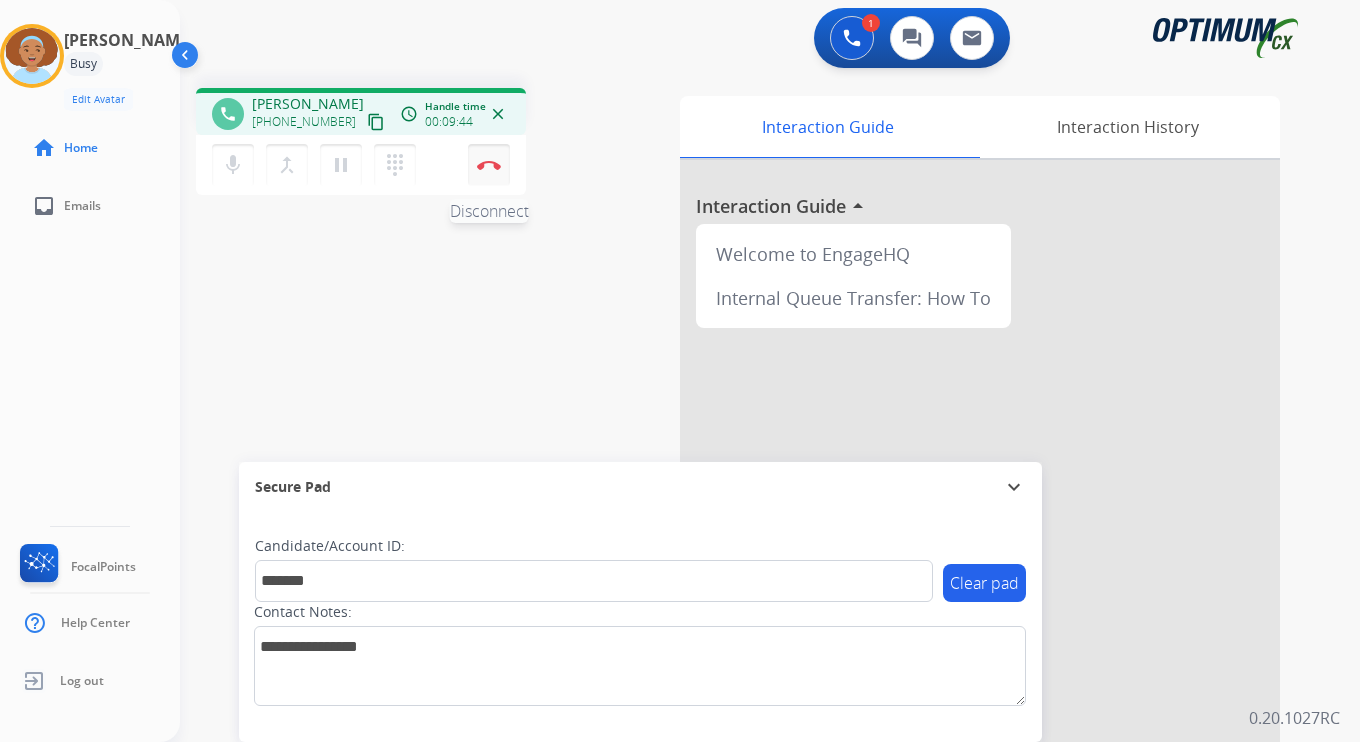 click on "Disconnect" at bounding box center [489, 165] 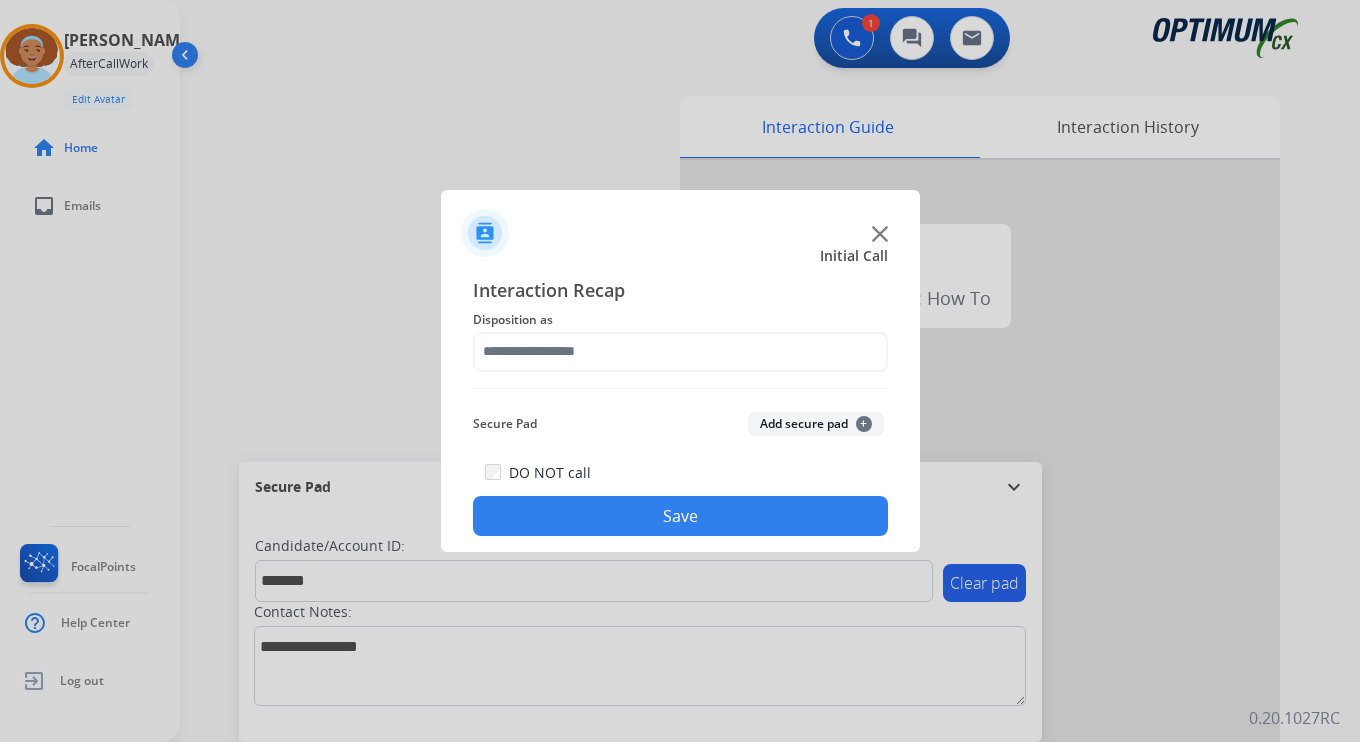 click on "Add secure pad  +" 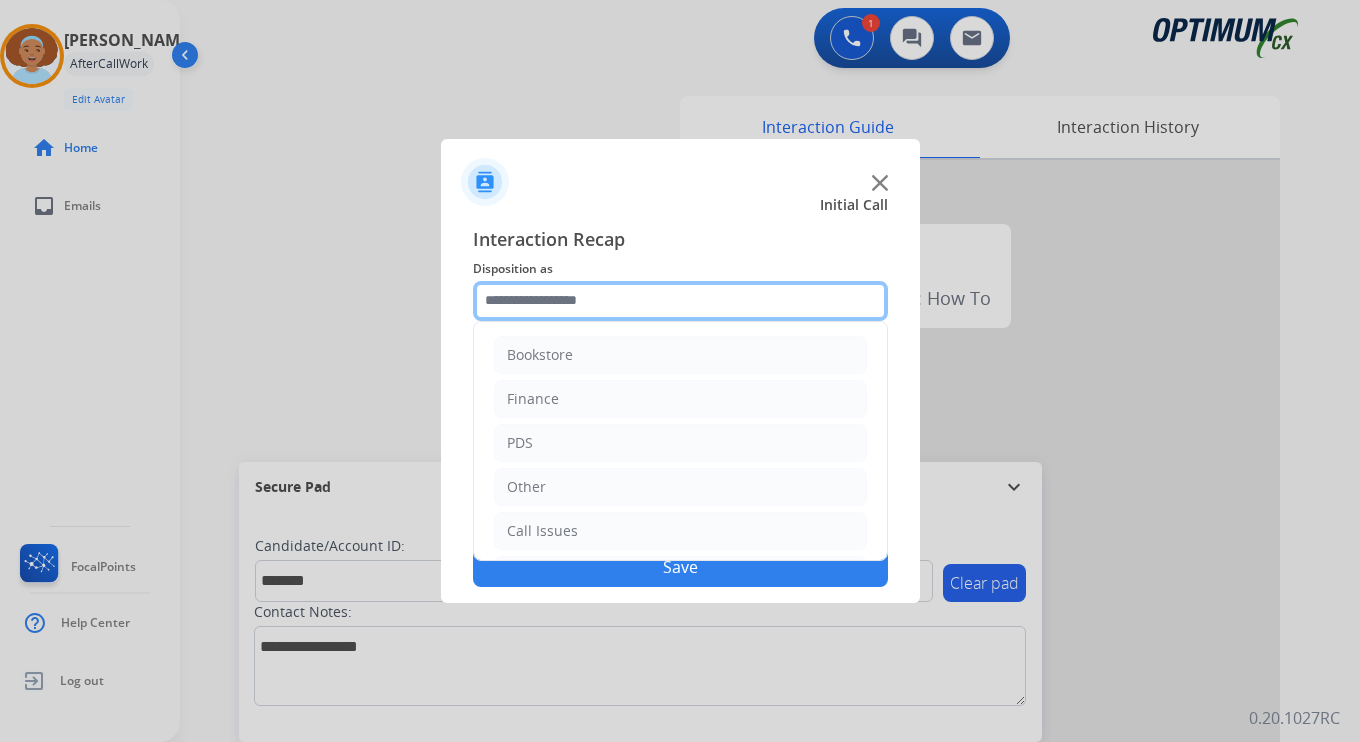 click 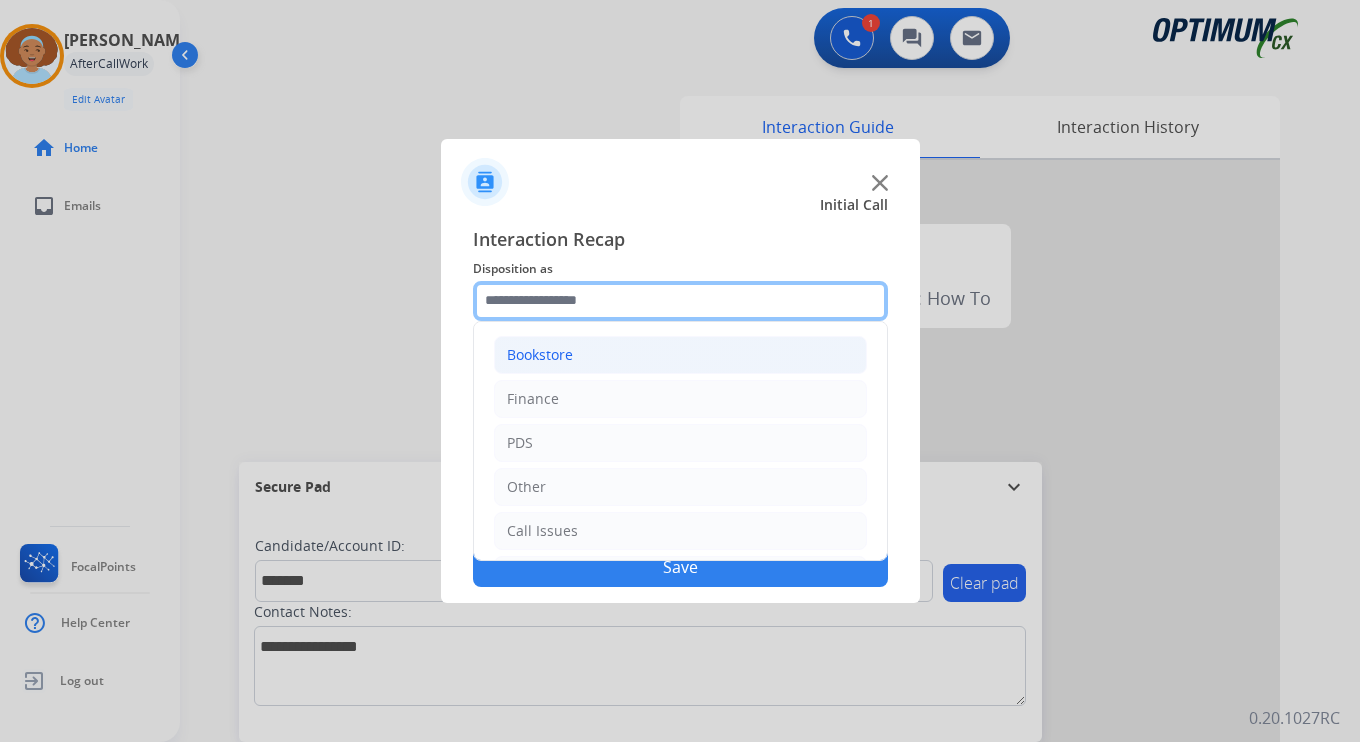scroll, scrollTop: 136, scrollLeft: 0, axis: vertical 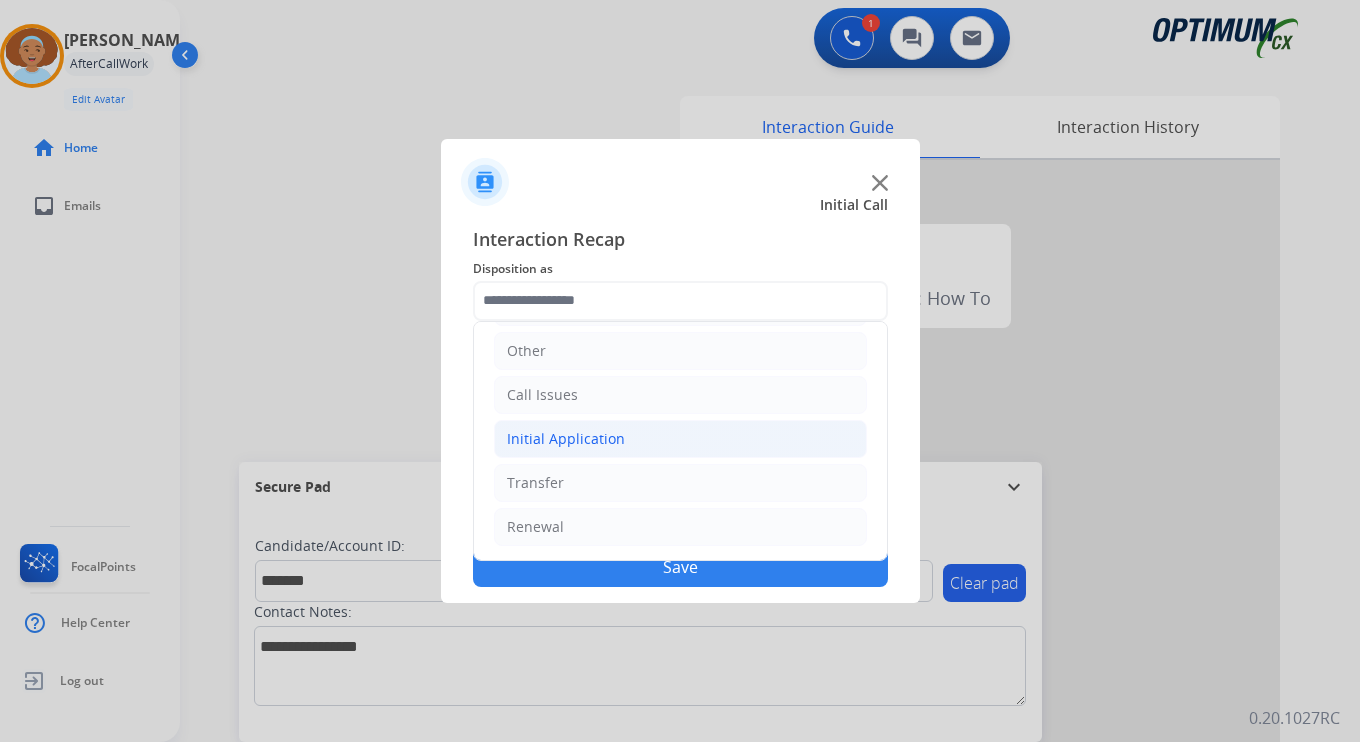 click on "Initial Application" 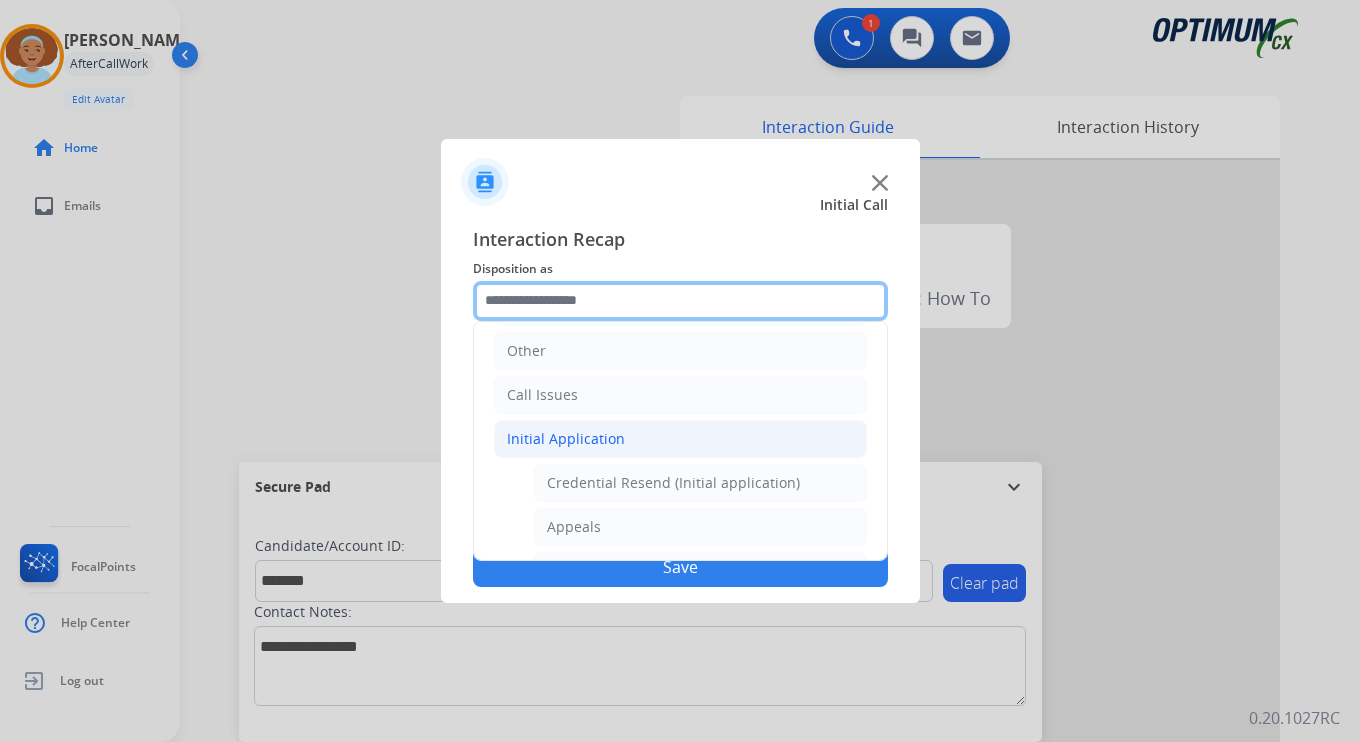 scroll, scrollTop: 0, scrollLeft: 0, axis: both 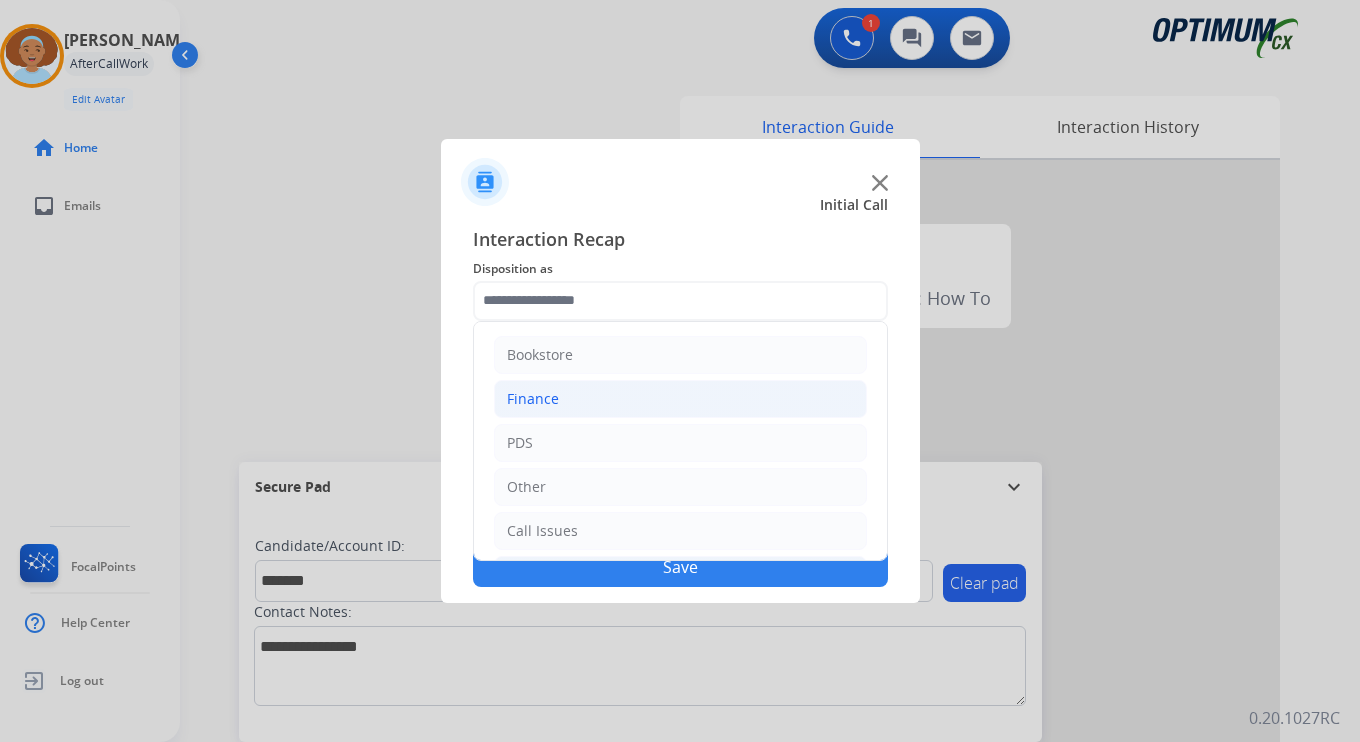 click on "Finance" 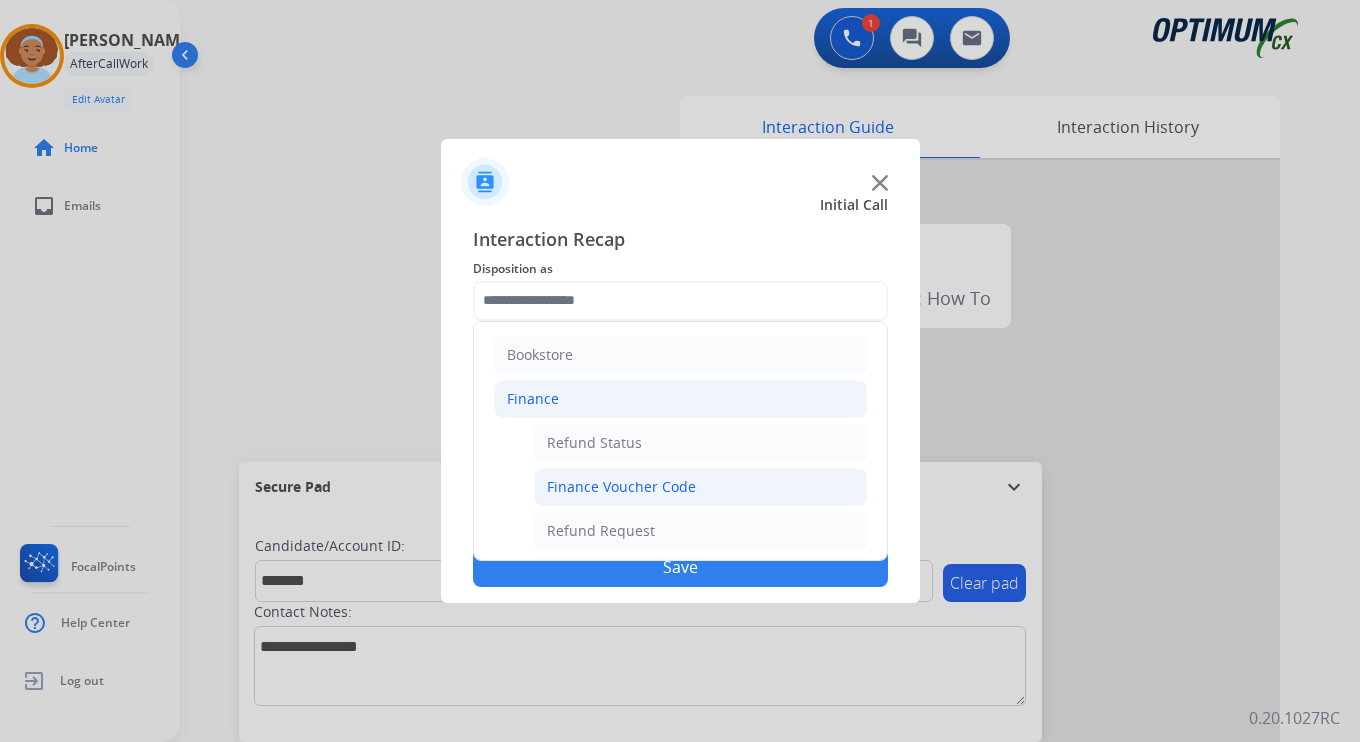 click on "Finance Voucher Code" 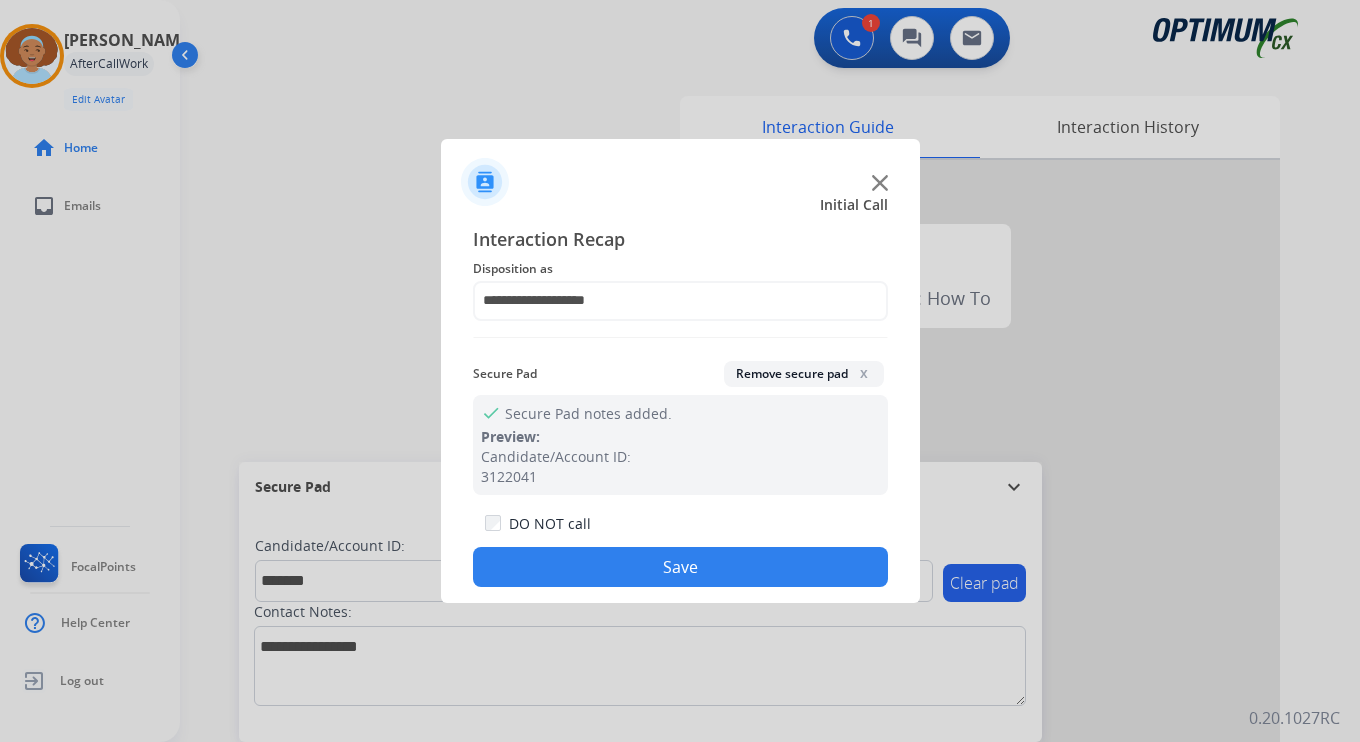 click on "Save" 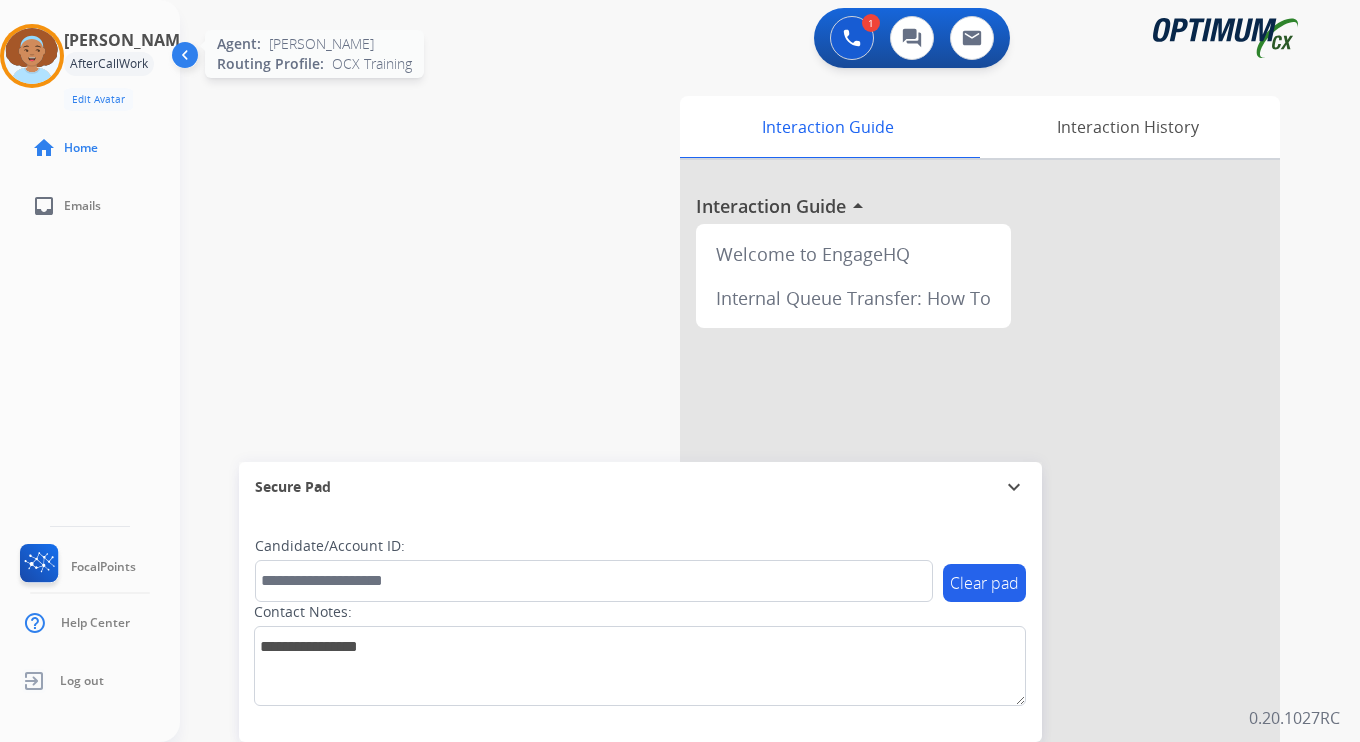 click at bounding box center [32, 56] 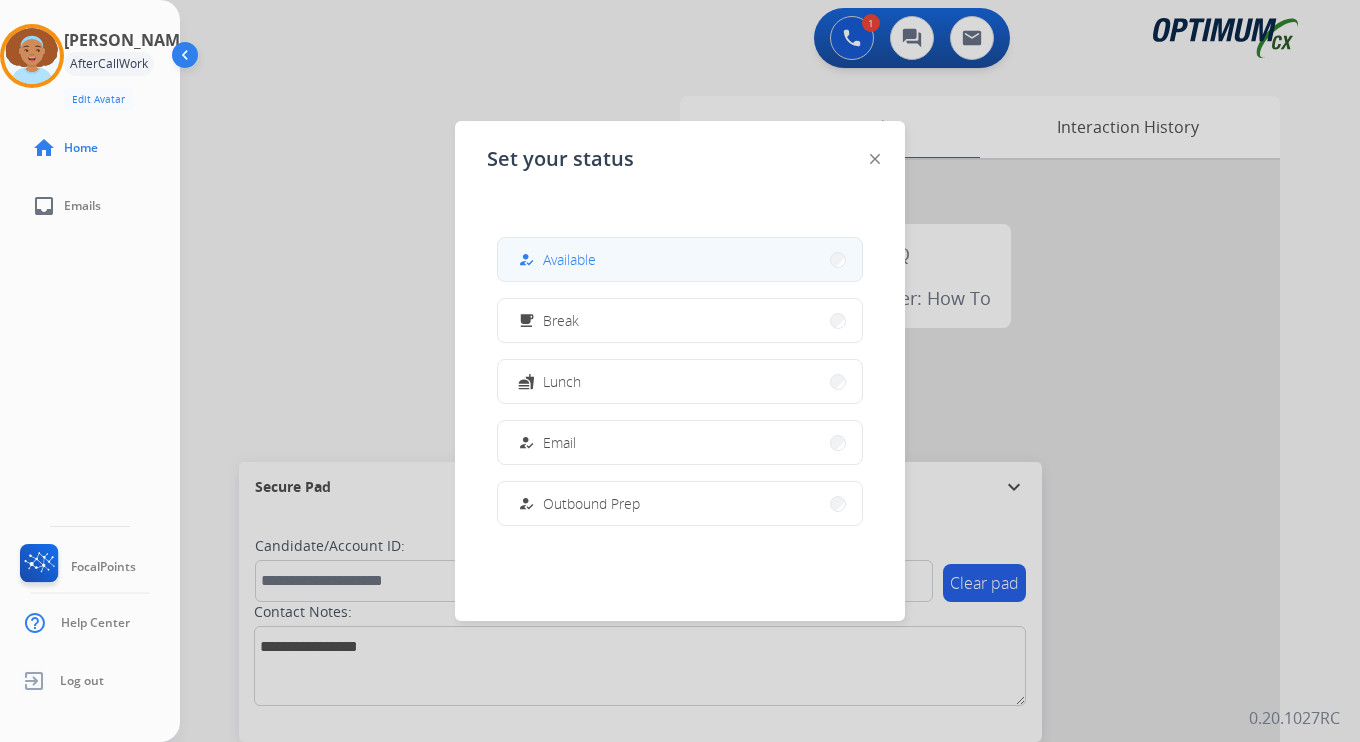 click on "Available" at bounding box center (569, 259) 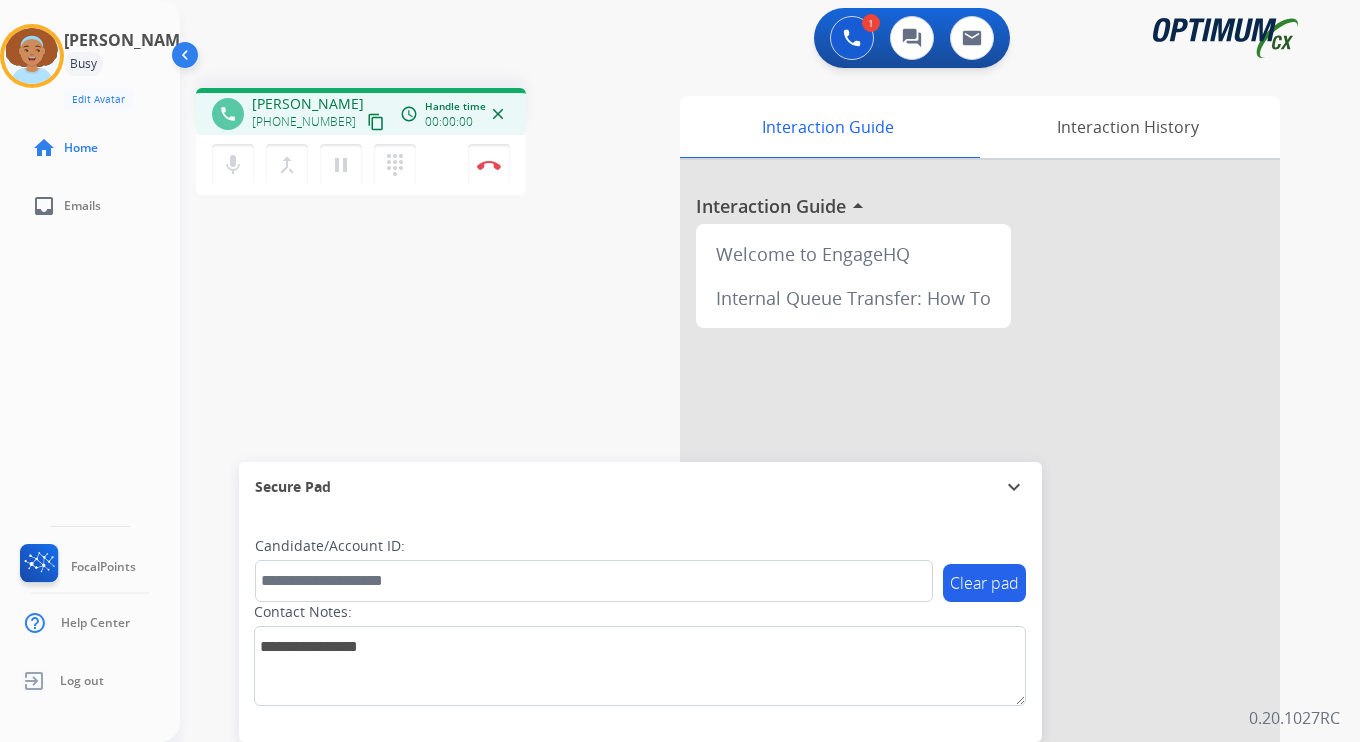 click on "content_copy" at bounding box center (376, 122) 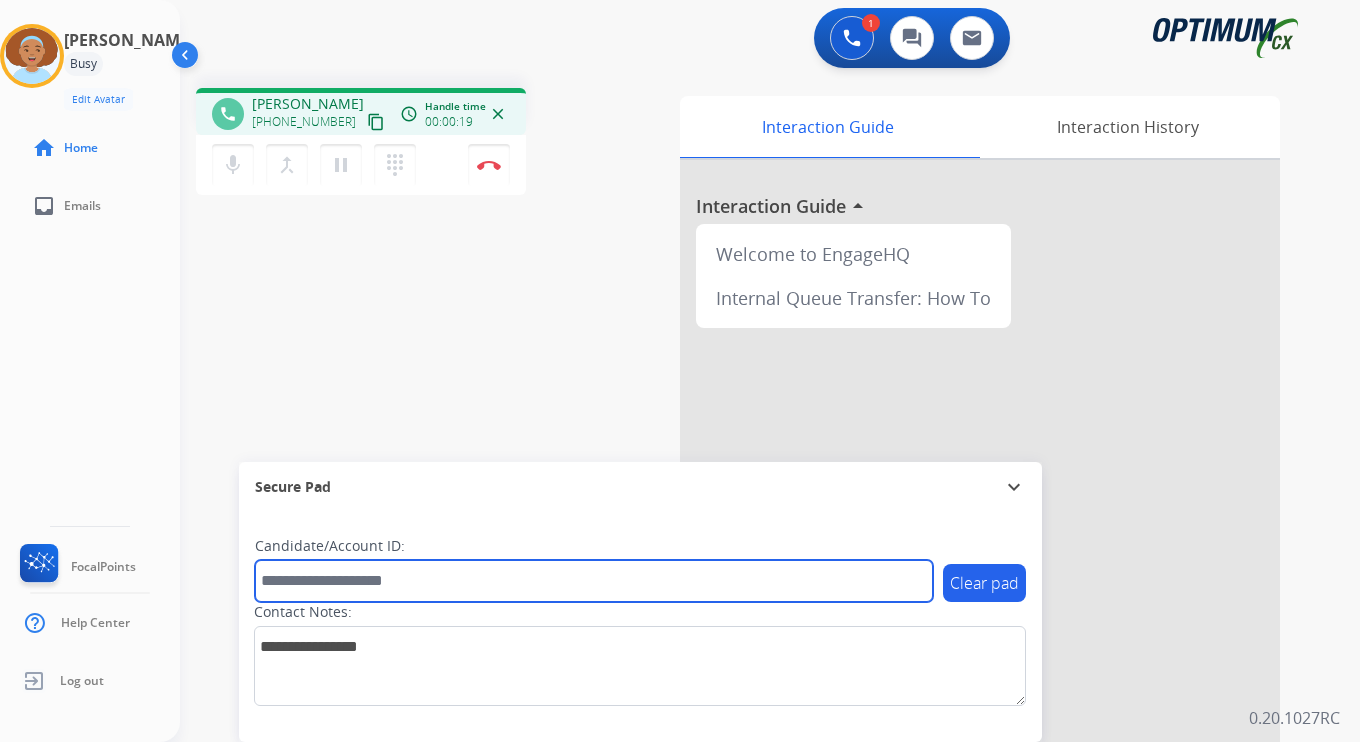 click at bounding box center [594, 581] 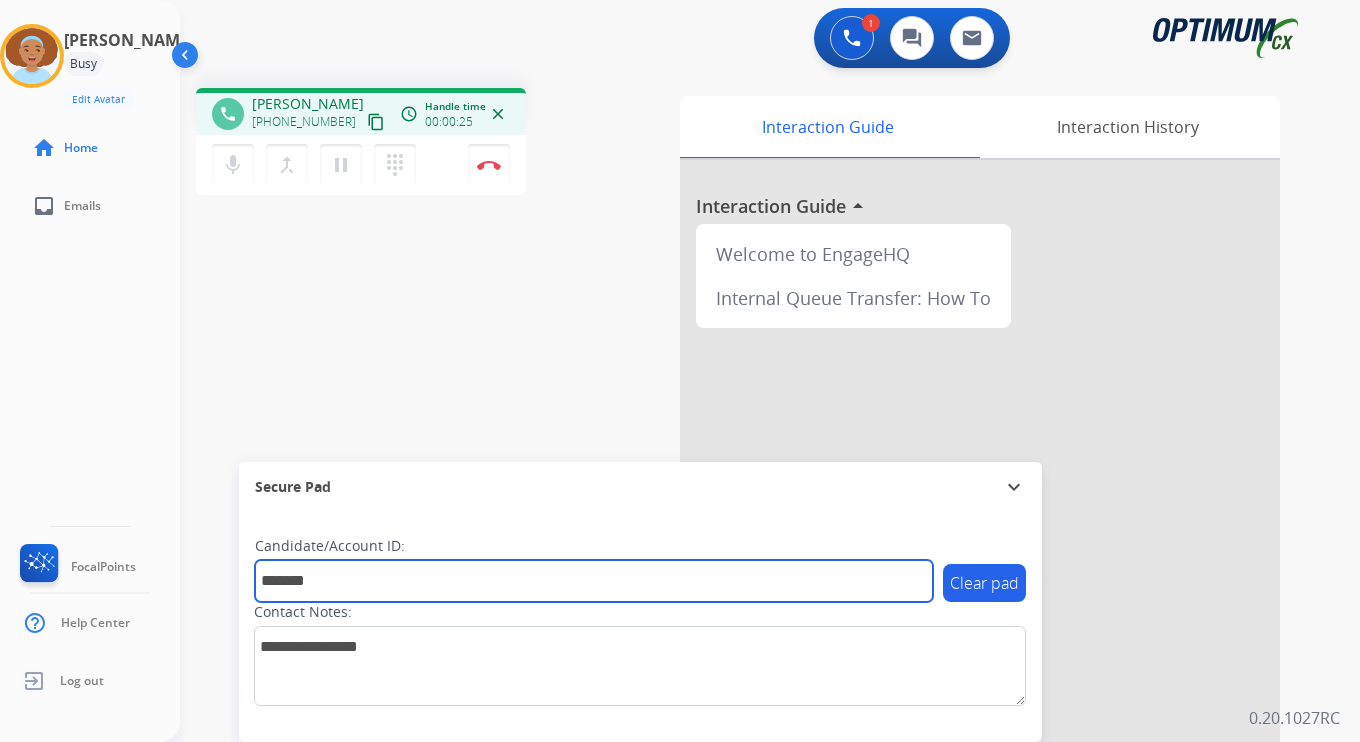 type on "*******" 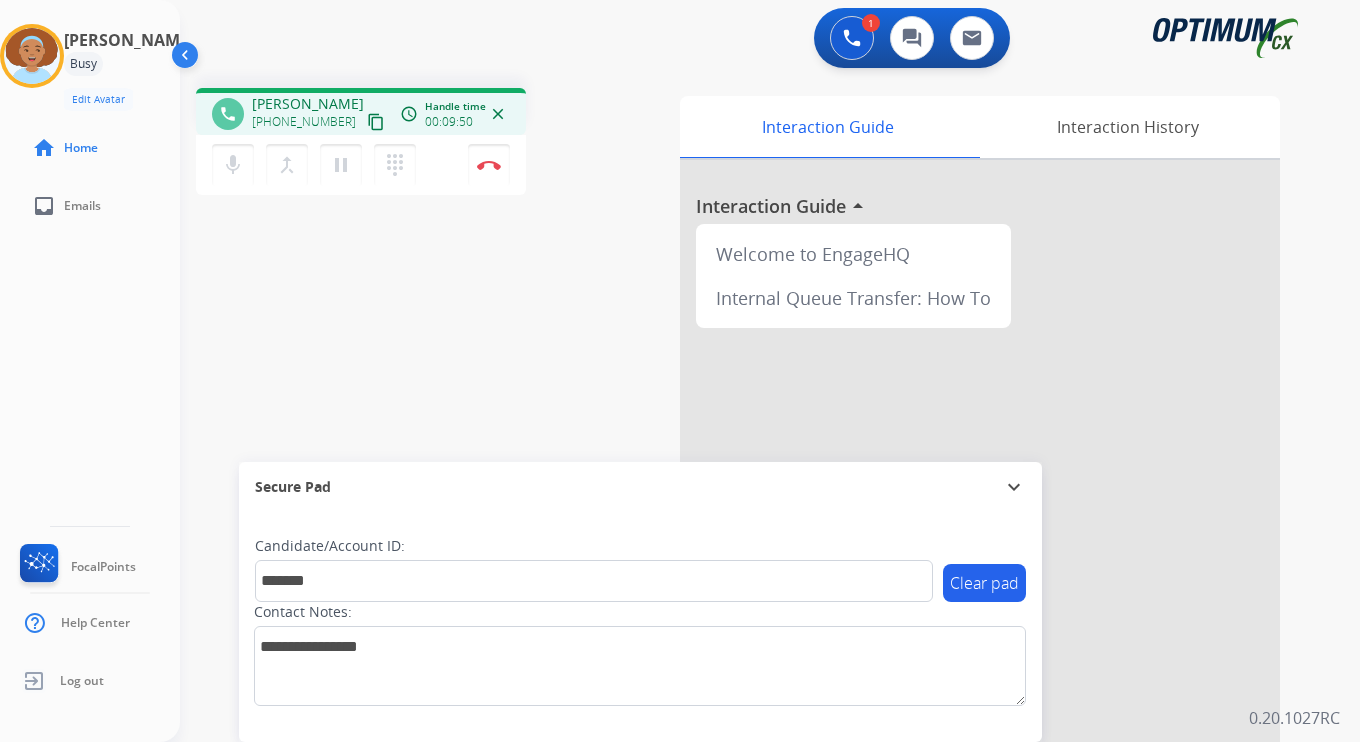 click on "Interaction Guide   Interaction History  Interaction Guide arrow_drop_up  Welcome to EngageHQ   Internal Queue Transfer: How To" at bounding box center [995, 497] 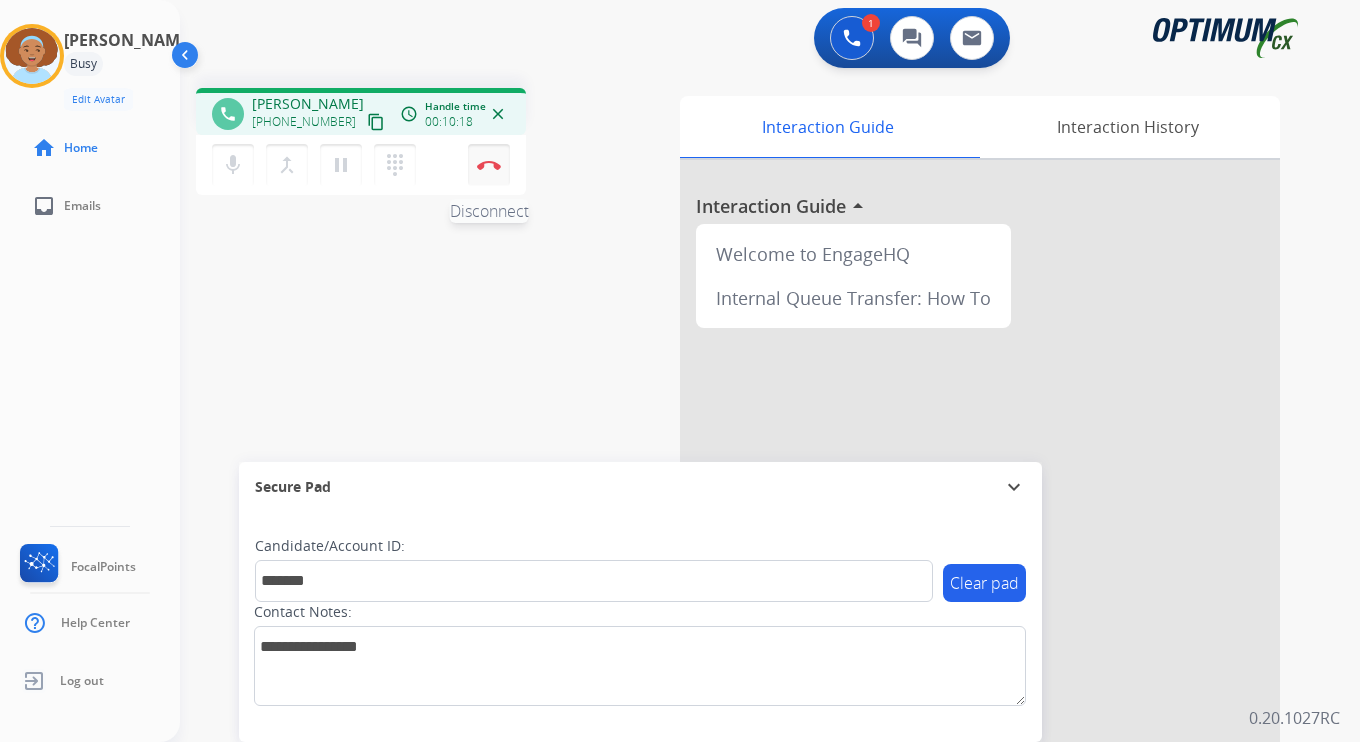 click at bounding box center [489, 165] 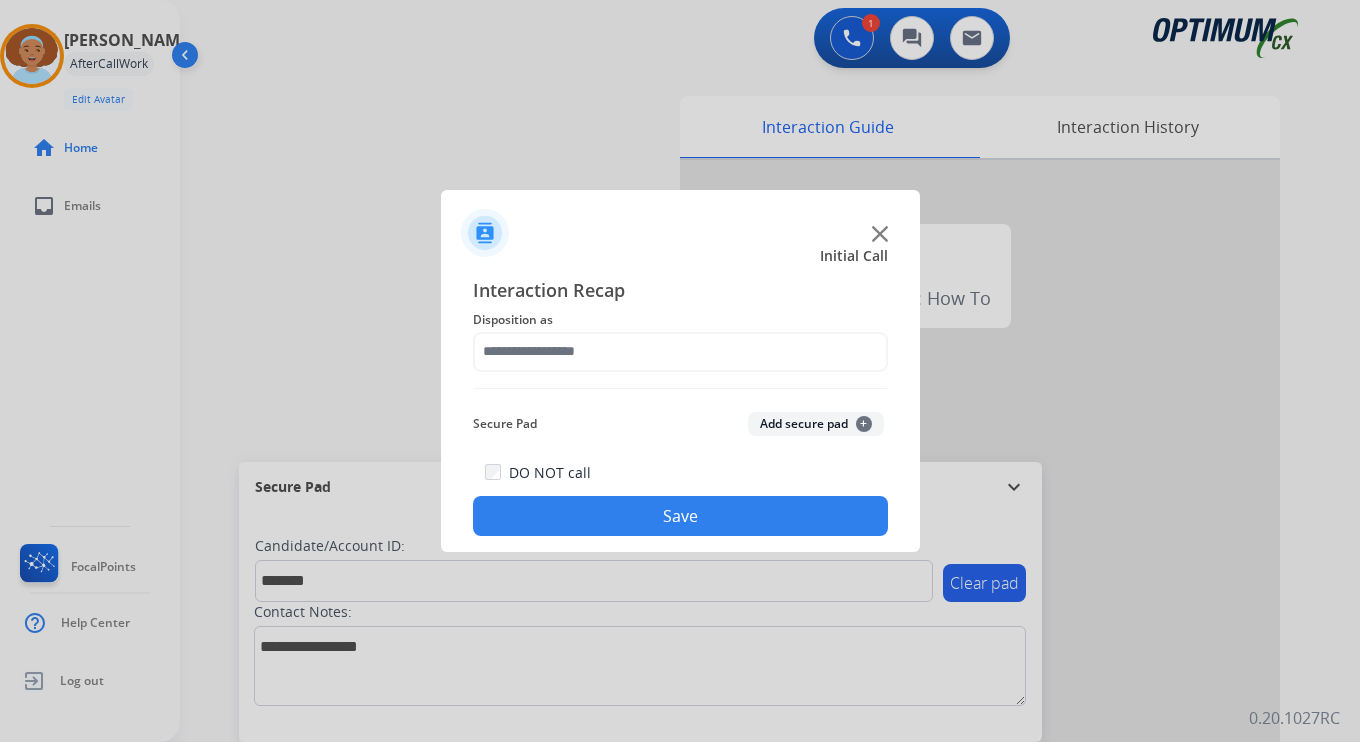 click on "Add secure pad  +" 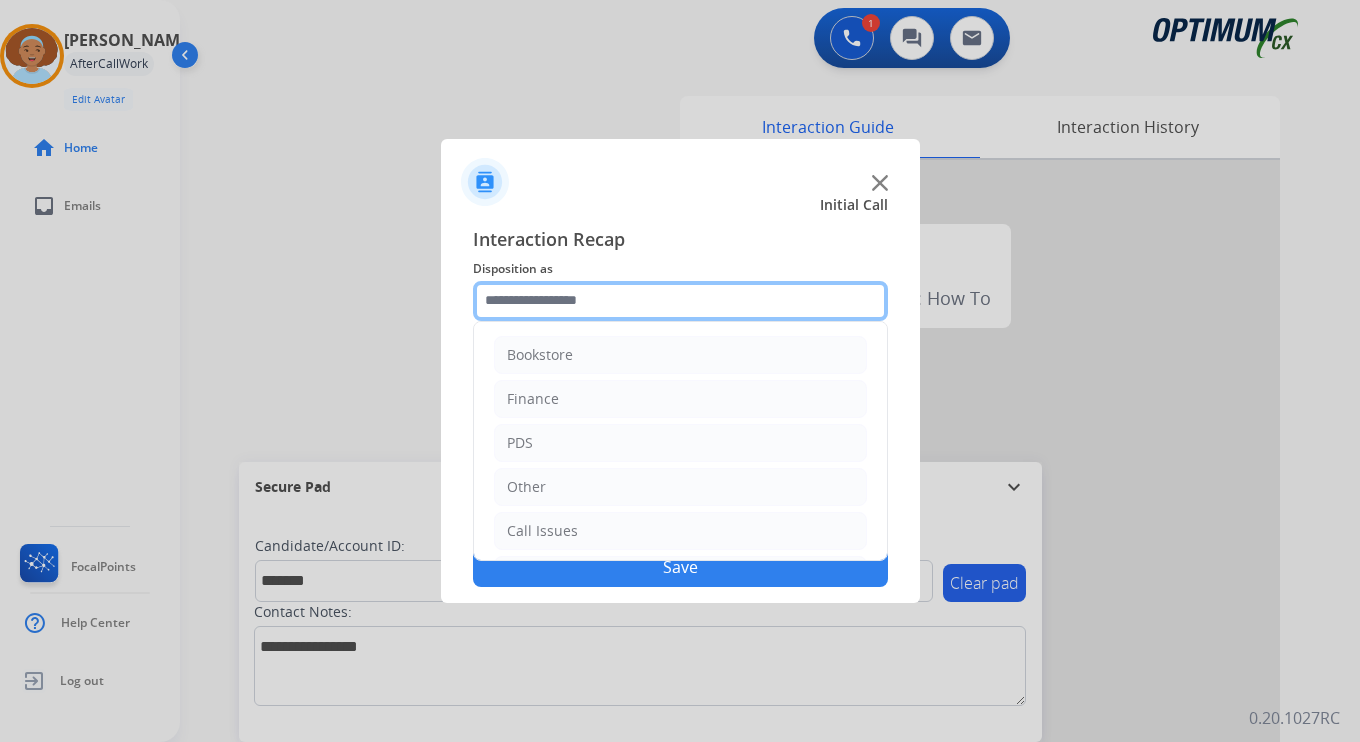 click 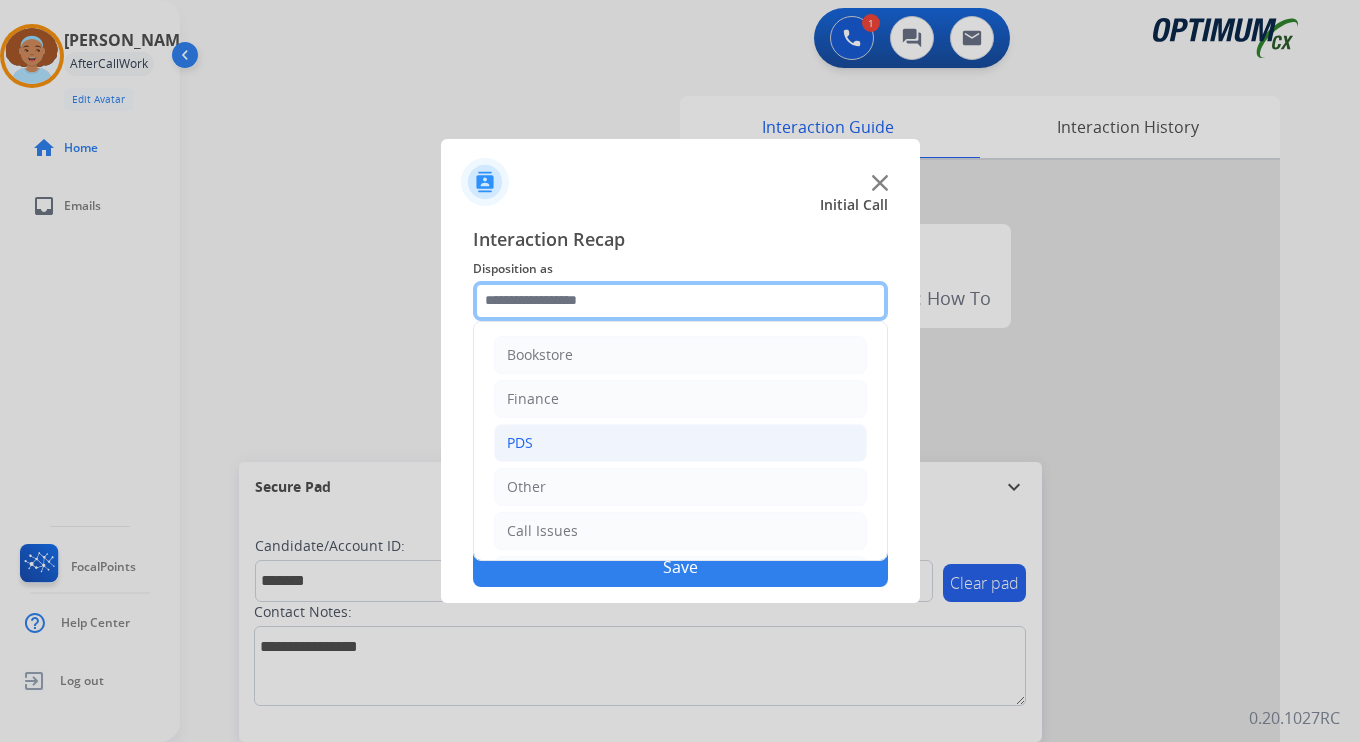 scroll, scrollTop: 136, scrollLeft: 0, axis: vertical 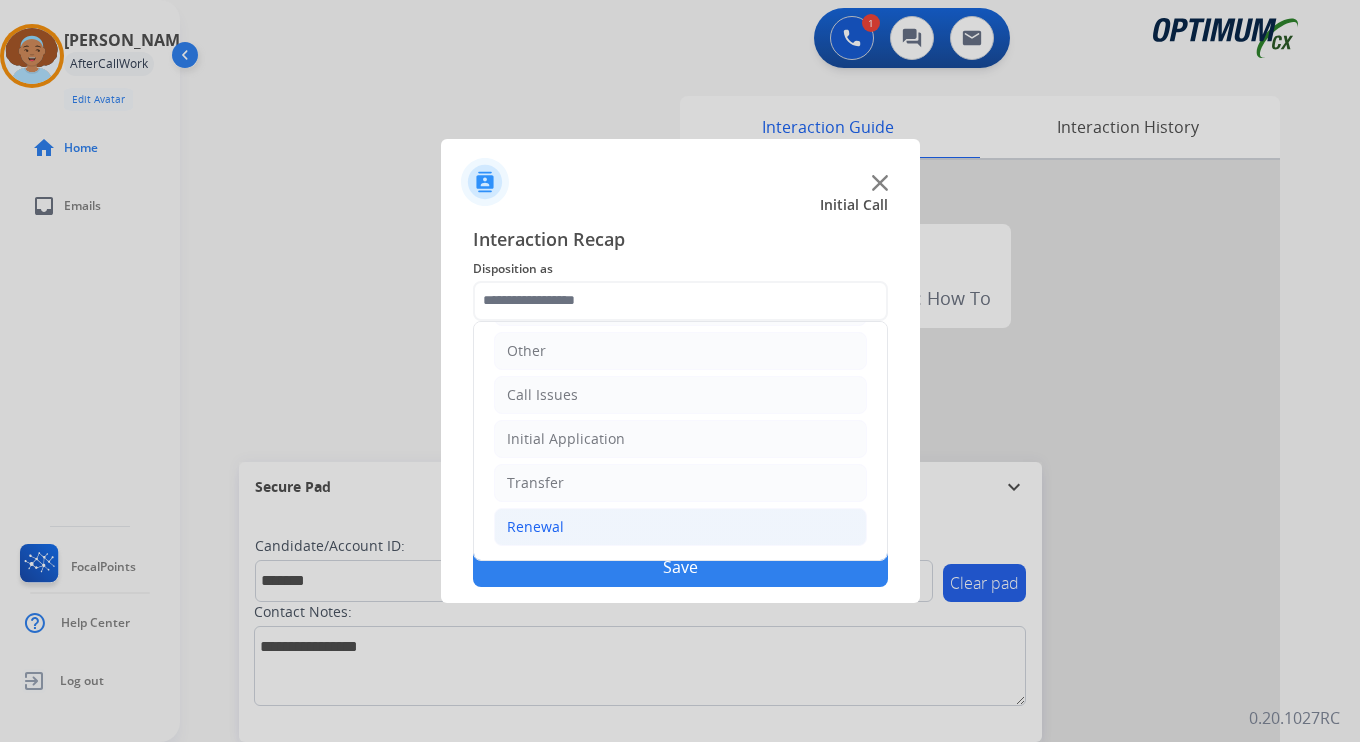 click on "Renewal" 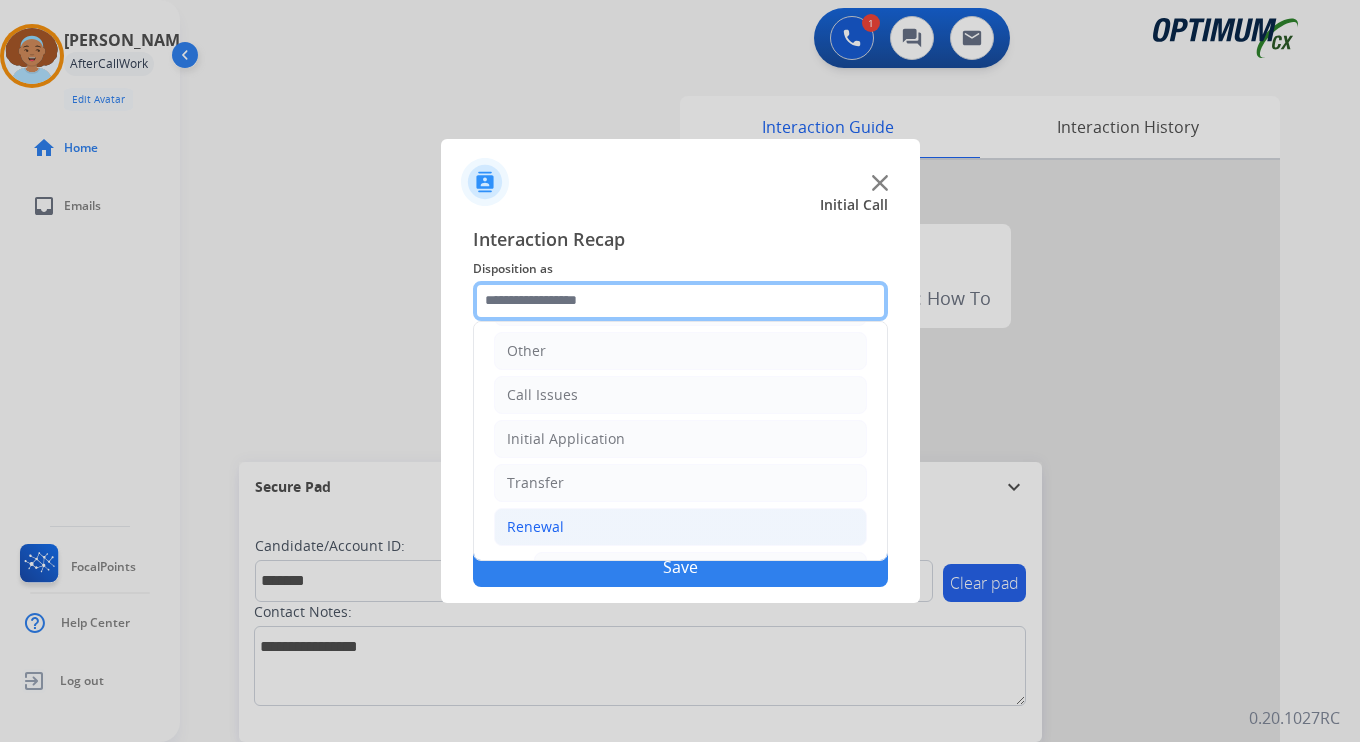 scroll, scrollTop: 469, scrollLeft: 0, axis: vertical 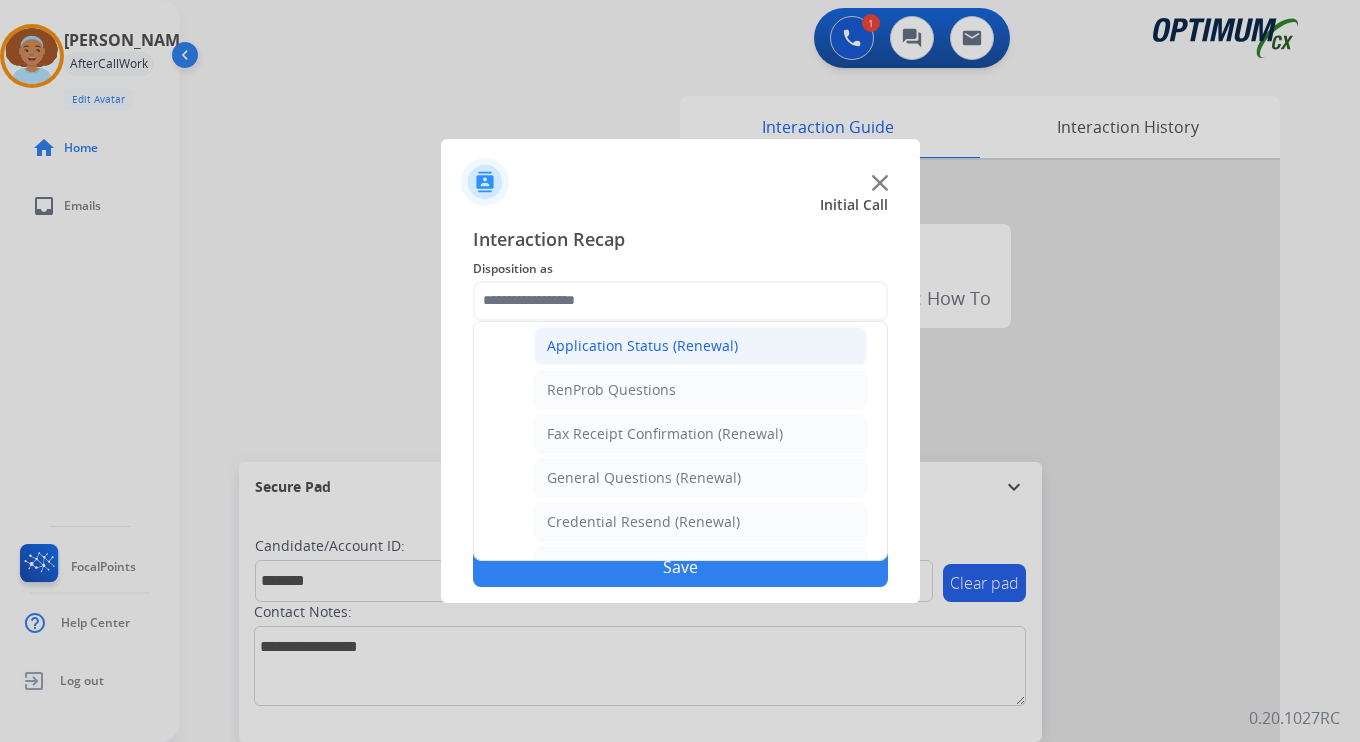 click on "Application Status (Renewal)" 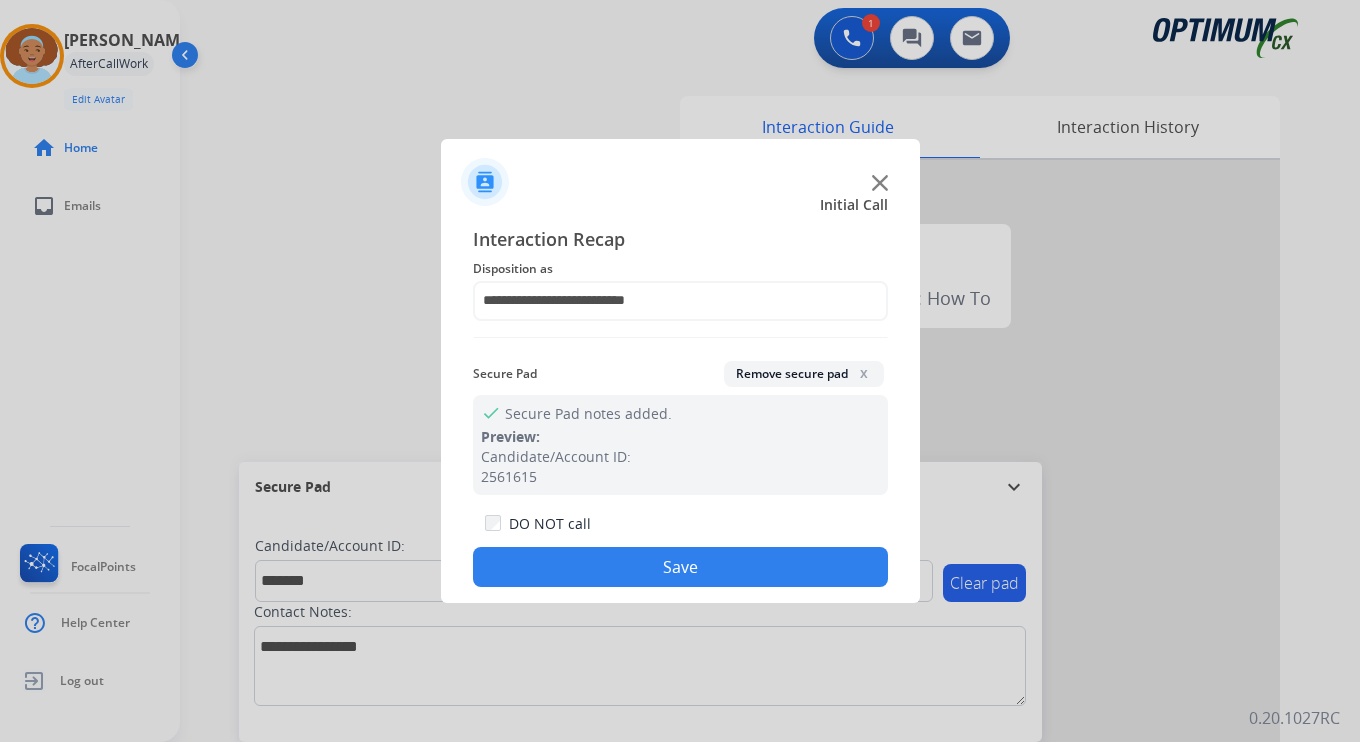 click on "Save" 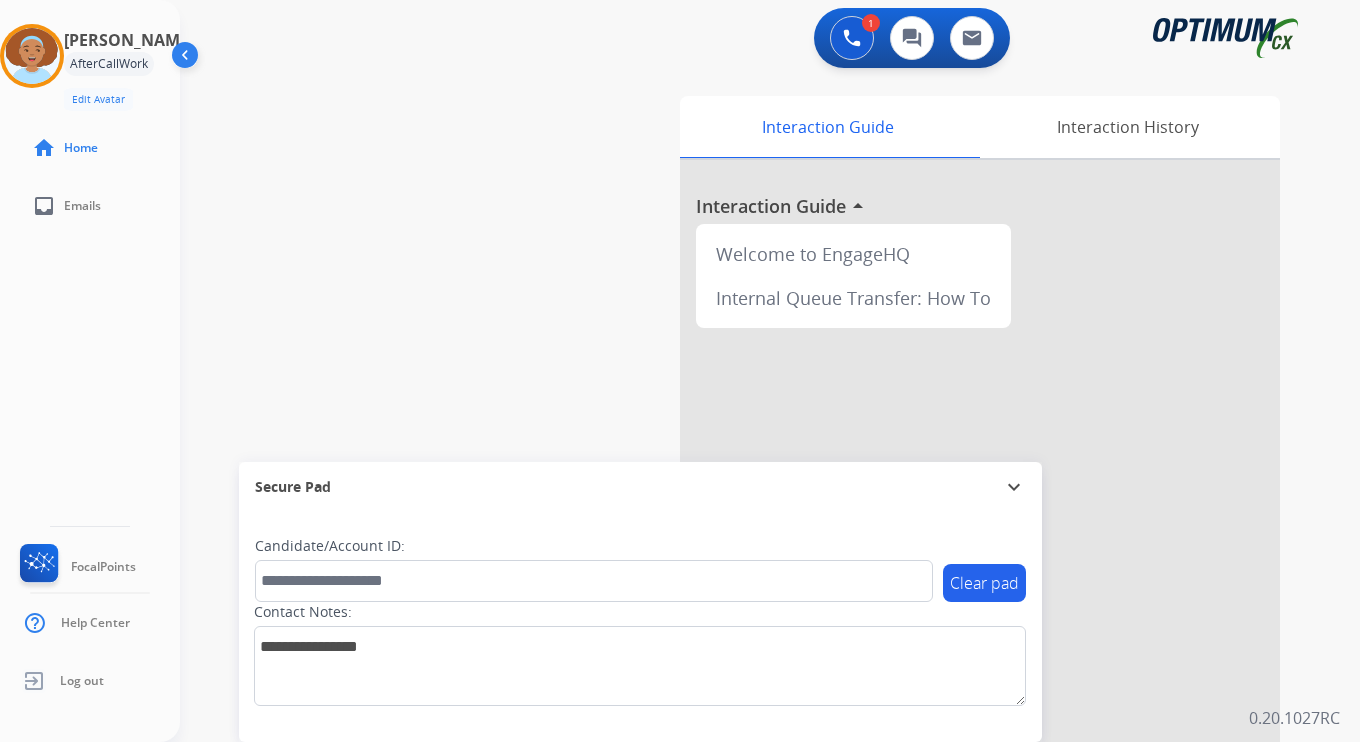 click on "1 Voice Interactions  0  Chat Interactions   0  Email Interactions swap_horiz Break voice bridge close_fullscreen Connect 3-Way Call merge_type Separate 3-Way Call  Interaction Guide   Interaction History  Interaction Guide arrow_drop_up  Welcome to EngageHQ   Internal Queue Transfer: How To  Secure Pad expand_more Clear pad Candidate/Account ID: Contact Notes:                  0.20.1027RC" at bounding box center [770, 371] 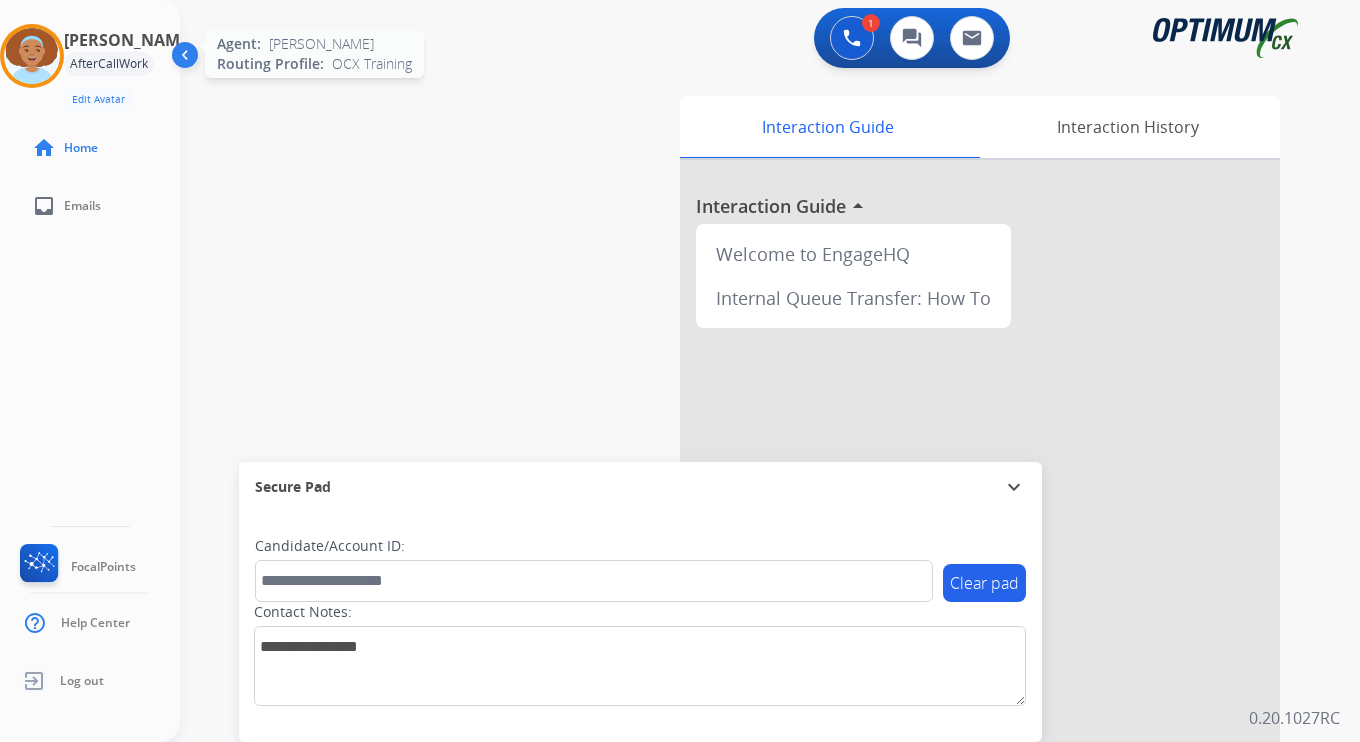 click at bounding box center [32, 56] 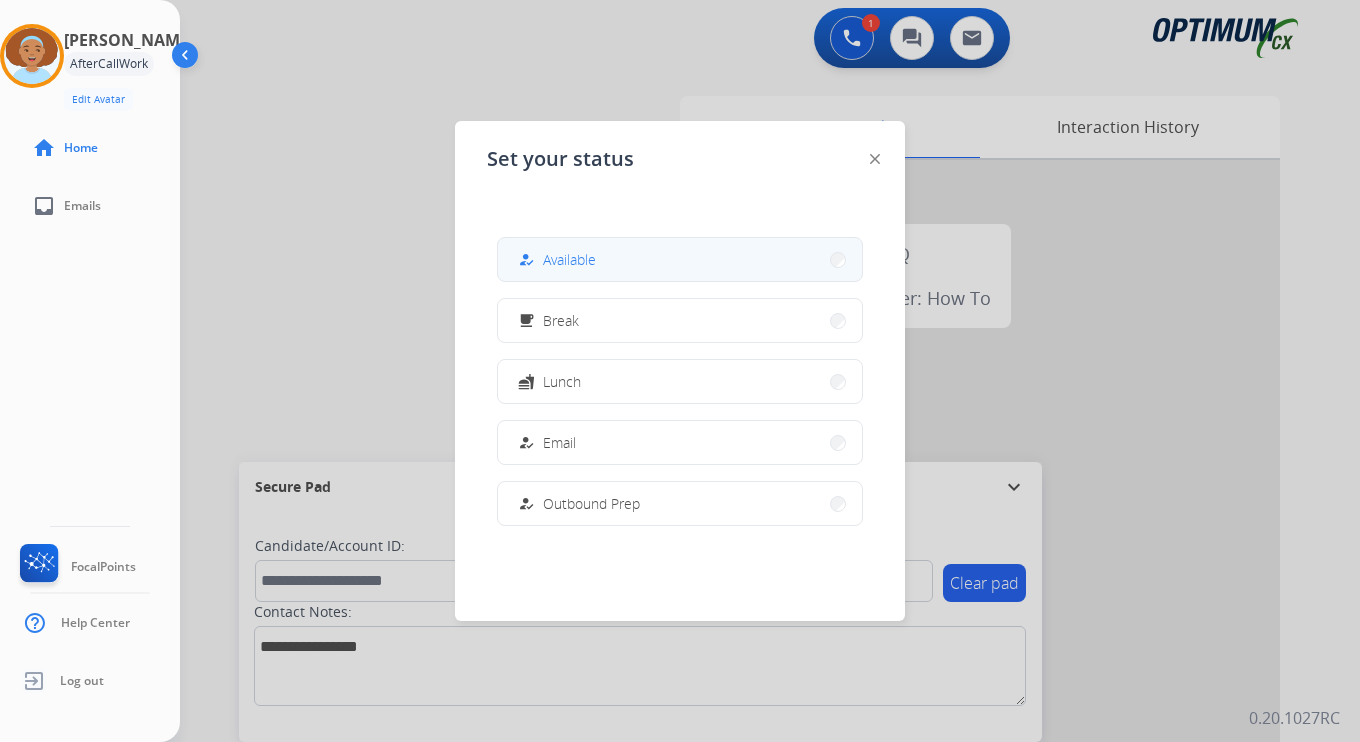 click on "how_to_reg Available" at bounding box center (680, 259) 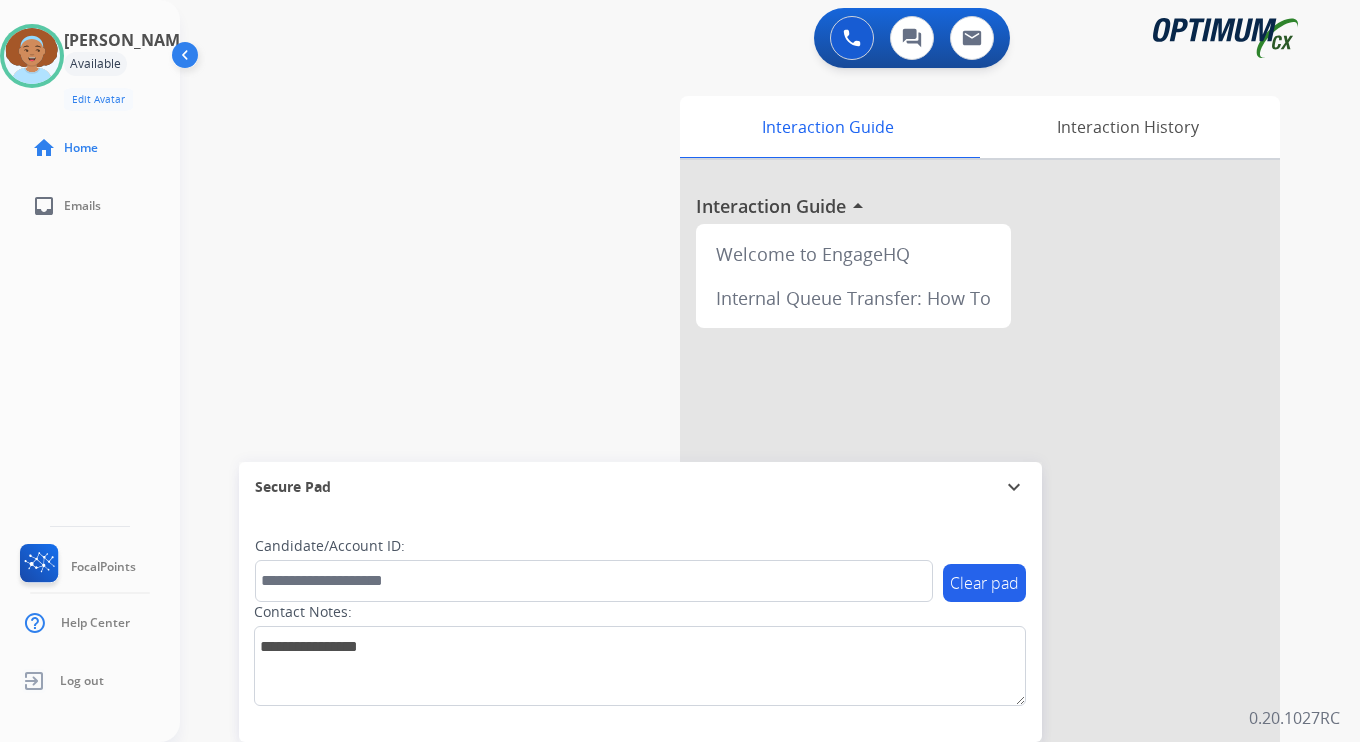 click on "0 Voice Interactions  0  Chat Interactions   0  Email Interactions swap_horiz Break voice bridge close_fullscreen Connect 3-Way Call merge_type Separate 3-Way Call  Interaction Guide   Interaction History  Interaction Guide arrow_drop_up  Welcome to EngageHQ   Internal Queue Transfer: How To  Secure Pad expand_more Clear pad Candidate/Account ID: Contact Notes:                  0.20.1027RC" at bounding box center (770, 371) 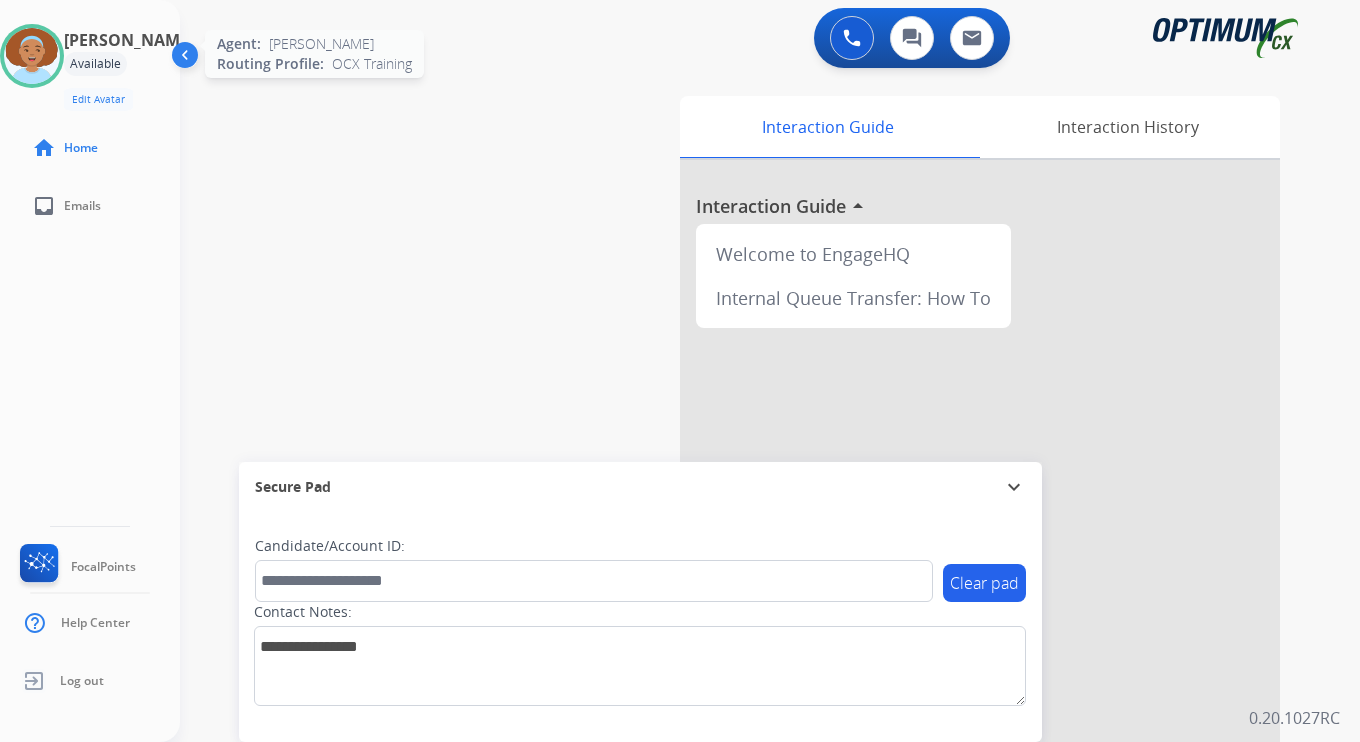 click at bounding box center [32, 56] 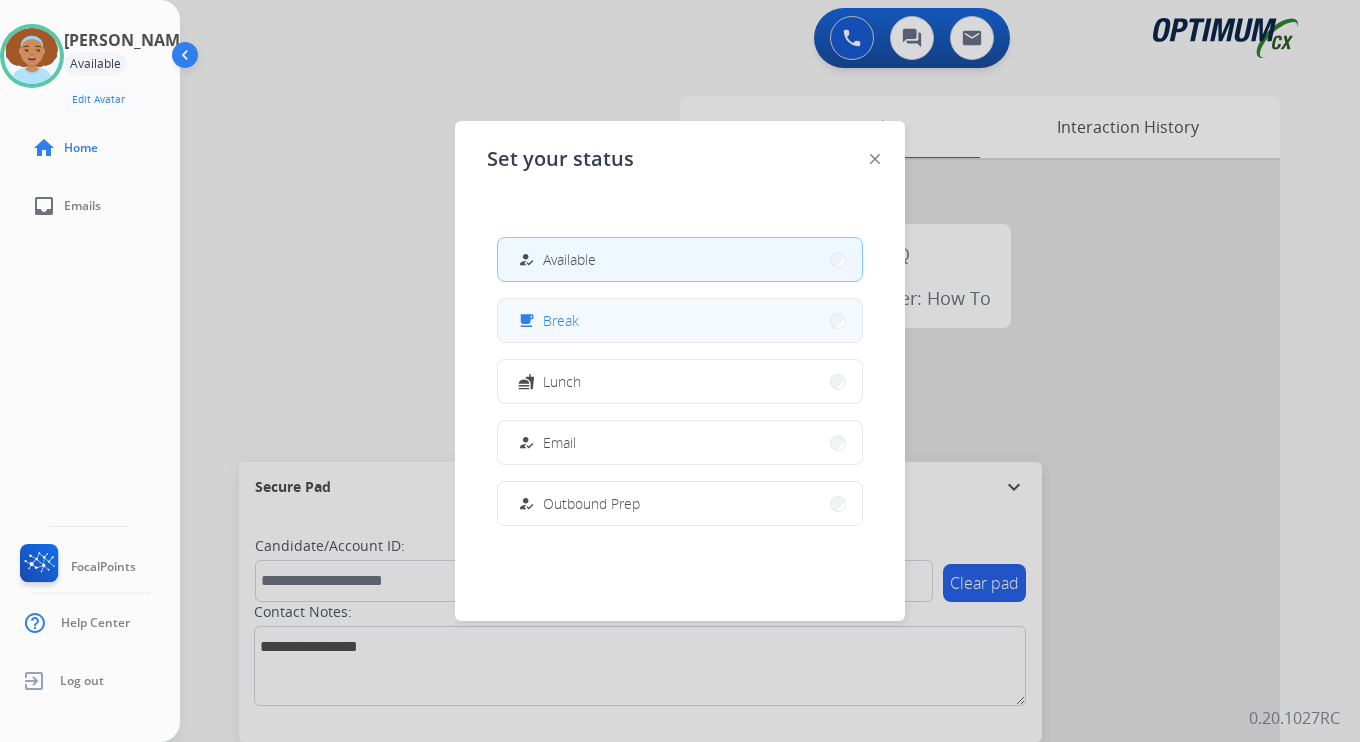 click on "free_breakfast Break" at bounding box center [680, 320] 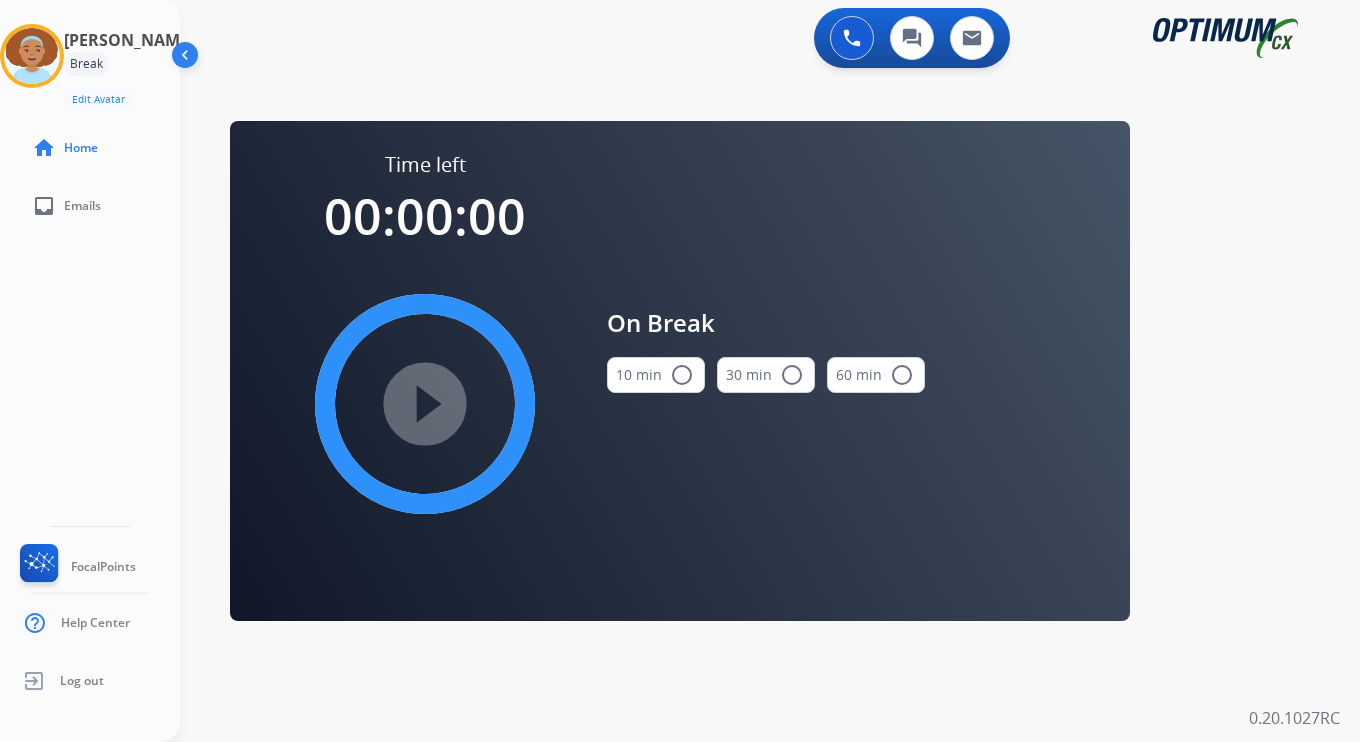 click on "0 Voice Interactions  0  Chat Interactions   0  Email Interactions swap_horiz Break voice bridge close_fullscreen Connect 3-Way Call merge_type Separate 3-Way Call Time left 00:00:00 play_circle_filled On Break  10 min  radio_button_unchecked  30 min  radio_button_unchecked  60 min  radio_button_unchecked  Interaction Guide   Interaction History  Interaction Guide arrow_drop_up  Welcome to EngageHQ   Internal Queue Transfer: How To  Secure Pad expand_more Clear pad Candidate/Account ID: Contact Notes:                  0.20.1027RC" at bounding box center [770, 371] 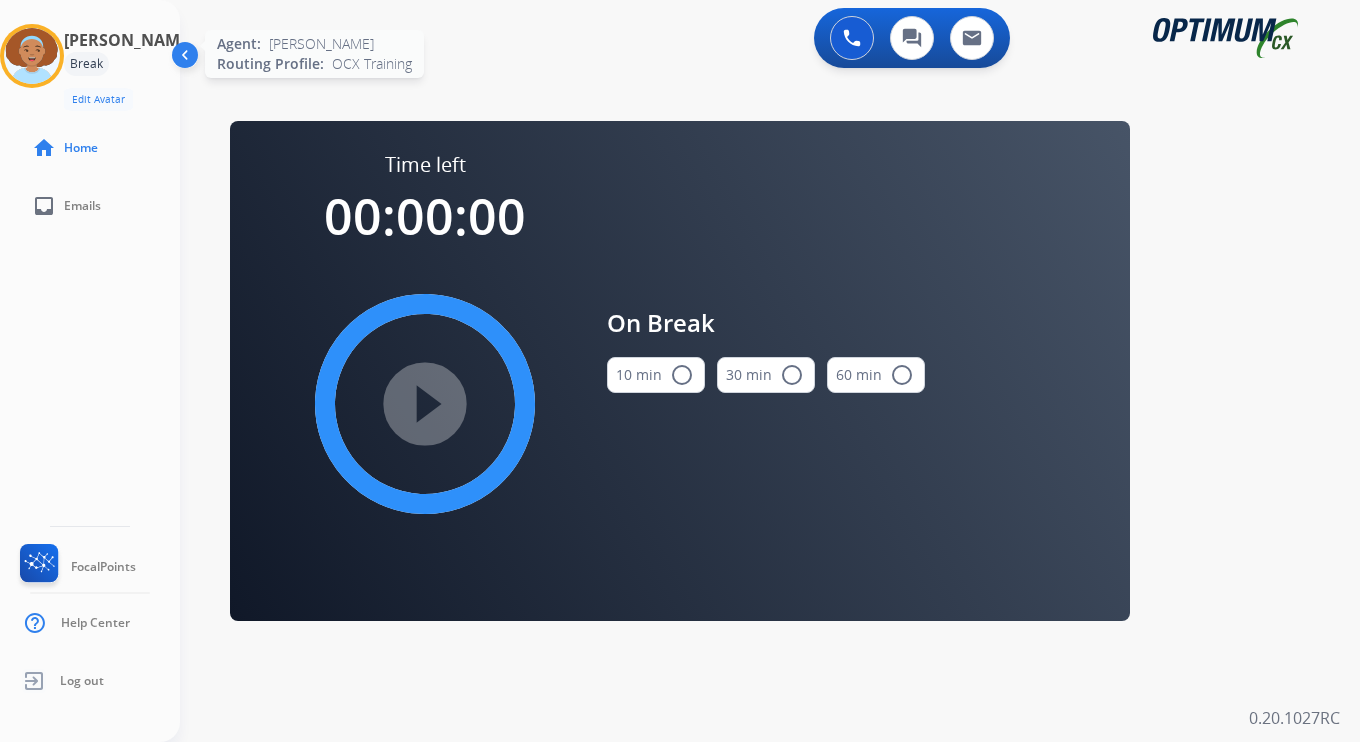 click at bounding box center (32, 56) 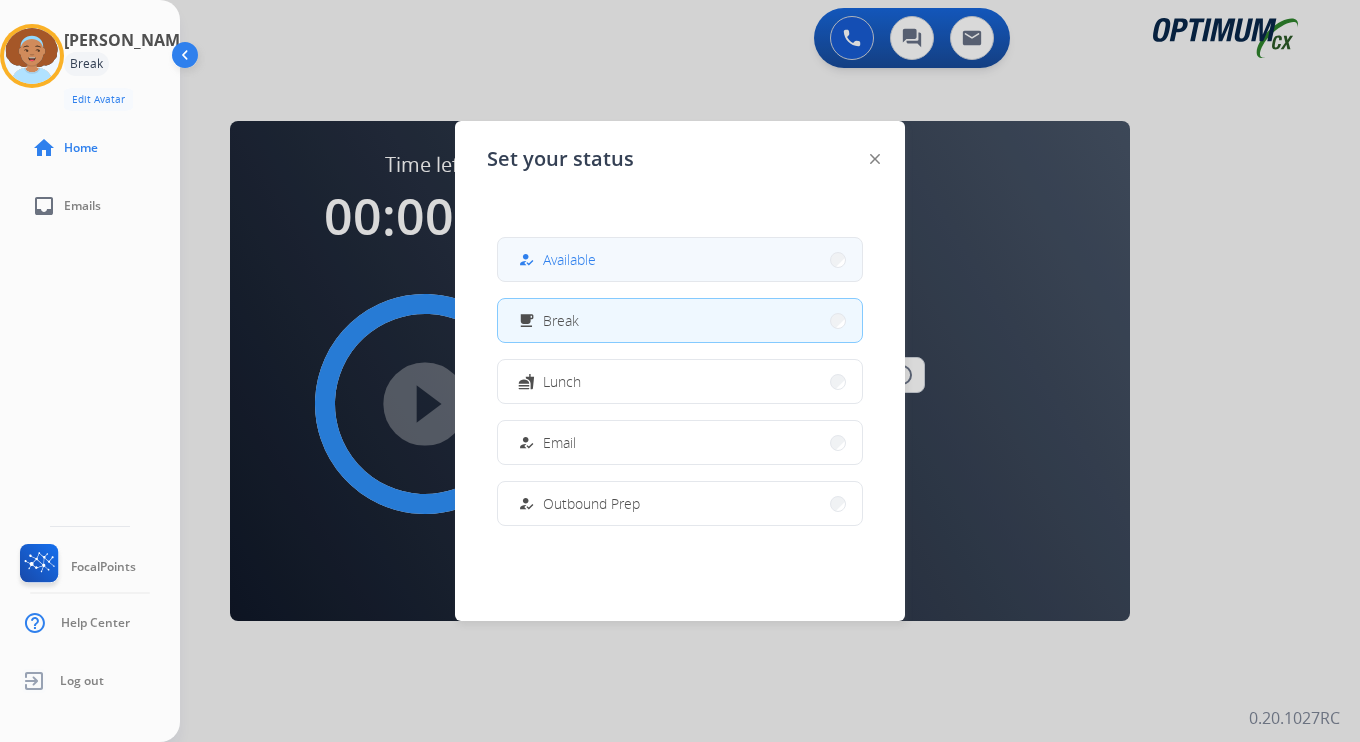 click on "Available" at bounding box center [569, 259] 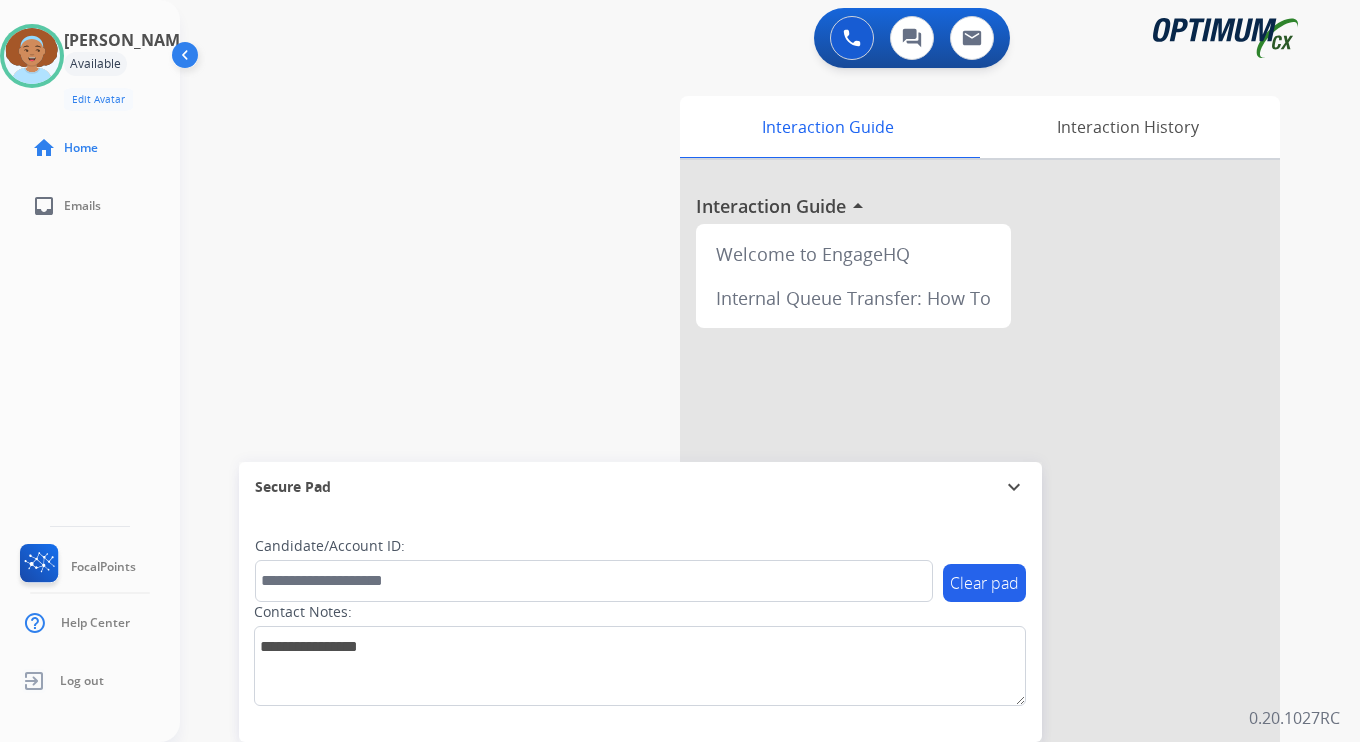 click on "0 Voice Interactions  0  Chat Interactions   0  Email Interactions swap_horiz Break voice bridge close_fullscreen Connect 3-Way Call merge_type Separate 3-Way Call  Interaction Guide   Interaction History  Interaction Guide arrow_drop_up  Welcome to EngageHQ   Internal Queue Transfer: How To  Secure Pad expand_more Clear pad Candidate/Account ID: Contact Notes:                  0.20.1027RC" at bounding box center (770, 371) 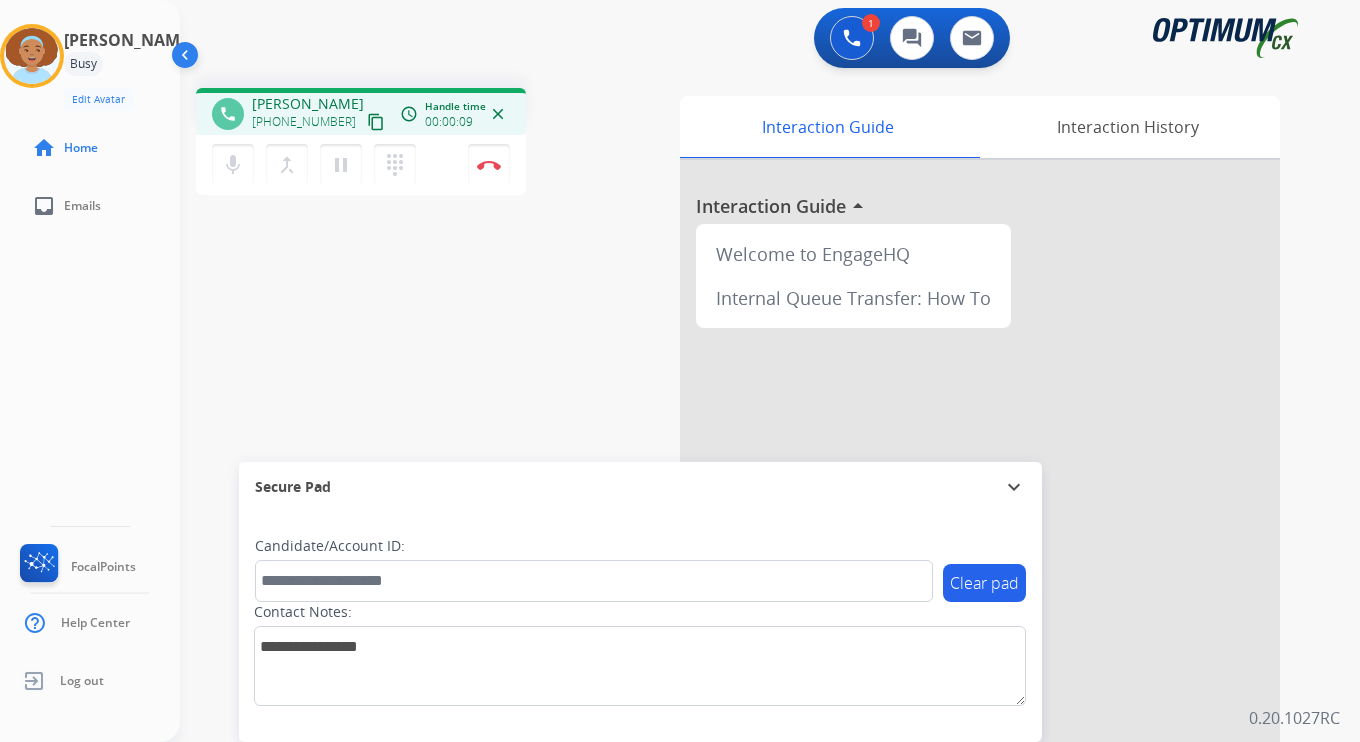 click on "content_copy" at bounding box center (376, 122) 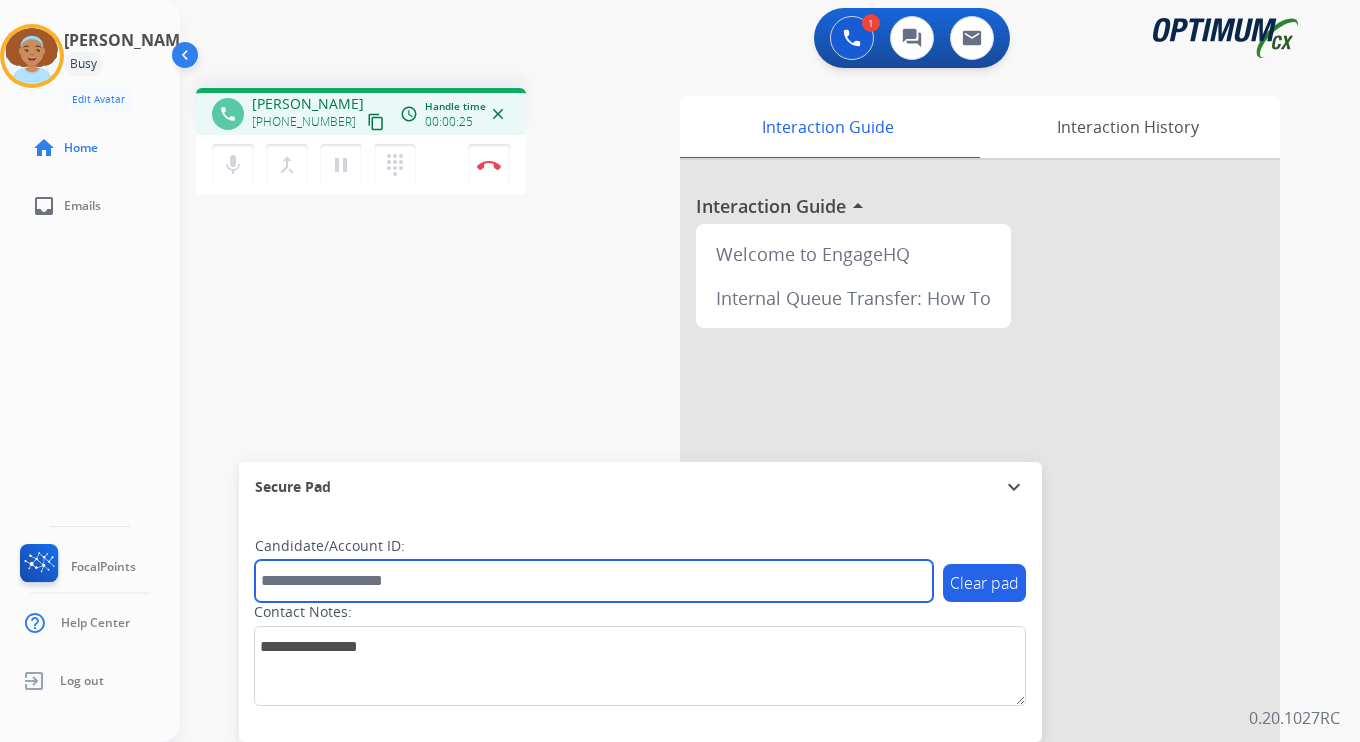 click at bounding box center (594, 581) 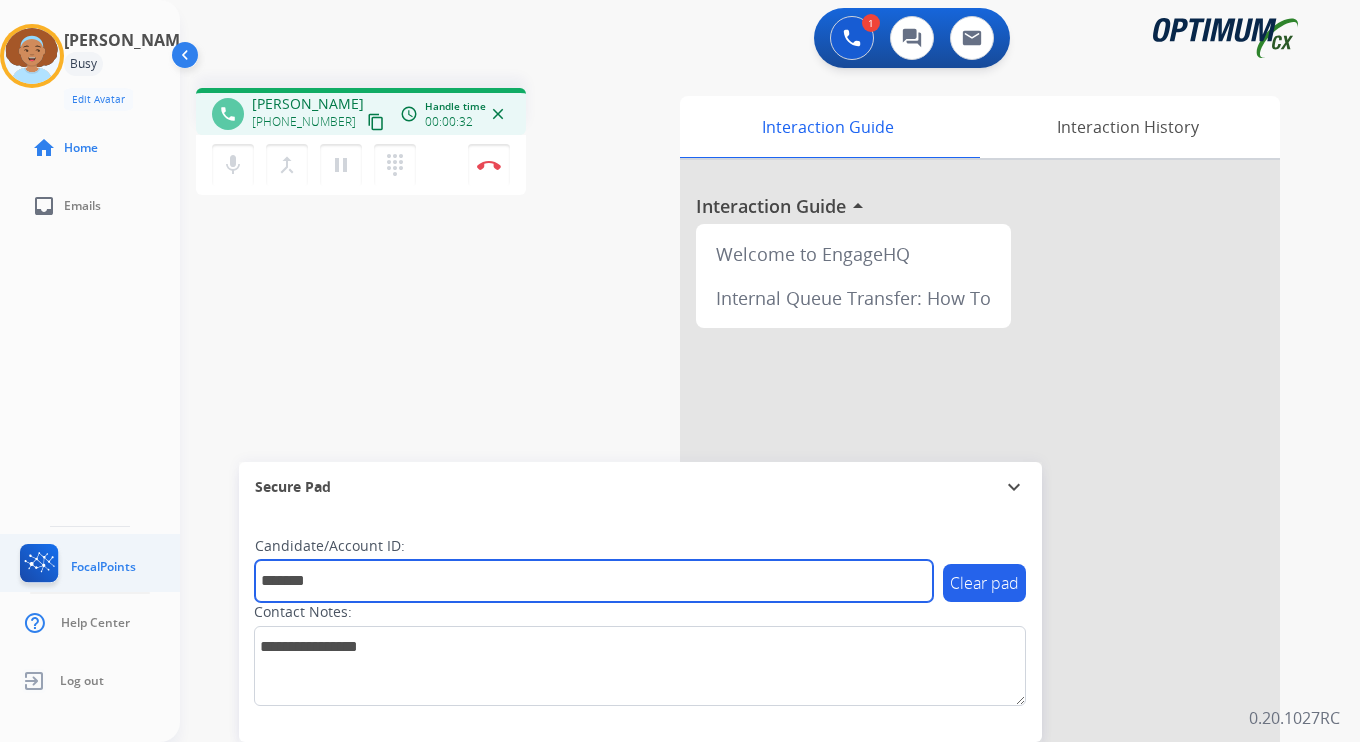 type on "*******" 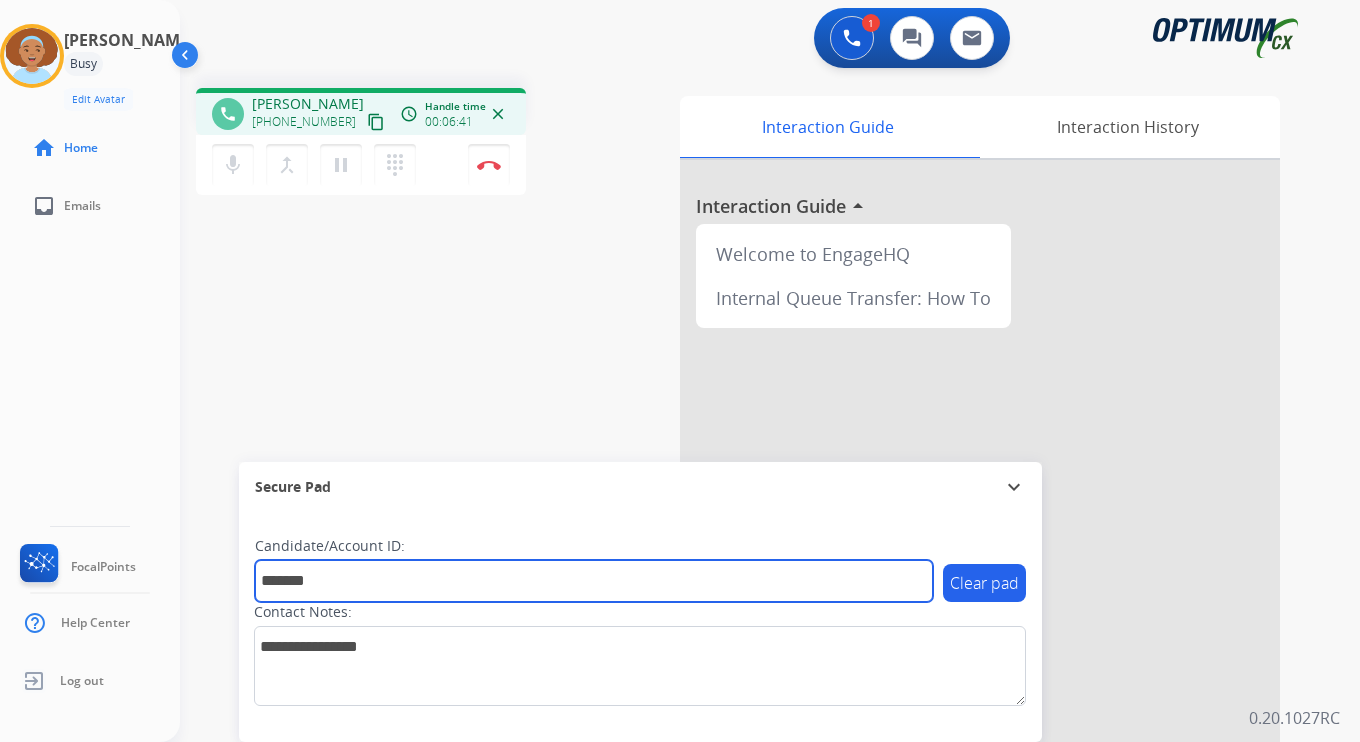 click on "*******" at bounding box center (594, 581) 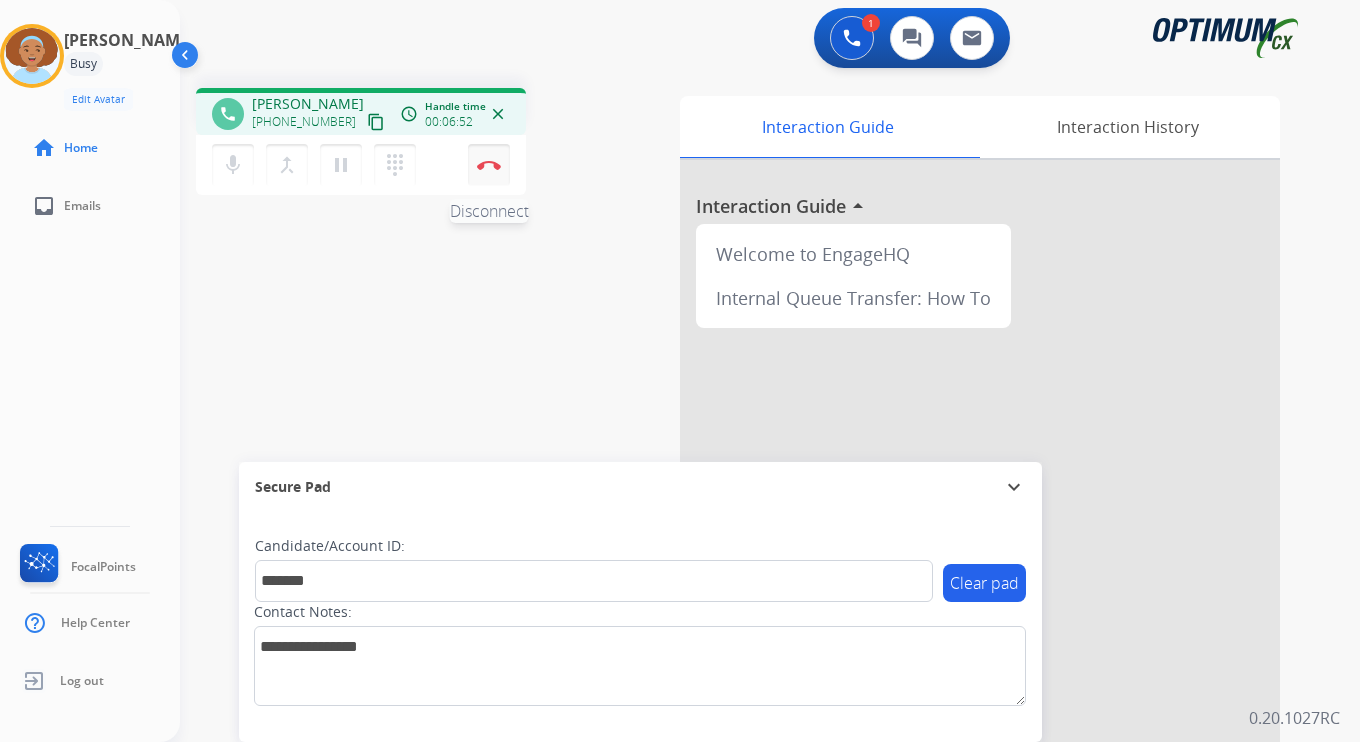 click at bounding box center (489, 165) 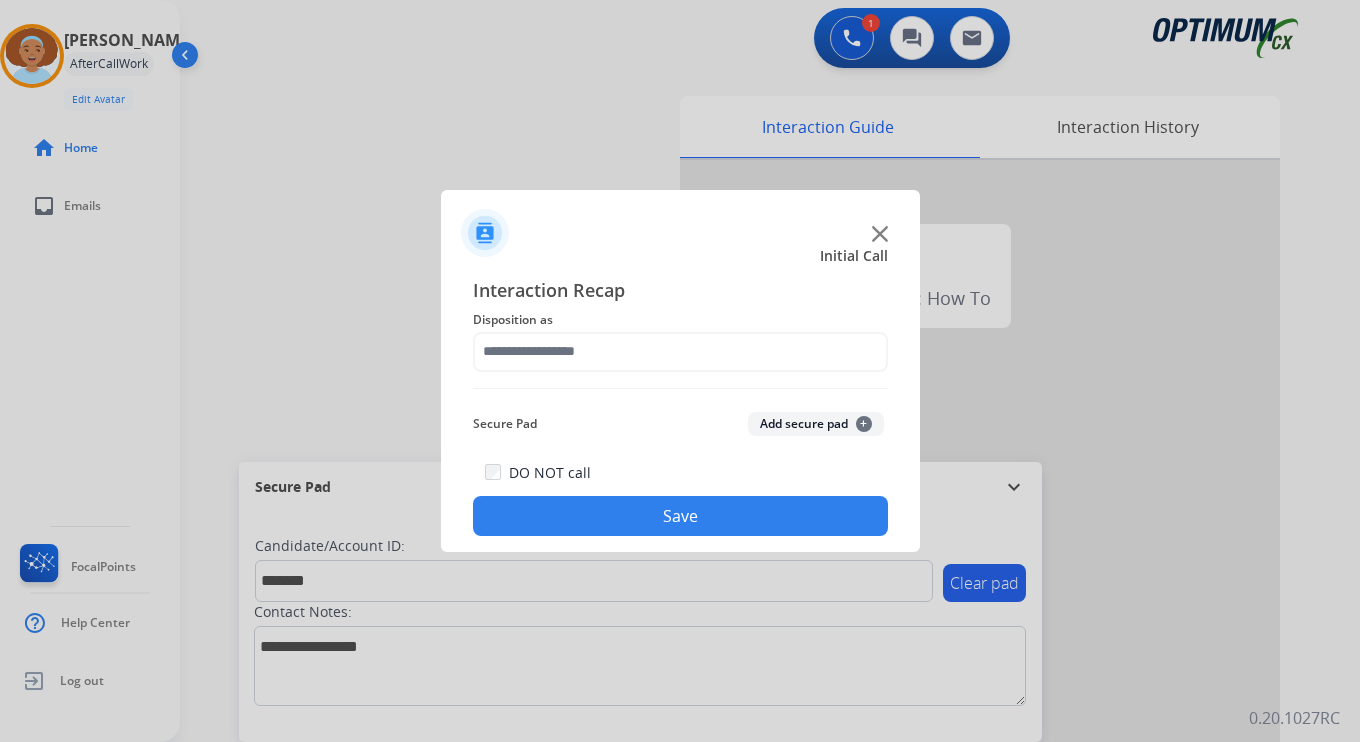 click on "Add secure pad  +" 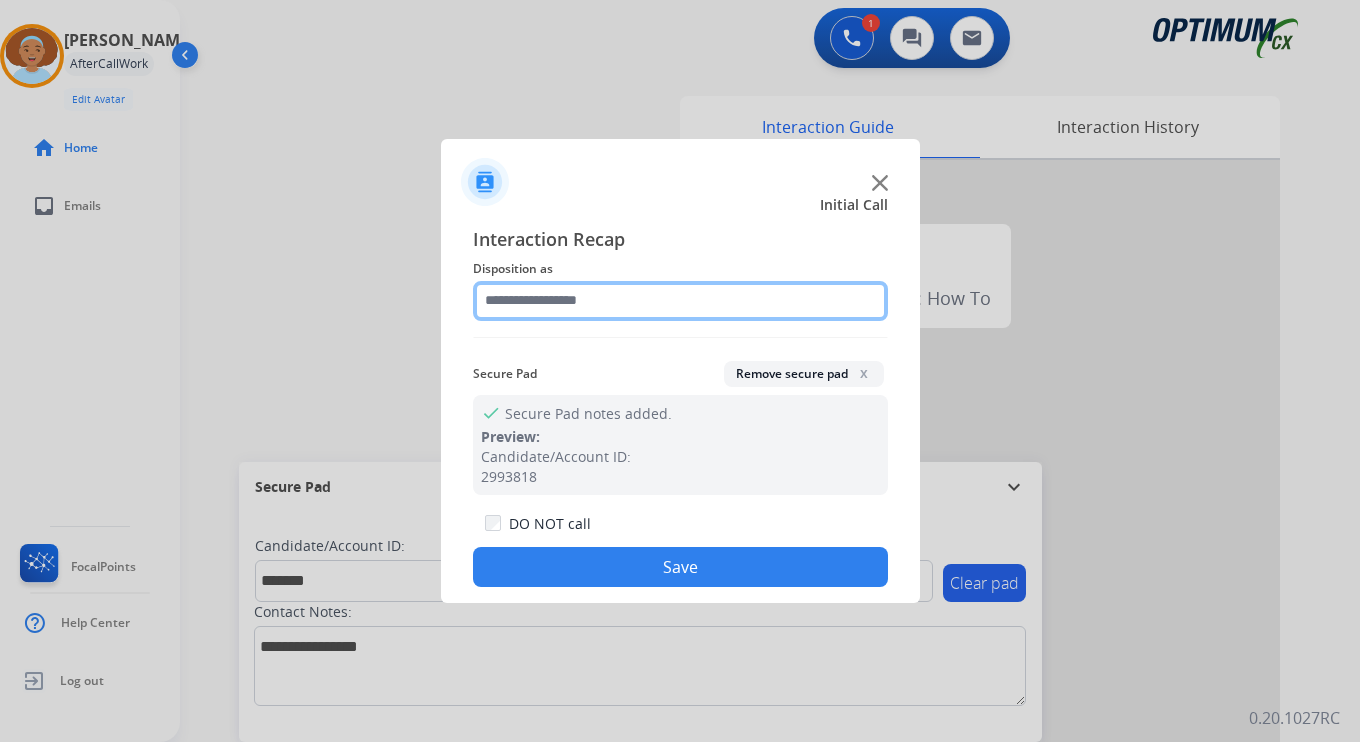 click 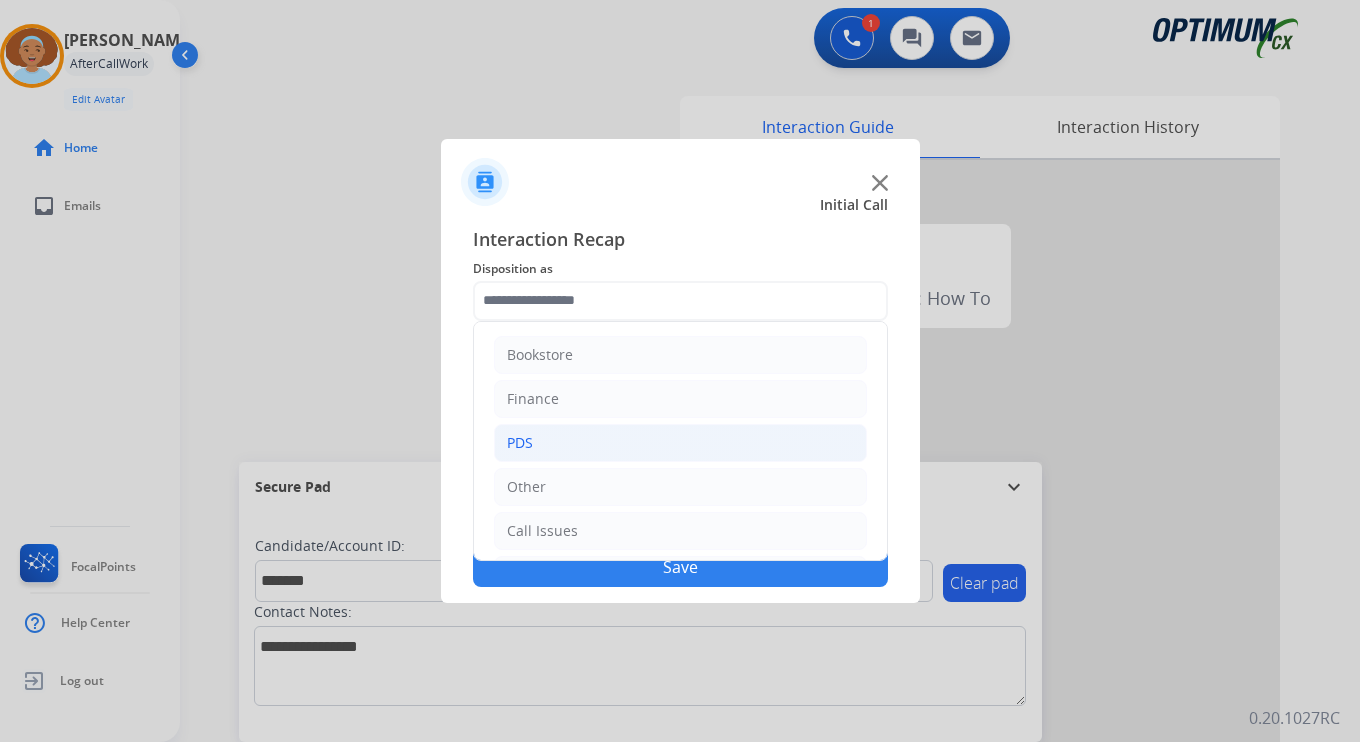 click on "PDS" 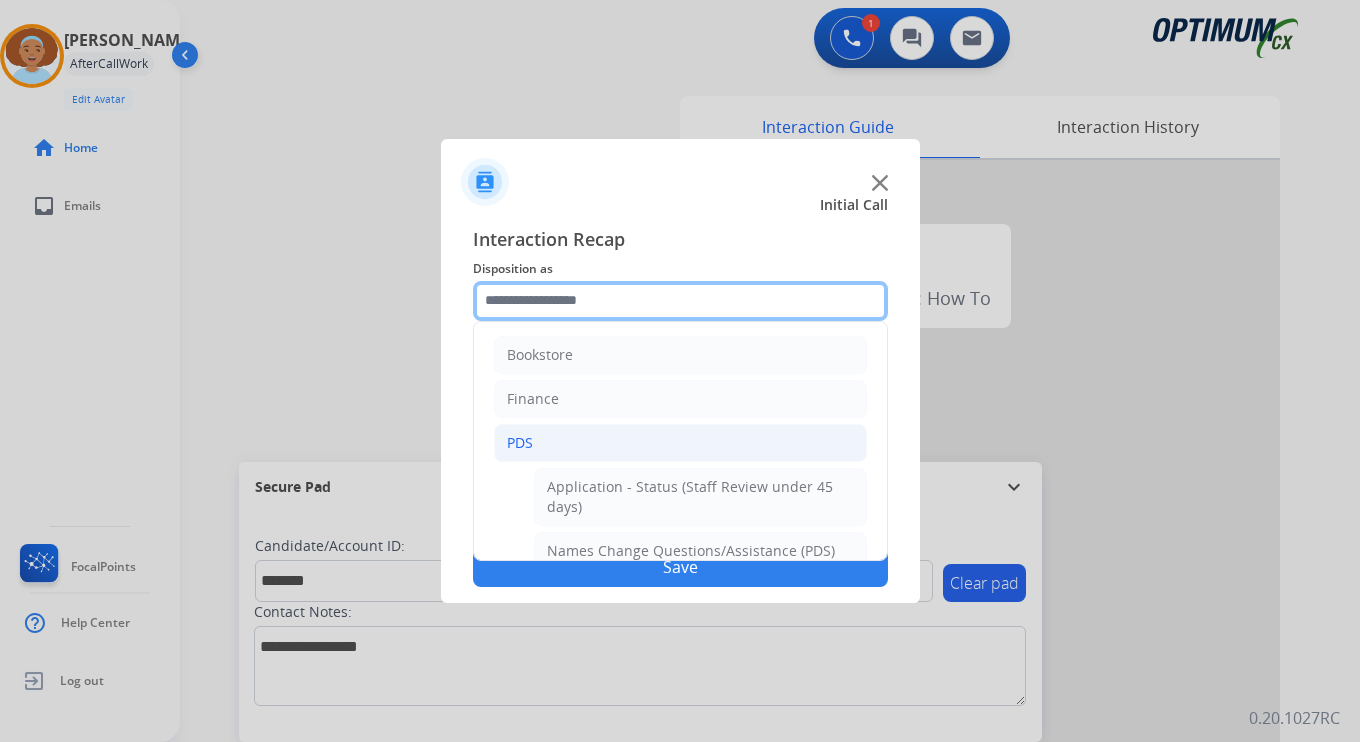 scroll, scrollTop: 333, scrollLeft: 0, axis: vertical 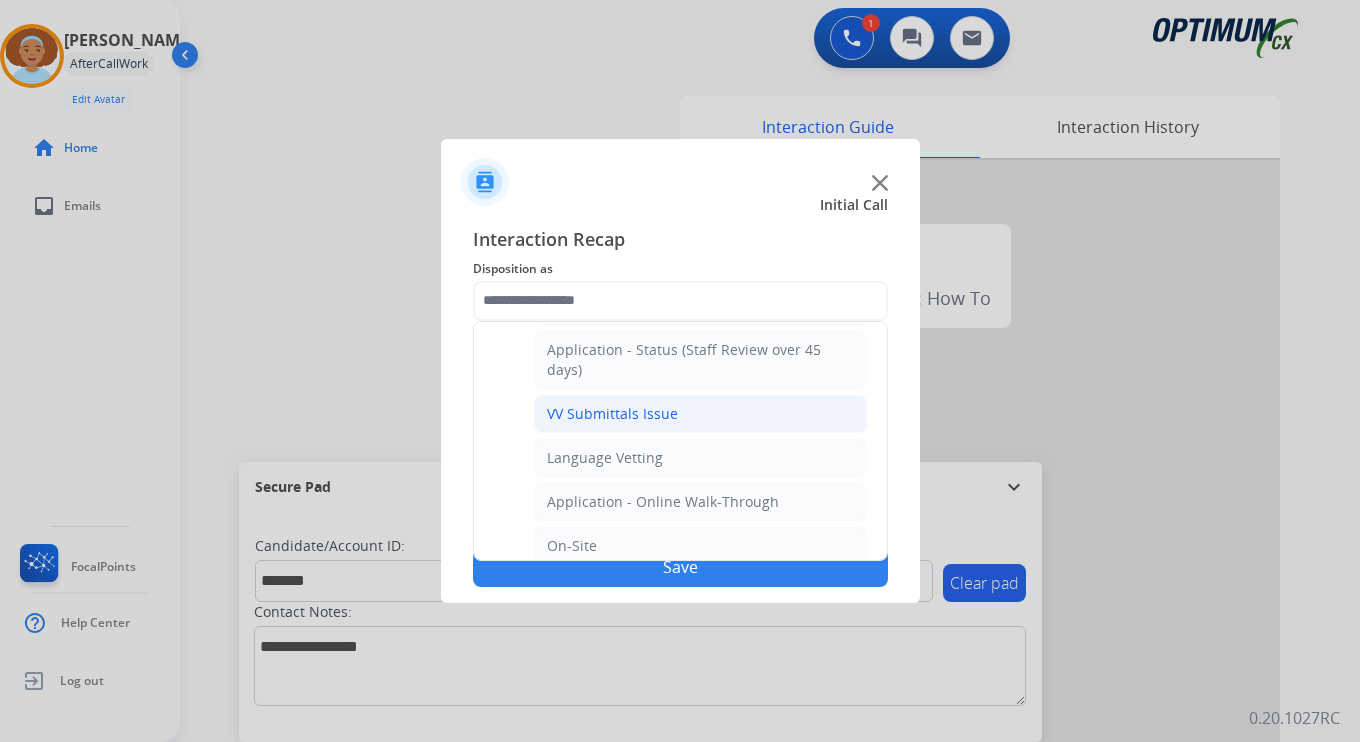 click on "VV Submittals Issue" 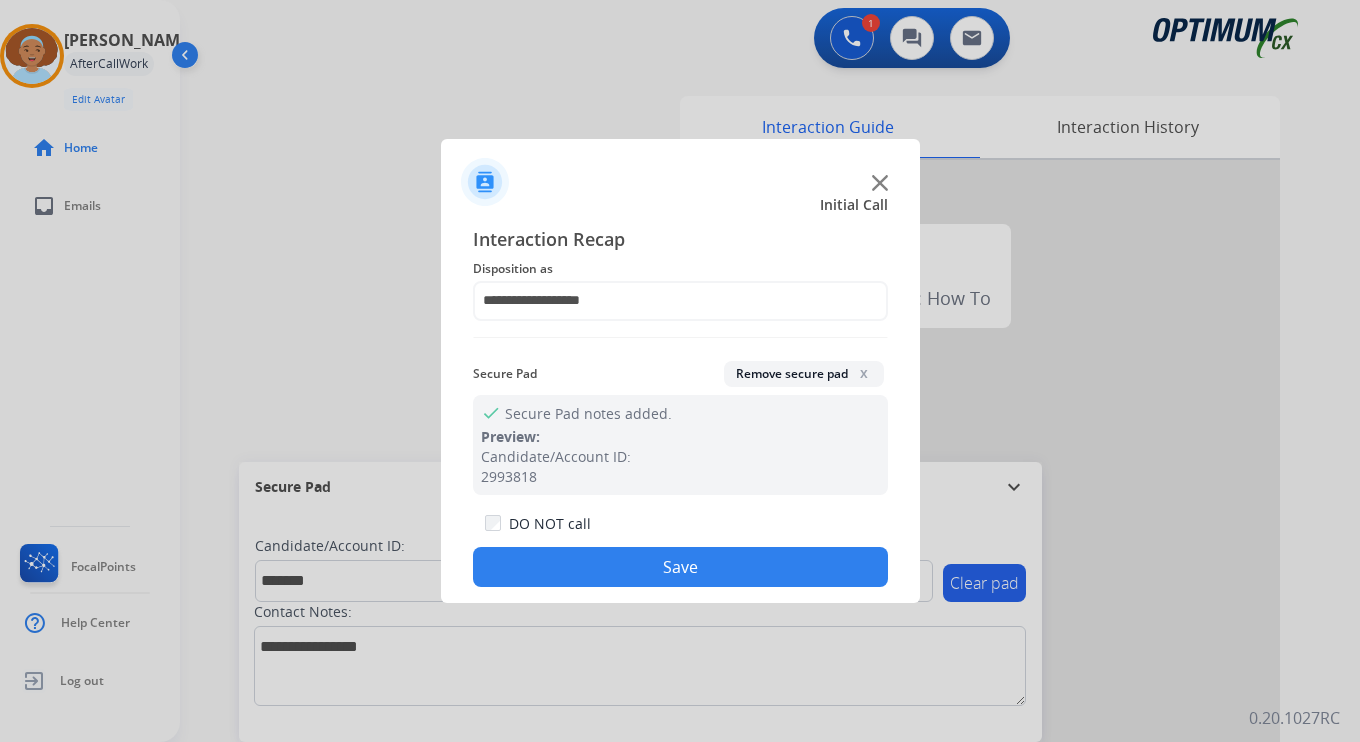 click on "Save" 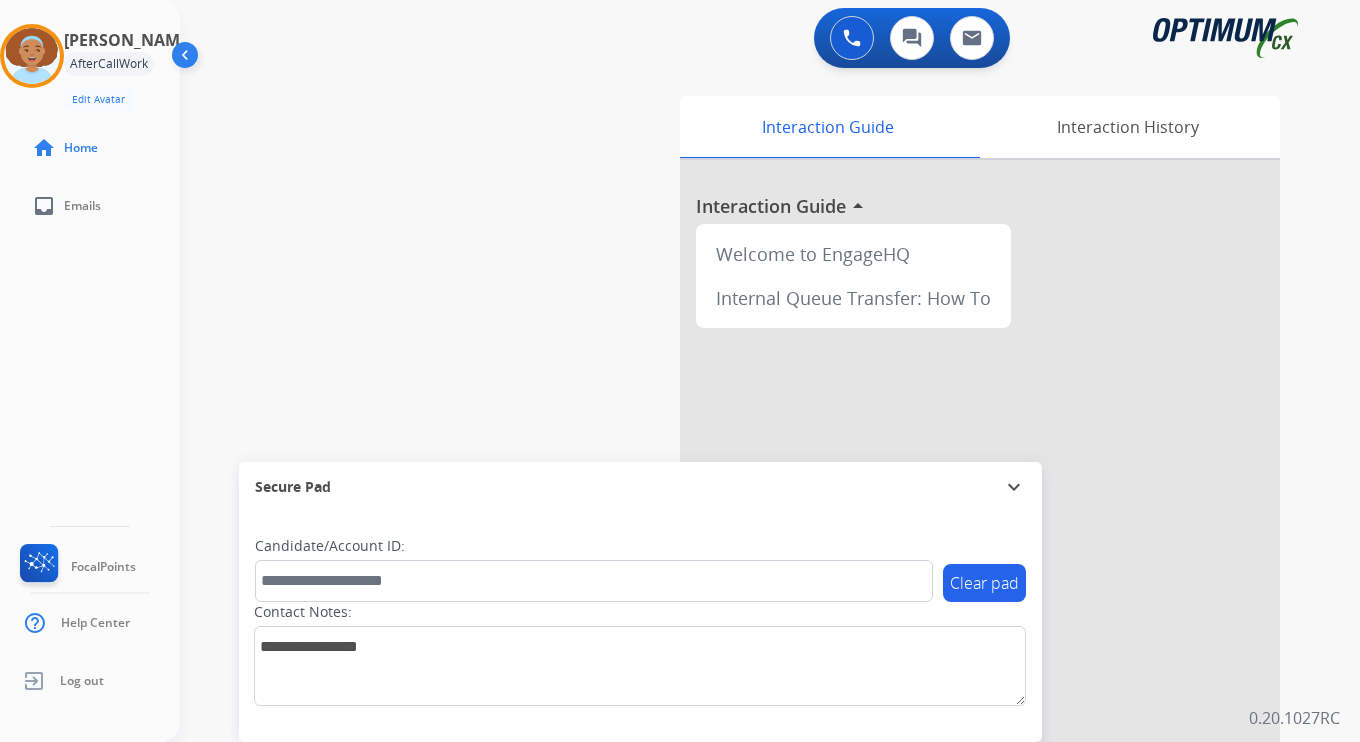 click on "0 Voice Interactions  0  Chat Interactions   0  Email Interactions swap_horiz Break voice bridge close_fullscreen Connect 3-Way Call merge_type Separate 3-Way Call  Interaction Guide   Interaction History  Interaction Guide arrow_drop_up  Welcome to EngageHQ   Internal Queue Transfer: How To  Secure Pad expand_more Clear pad Candidate/Account ID: Contact Notes:                  0.20.1027RC" at bounding box center (770, 371) 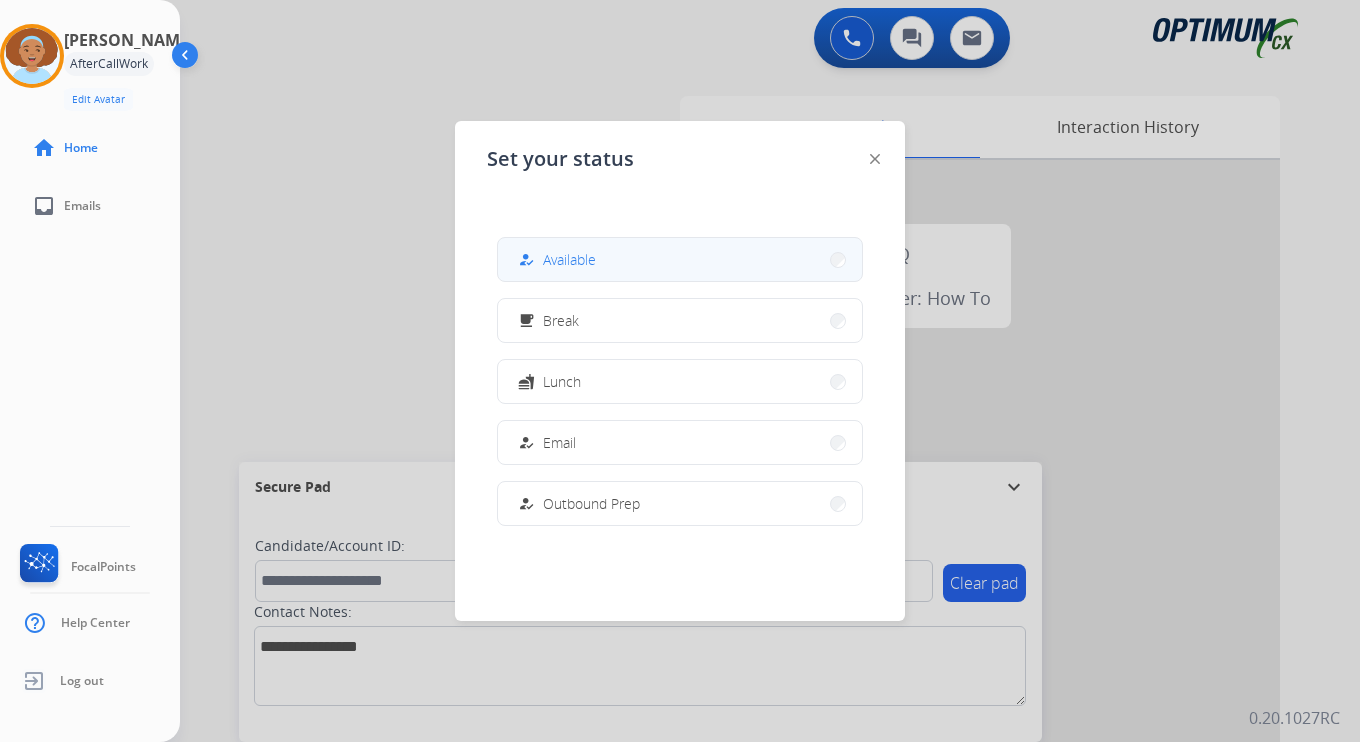 click on "how_to_reg Available" at bounding box center [680, 259] 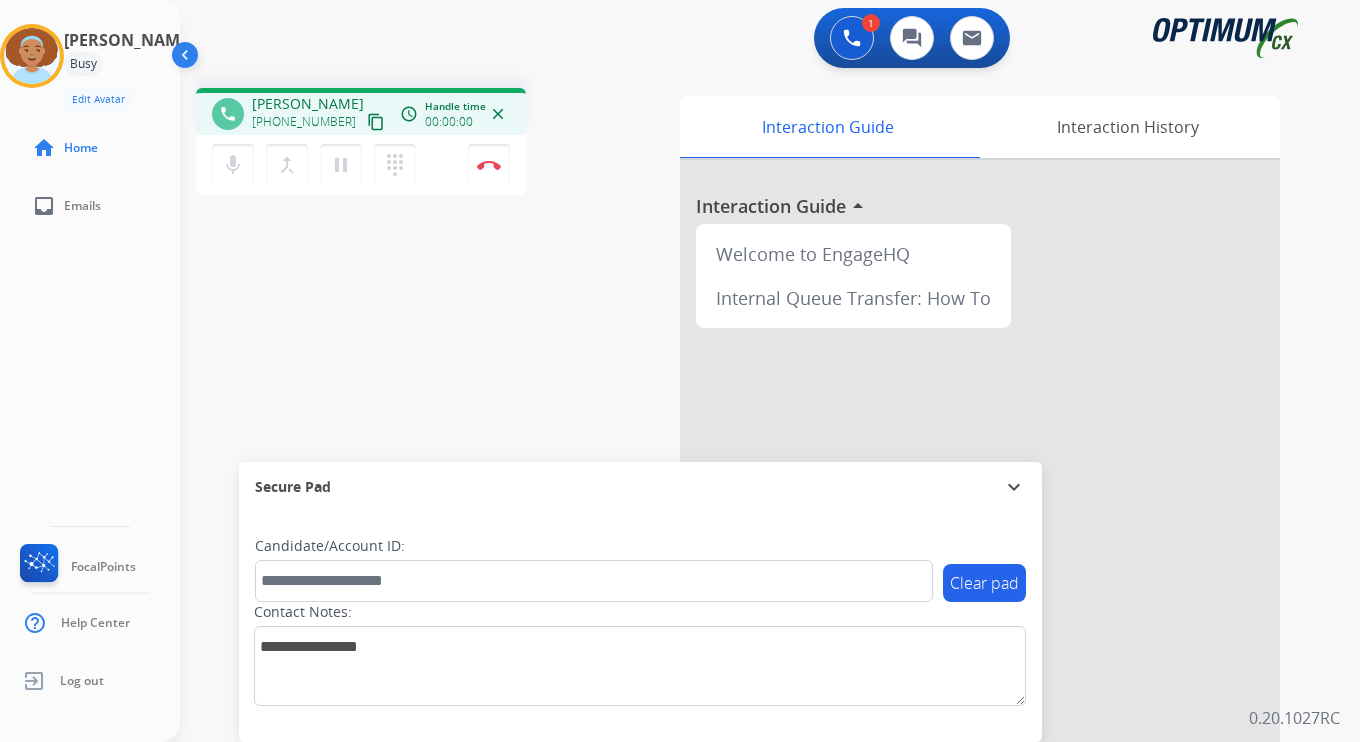 click on "1 Voice Interactions  0  Chat Interactions   0  Email Interactions phone [PERSON_NAME] [PHONE_NUMBER] content_copy access_time Call metrics Queue   00:08 Hold   00:00 Talk   00:01 Total   00:08 Handle time 00:00:00 close mic Mute merge_type Bridge pause Hold dialpad Dialpad Disconnect swap_horiz Break voice bridge close_fullscreen Connect 3-Way Call merge_type Separate 3-Way Call  Interaction Guide   Interaction History  Interaction Guide arrow_drop_up  Welcome to EngageHQ   Internal Queue Transfer: How To  Secure Pad expand_more Clear pad Candidate/Account ID: Contact Notes:                  0.20.1027RC" at bounding box center (770, 371) 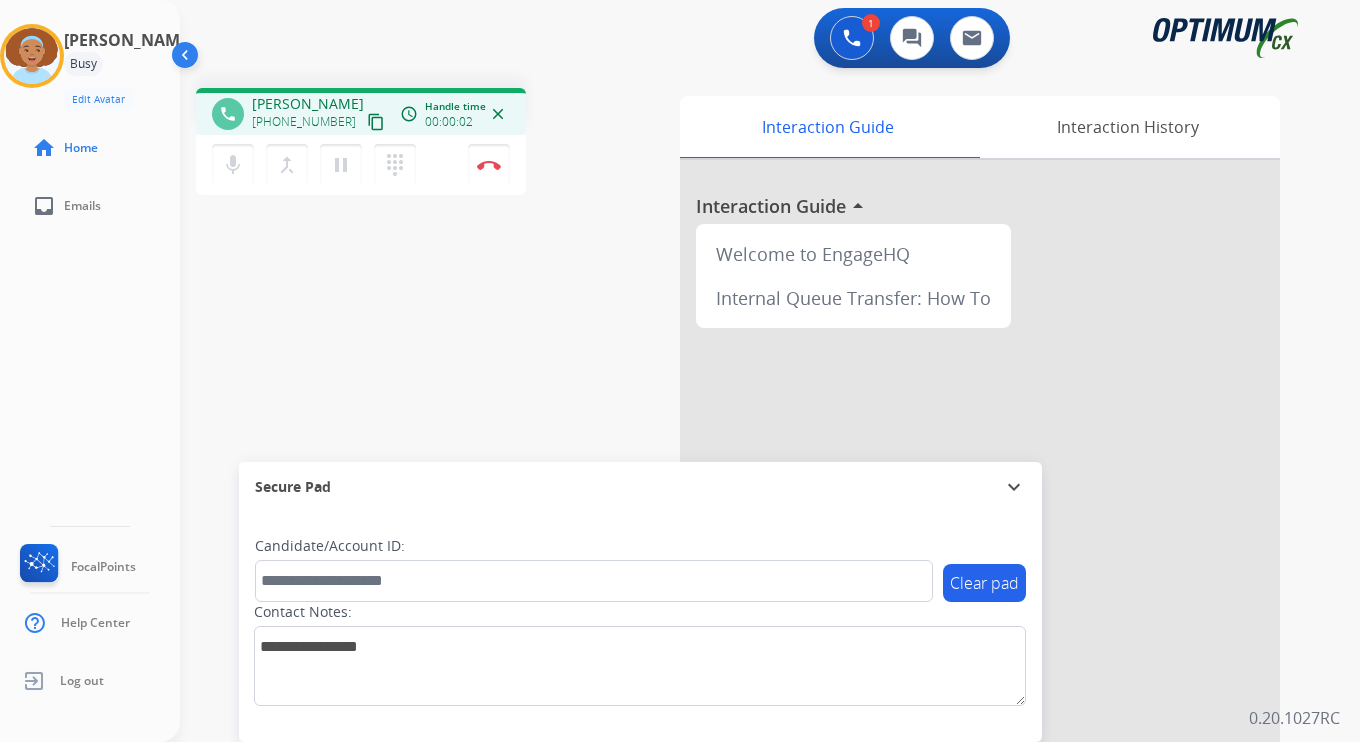 click on "content_copy" at bounding box center (376, 122) 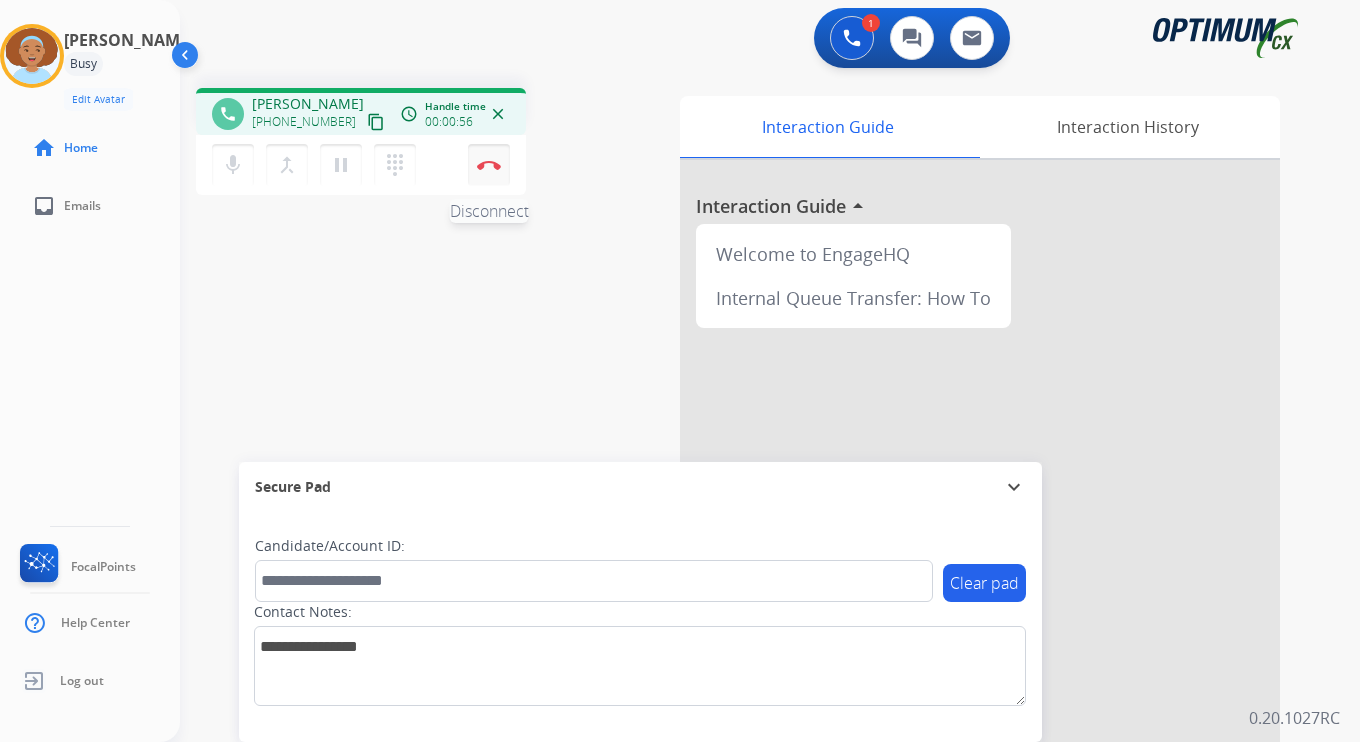 click on "Disconnect" at bounding box center (489, 165) 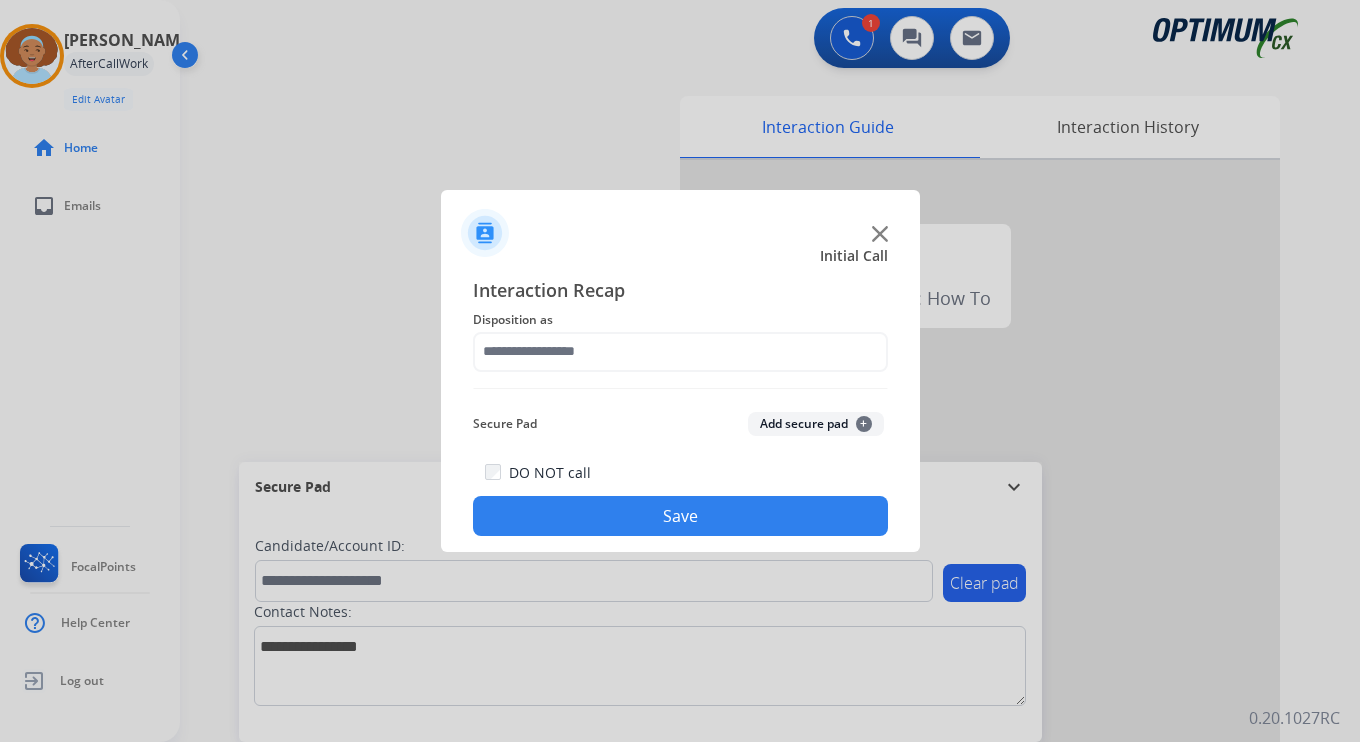 click on "Add secure pad  +" 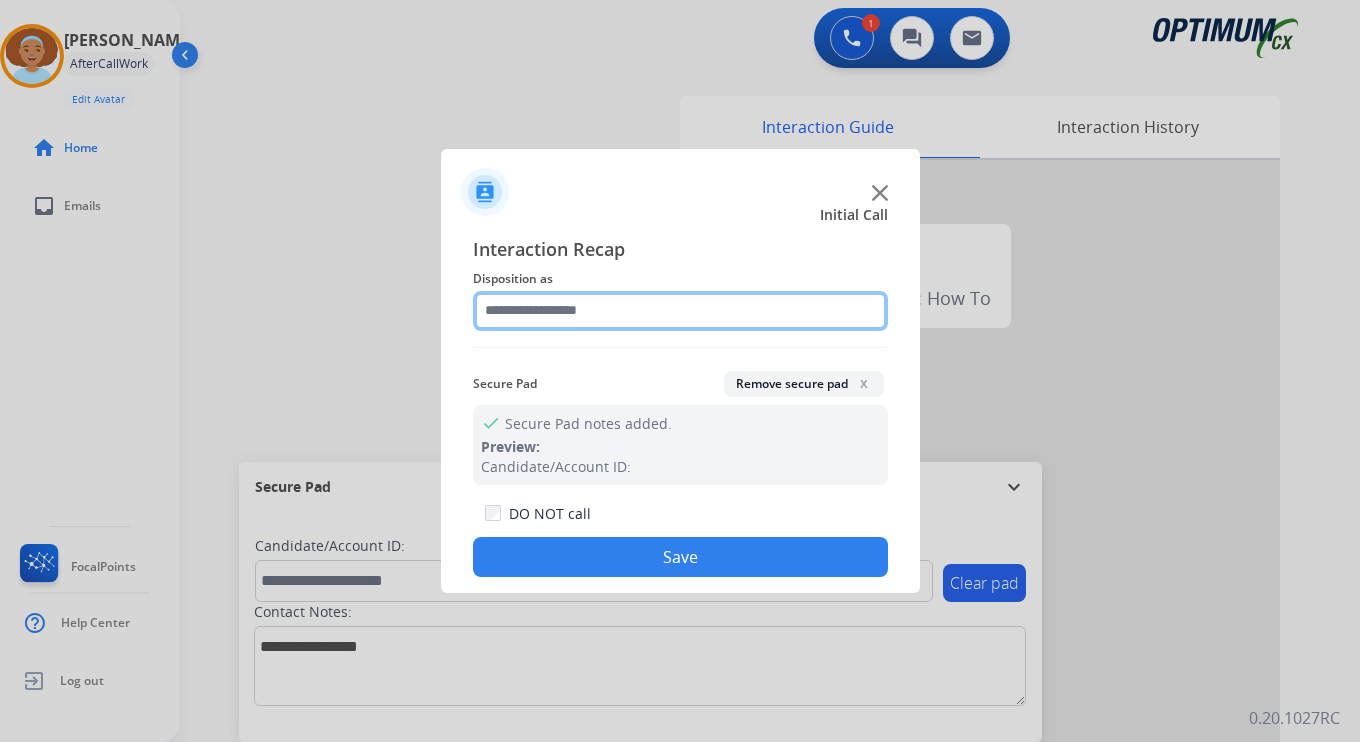 click 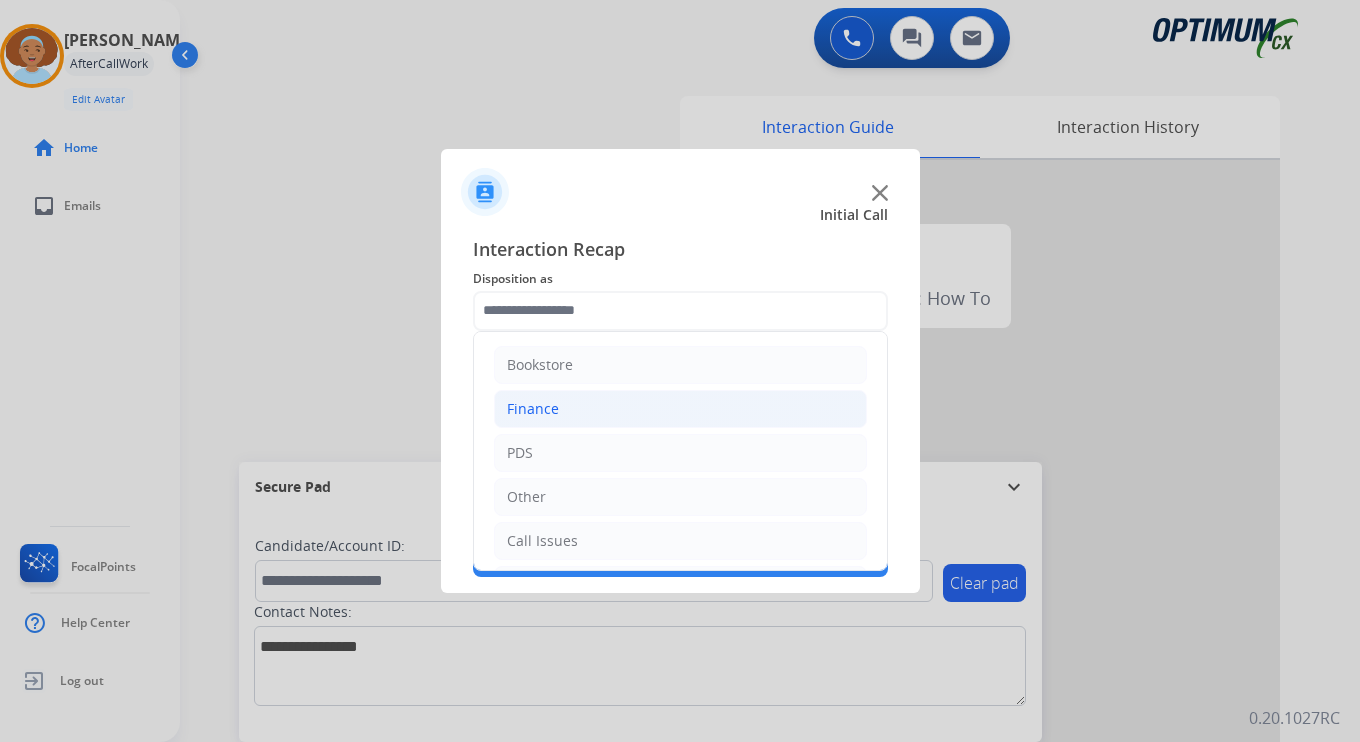 click on "Finance" 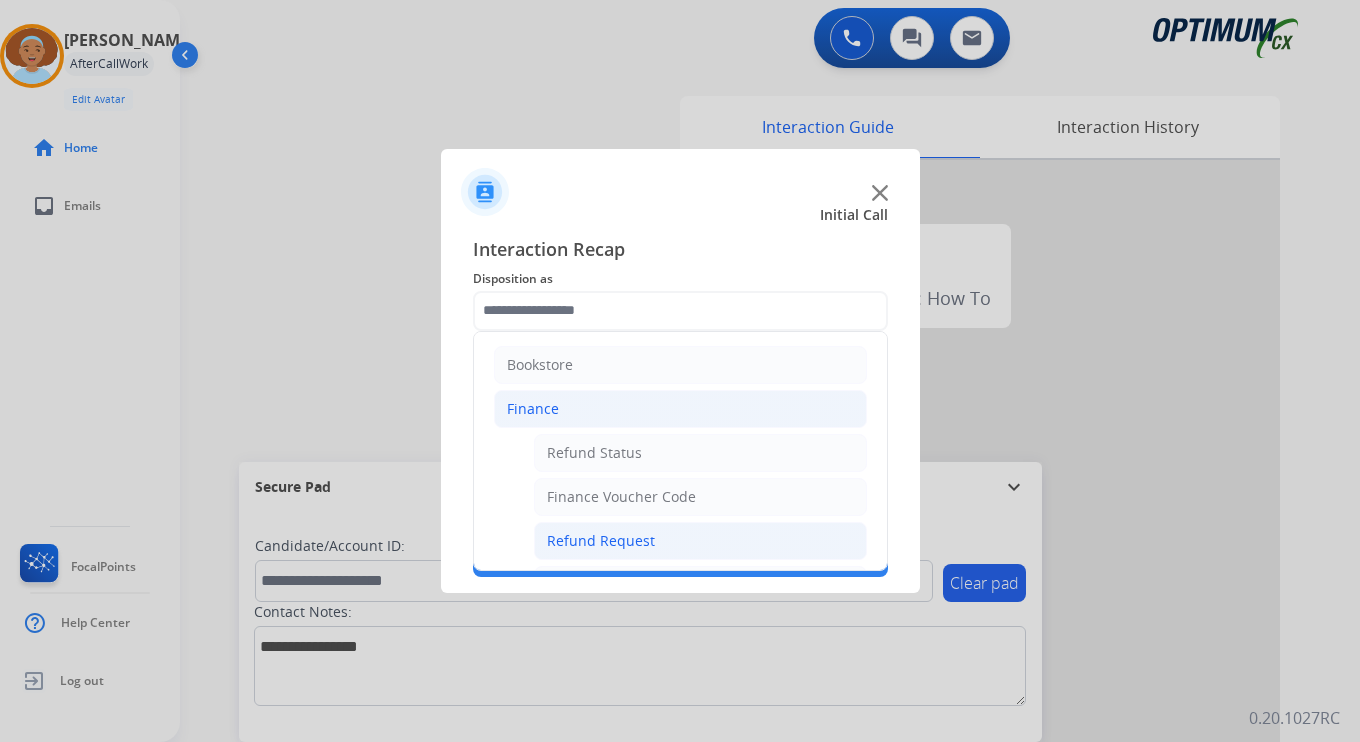 click on "Refund Request" 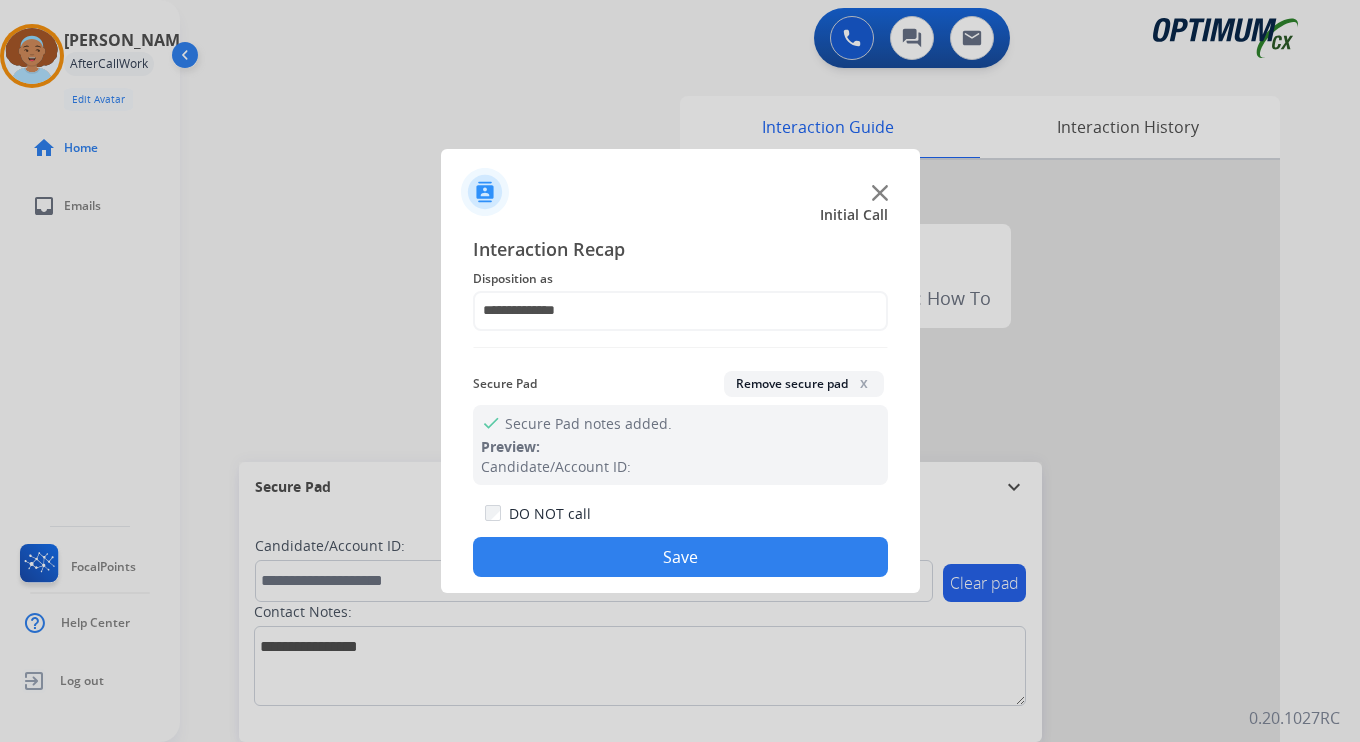 click on "Save" 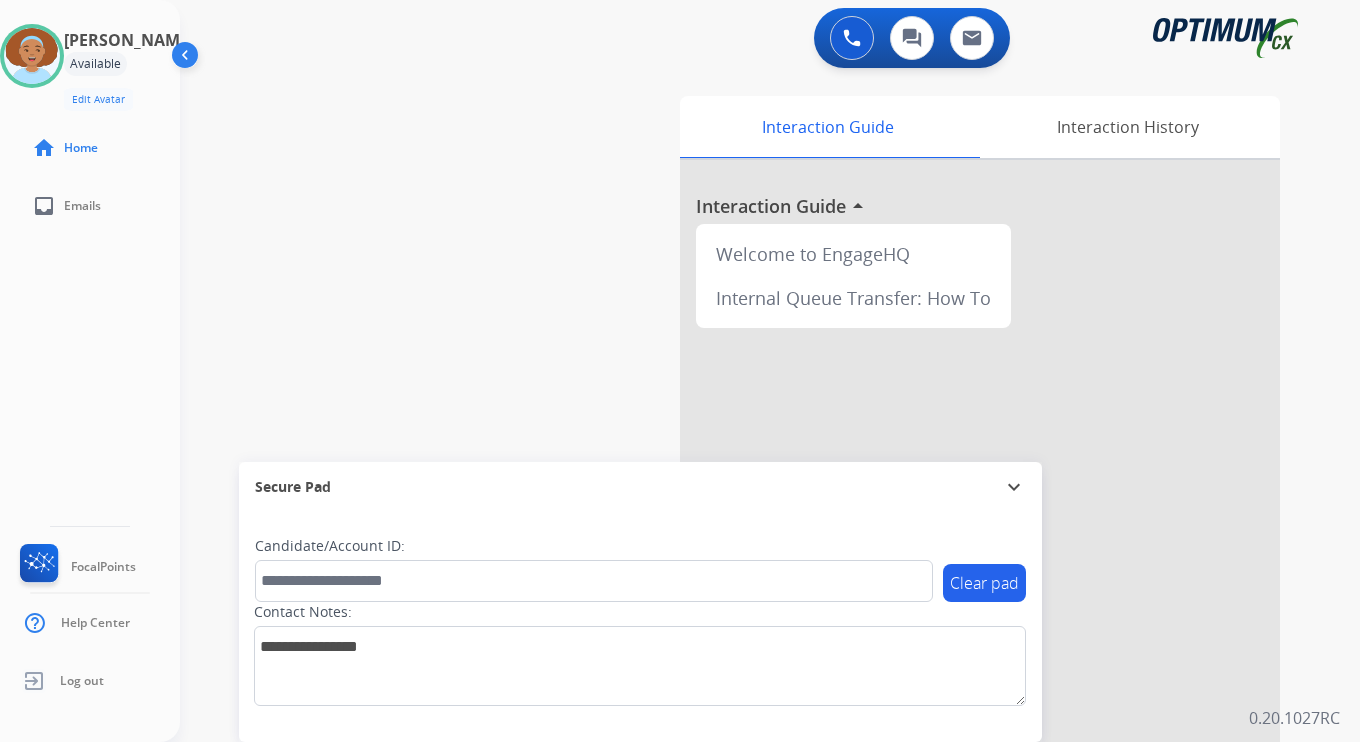 click on "0 Voice Interactions  0  Chat Interactions   0  Email Interactions swap_horiz Break voice bridge close_fullscreen Connect 3-Way Call merge_type Separate 3-Way Call  Interaction Guide   Interaction History  Interaction Guide arrow_drop_up  Welcome to EngageHQ   Internal Queue Transfer: How To  Secure Pad expand_more Clear pad Candidate/Account ID: Contact Notes:                  0.20.1027RC" at bounding box center [770, 371] 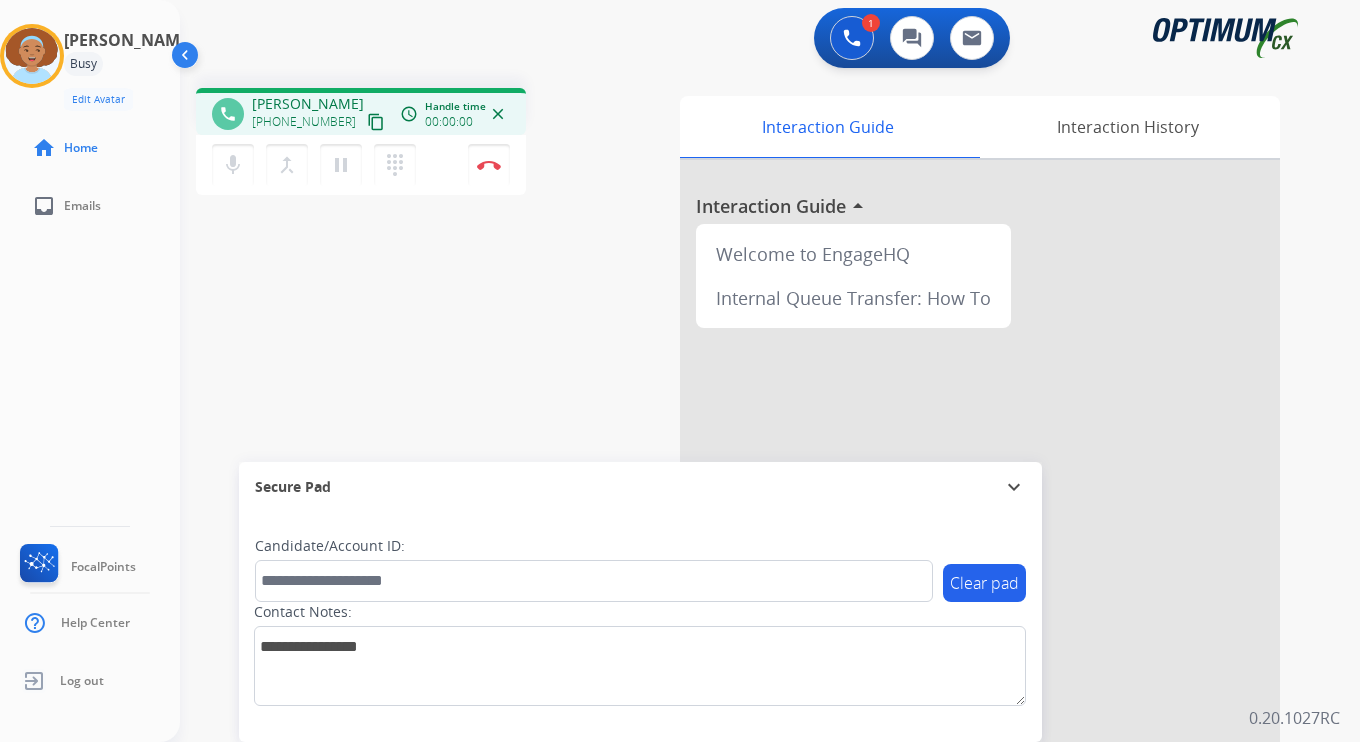 click on "content_copy" at bounding box center [376, 122] 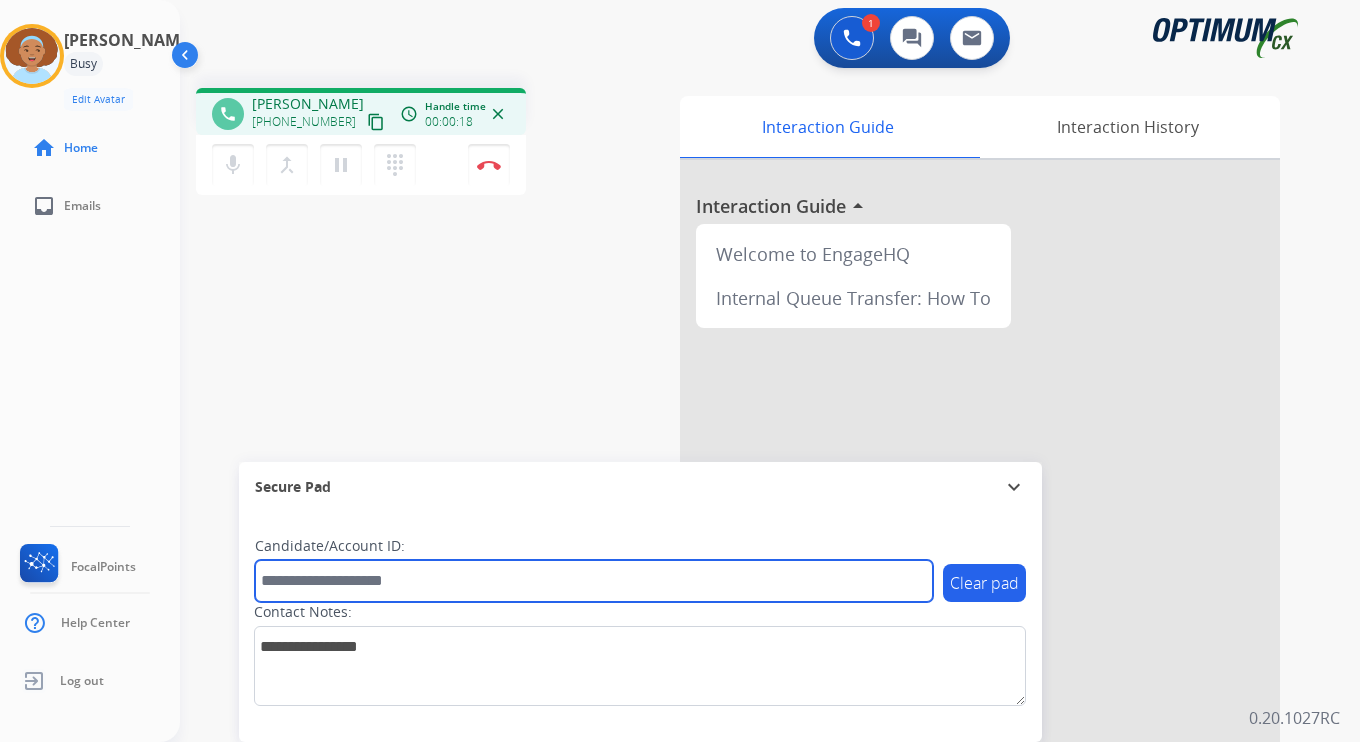 click at bounding box center [594, 581] 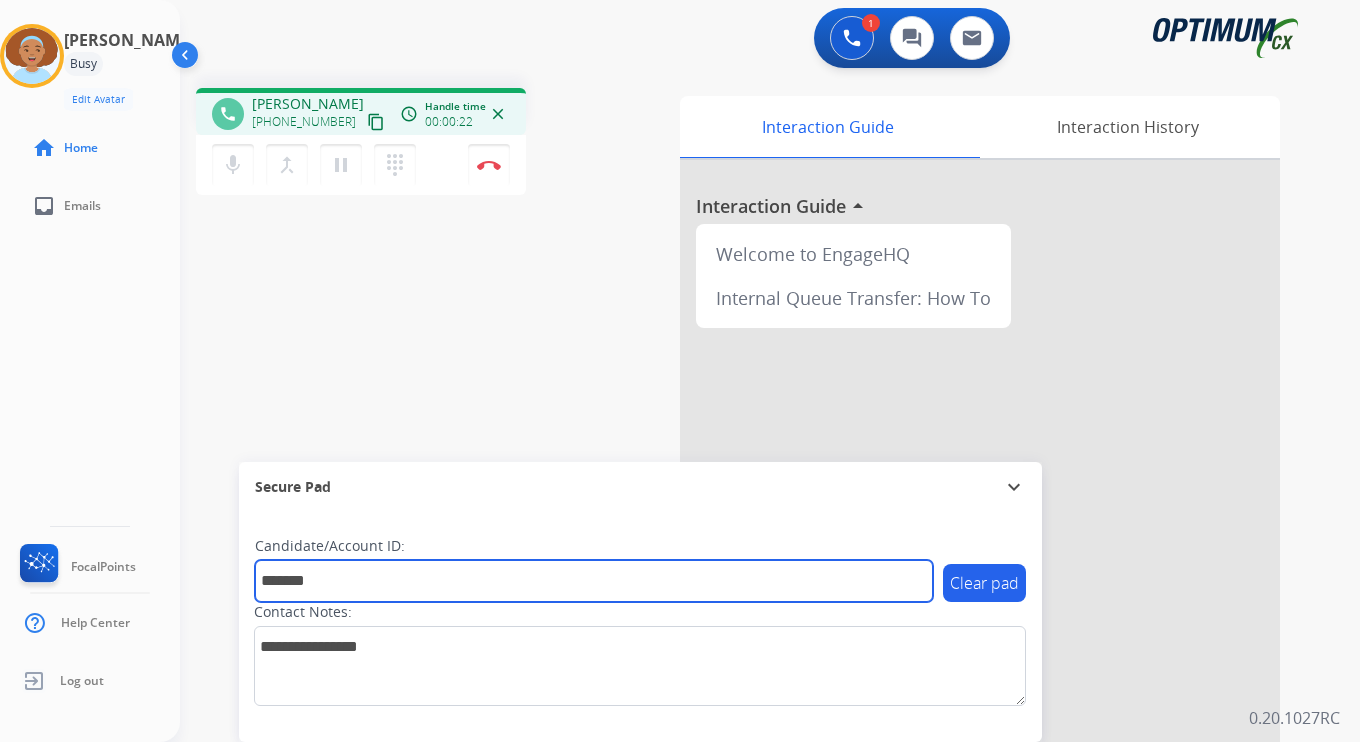 type on "*******" 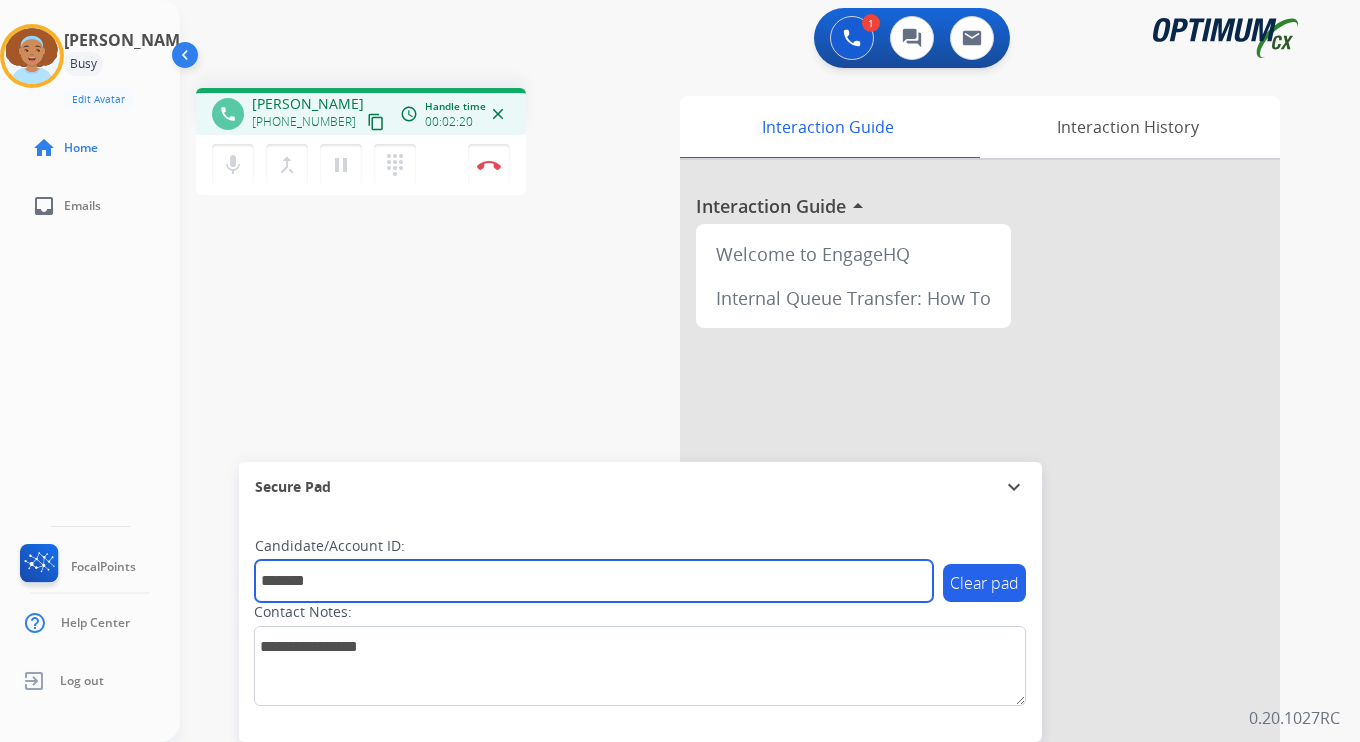 click on "*******" at bounding box center (594, 581) 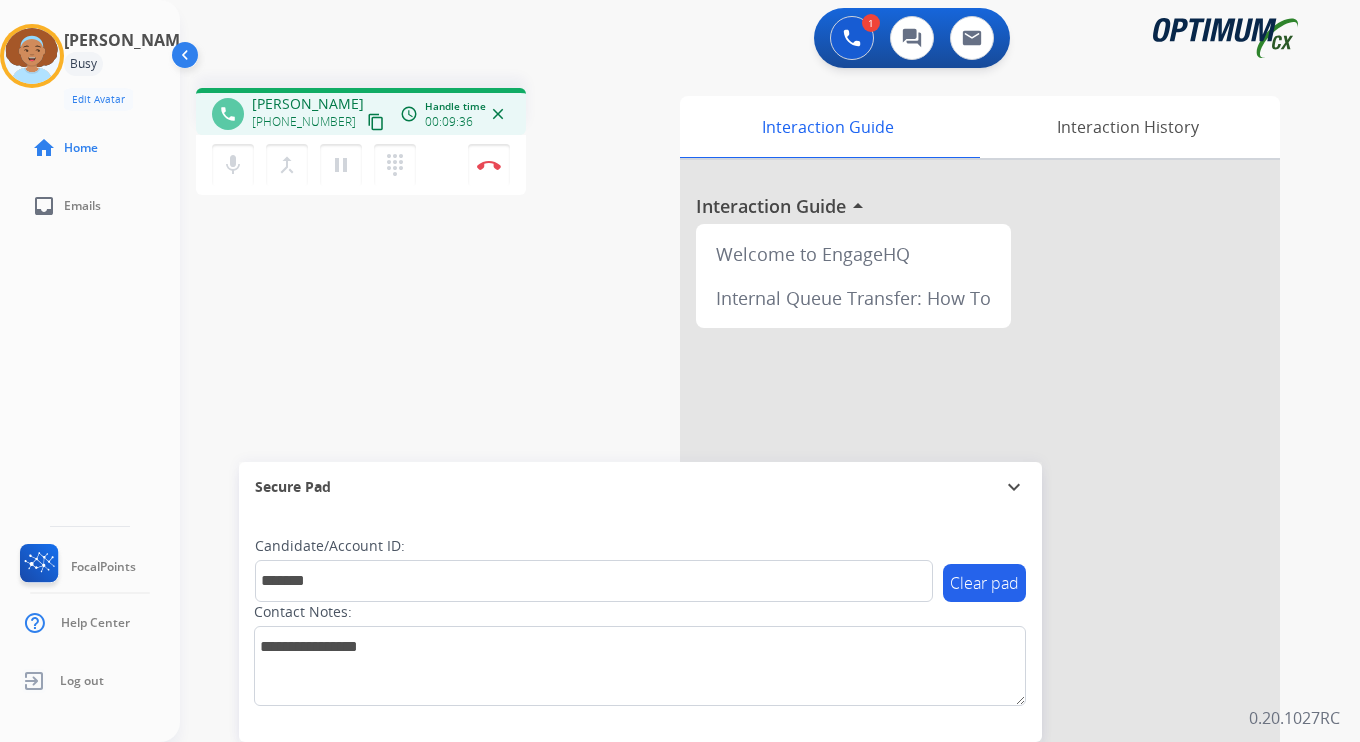 click on "Interaction Guide   Interaction History  Interaction Guide arrow_drop_up  Welcome to EngageHQ   Internal Queue Transfer: How To" at bounding box center [995, 497] 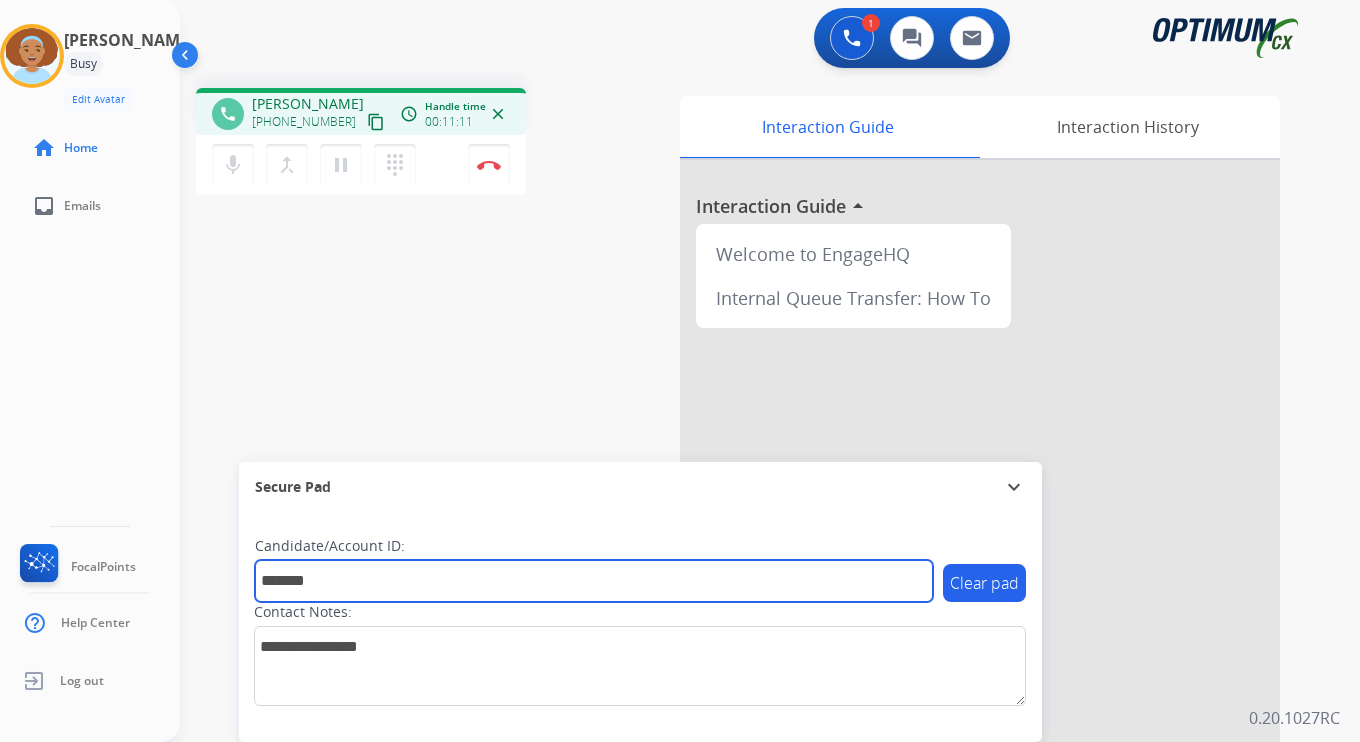 click on "*******" at bounding box center [594, 581] 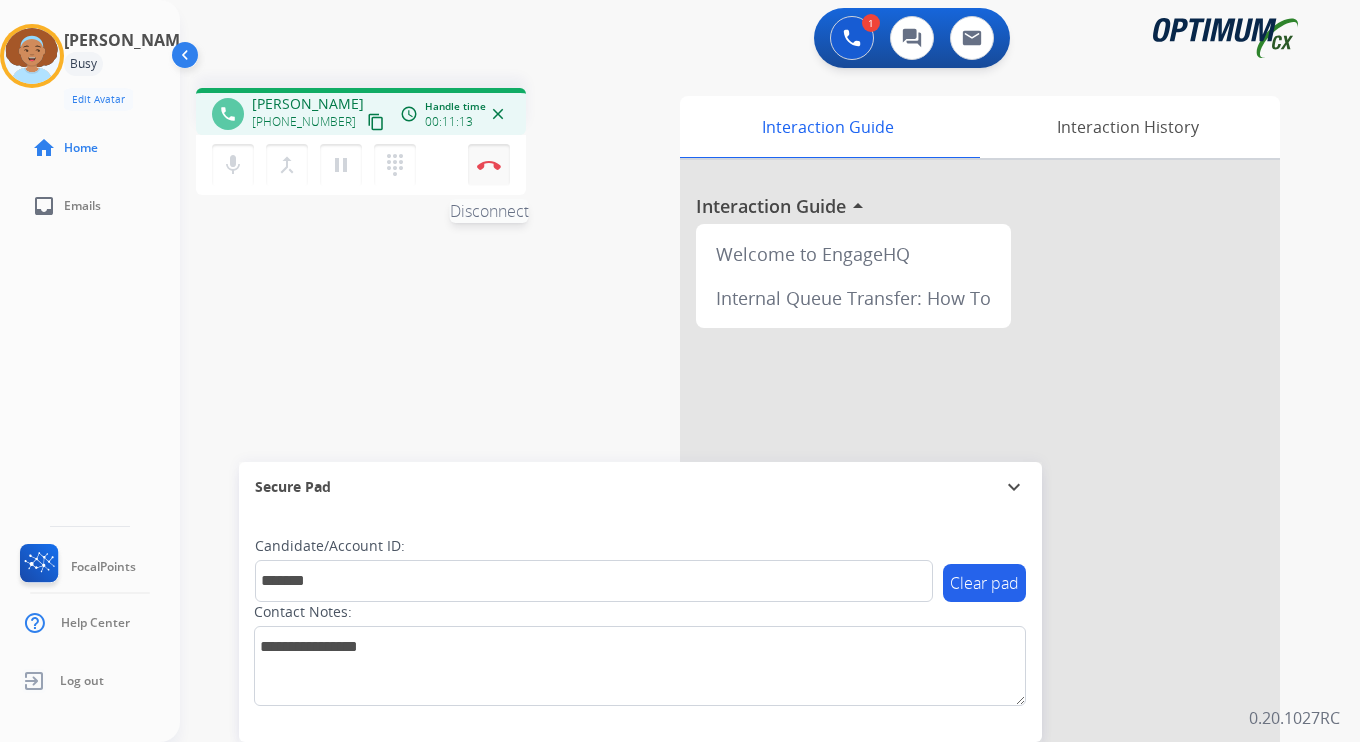 click on "Disconnect" at bounding box center [489, 165] 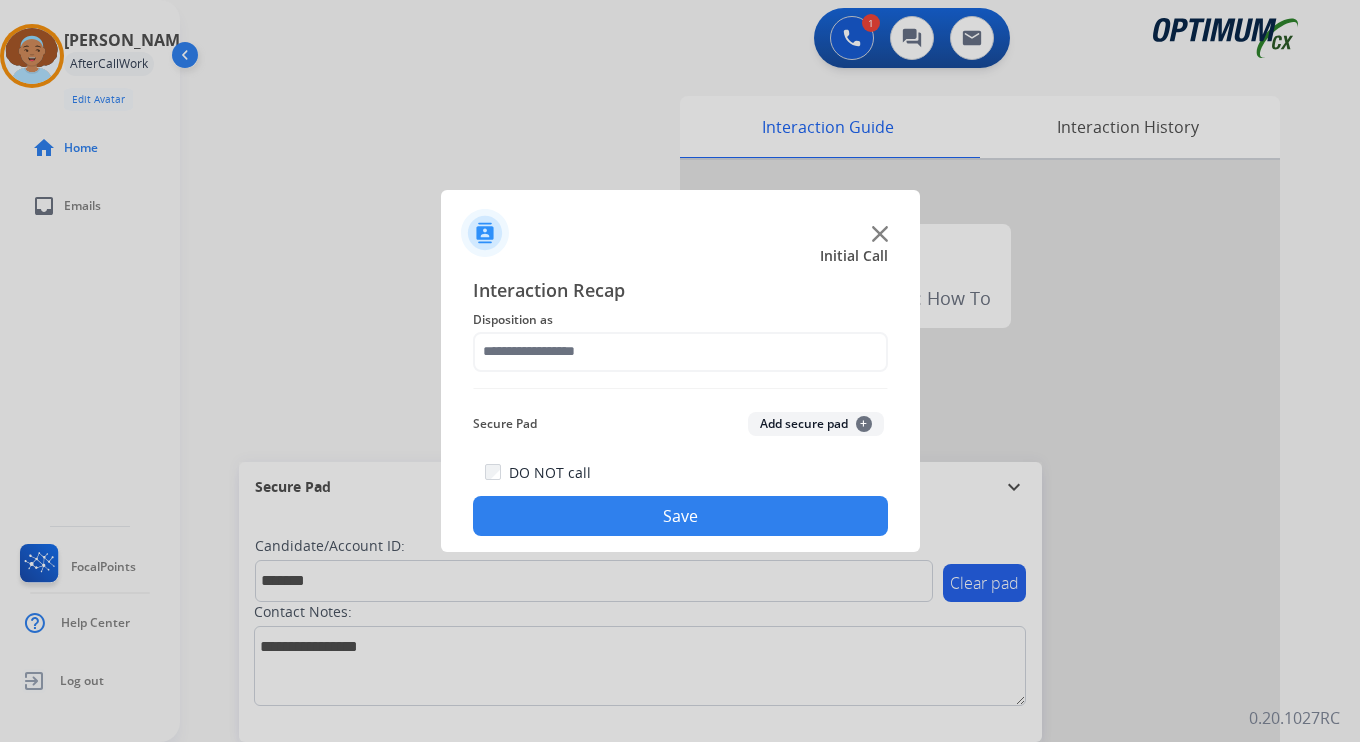 click on "Add secure pad  +" 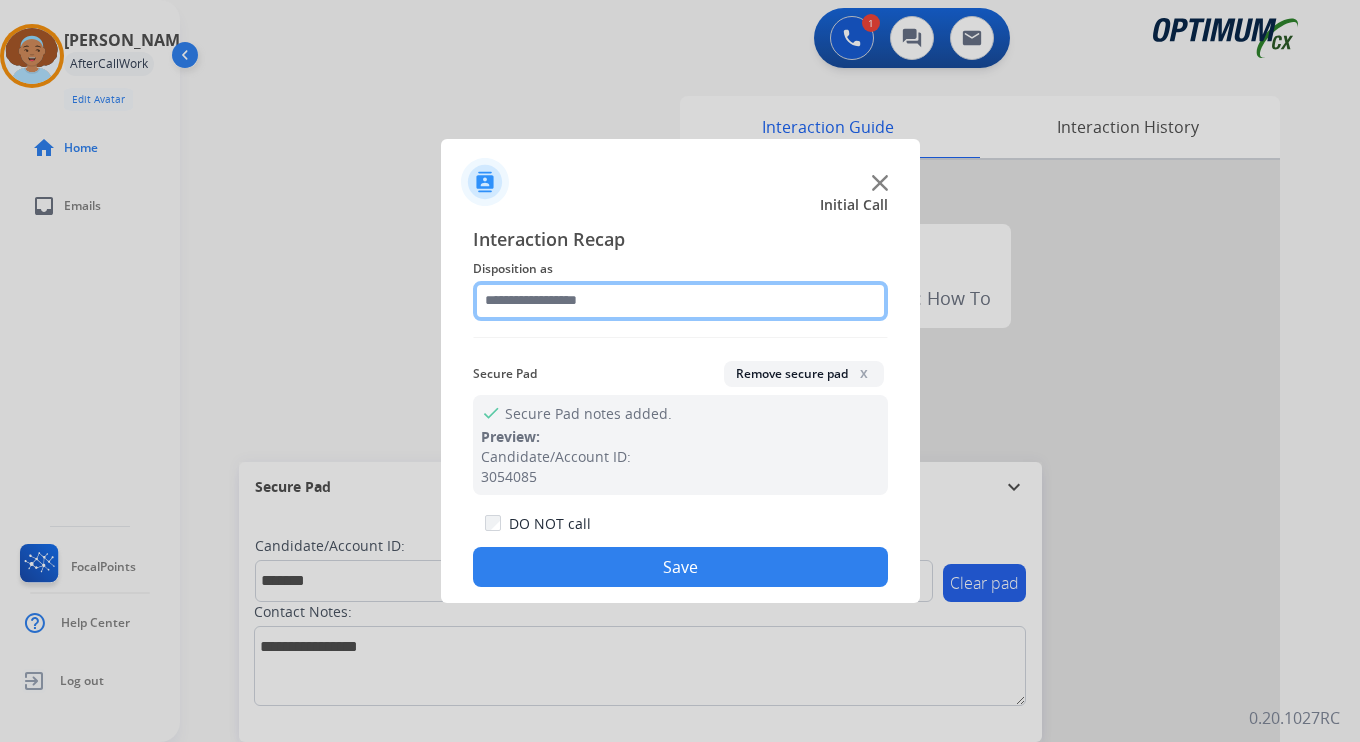 click 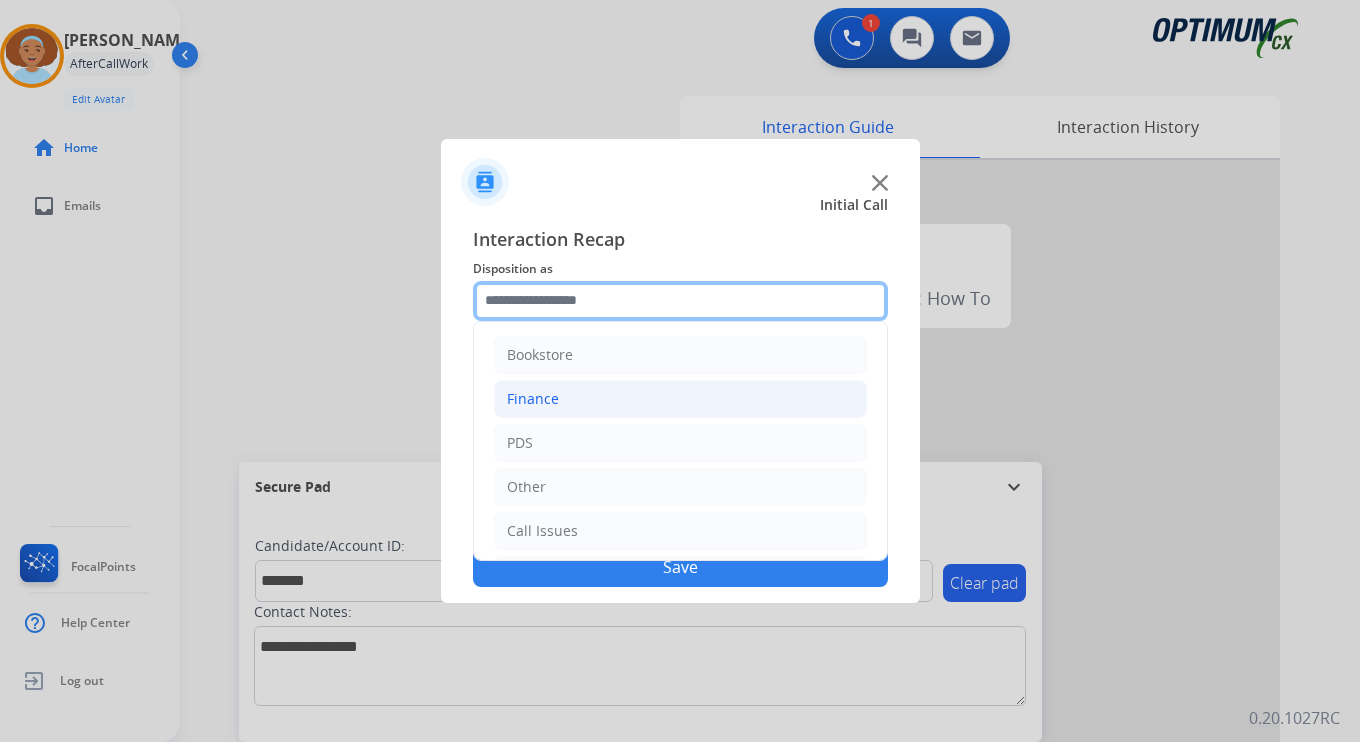 scroll, scrollTop: 136, scrollLeft: 0, axis: vertical 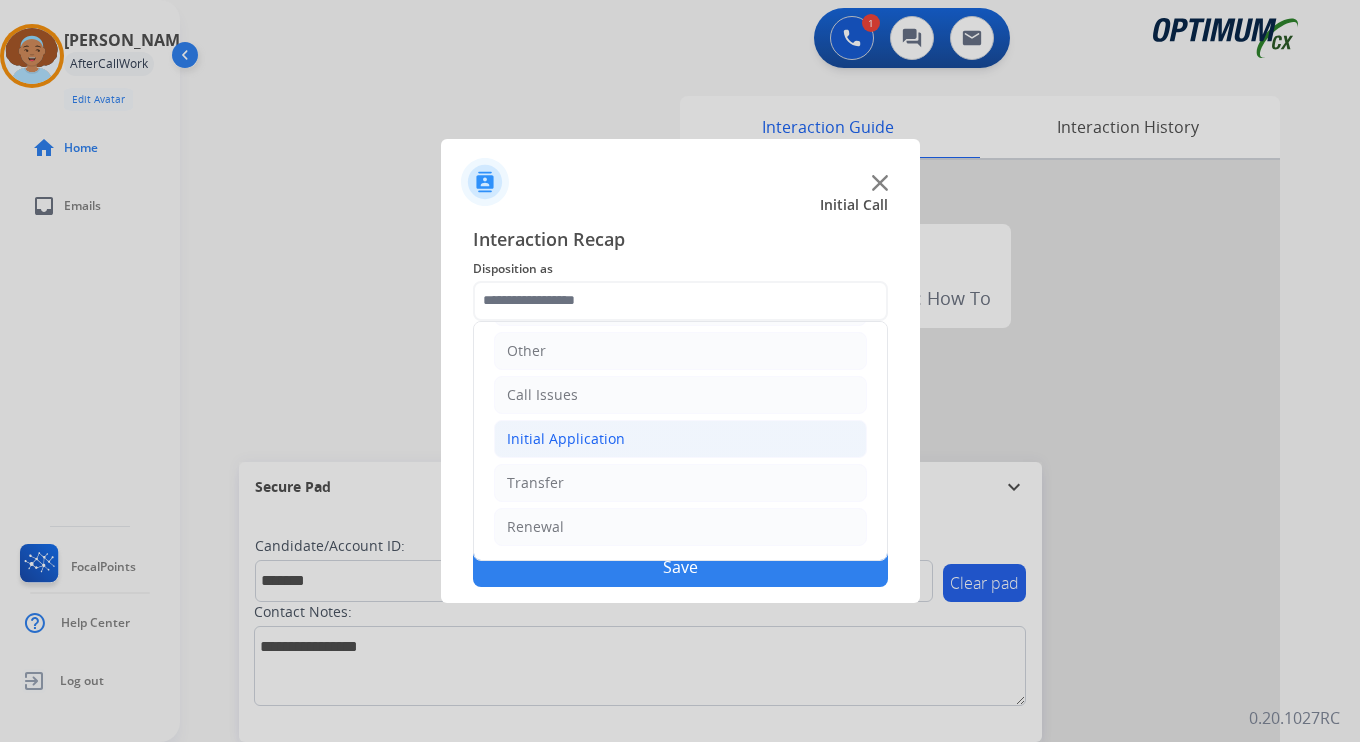 click on "Initial Application" 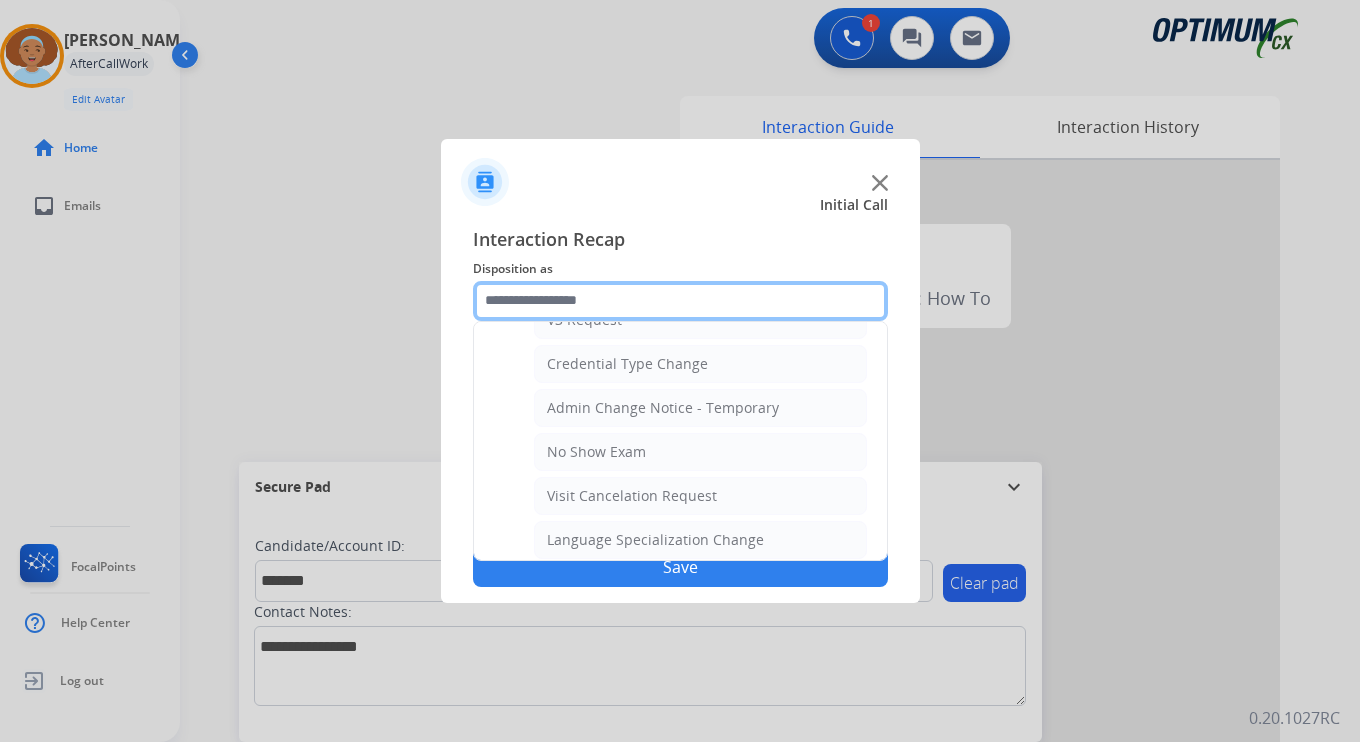 scroll, scrollTop: 1136, scrollLeft: 0, axis: vertical 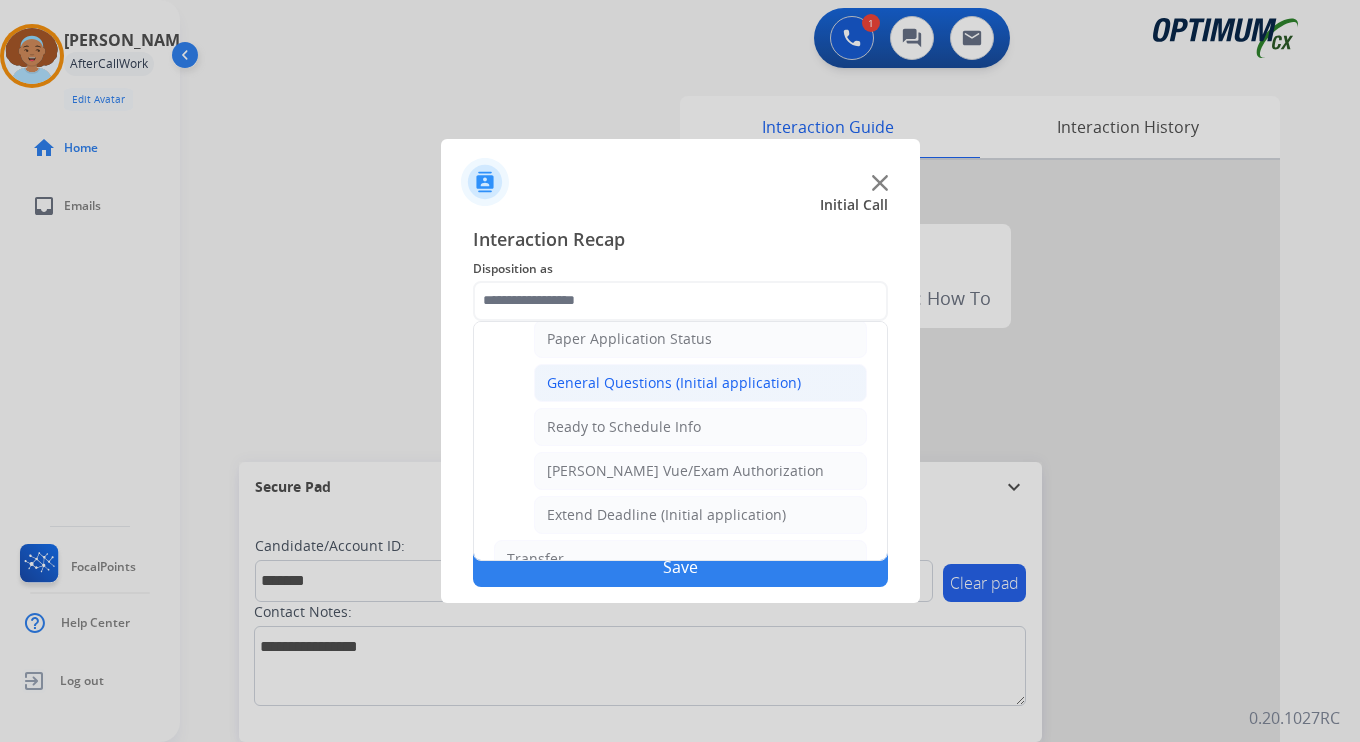 click on "General Questions (Initial application)" 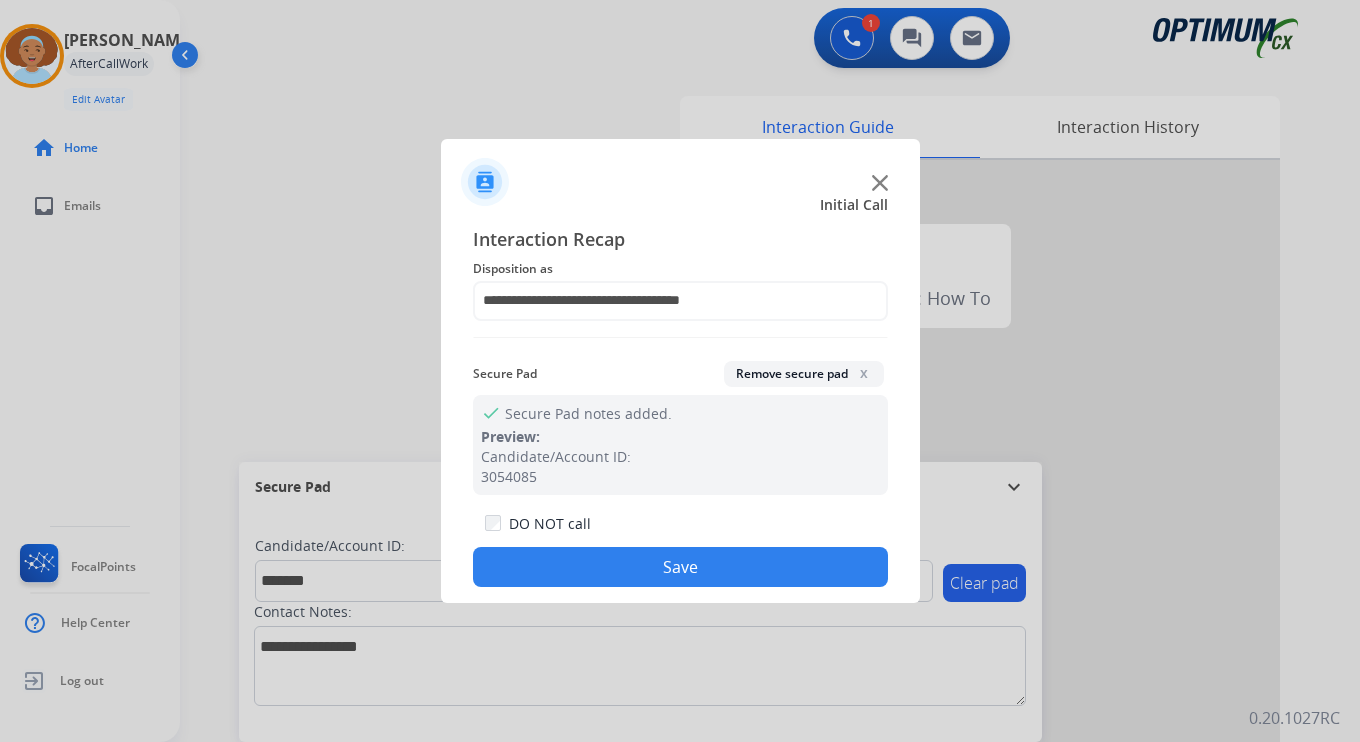 click on "Save" 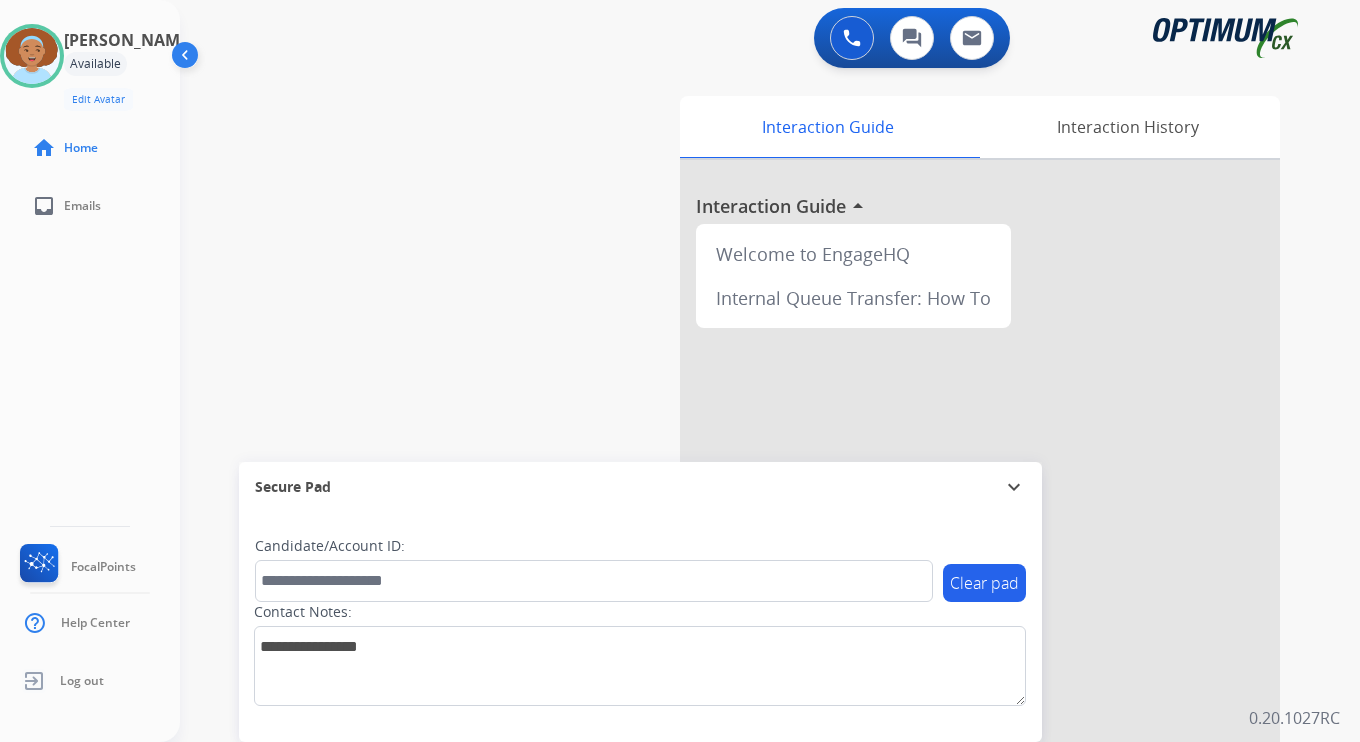 click on "0 Voice Interactions  0  Chat Interactions   0  Email Interactions swap_horiz Break voice bridge close_fullscreen Connect 3-Way Call merge_type Separate 3-Way Call  Interaction Guide   Interaction History  Interaction Guide arrow_drop_up  Welcome to EngageHQ   Internal Queue Transfer: How To  Secure Pad expand_more Clear pad Candidate/Account ID: Contact Notes:                  0.20.1027RC" at bounding box center [770, 371] 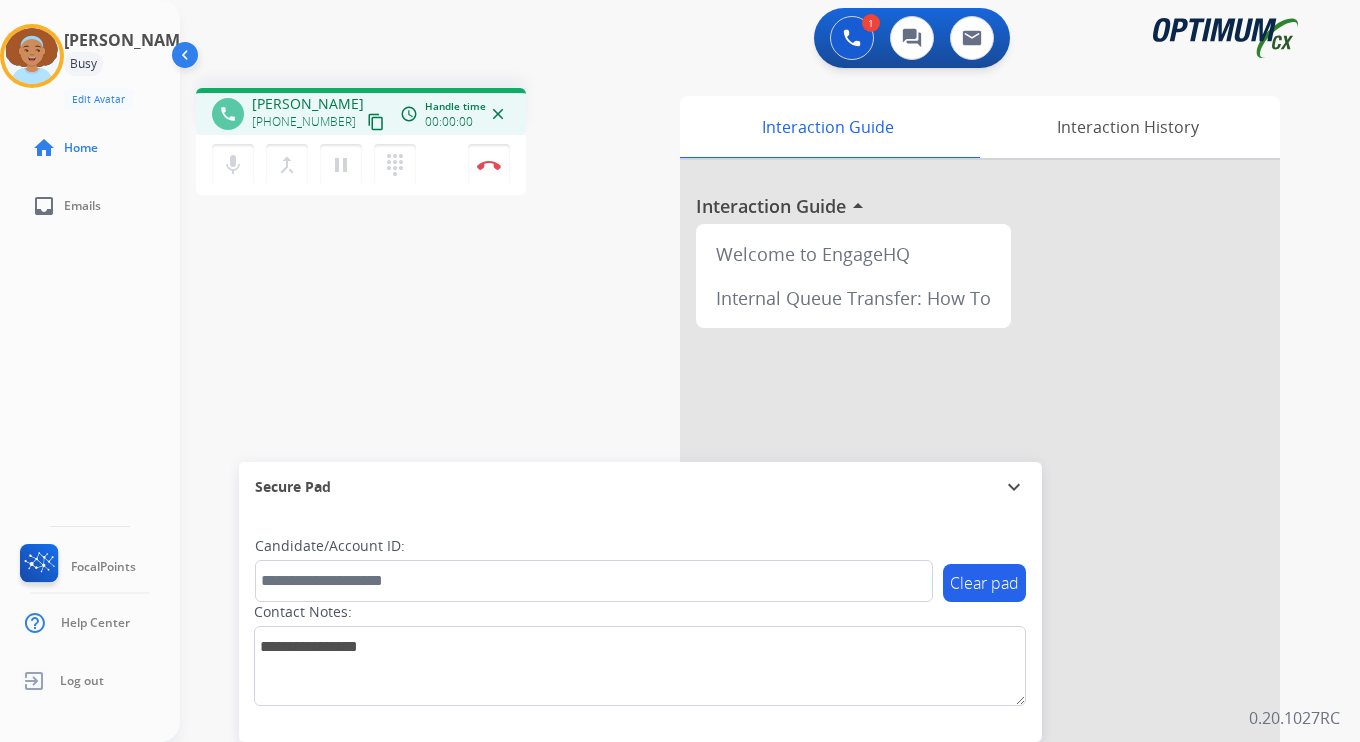 click on "0.20.1027RC" at bounding box center [1294, 718] 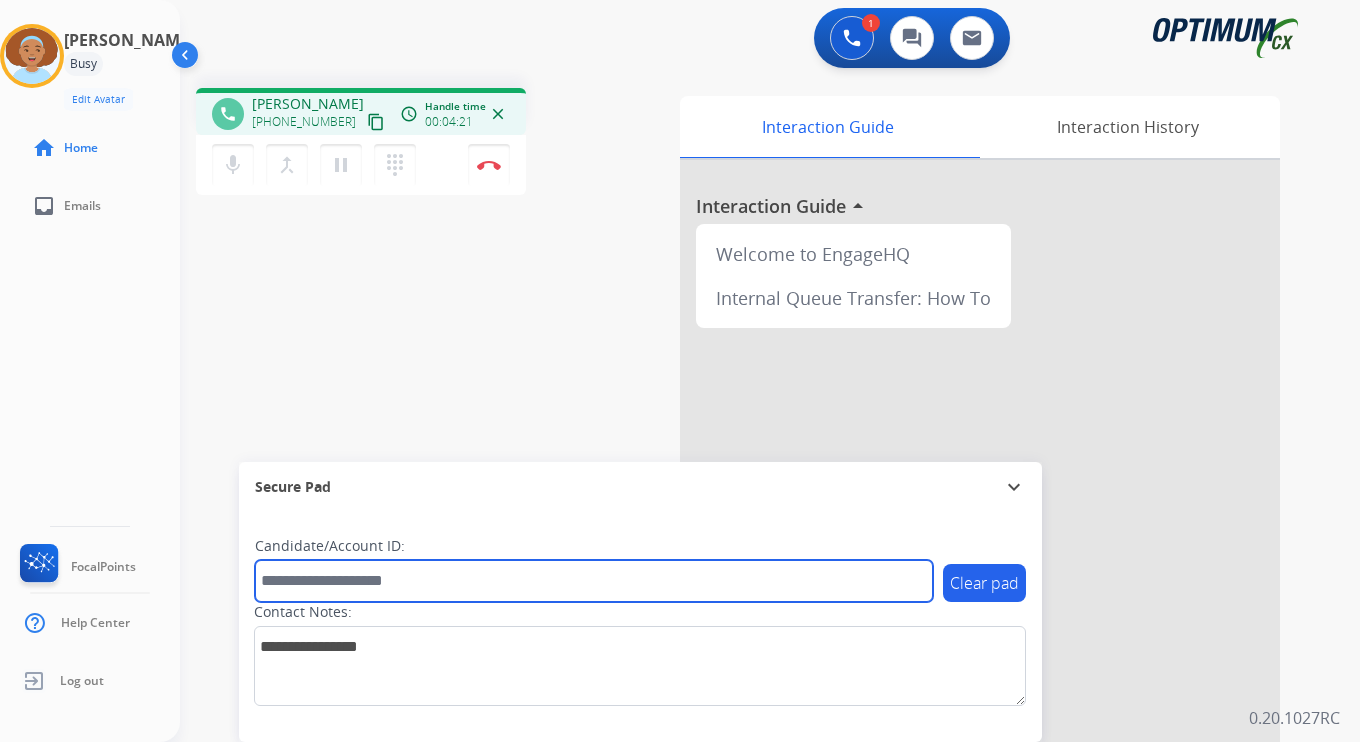click at bounding box center (594, 581) 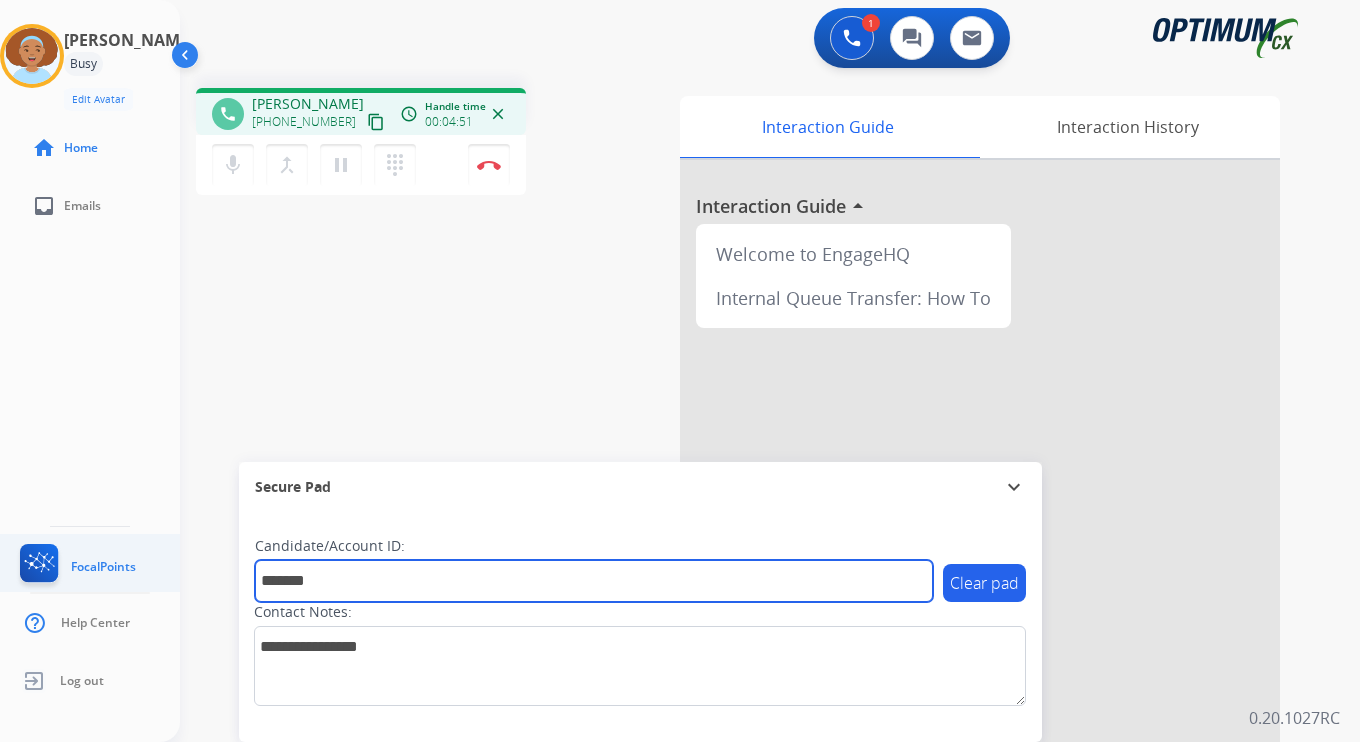 type on "*******" 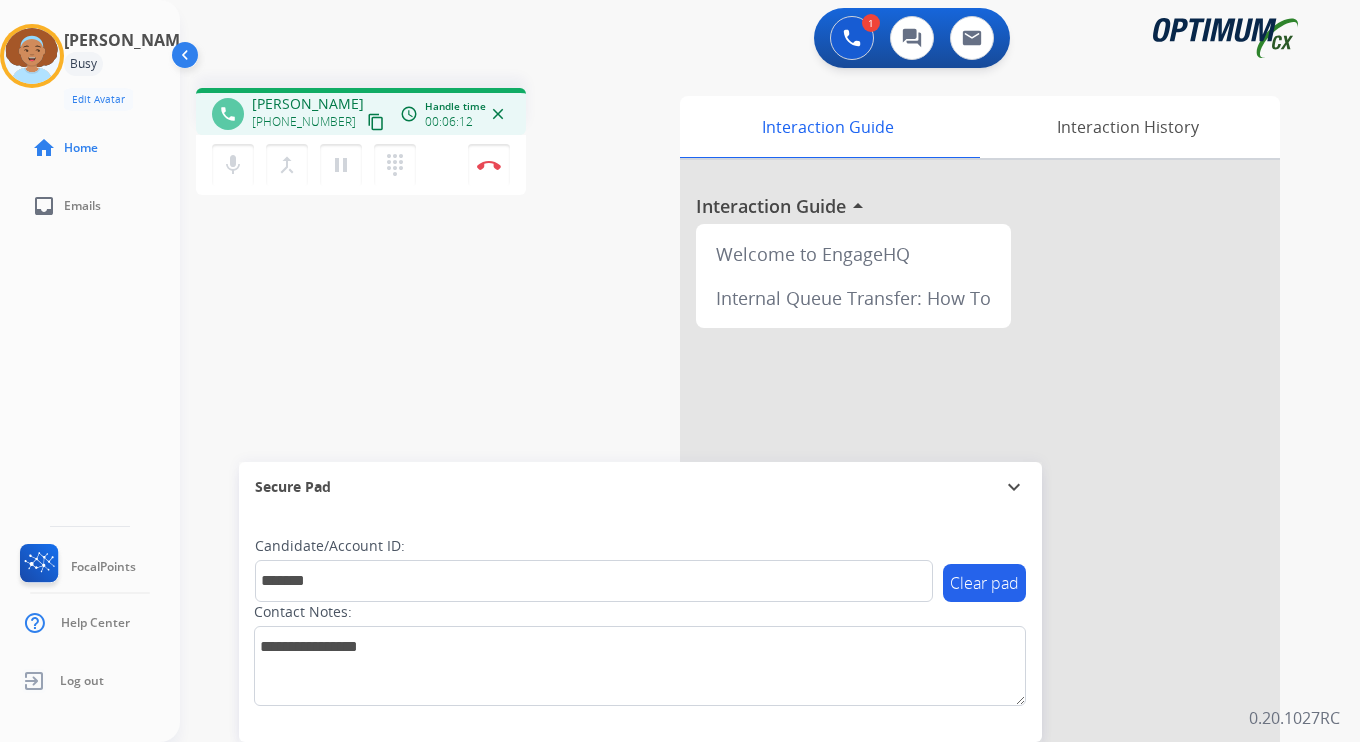 click on "Candidate/Account ID: *******" at bounding box center (594, 569) 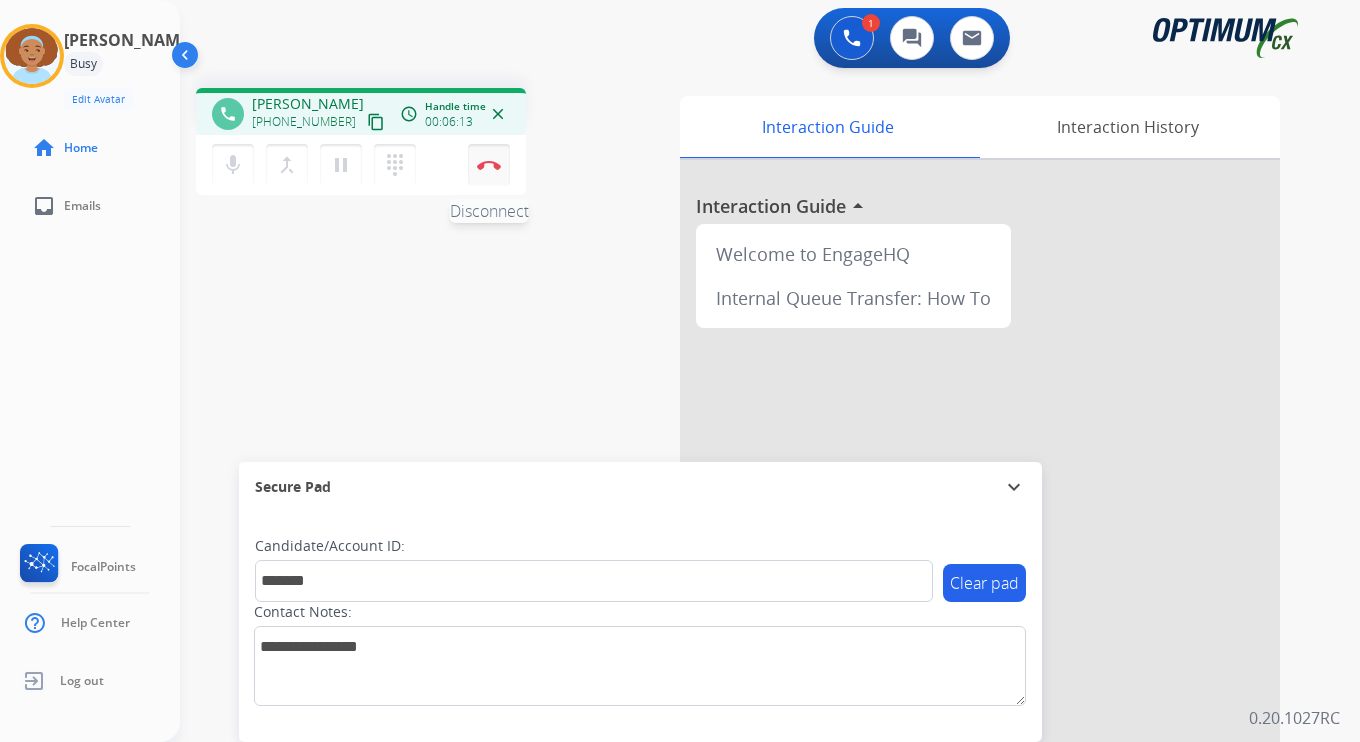 click on "Disconnect" at bounding box center [489, 165] 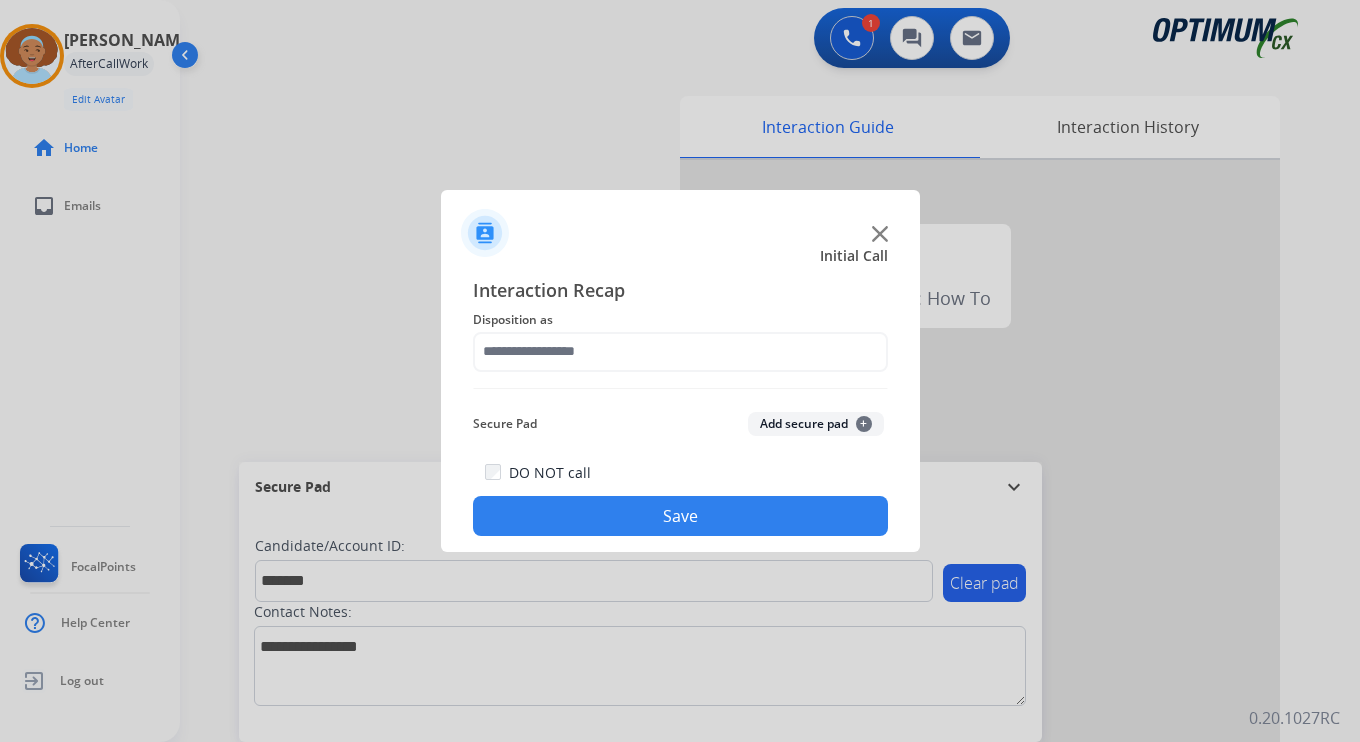 click on "Add secure pad  +" 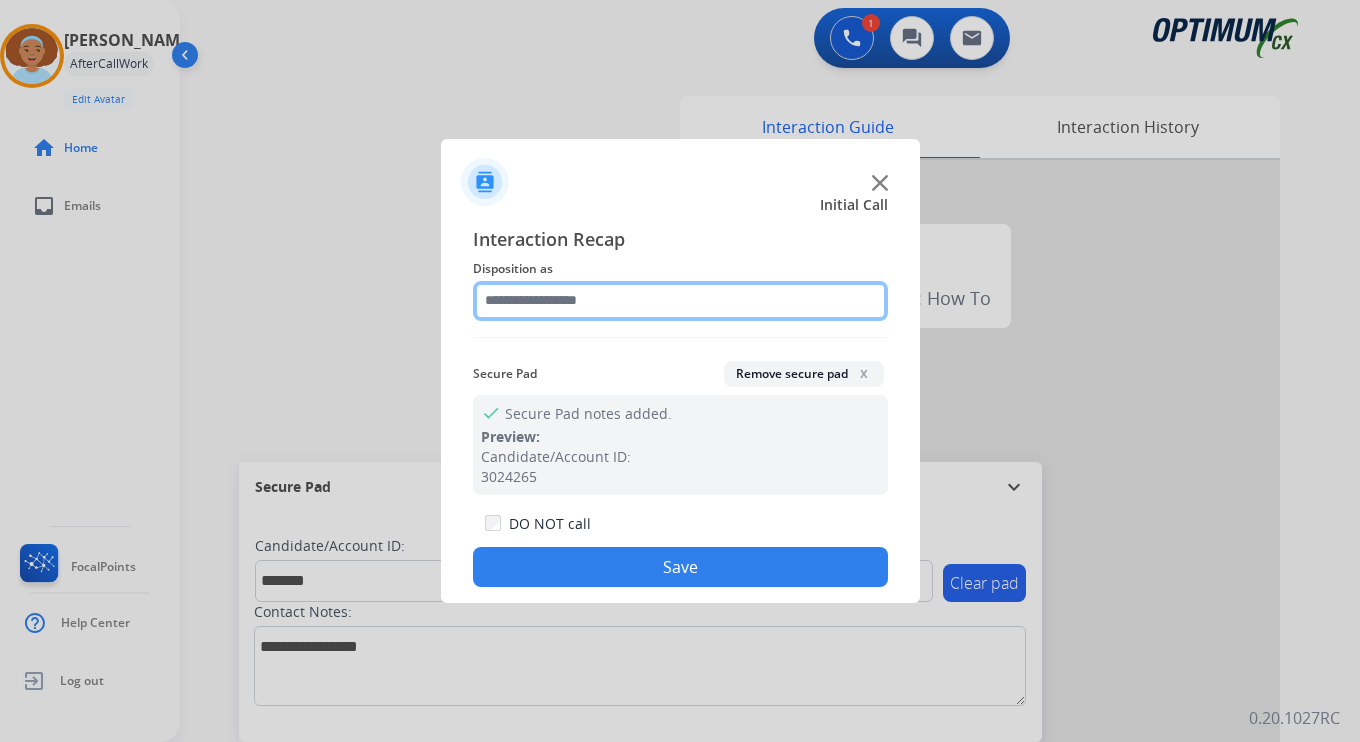 click 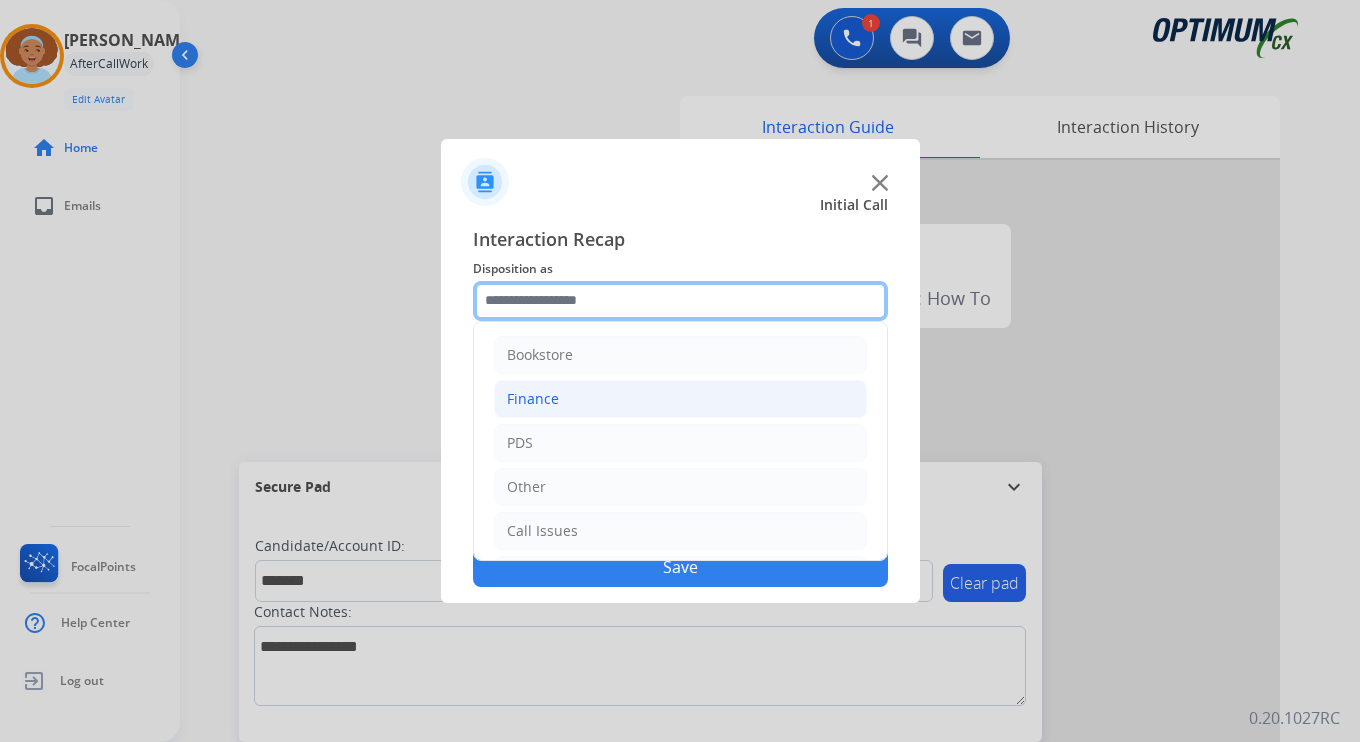 scroll, scrollTop: 136, scrollLeft: 0, axis: vertical 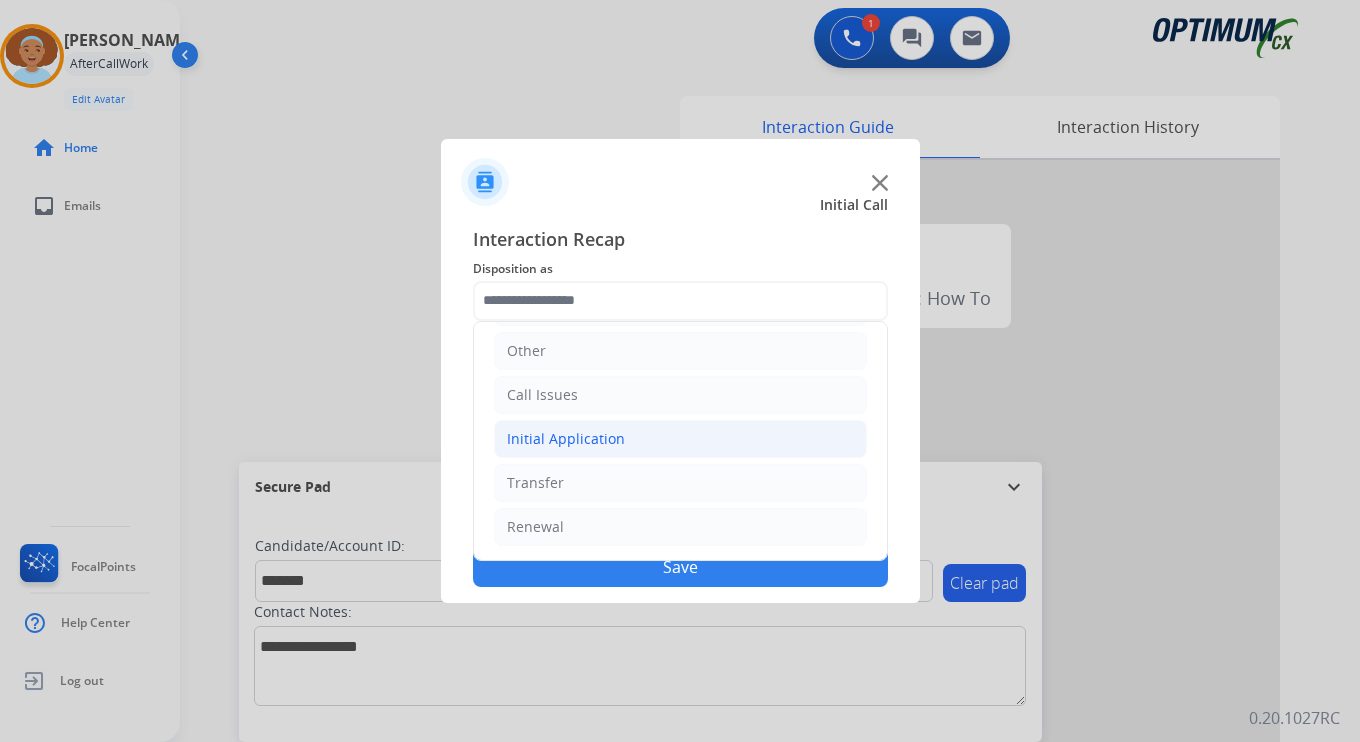 click on "Initial Application" 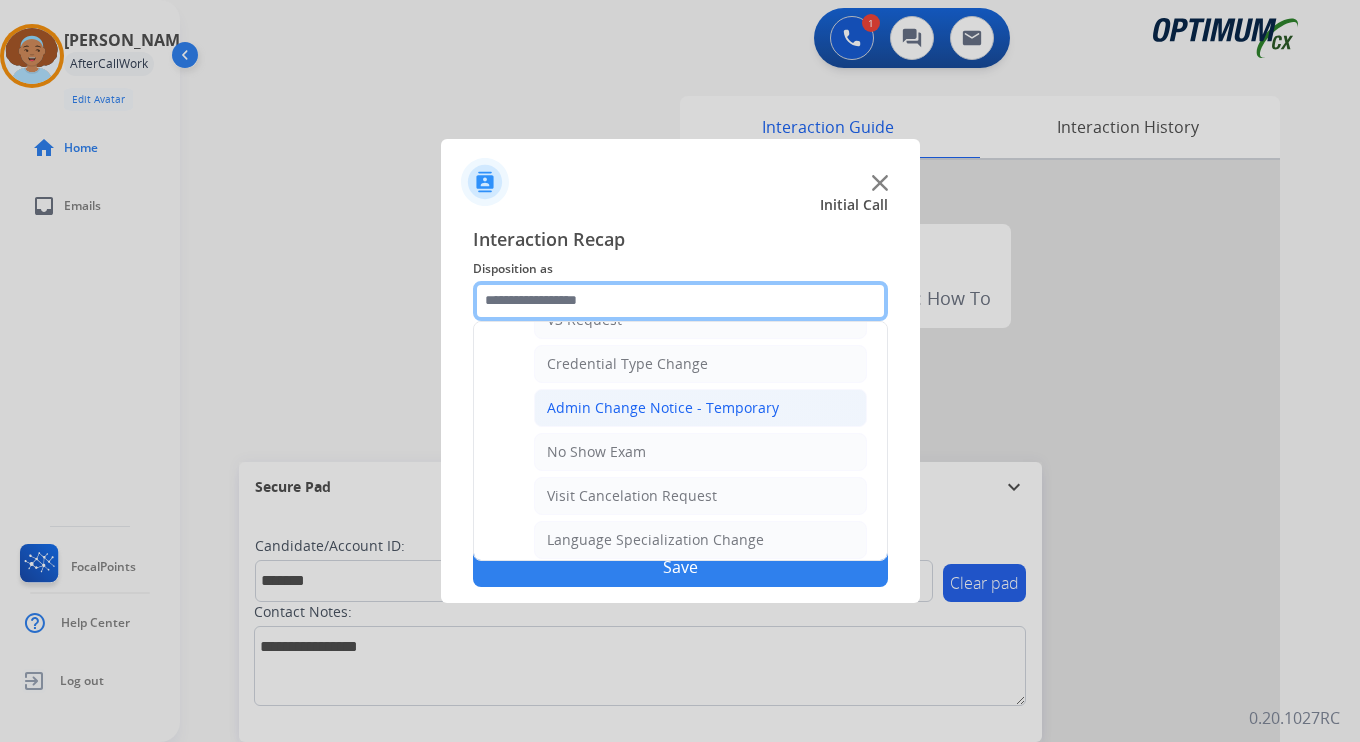 scroll, scrollTop: 1136, scrollLeft: 0, axis: vertical 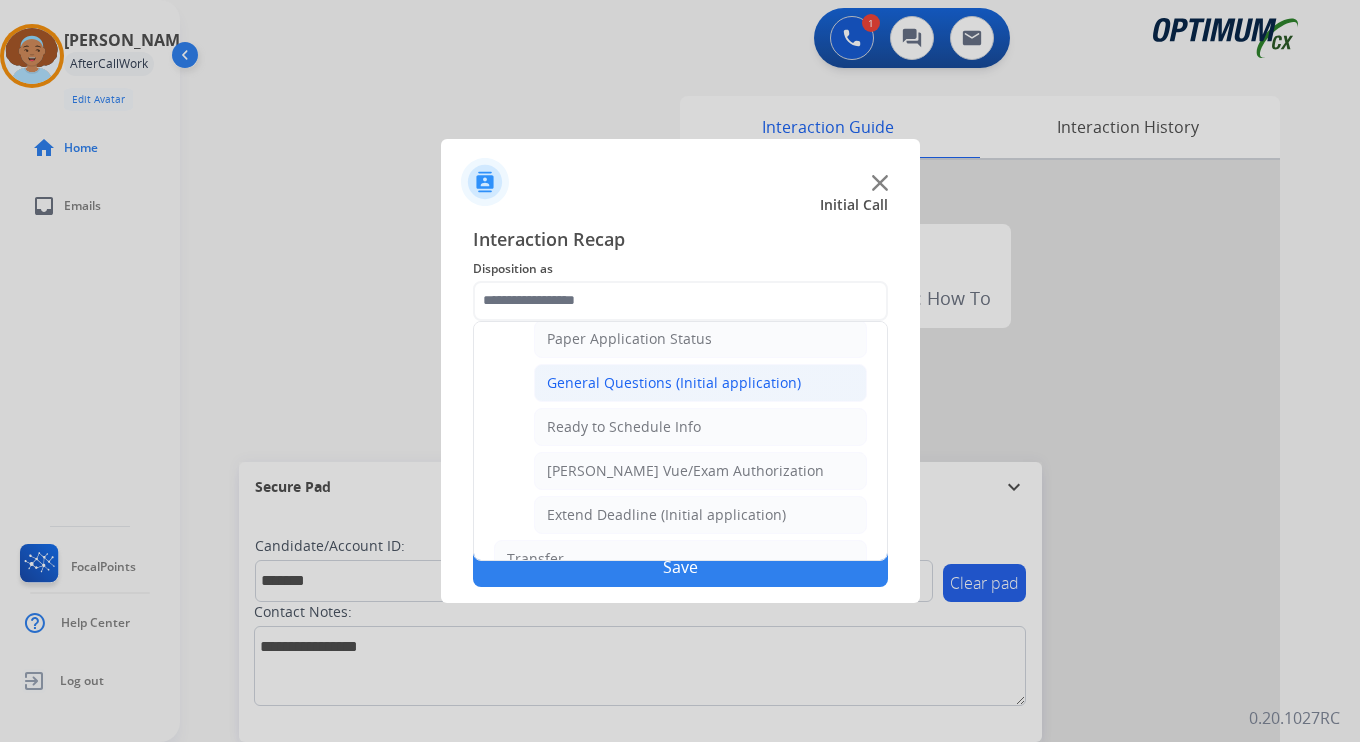 click on "General Questions (Initial application)" 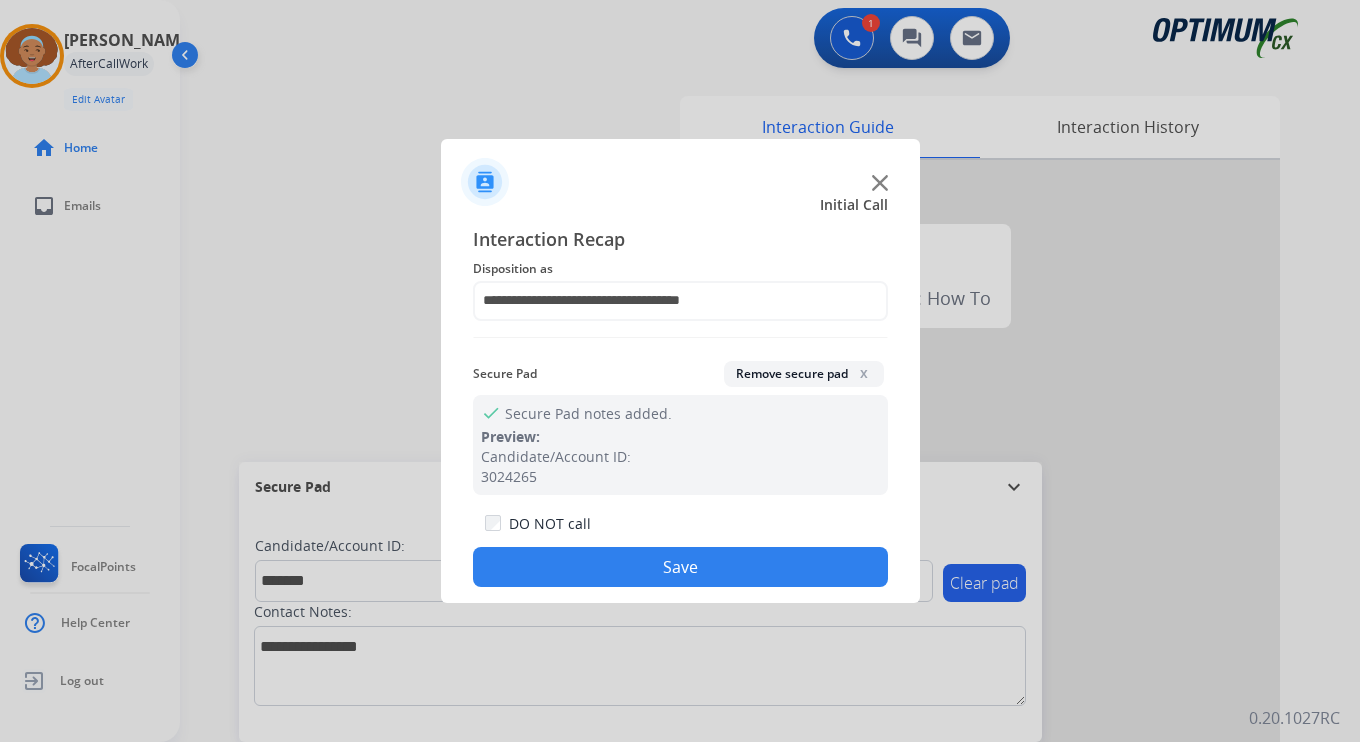 click on "Save" 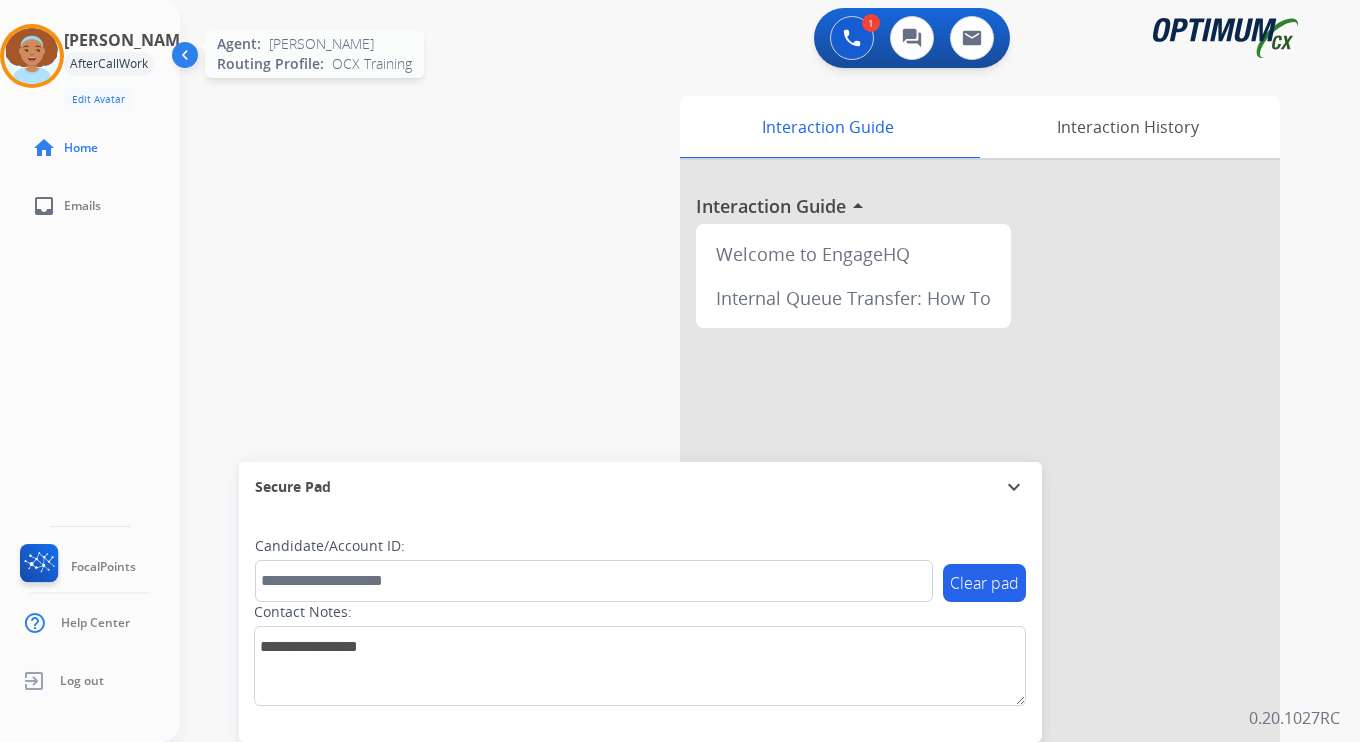click at bounding box center (32, 56) 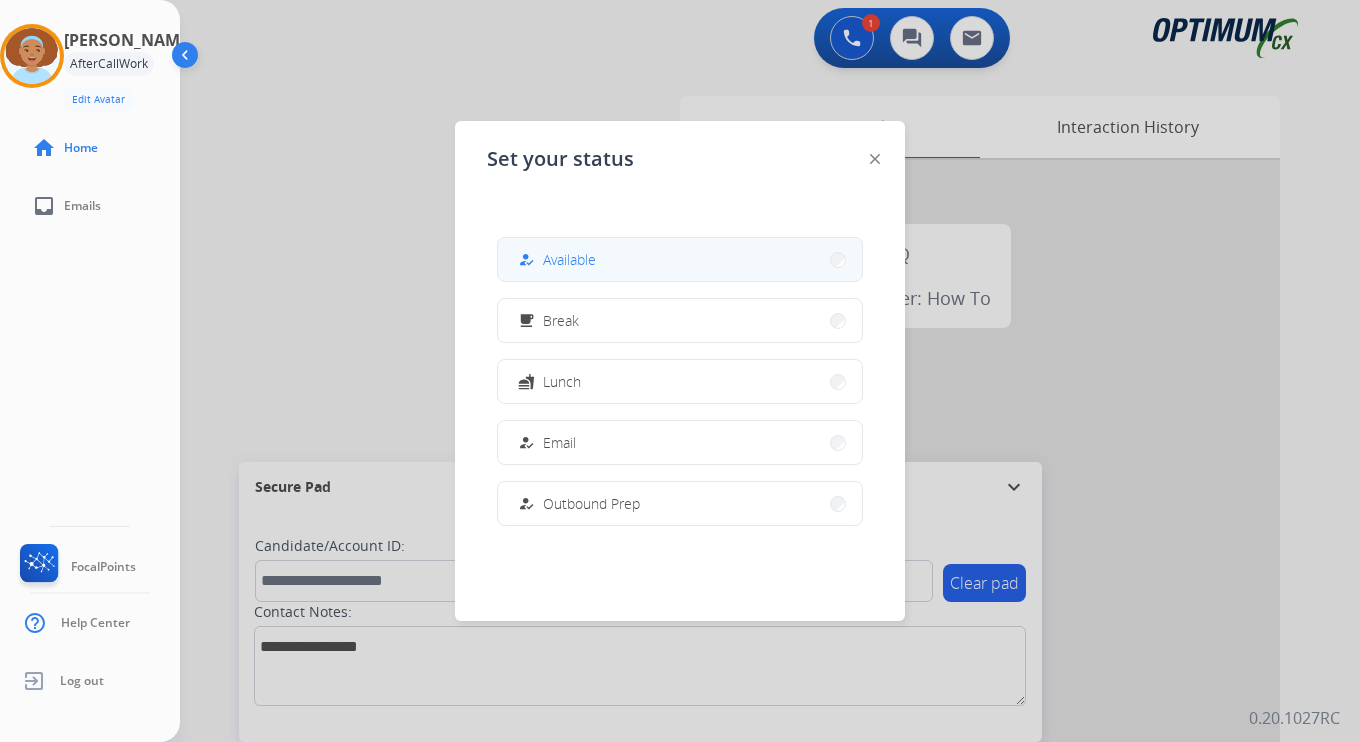 click on "Available" at bounding box center [569, 259] 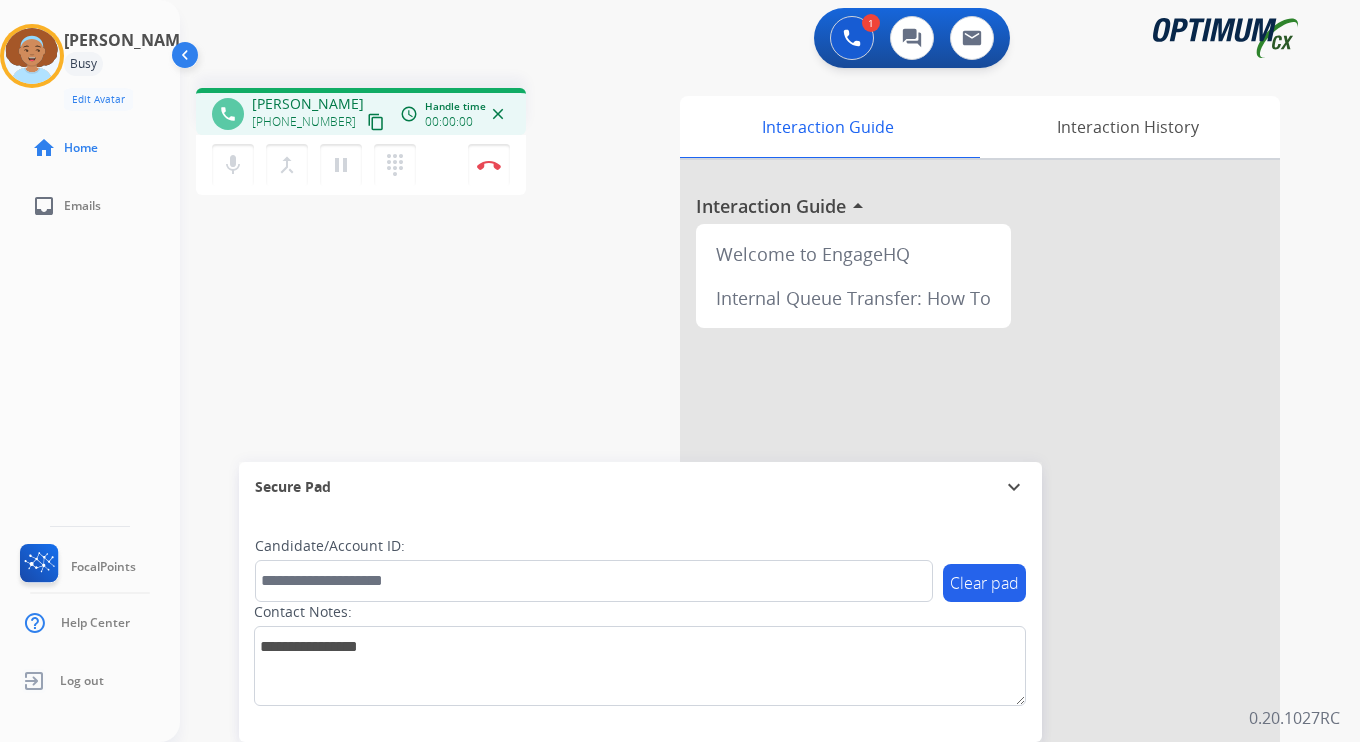 click on "content_copy" at bounding box center [376, 122] 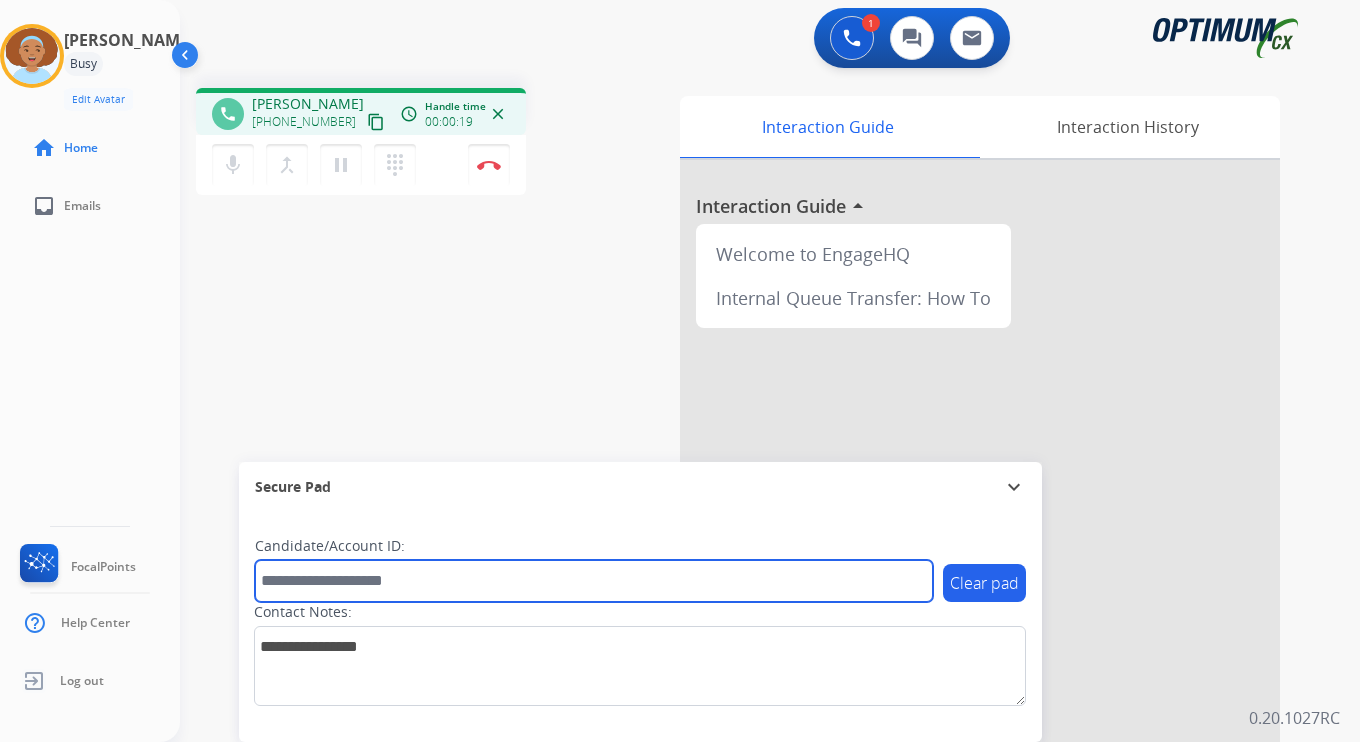 click at bounding box center [594, 581] 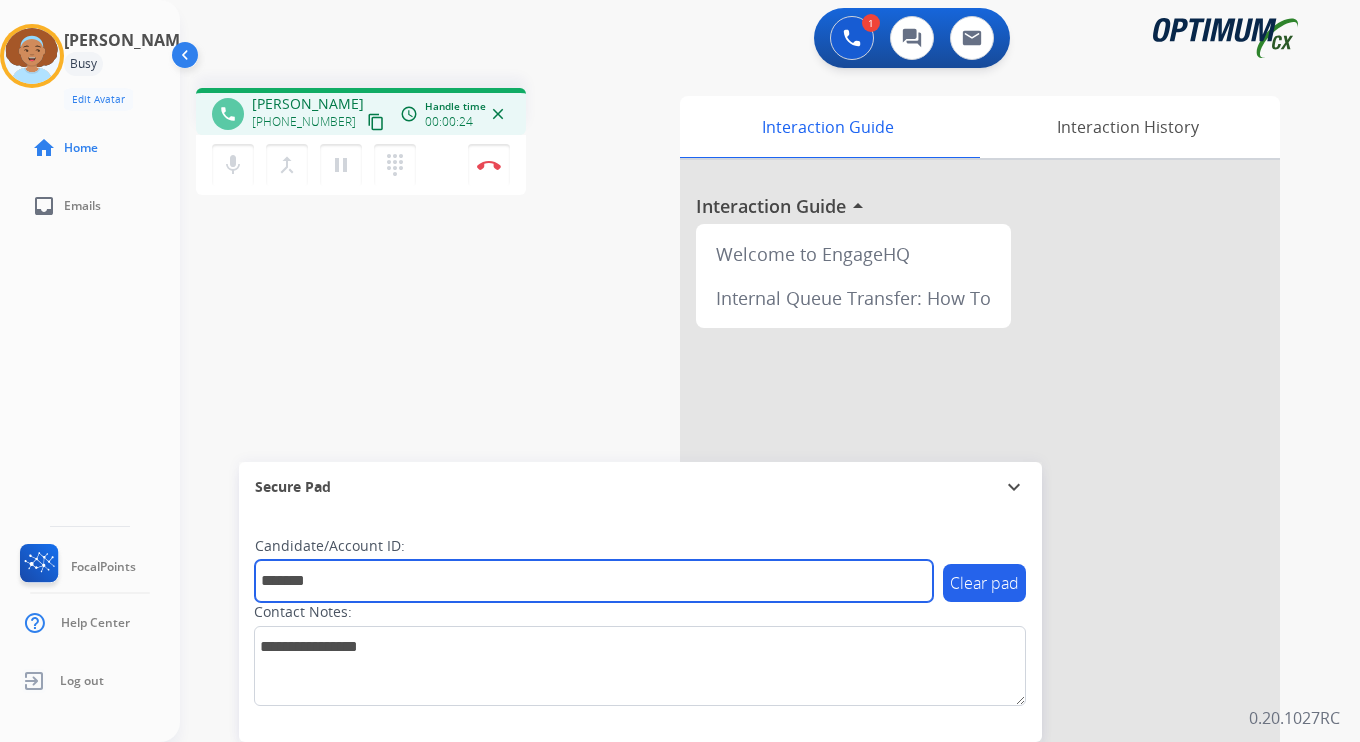 type on "*******" 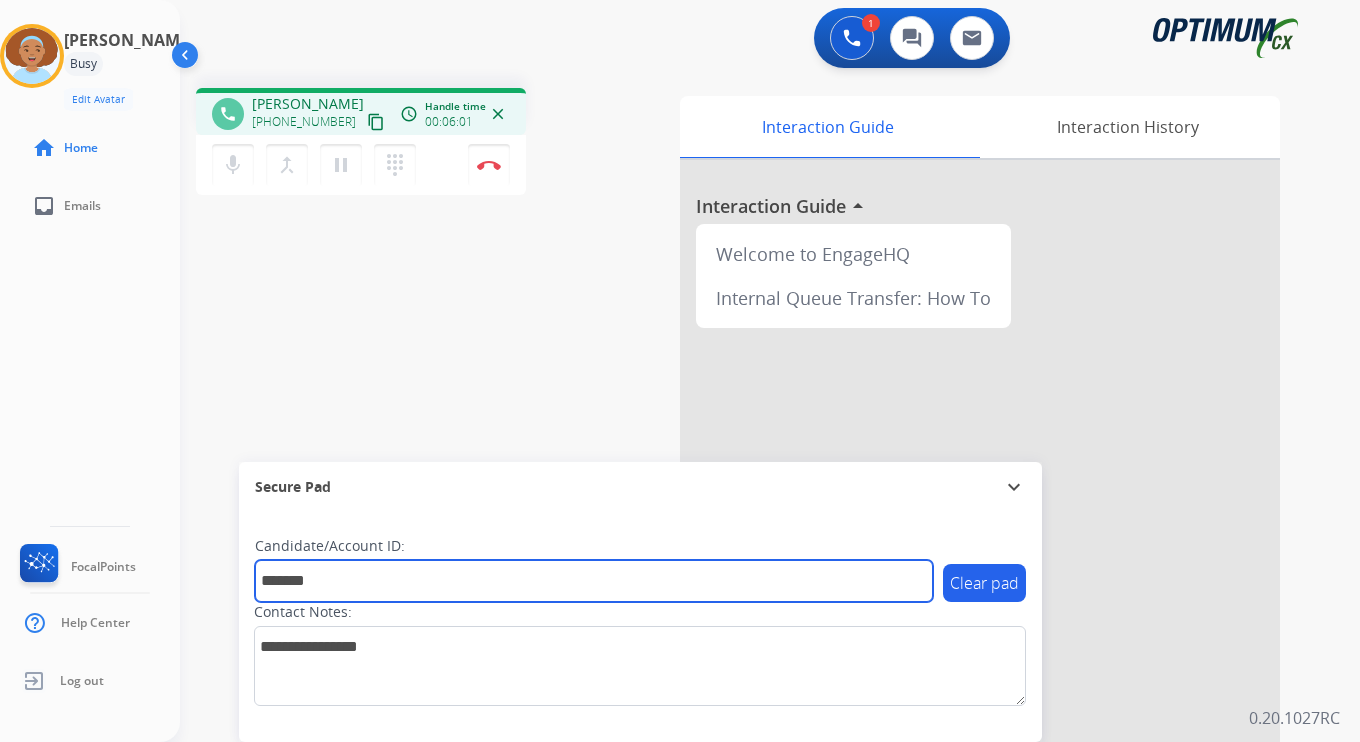 click on "*******" at bounding box center (594, 581) 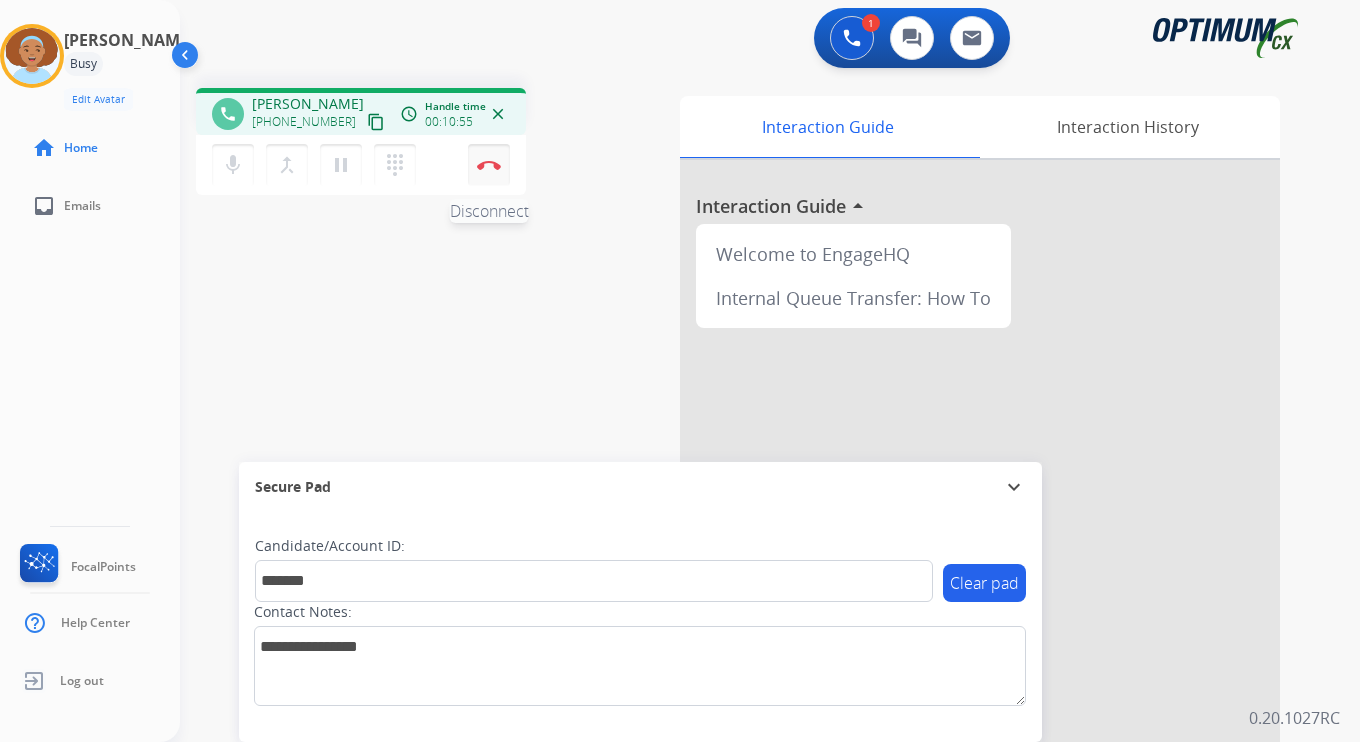 click at bounding box center [489, 165] 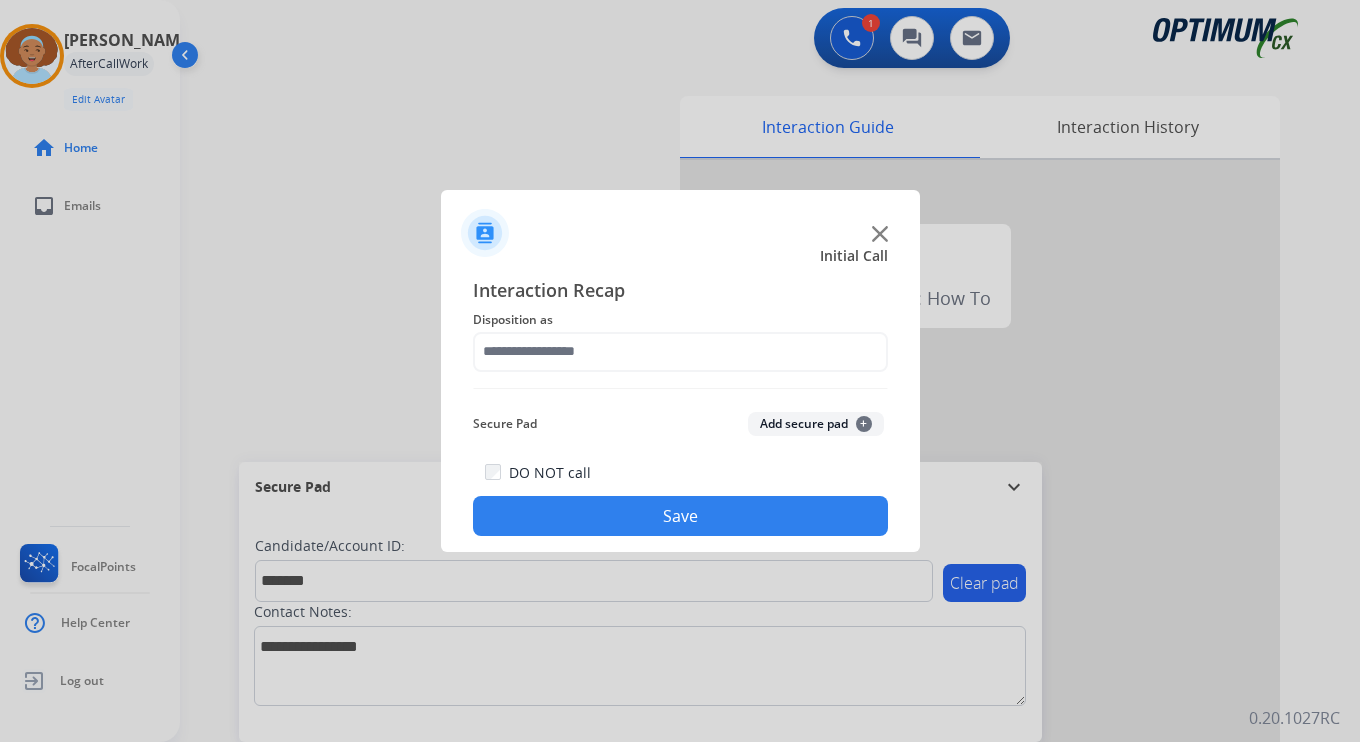 click on "Add secure pad  +" 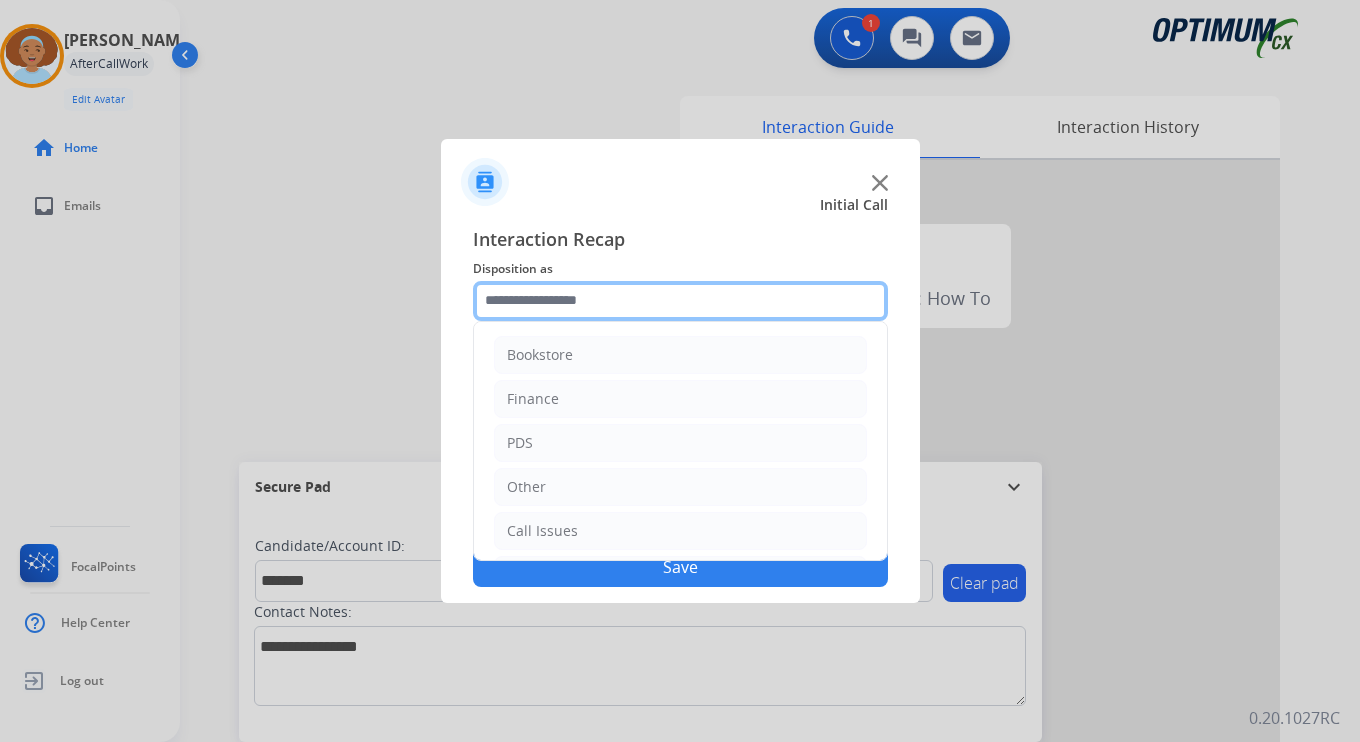 click 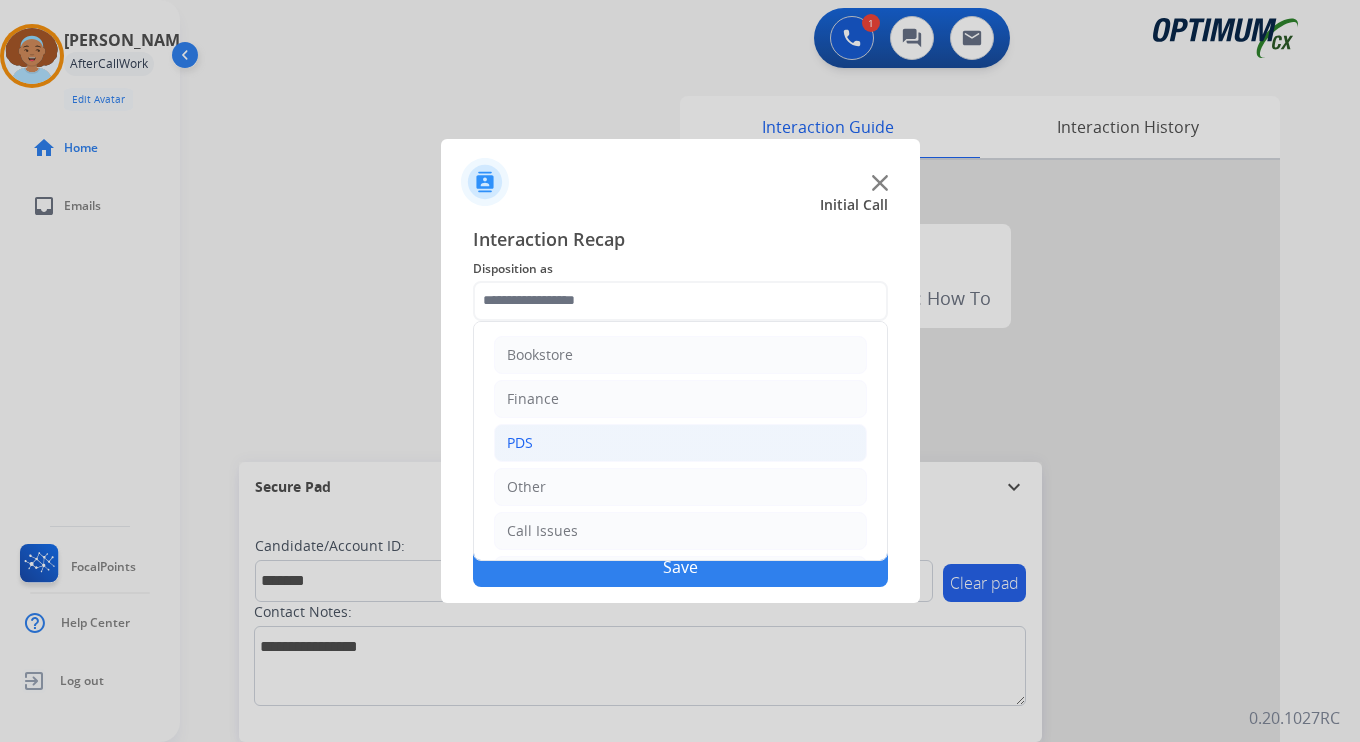 click on "PDS" 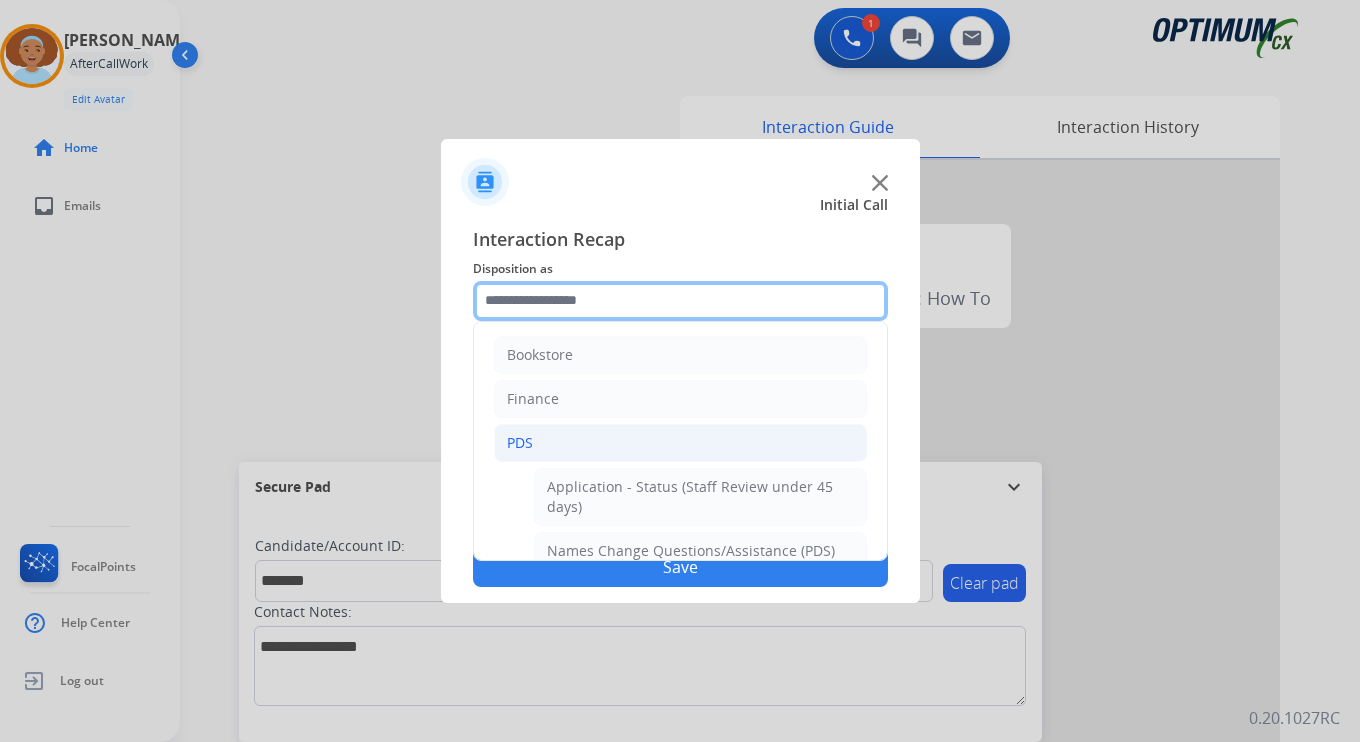 scroll, scrollTop: 333, scrollLeft: 0, axis: vertical 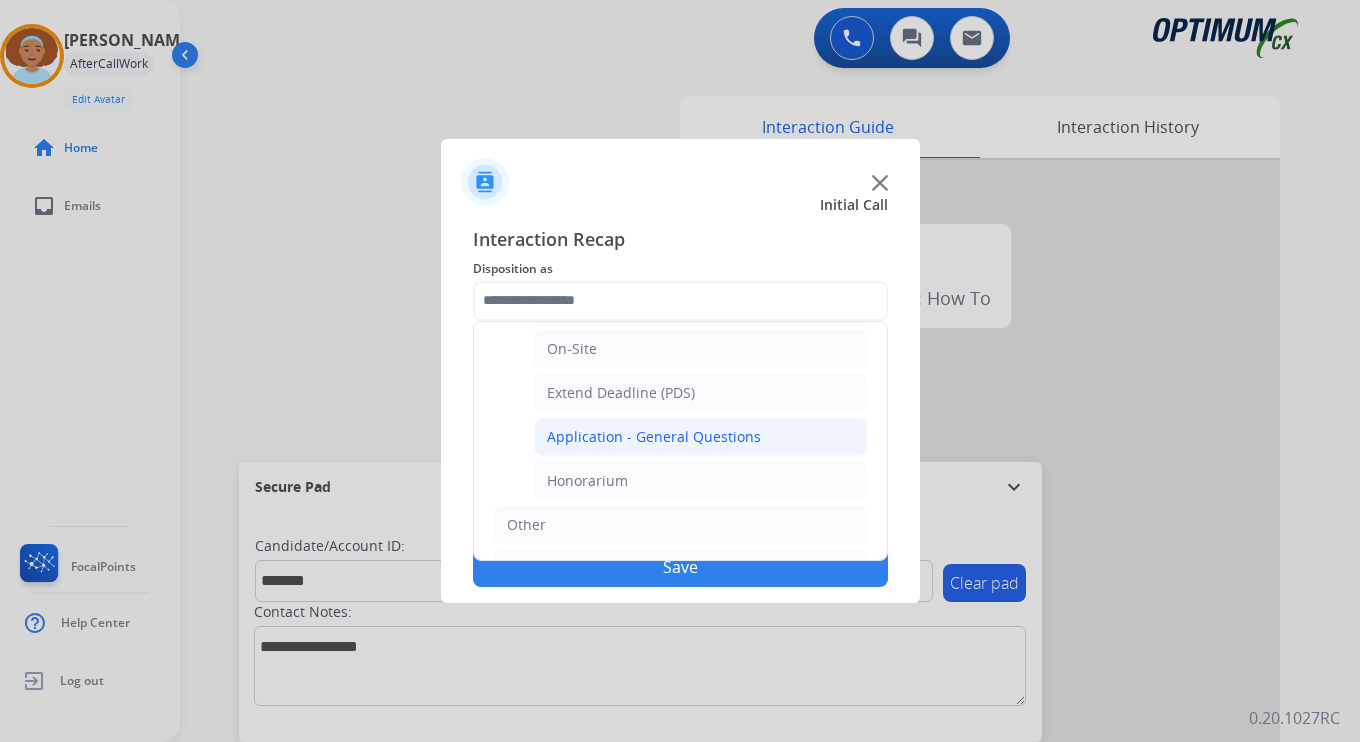 click on "Application - General Questions" 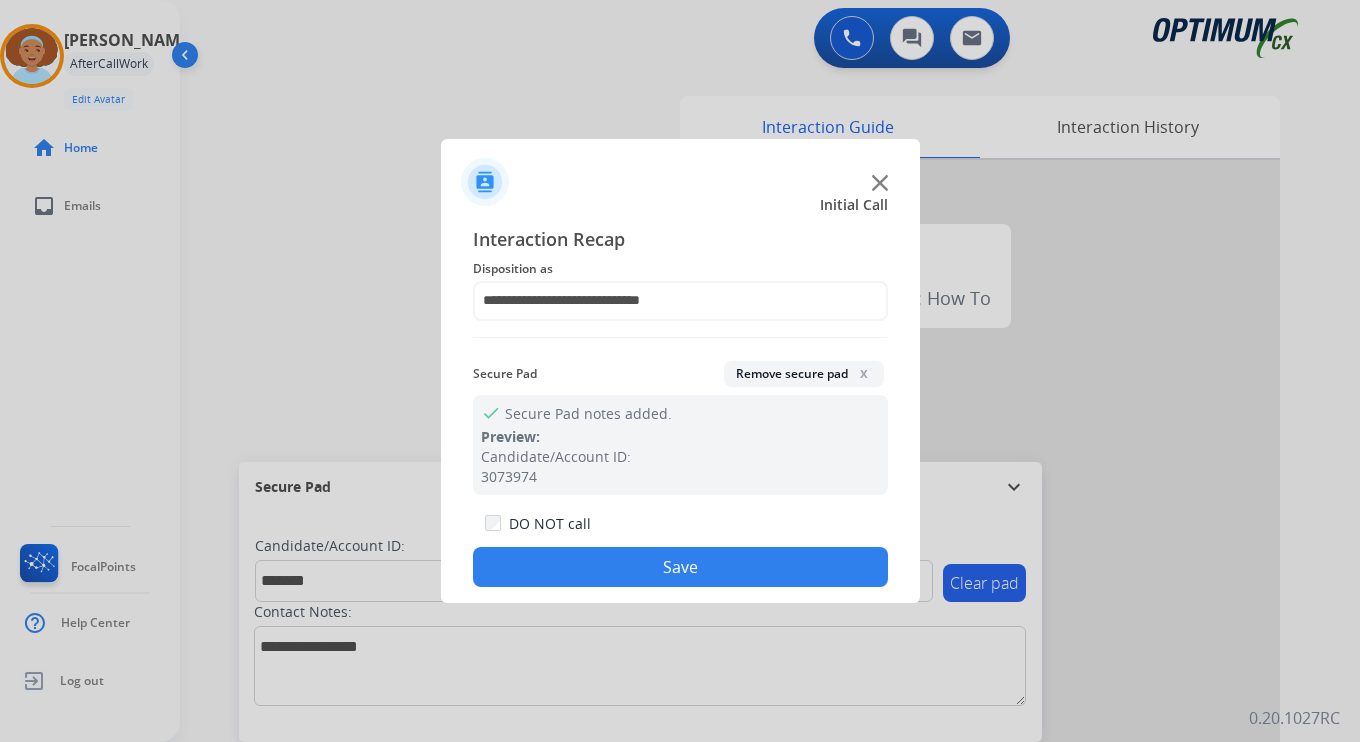 click on "Save" 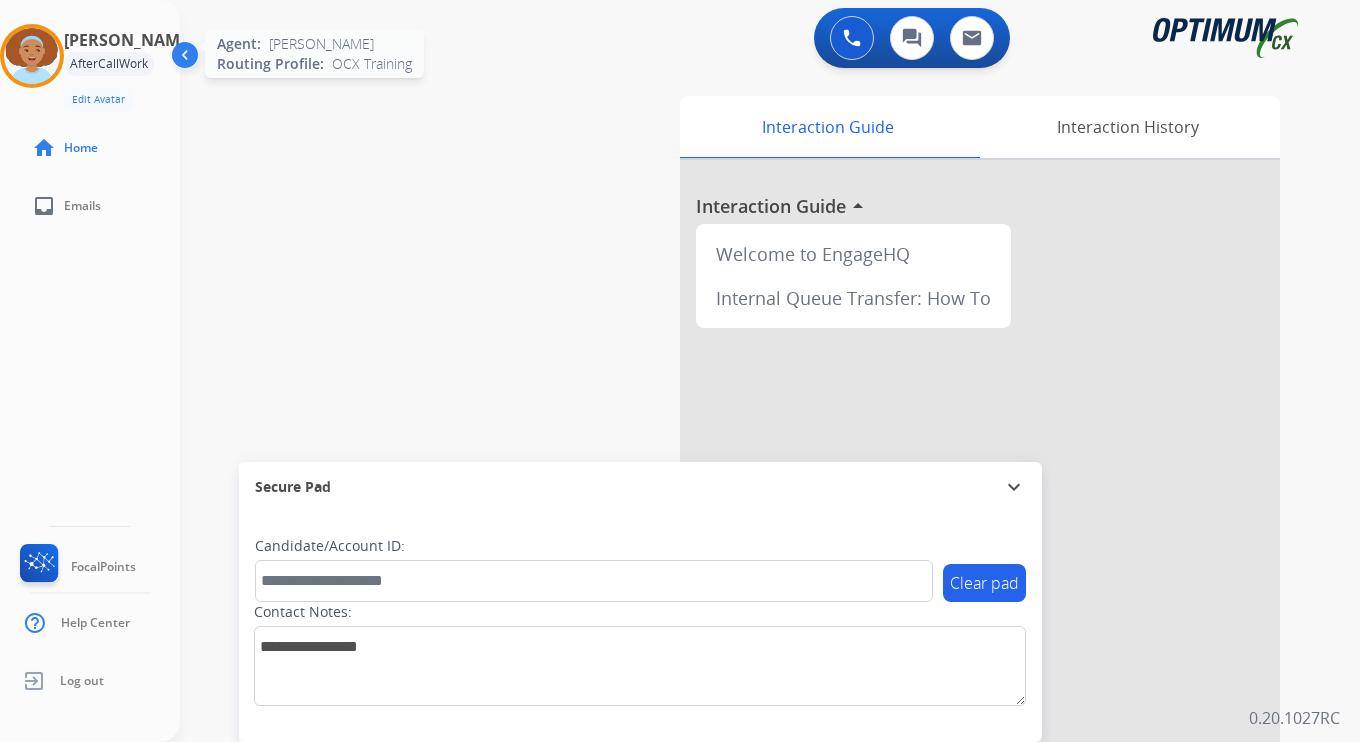click at bounding box center [32, 56] 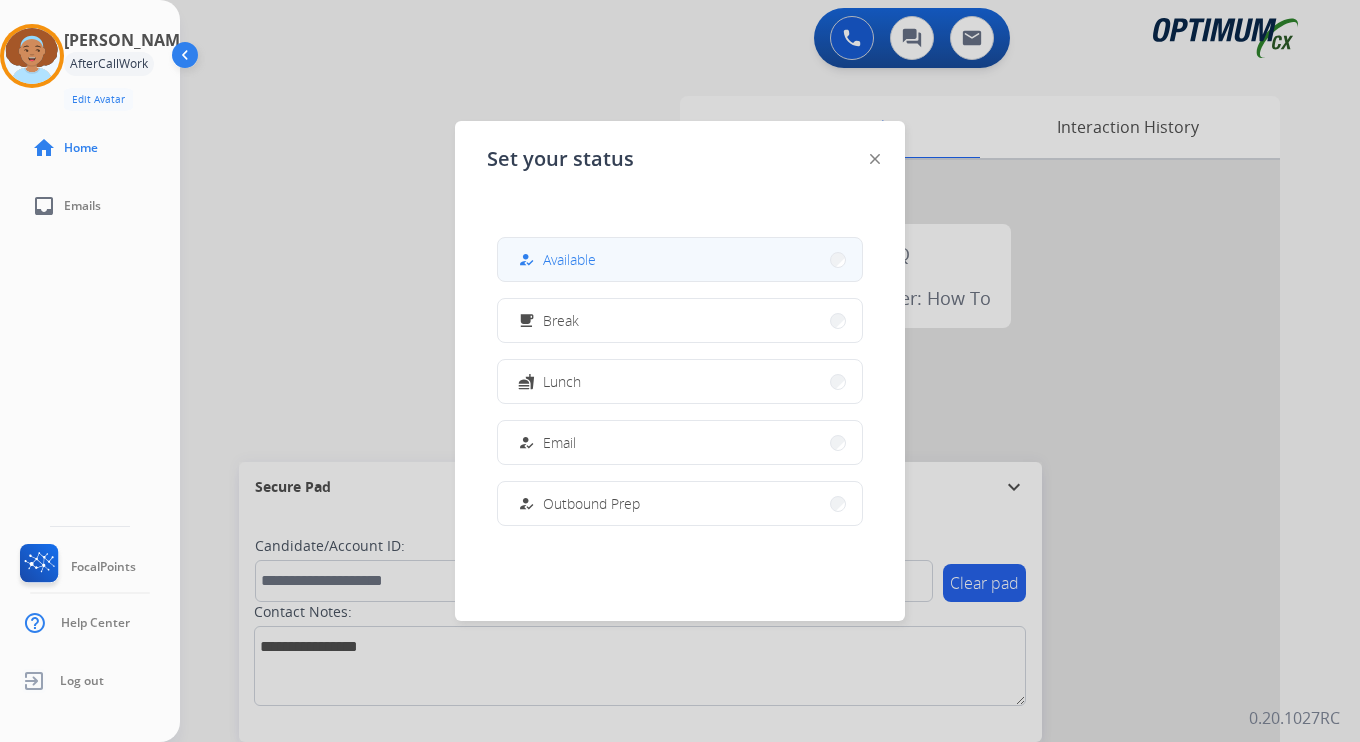 click on "Available" at bounding box center (569, 259) 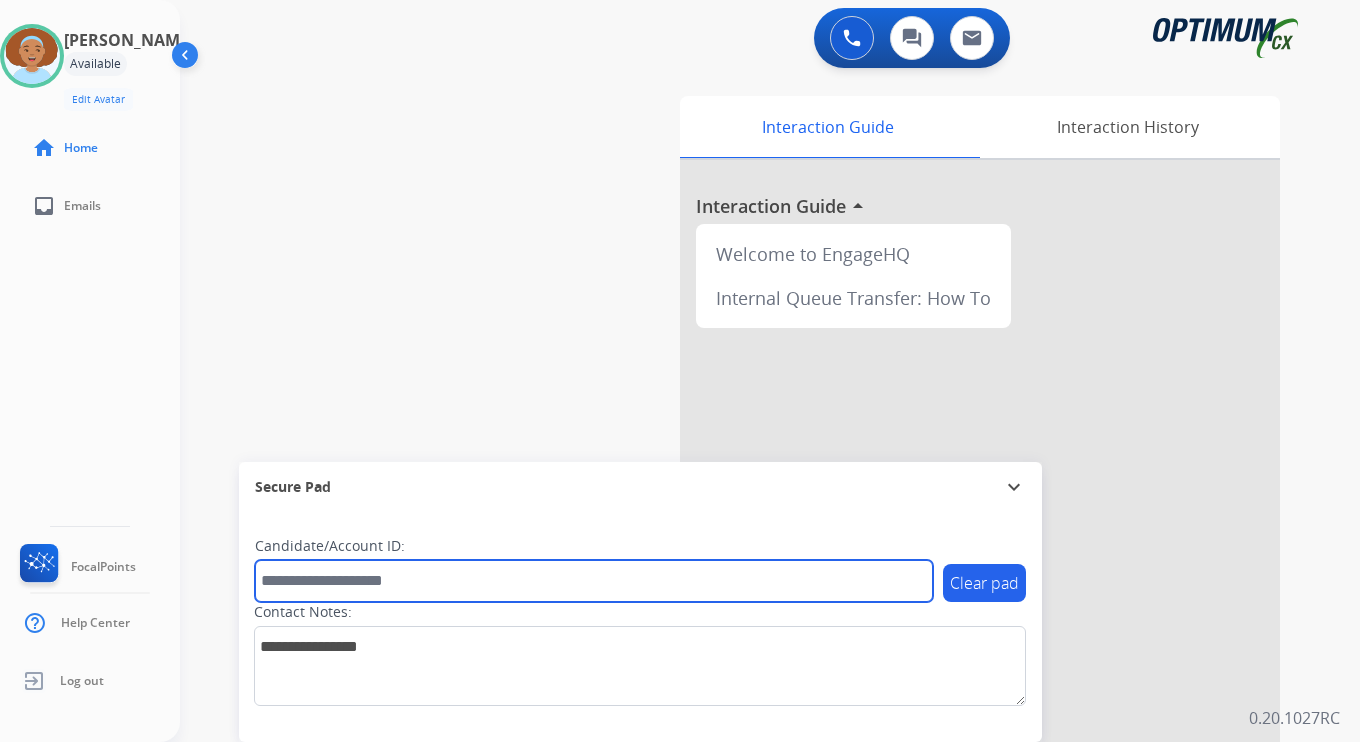 click at bounding box center [594, 581] 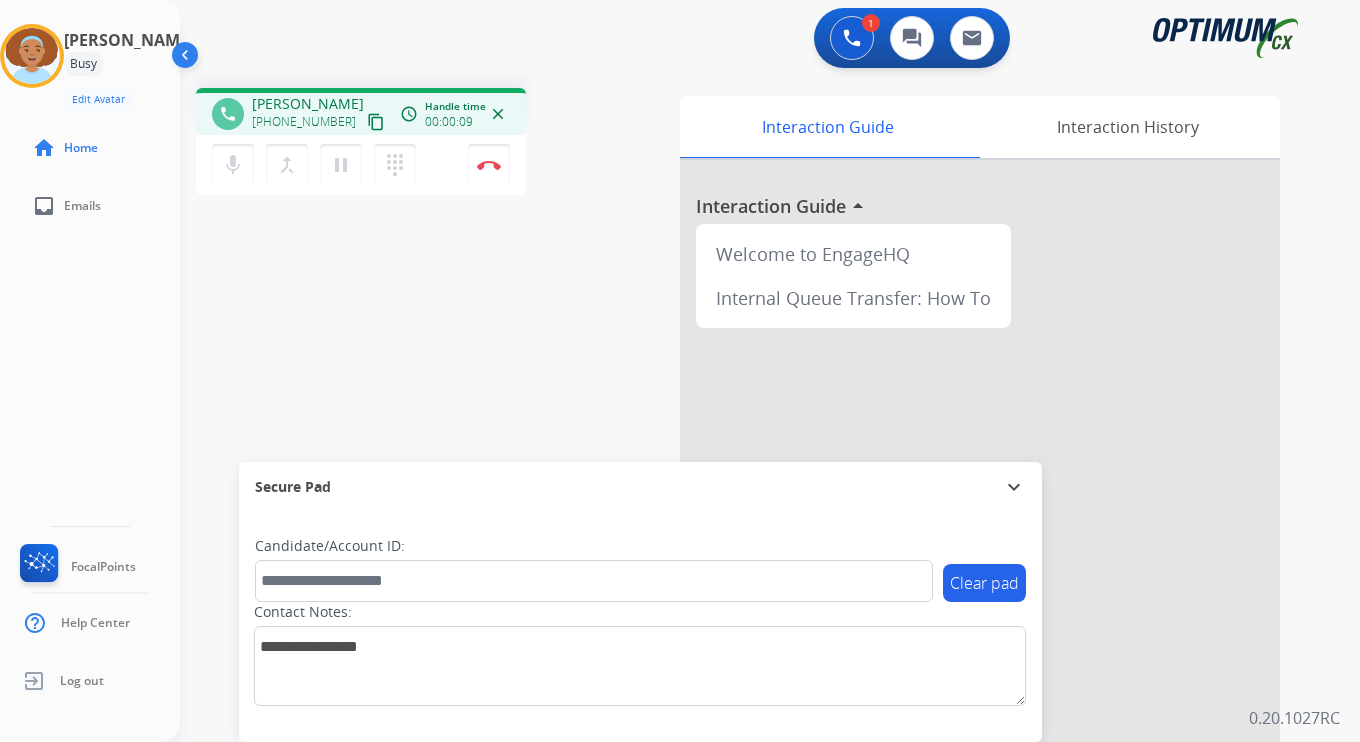 click on "content_copy" at bounding box center (376, 122) 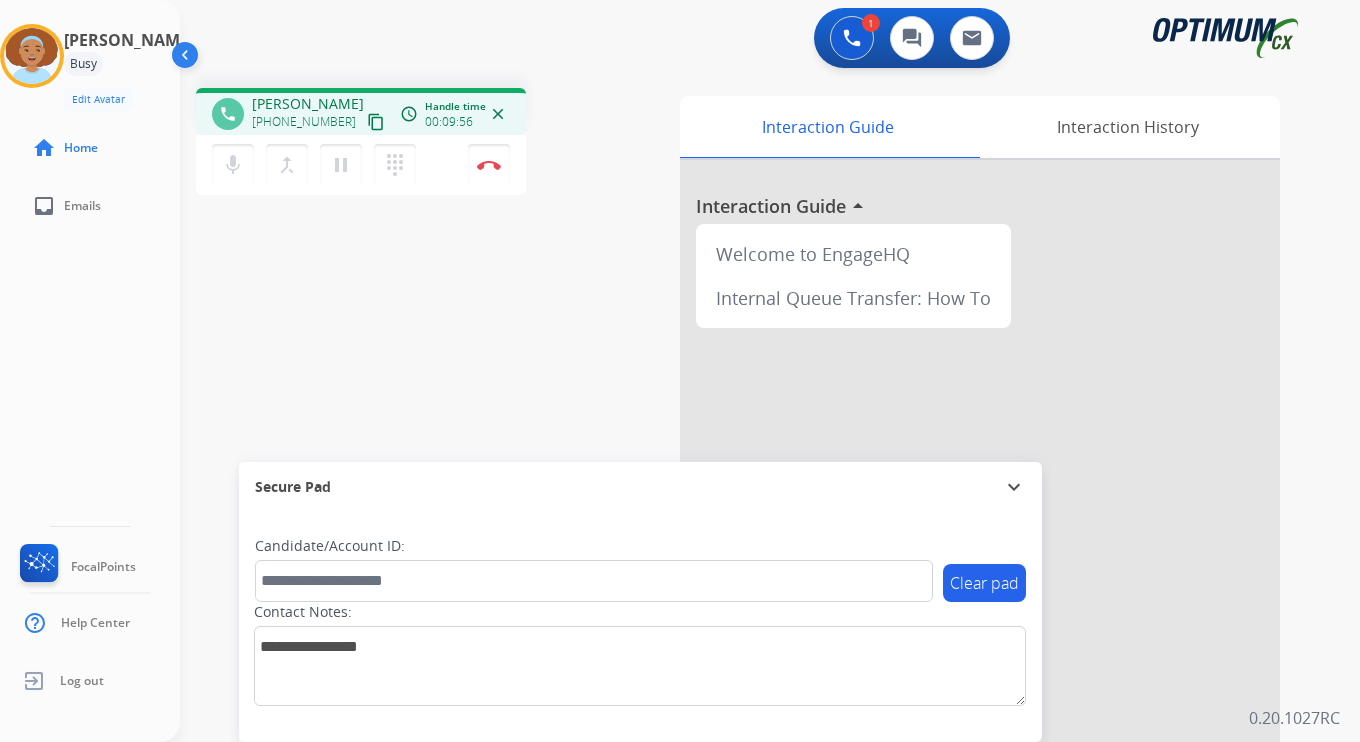 click on "1 Voice Interactions  0  Chat Interactions   0  Email Interactions phone [PERSON_NAME] [PHONE_NUMBER] content_copy access_time Call metrics Queue   00:08 Hold   00:00 Talk   09:50 Total   09:57 Handle time 00:09:56 close mic Mute merge_type Bridge pause Hold dialpad Dialpad Disconnect swap_horiz Break voice bridge close_fullscreen Connect 3-Way Call merge_type Separate 3-Way Call  Interaction Guide   Interaction History  Interaction Guide arrow_drop_up  Welcome to EngageHQ   Internal Queue Transfer: How To  Secure Pad expand_more Clear pad Candidate/Account ID: Contact Notes:                  0.20.1027RC" at bounding box center [770, 371] 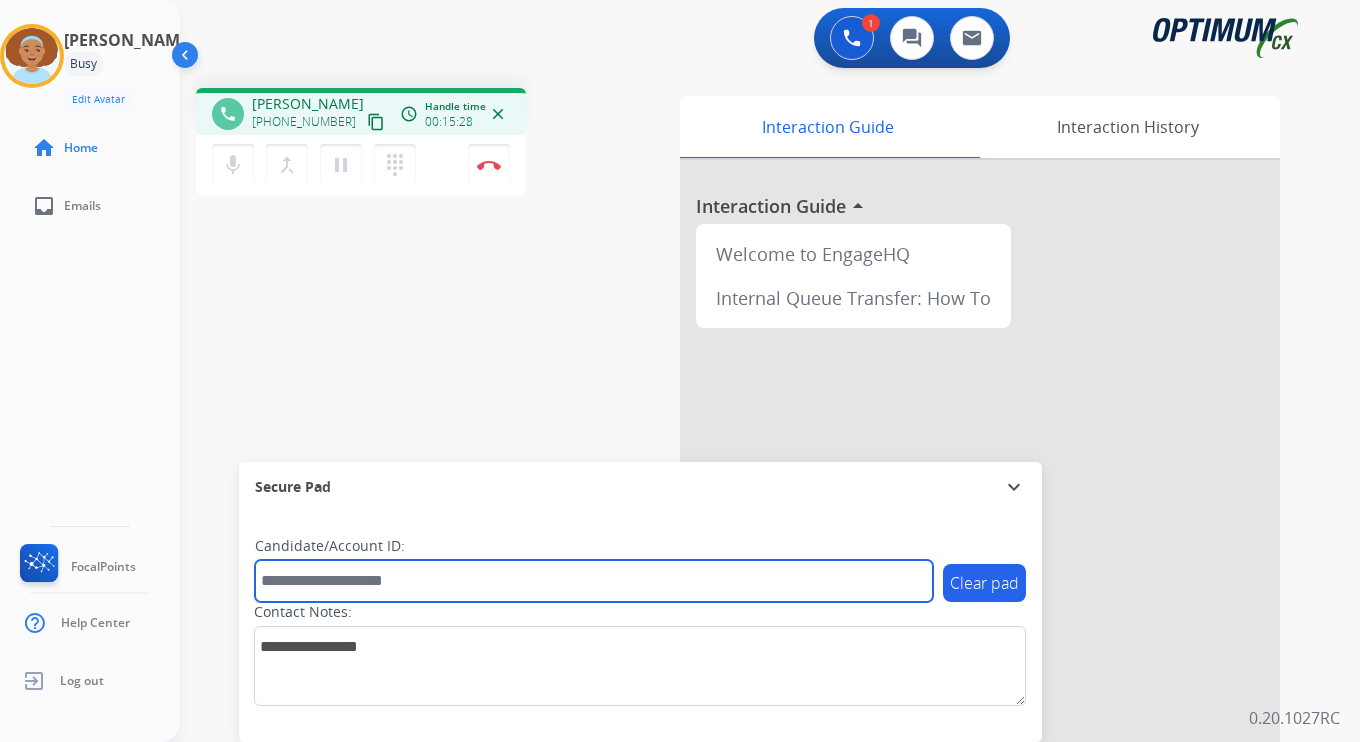 click at bounding box center (594, 581) 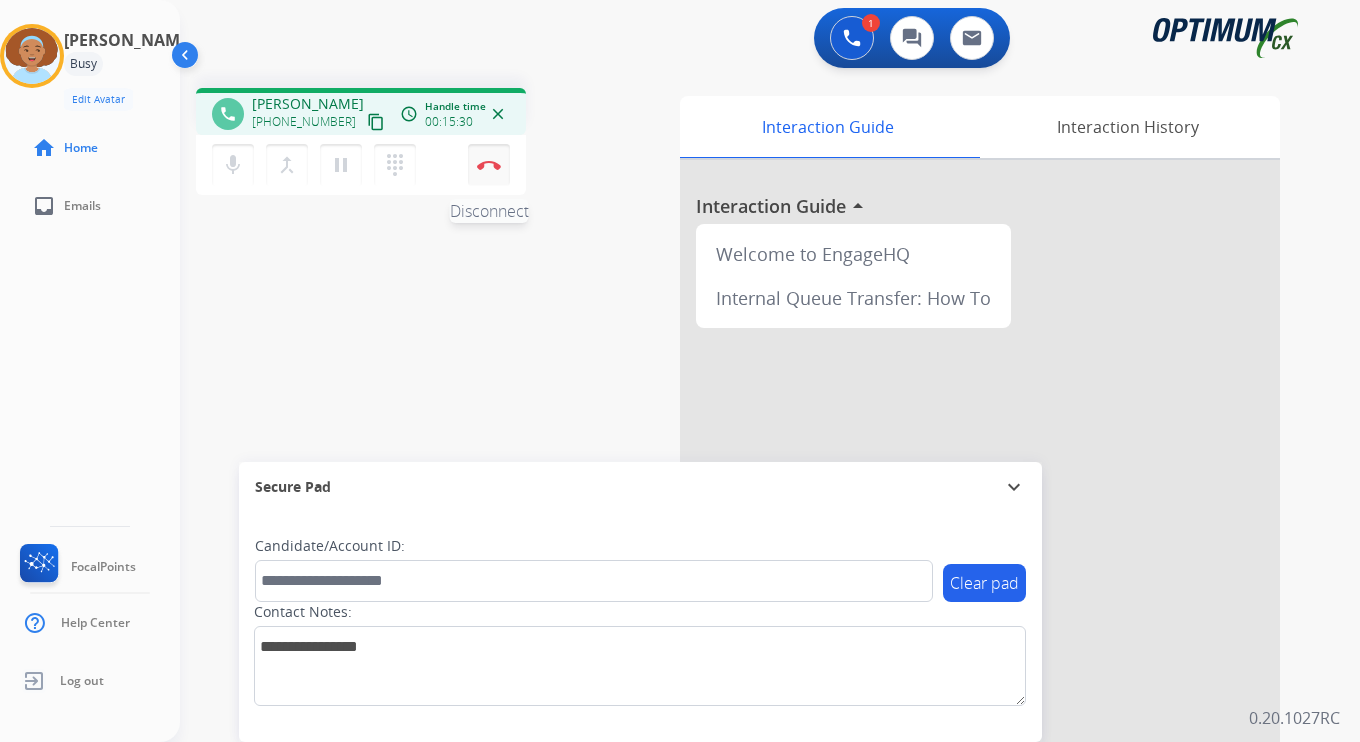 click on "Disconnect" at bounding box center [489, 165] 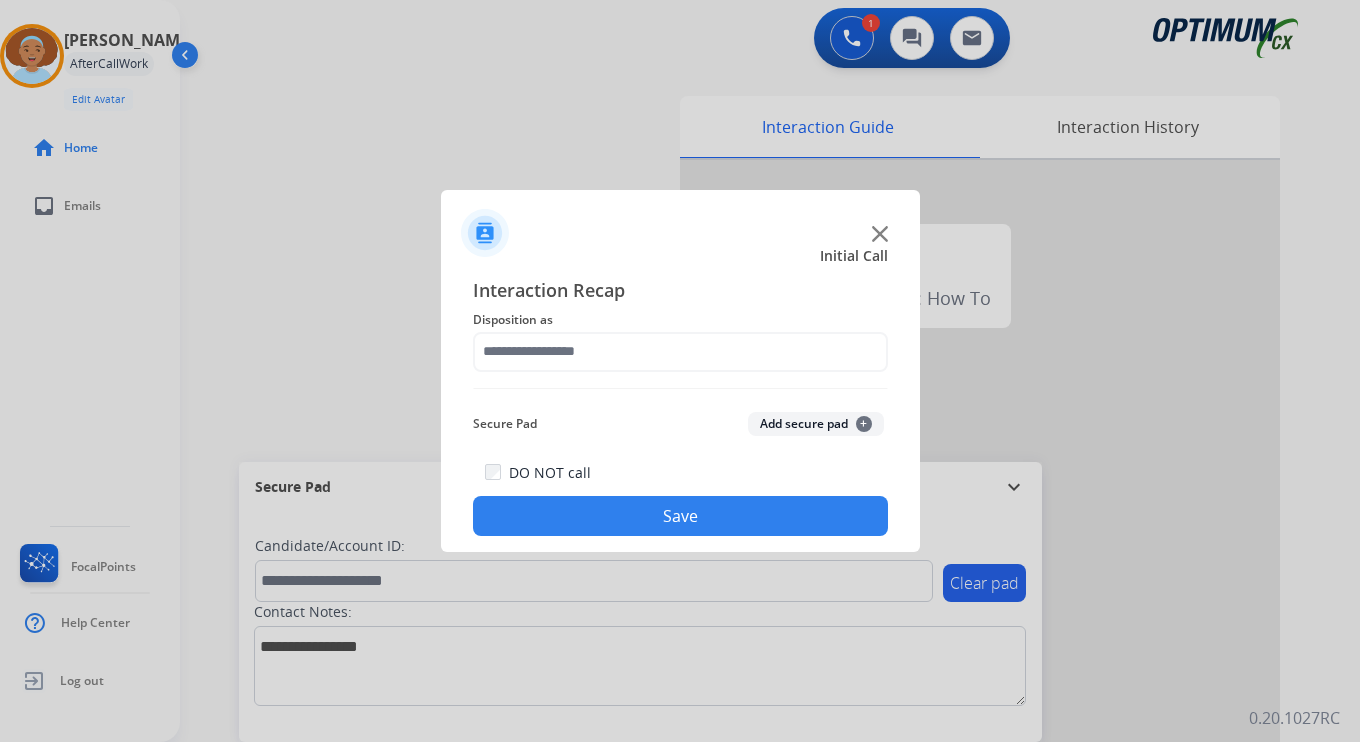 click on "Add secure pad  +" 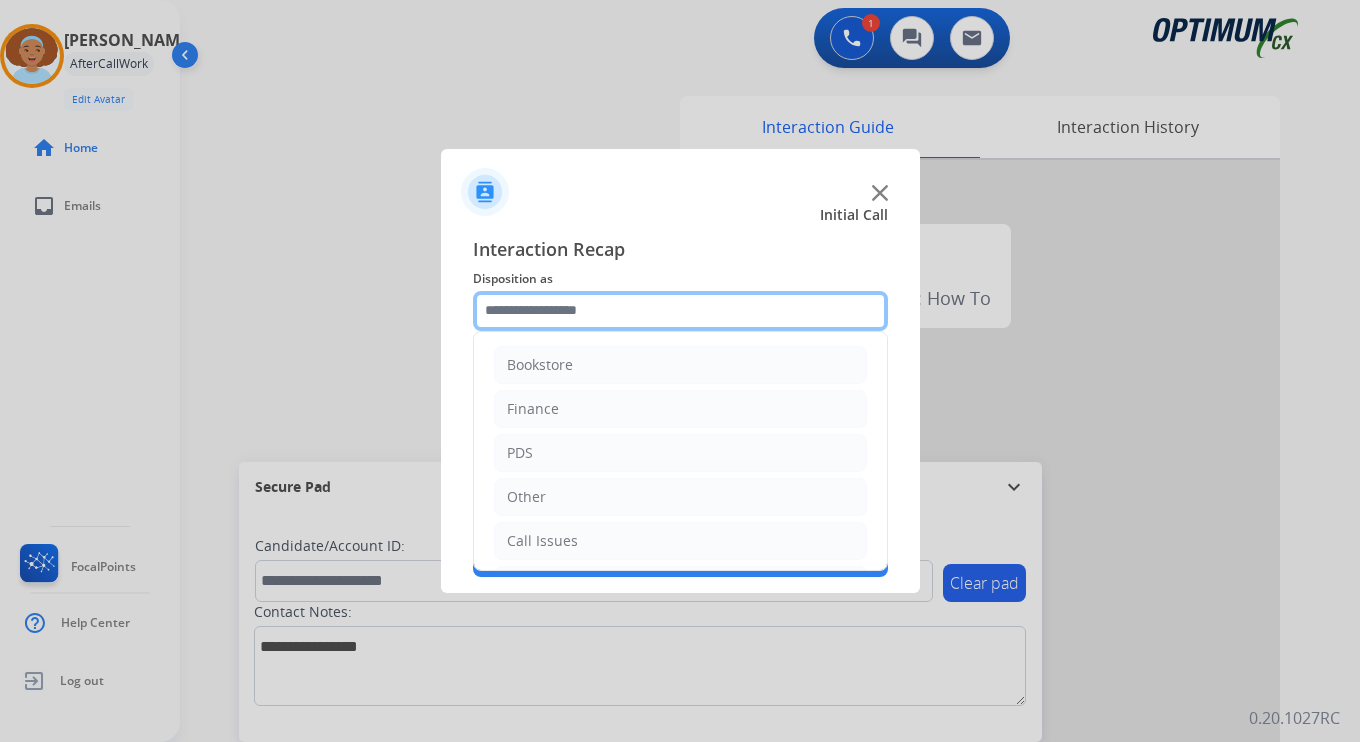 click 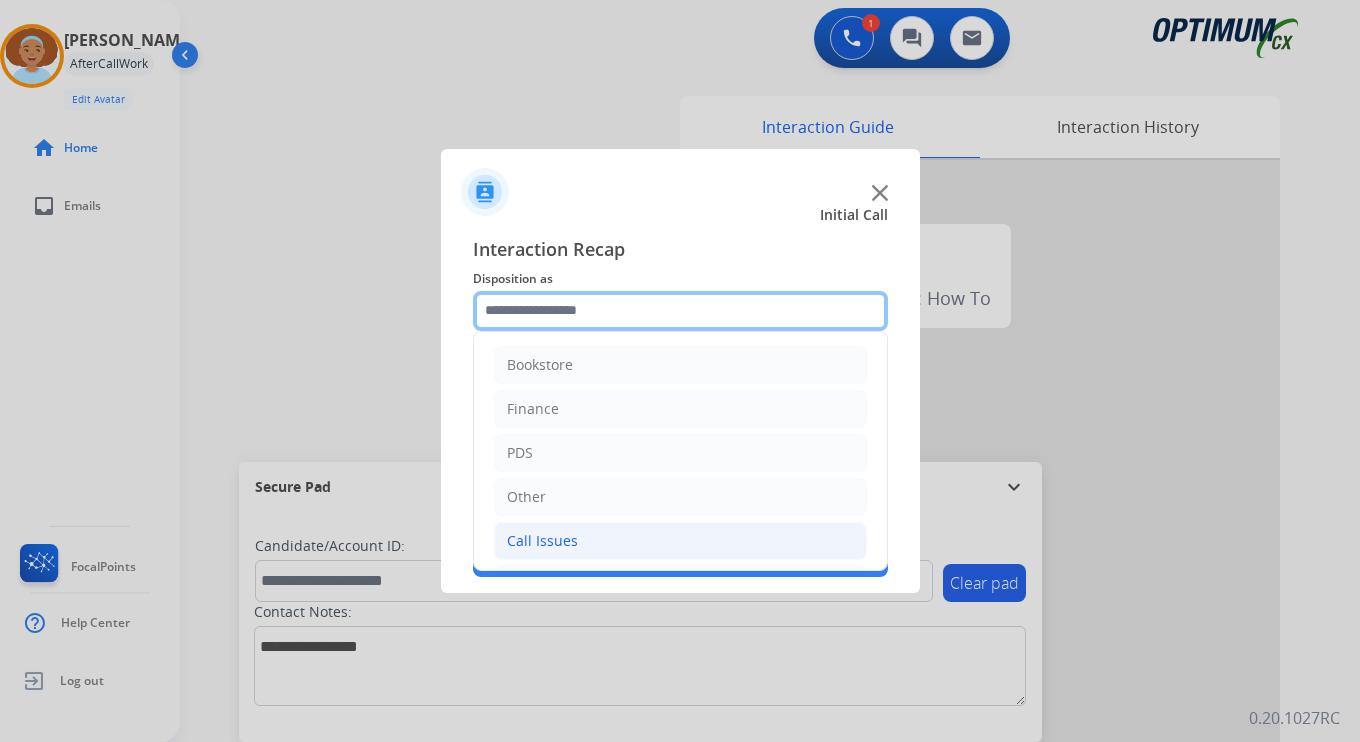 scroll, scrollTop: 136, scrollLeft: 0, axis: vertical 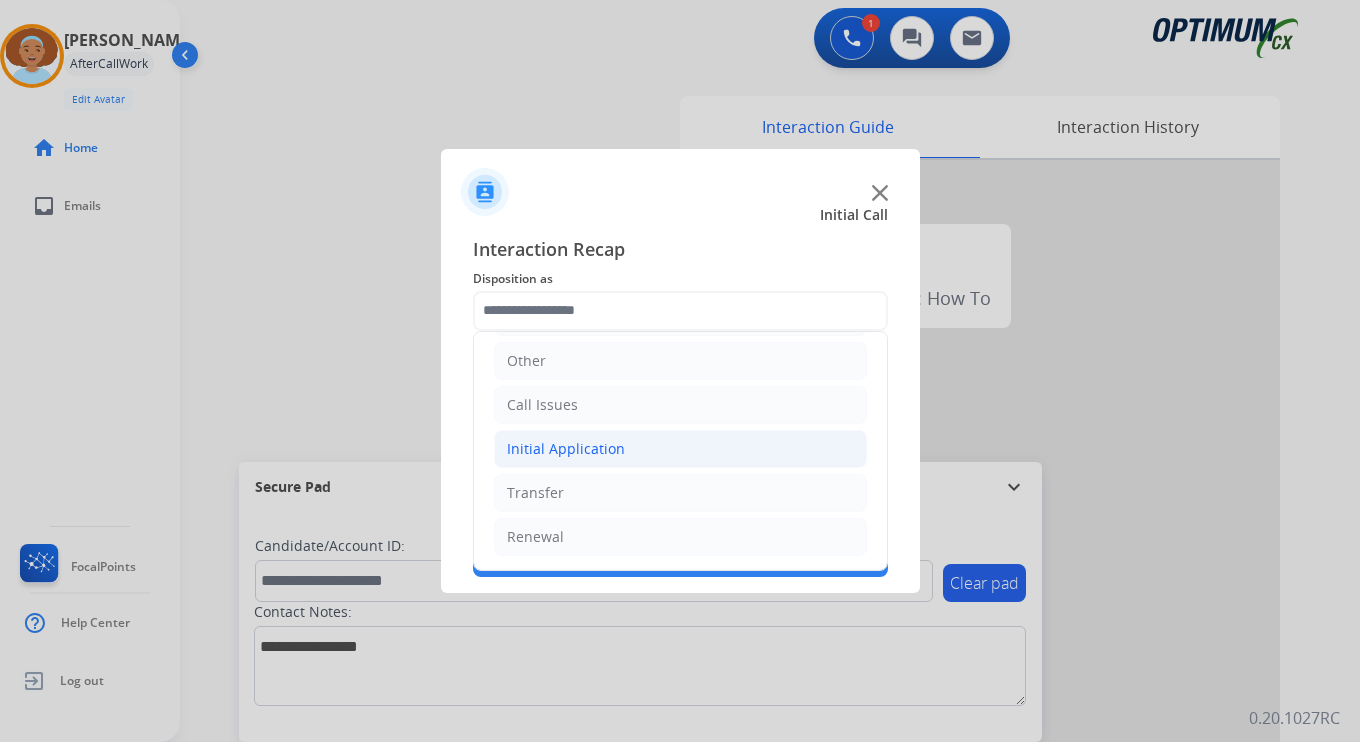 click on "Initial Application" 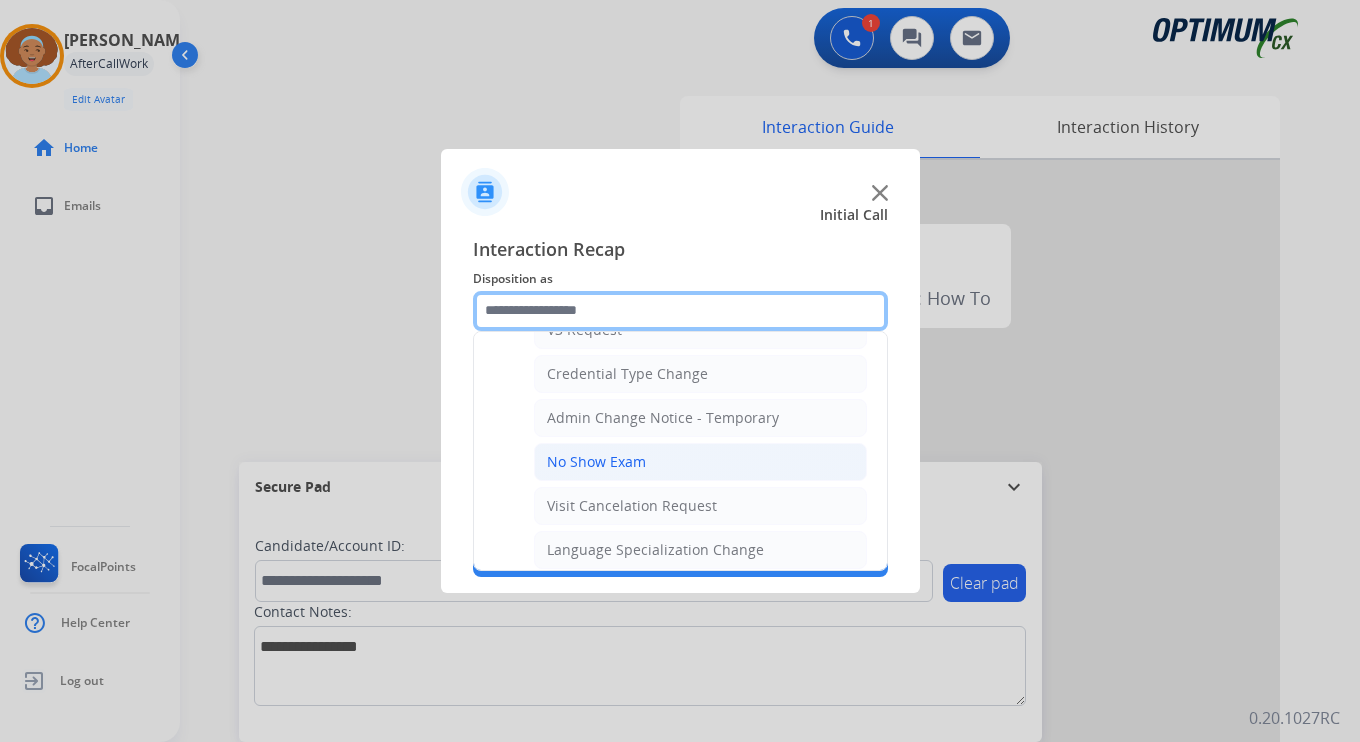 scroll, scrollTop: 1136, scrollLeft: 0, axis: vertical 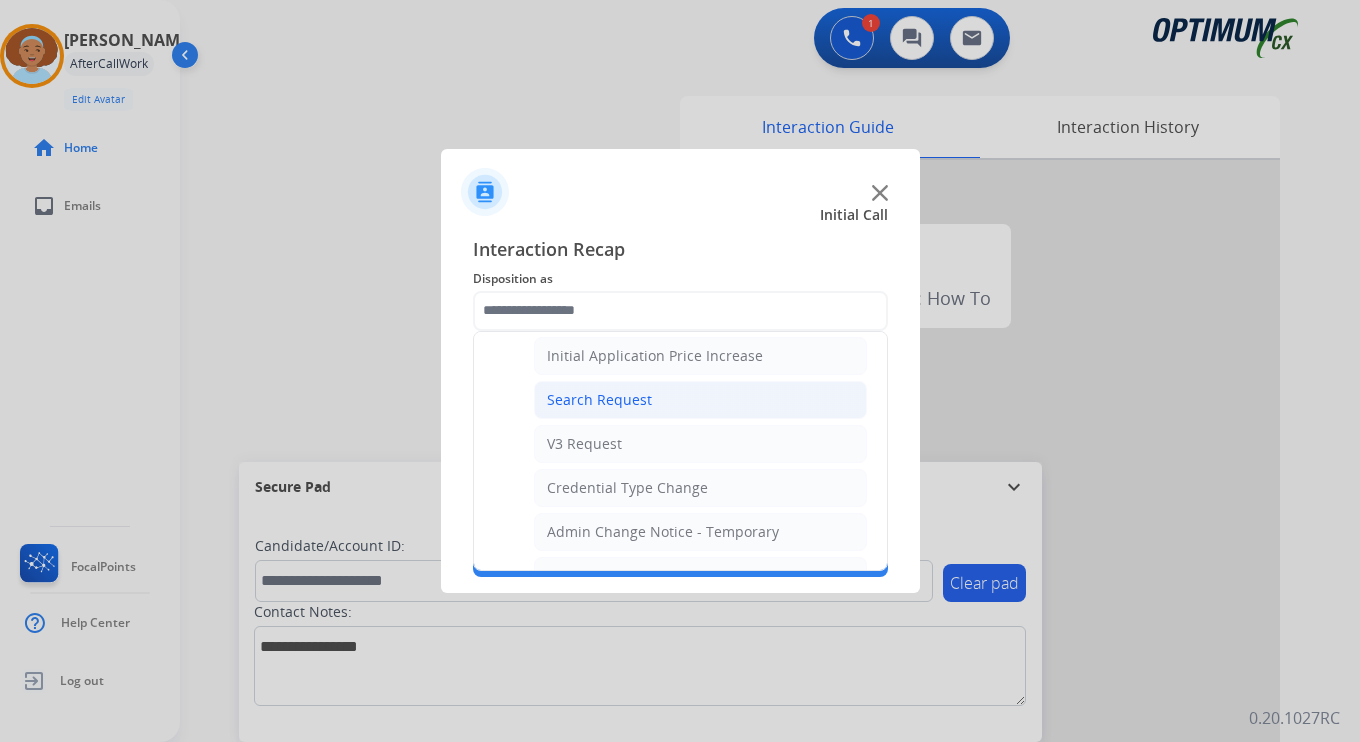 click on "Search Request" 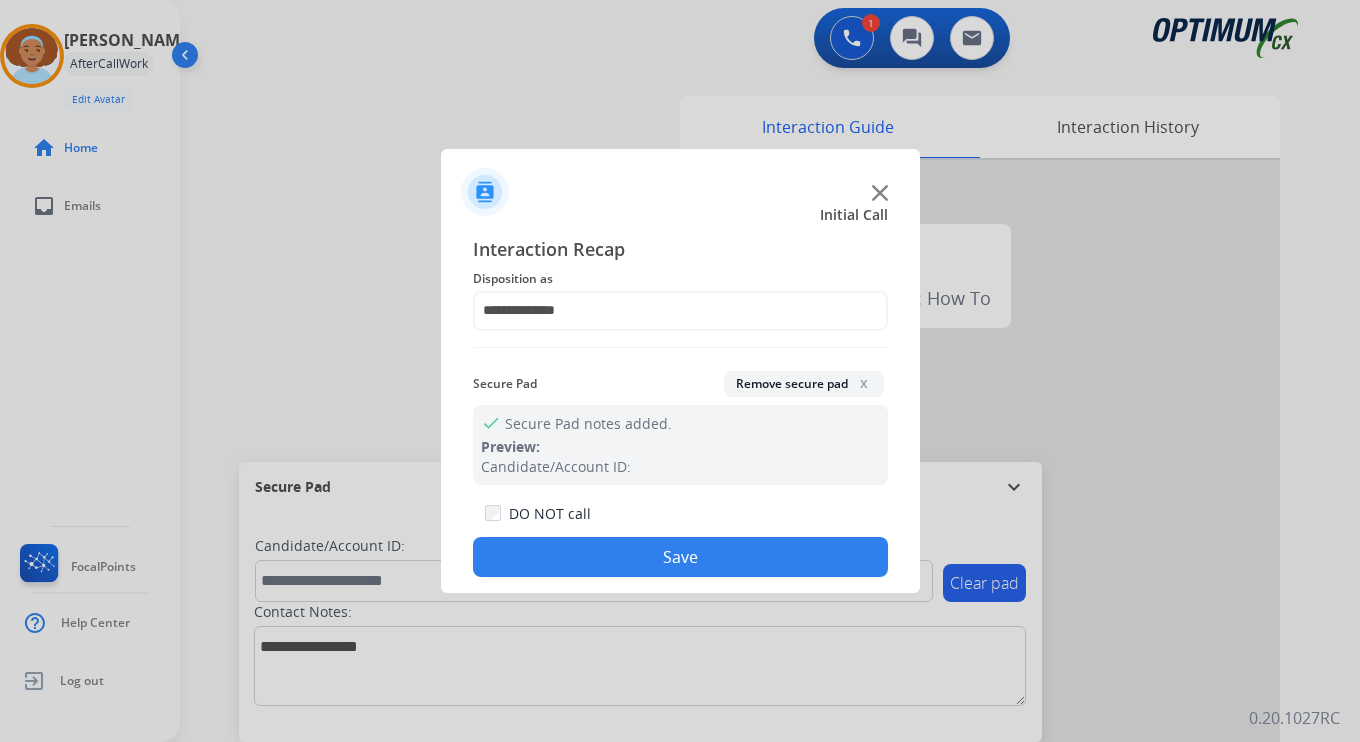 click on "Save" 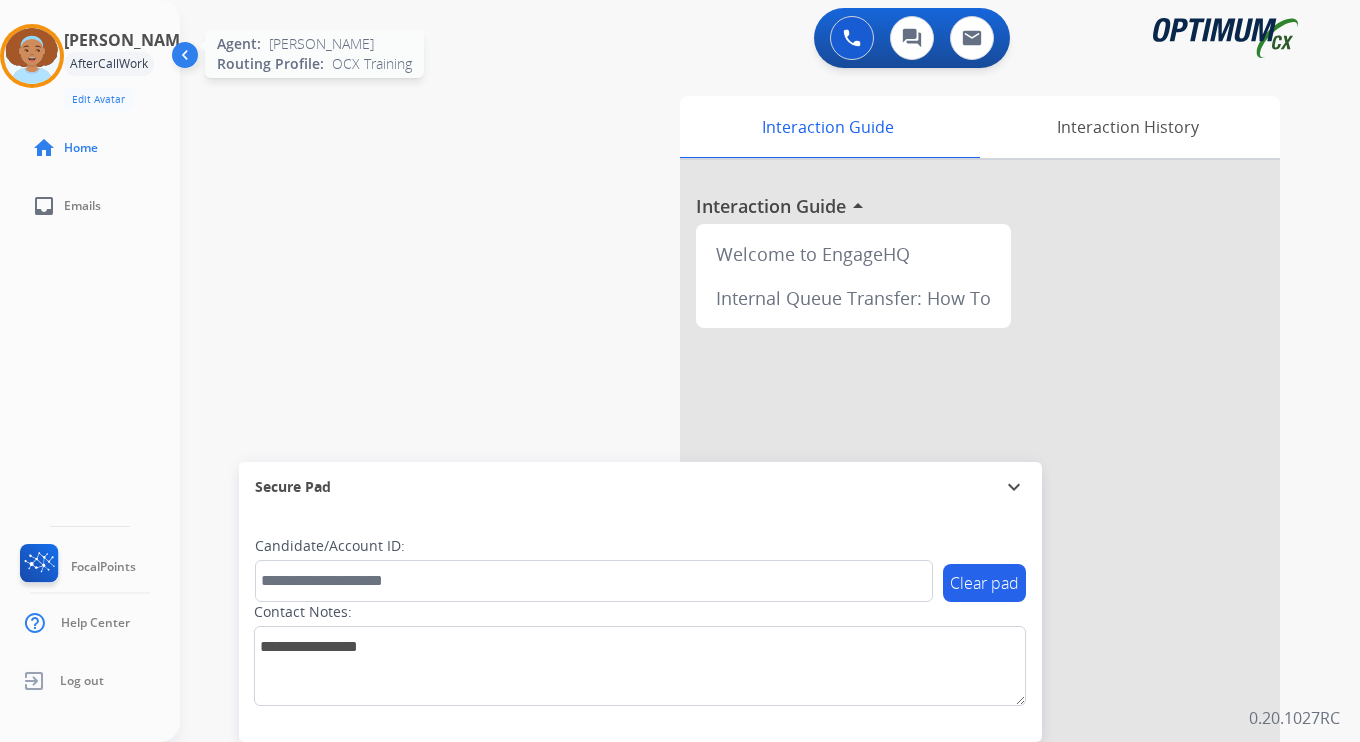 click at bounding box center [32, 56] 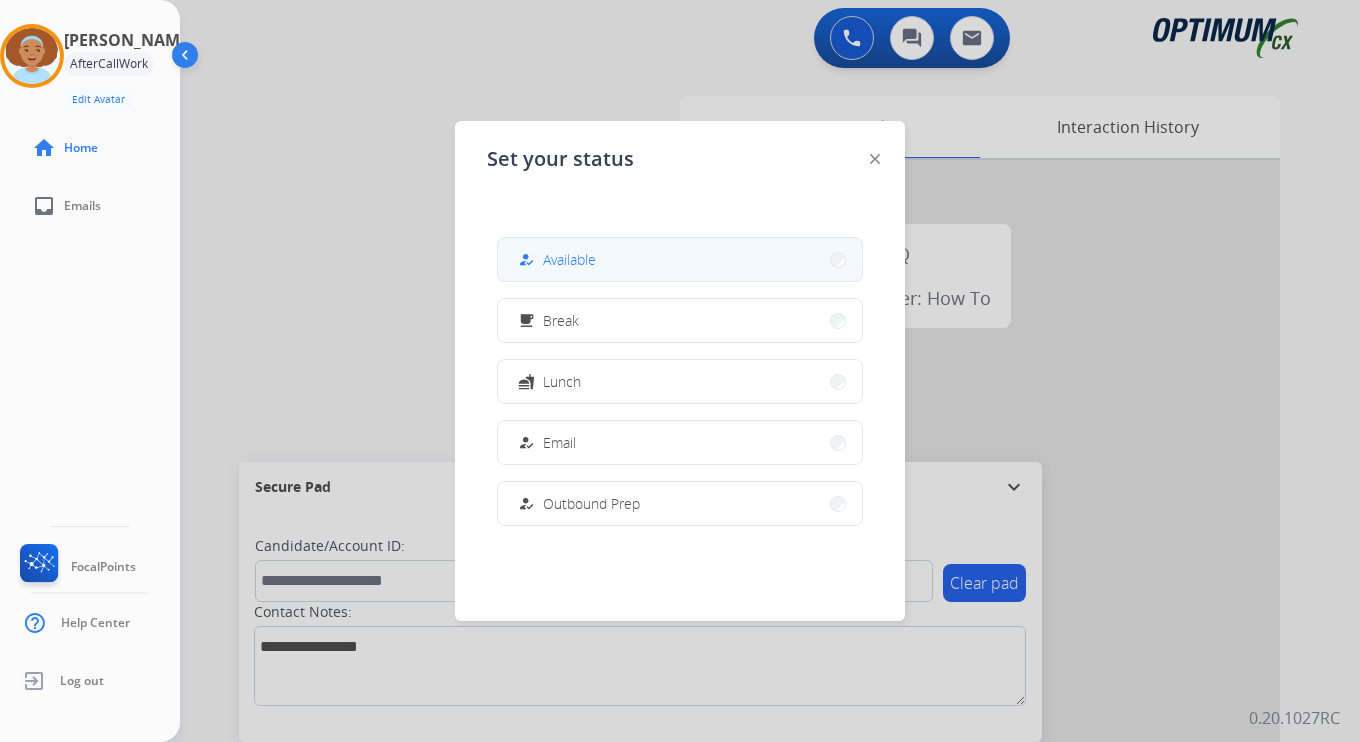 click on "how_to_reg Available" at bounding box center [555, 260] 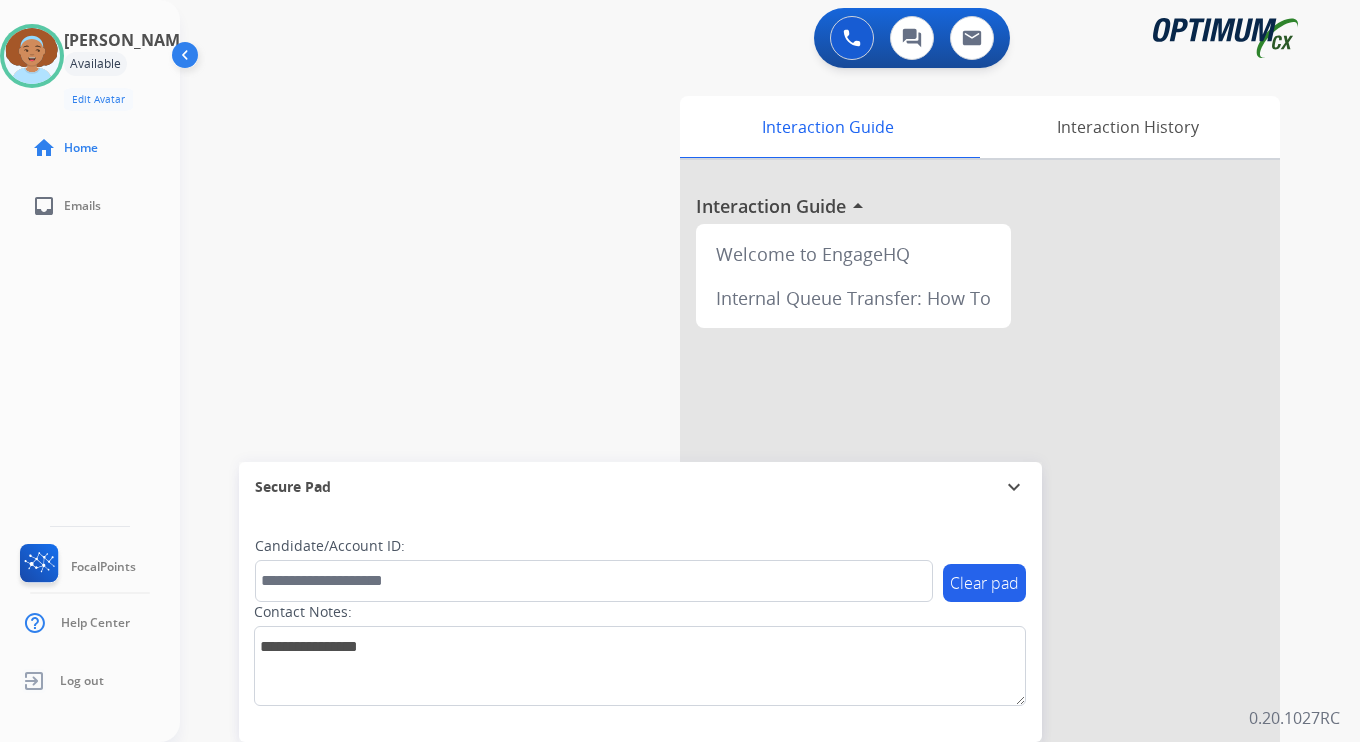 click on "swap_horiz Break voice bridge close_fullscreen Connect 3-Way Call merge_type Separate 3-Way Call  Interaction Guide   Interaction History  Interaction Guide arrow_drop_up  Welcome to EngageHQ   Internal Queue Transfer: How To  Secure Pad expand_more Clear pad Candidate/Account ID: Contact Notes:" at bounding box center (746, 489) 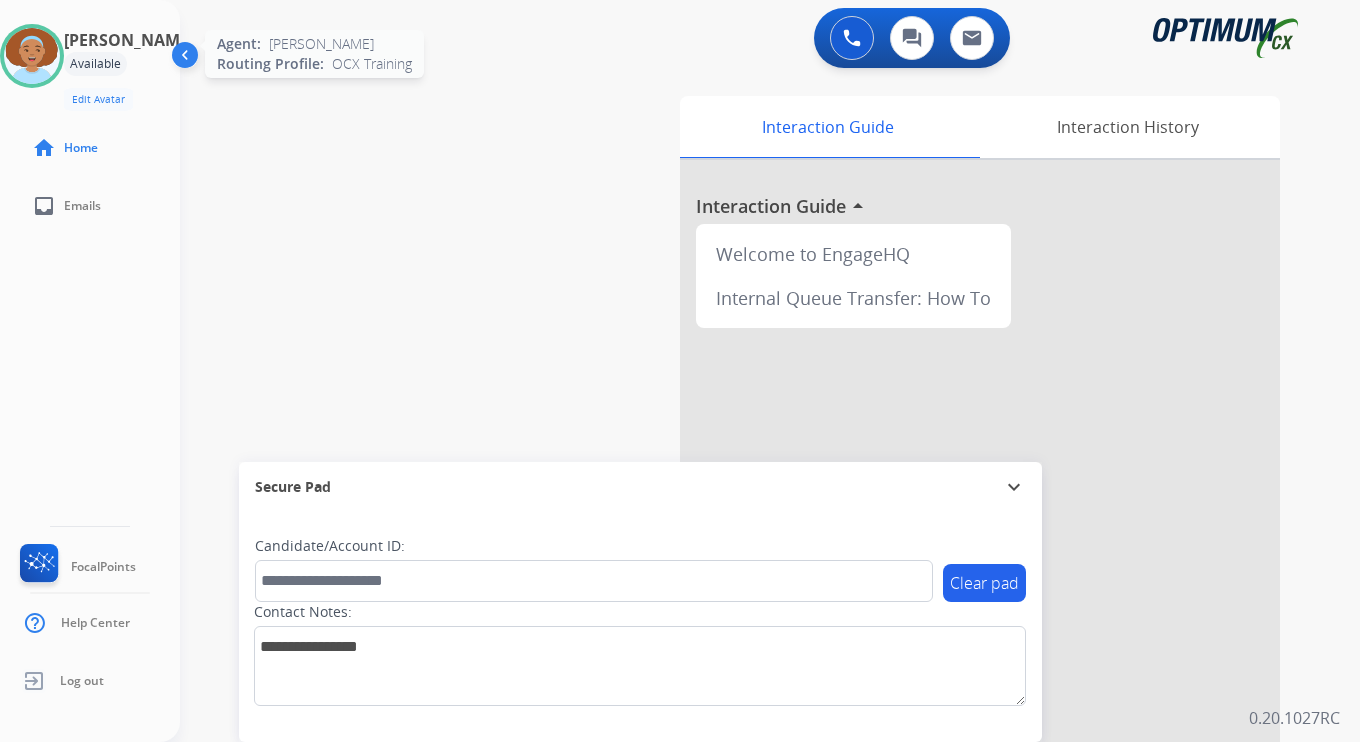 click at bounding box center (32, 56) 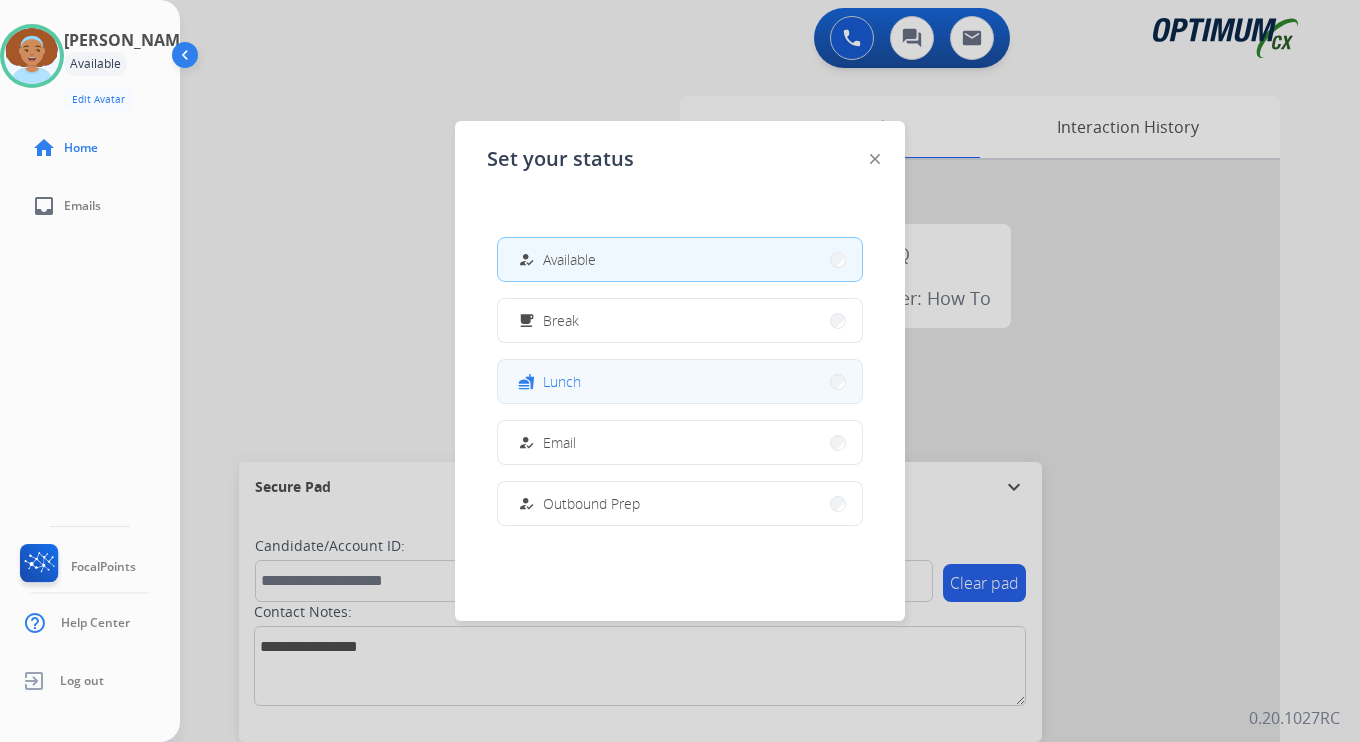 scroll, scrollTop: 499, scrollLeft: 0, axis: vertical 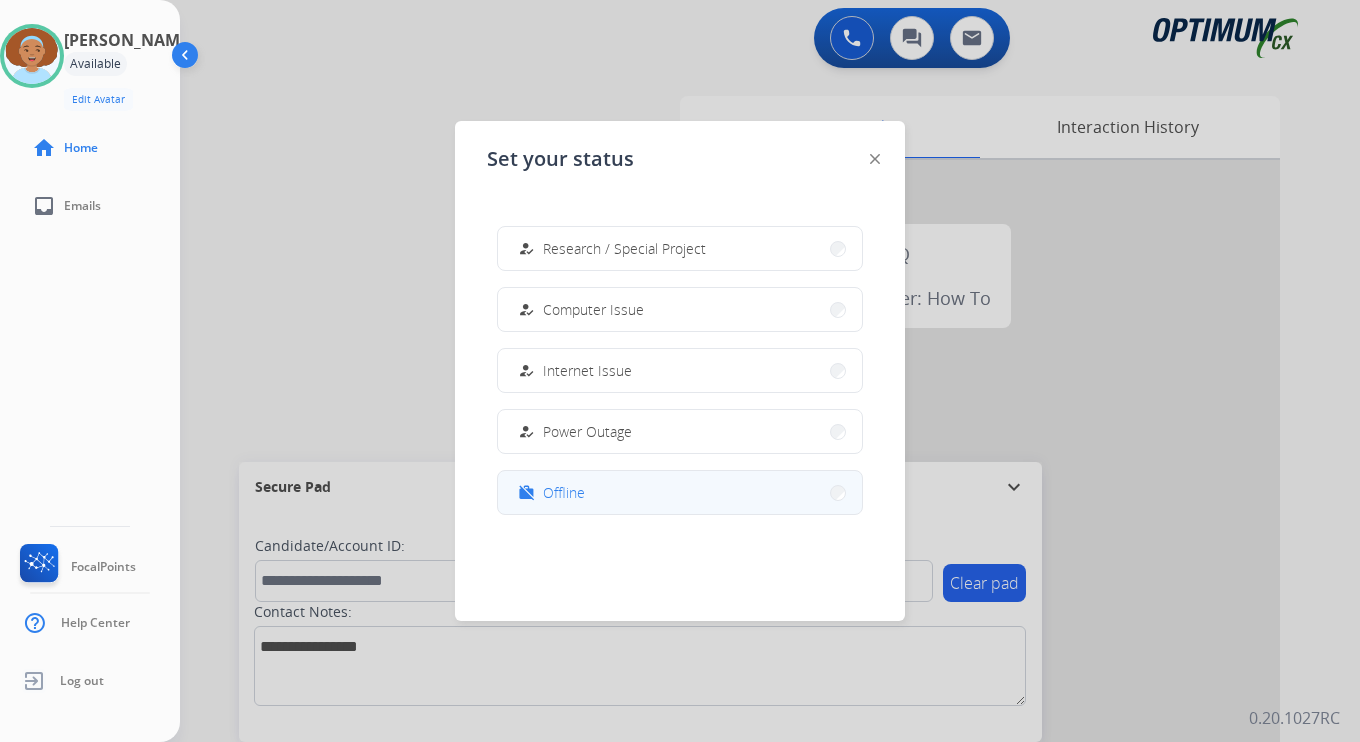 click on "work_off Offline" at bounding box center (680, 492) 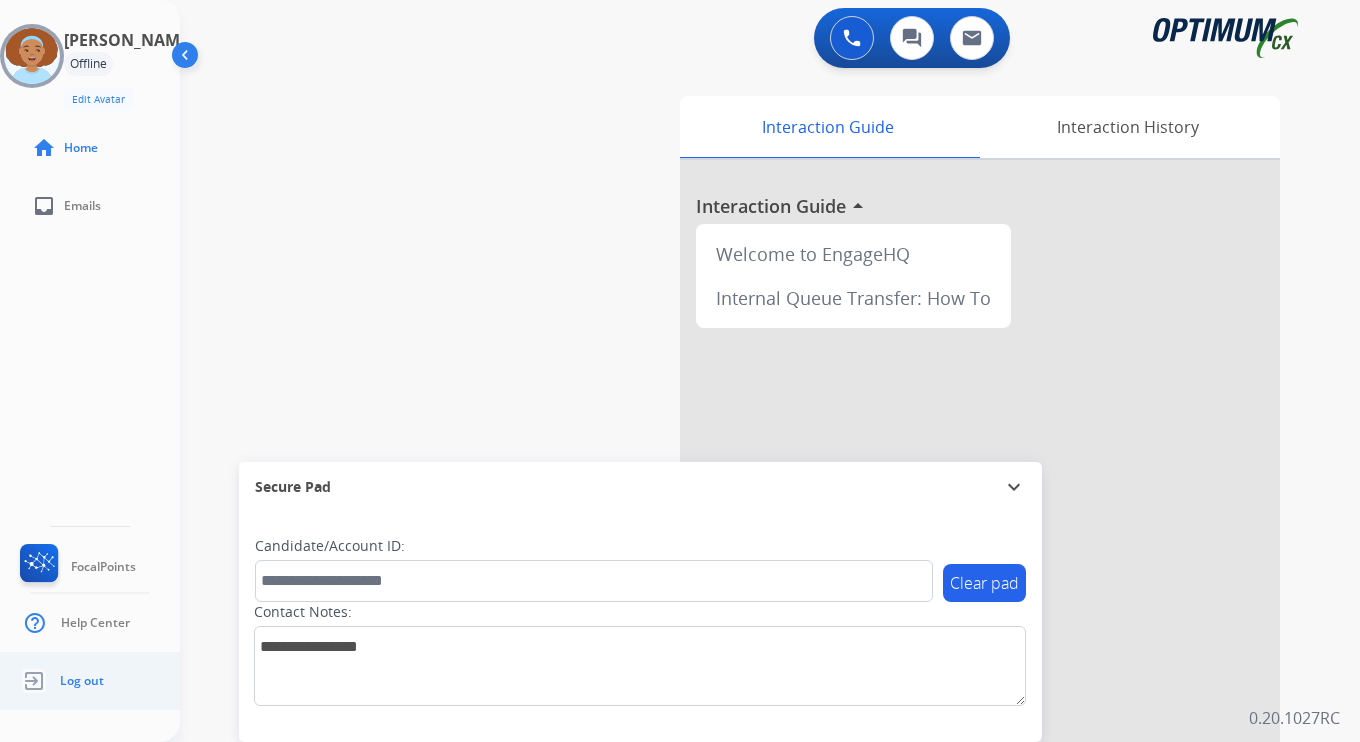 click on "Log out" 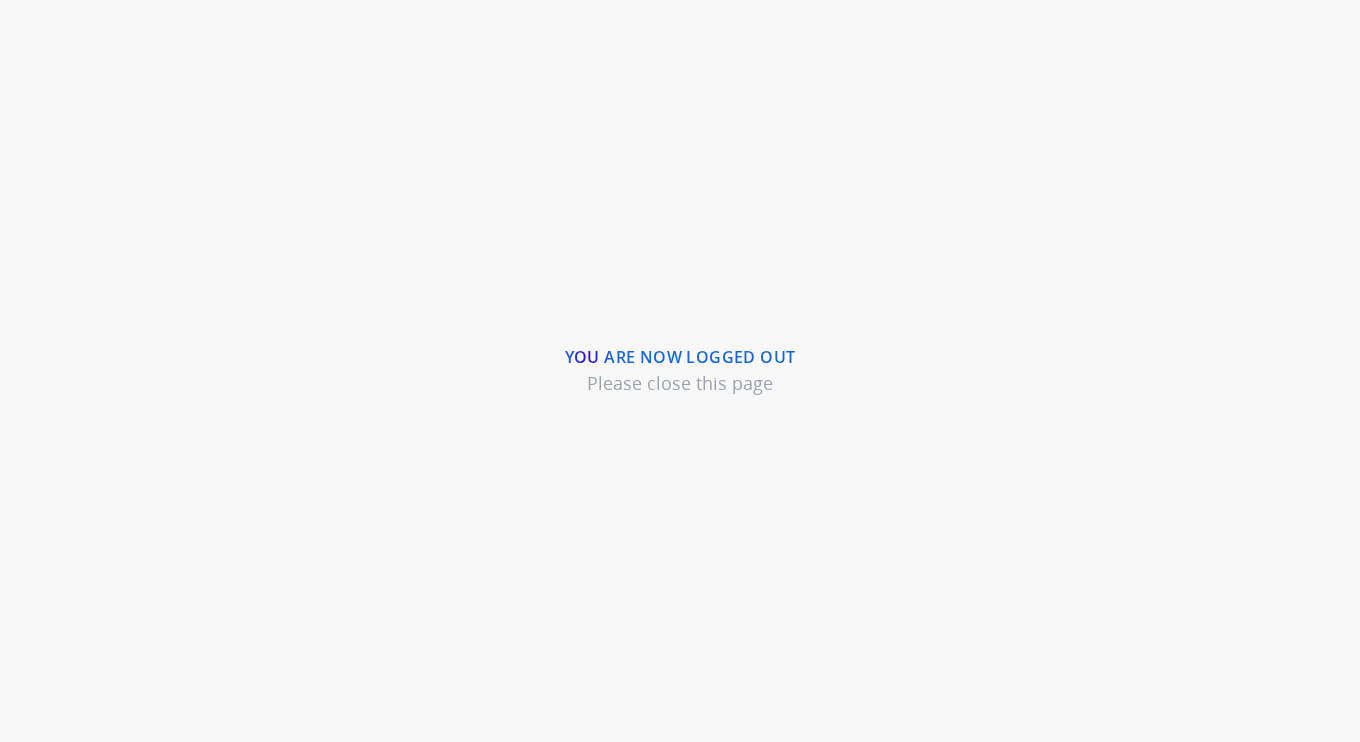 scroll, scrollTop: 0, scrollLeft: 0, axis: both 